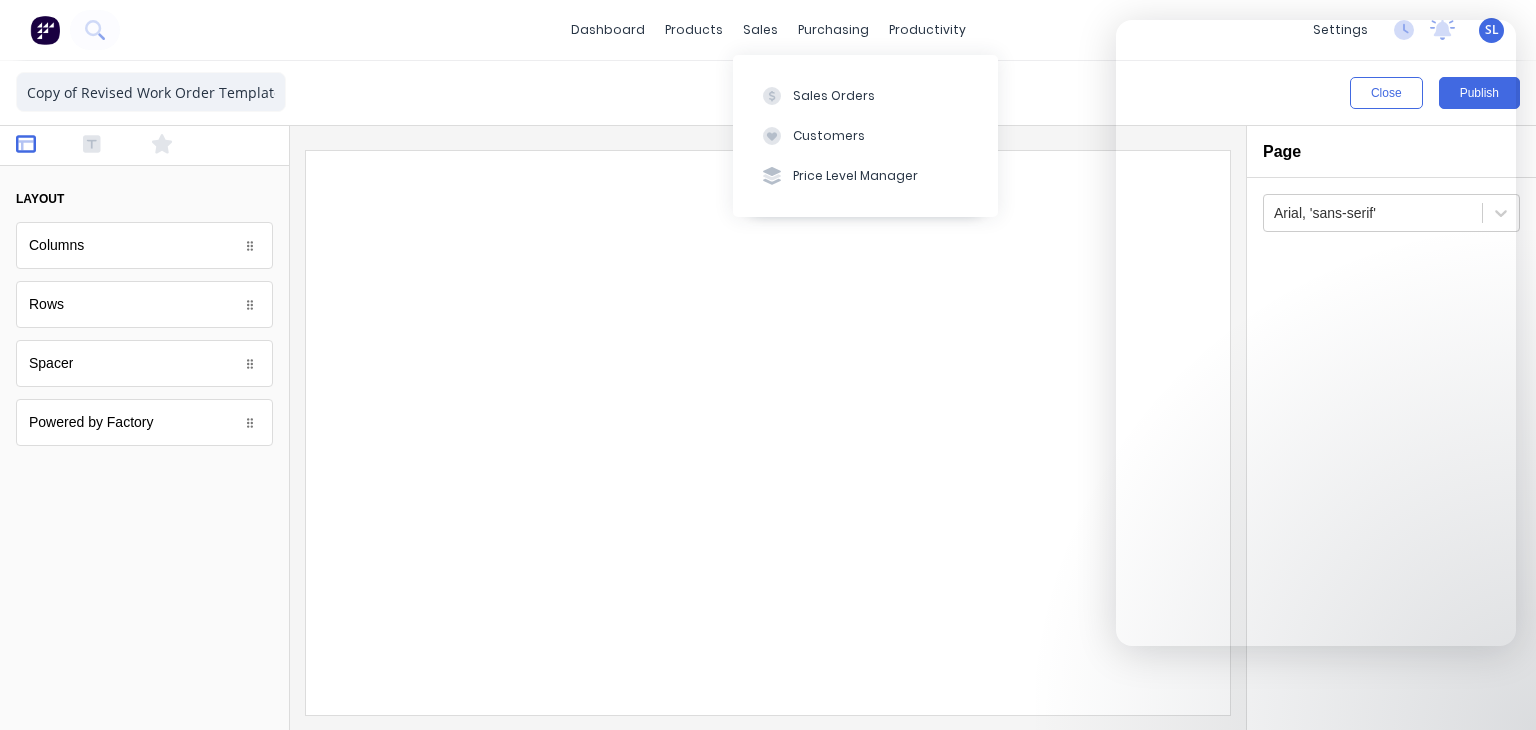 scroll, scrollTop: 0, scrollLeft: 0, axis: both 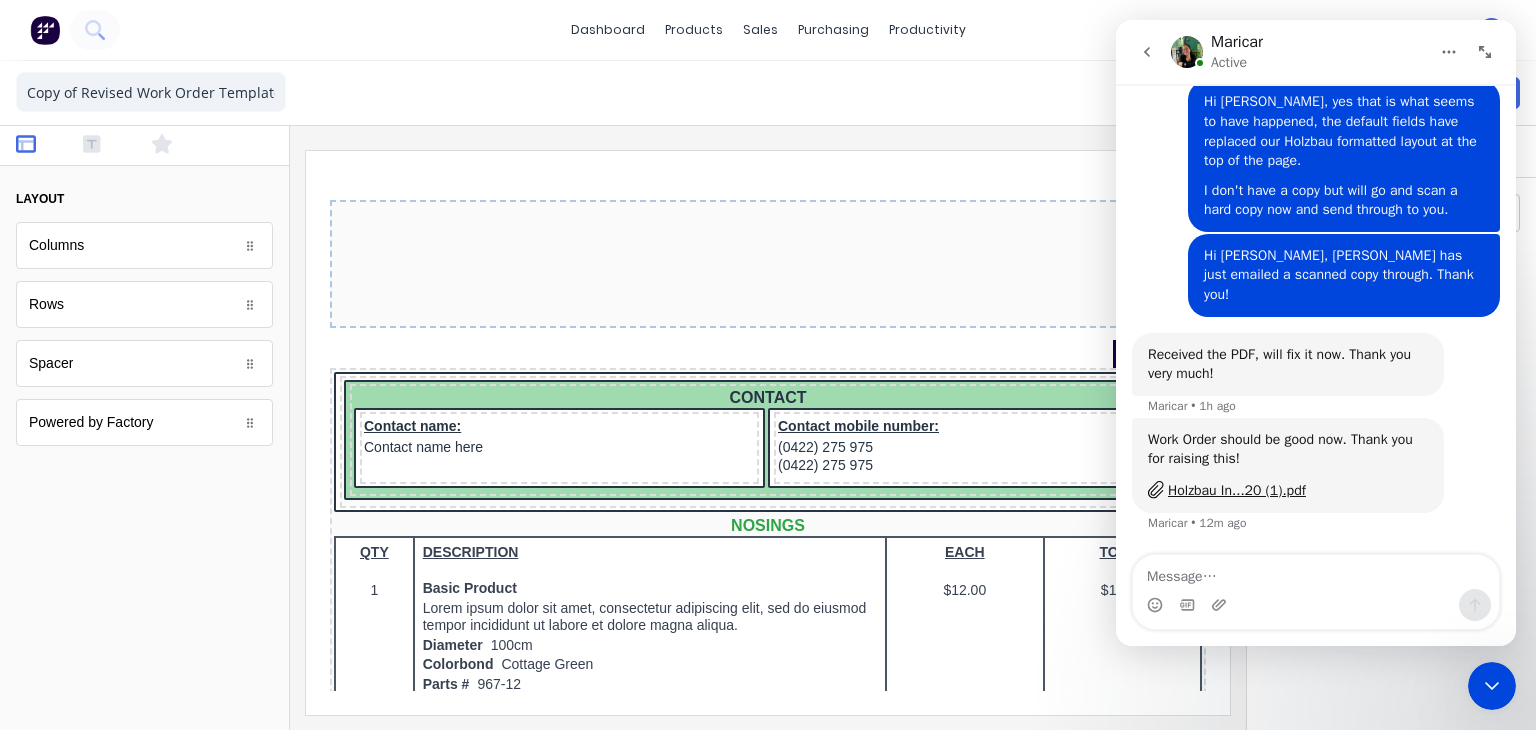 click at bounding box center [45, 30] 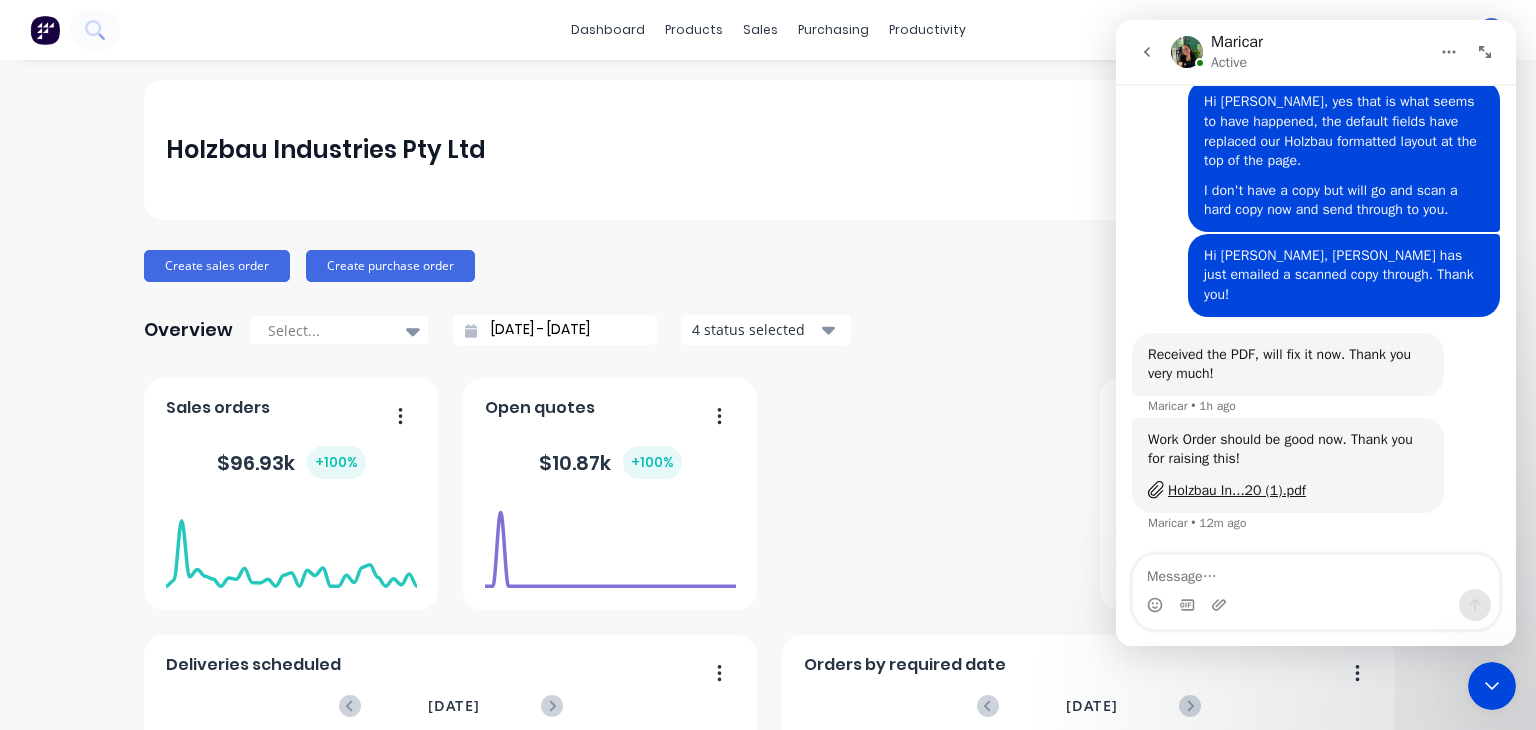 click on "Holzbau Industries Pty Ltd" at bounding box center [768, 150] 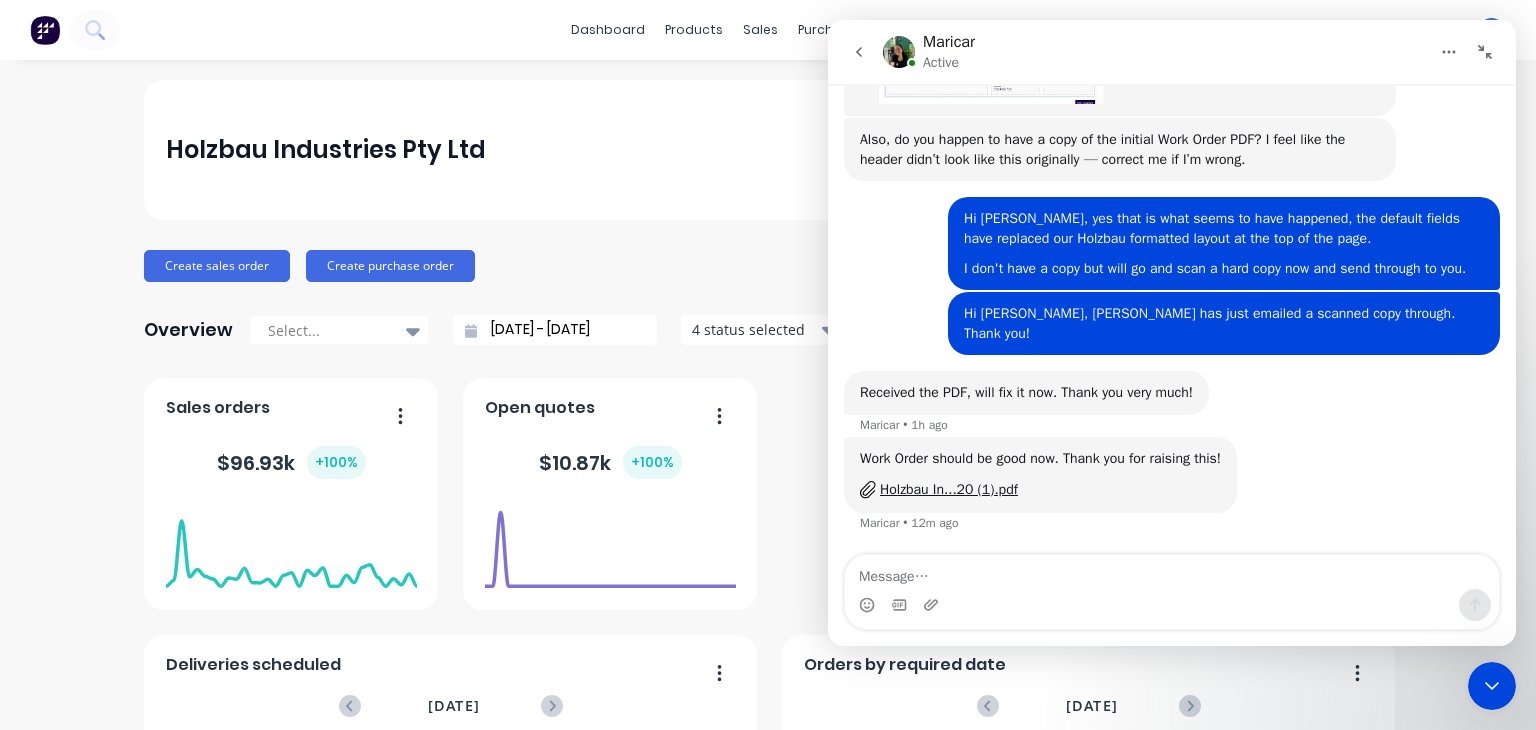 scroll, scrollTop: 566, scrollLeft: 0, axis: vertical 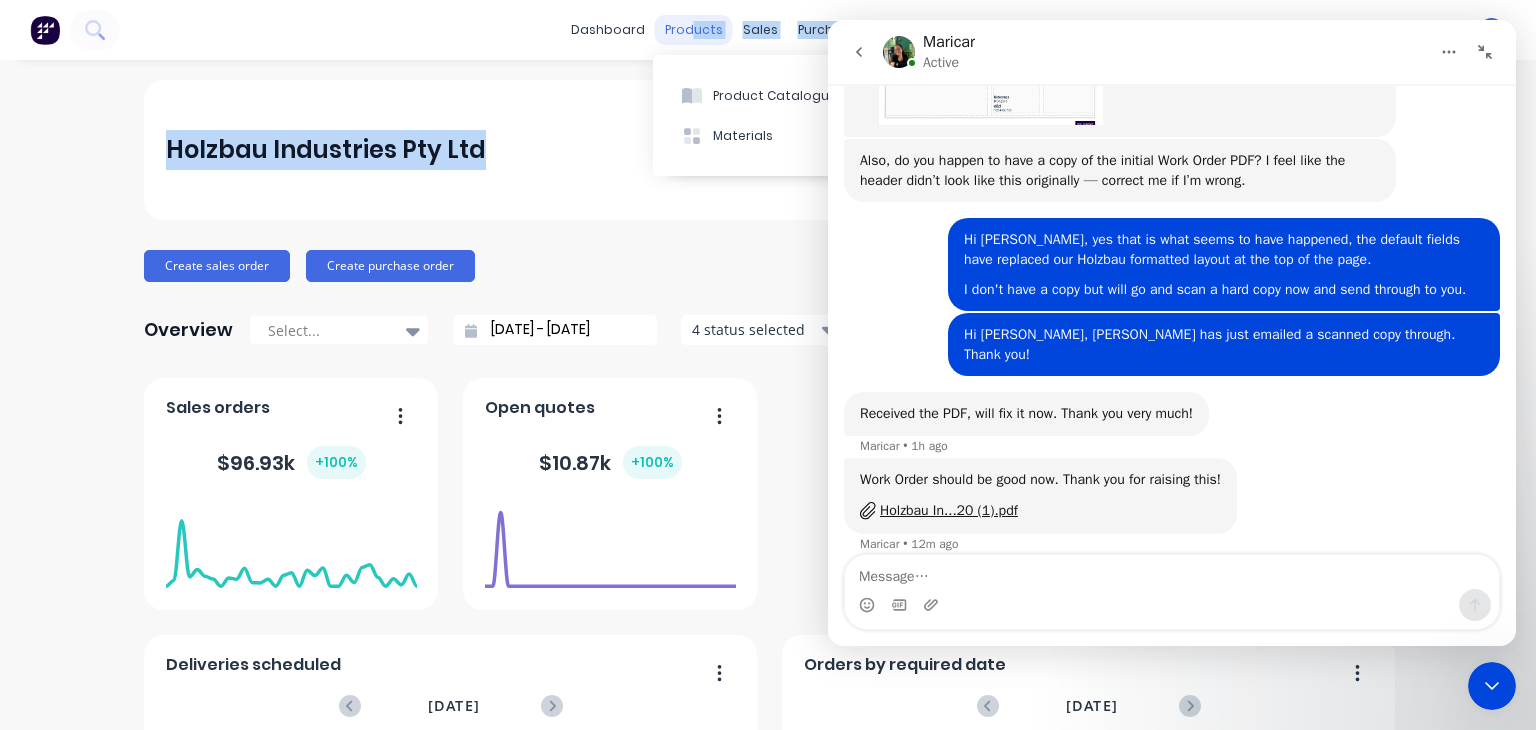 drag, startPoint x: 702, startPoint y: 133, endPoint x: 690, endPoint y: 28, distance: 105.68349 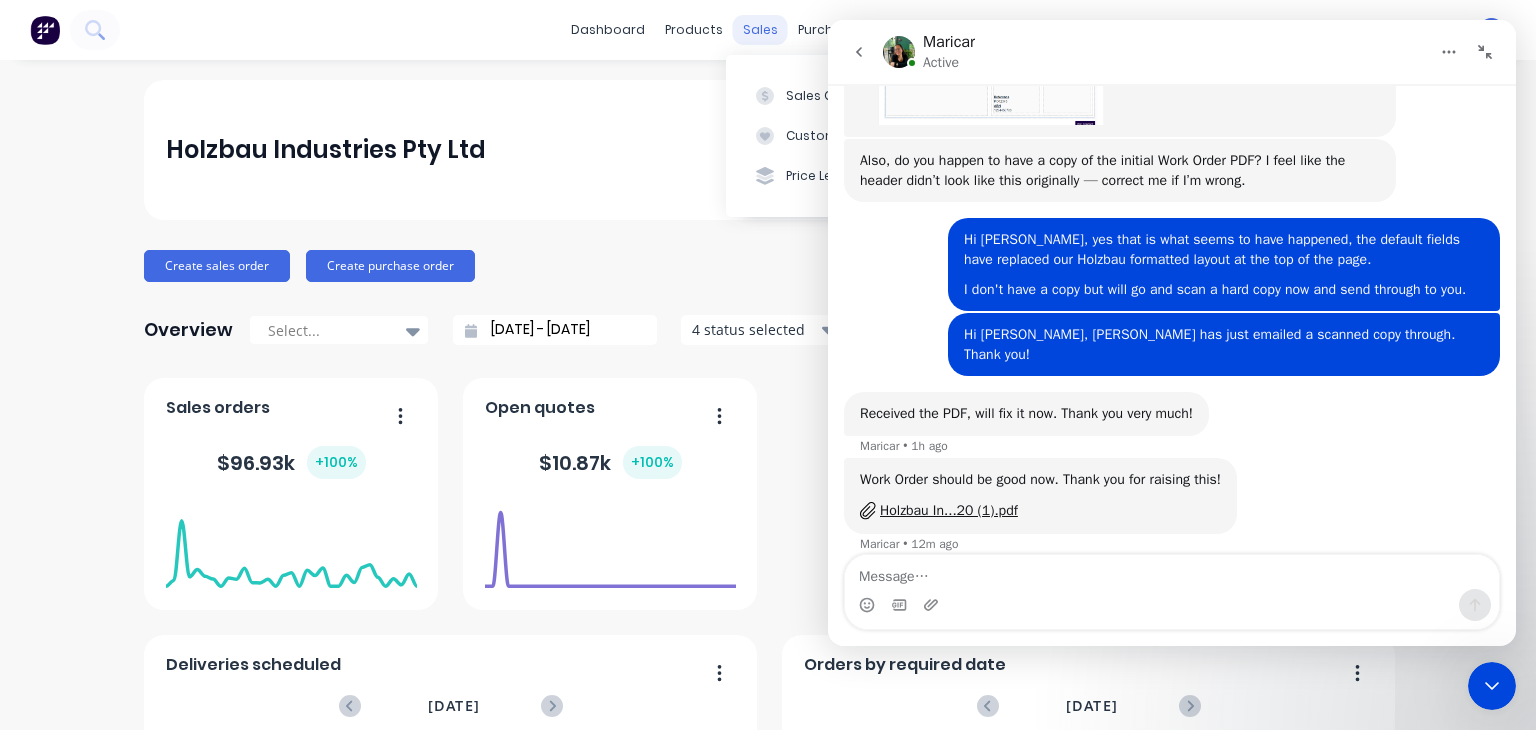 click on "sales" at bounding box center [760, 30] 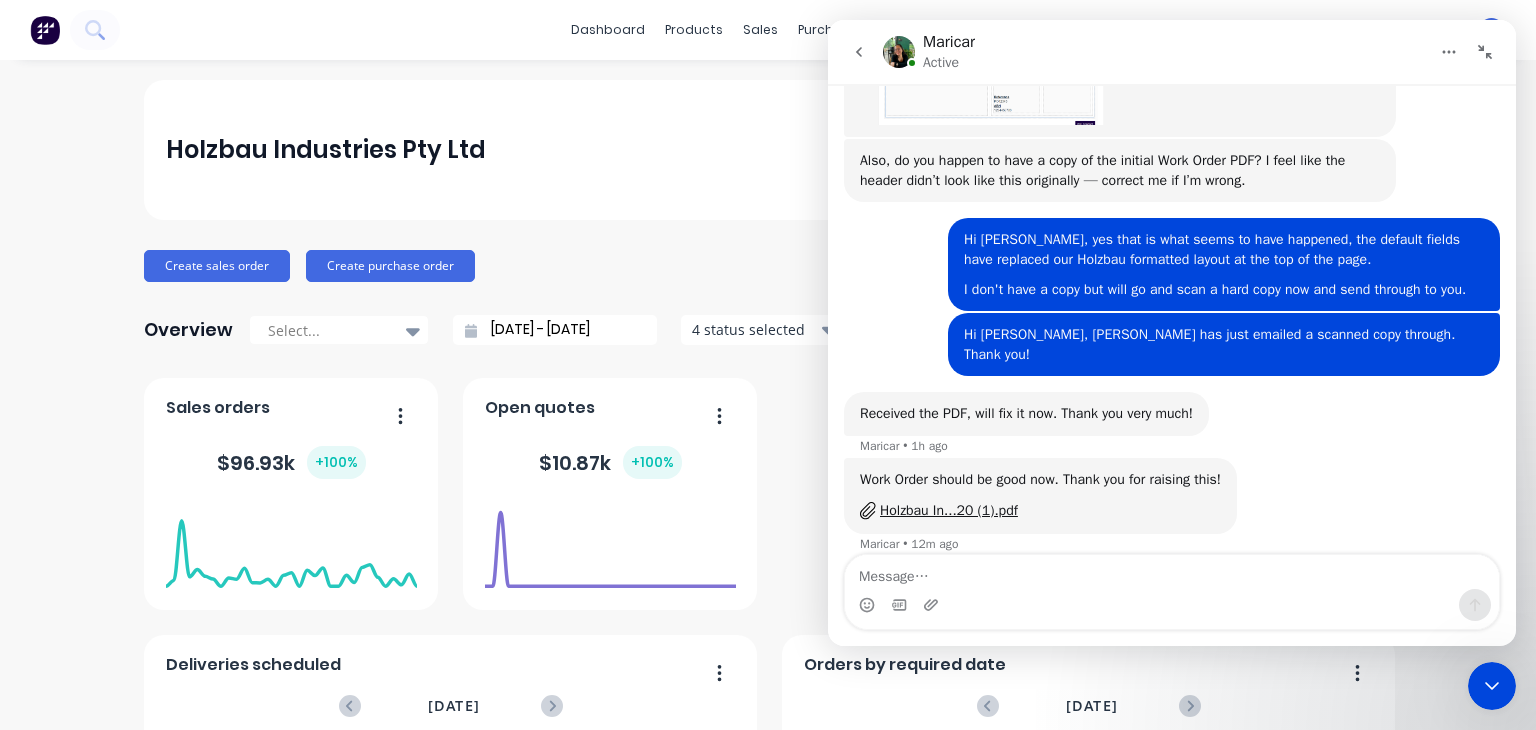 click 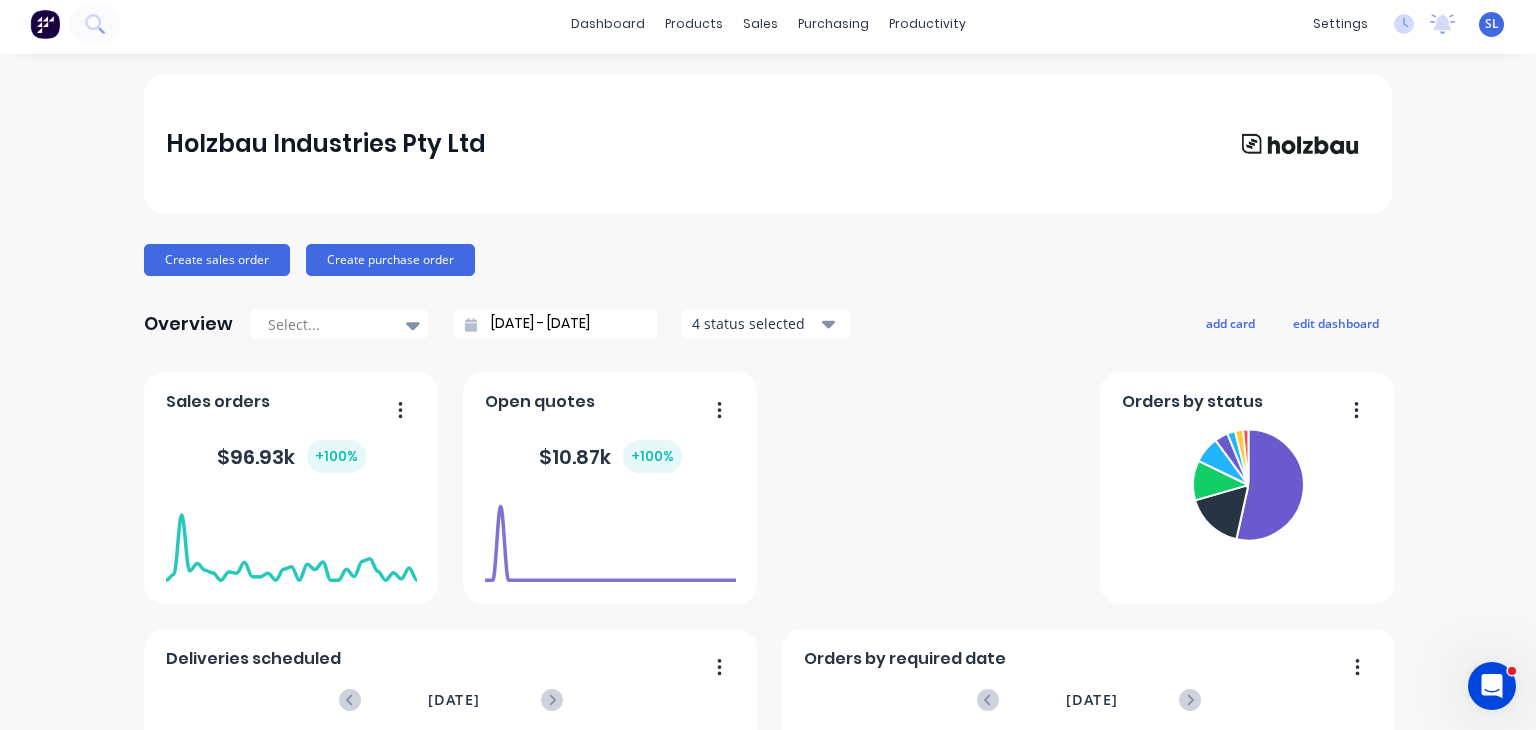 scroll, scrollTop: 0, scrollLeft: 0, axis: both 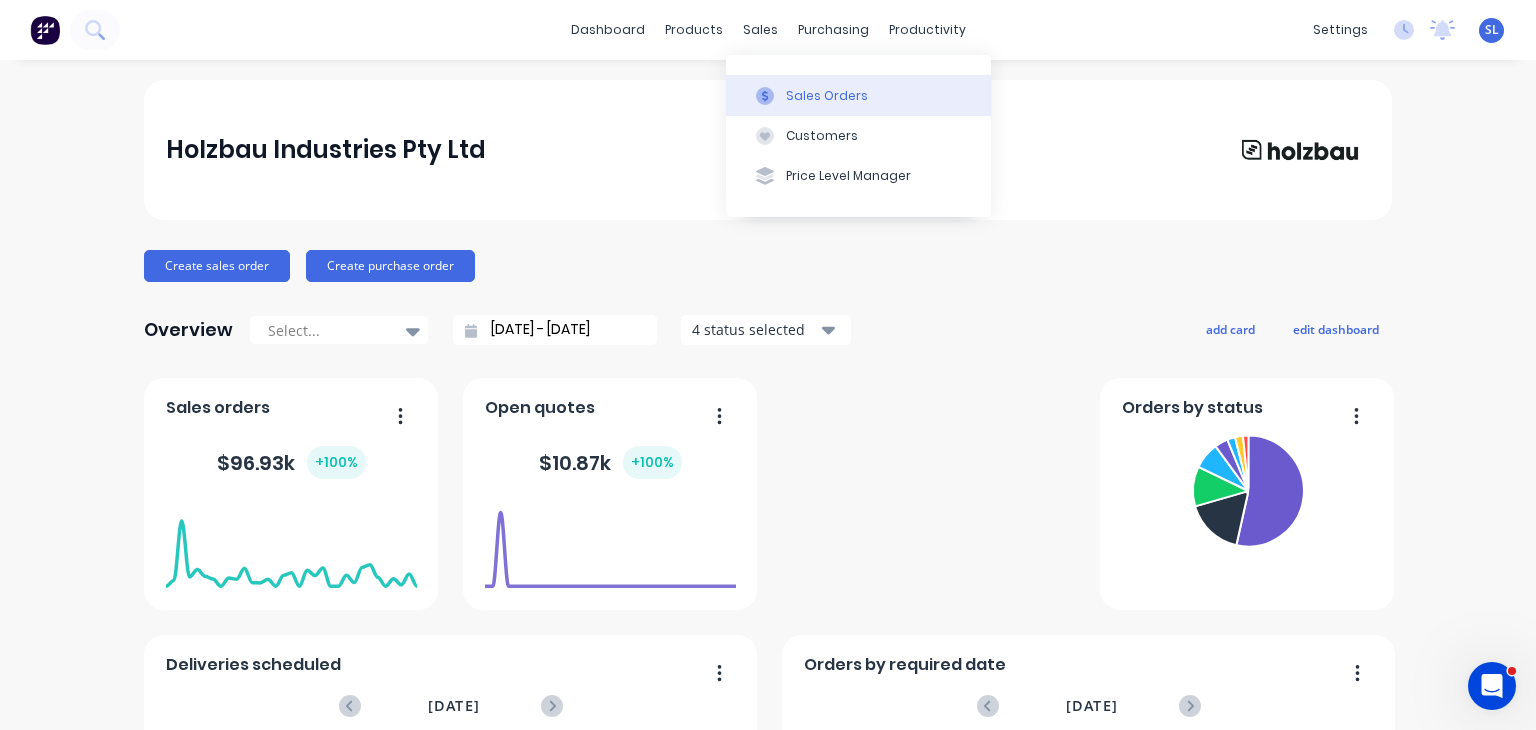 click on "Sales Orders" at bounding box center (858, 95) 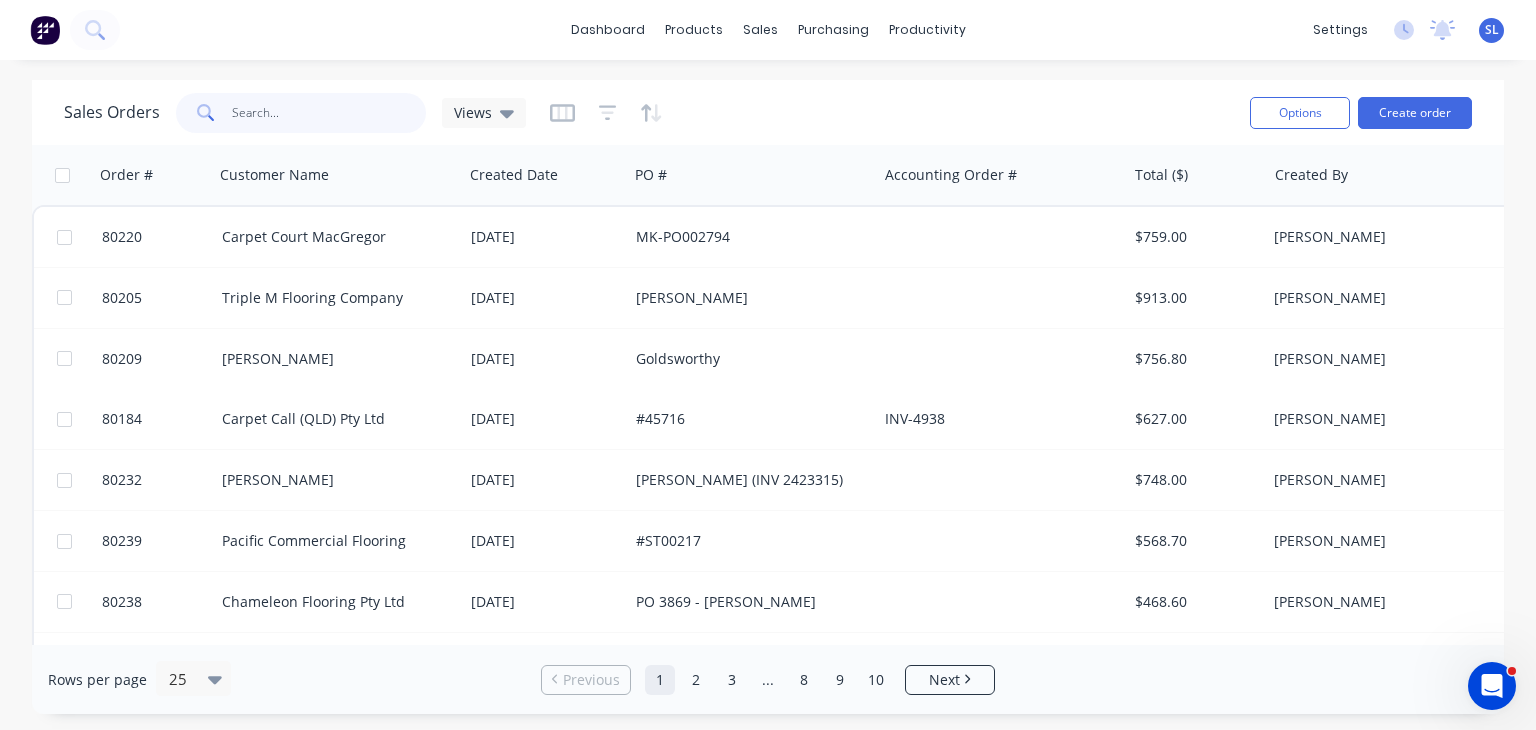 click at bounding box center (329, 113) 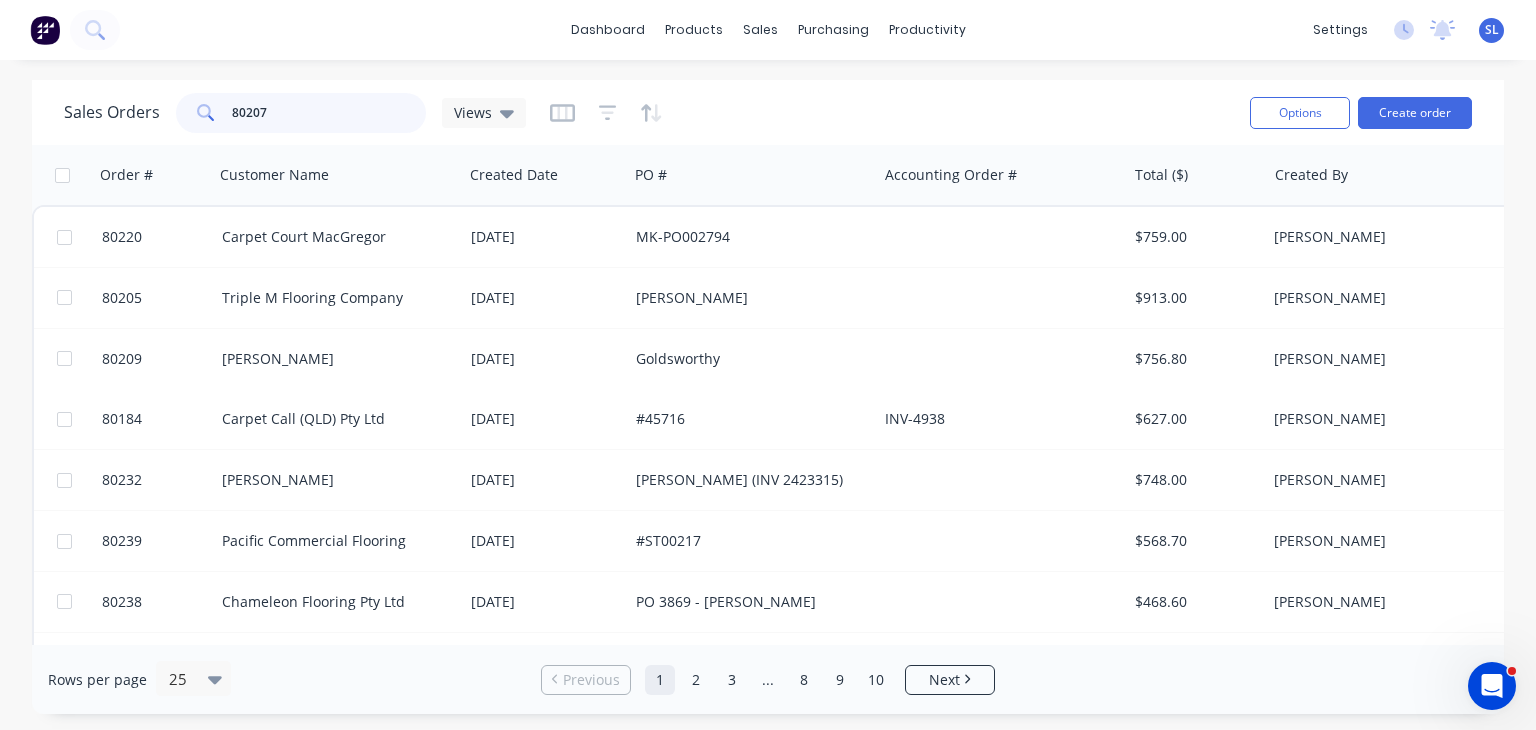 type on "80207" 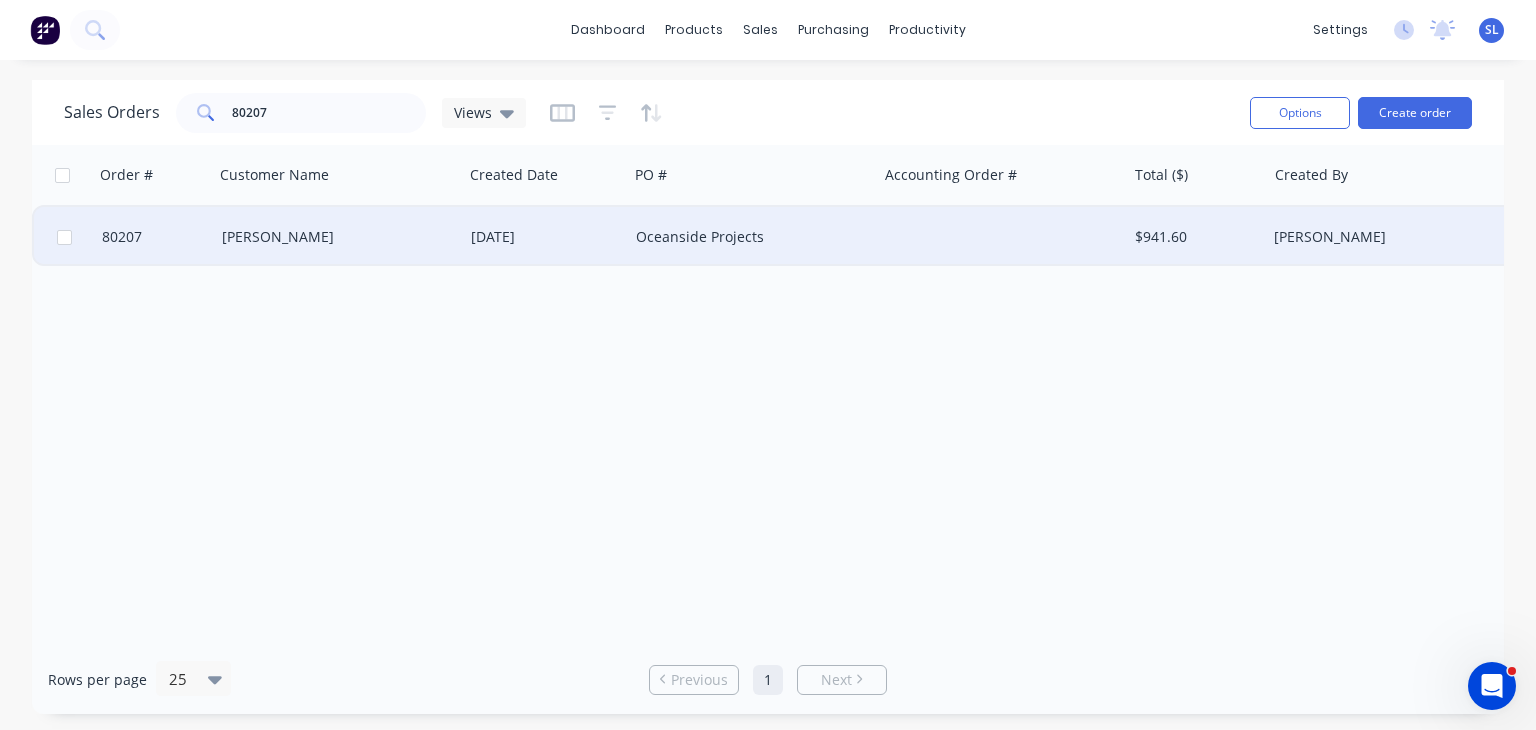 click on "[PERSON_NAME]" at bounding box center (333, 237) 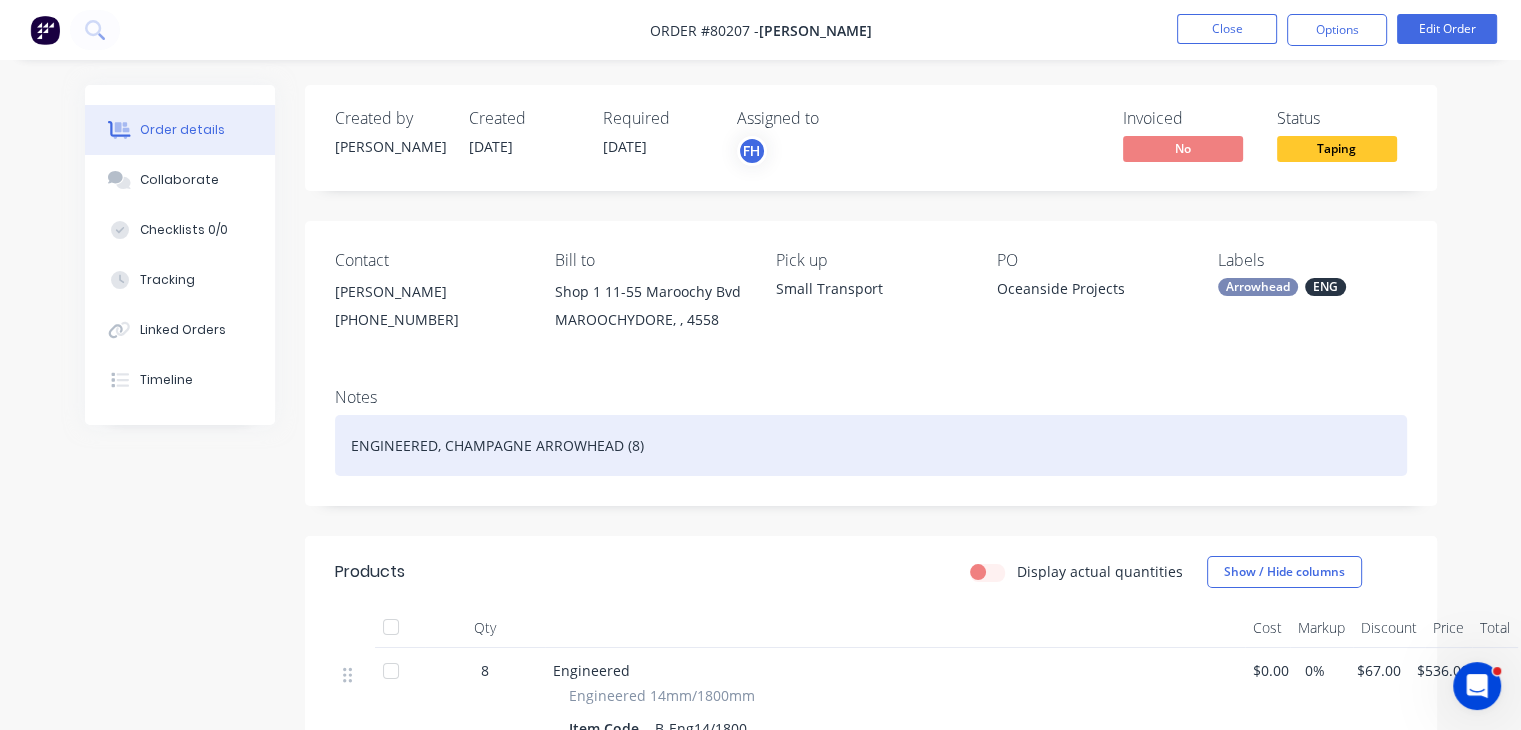 click on "ENGINEERED, CHAMPAGNE ARROWHEAD (8)" at bounding box center [871, 445] 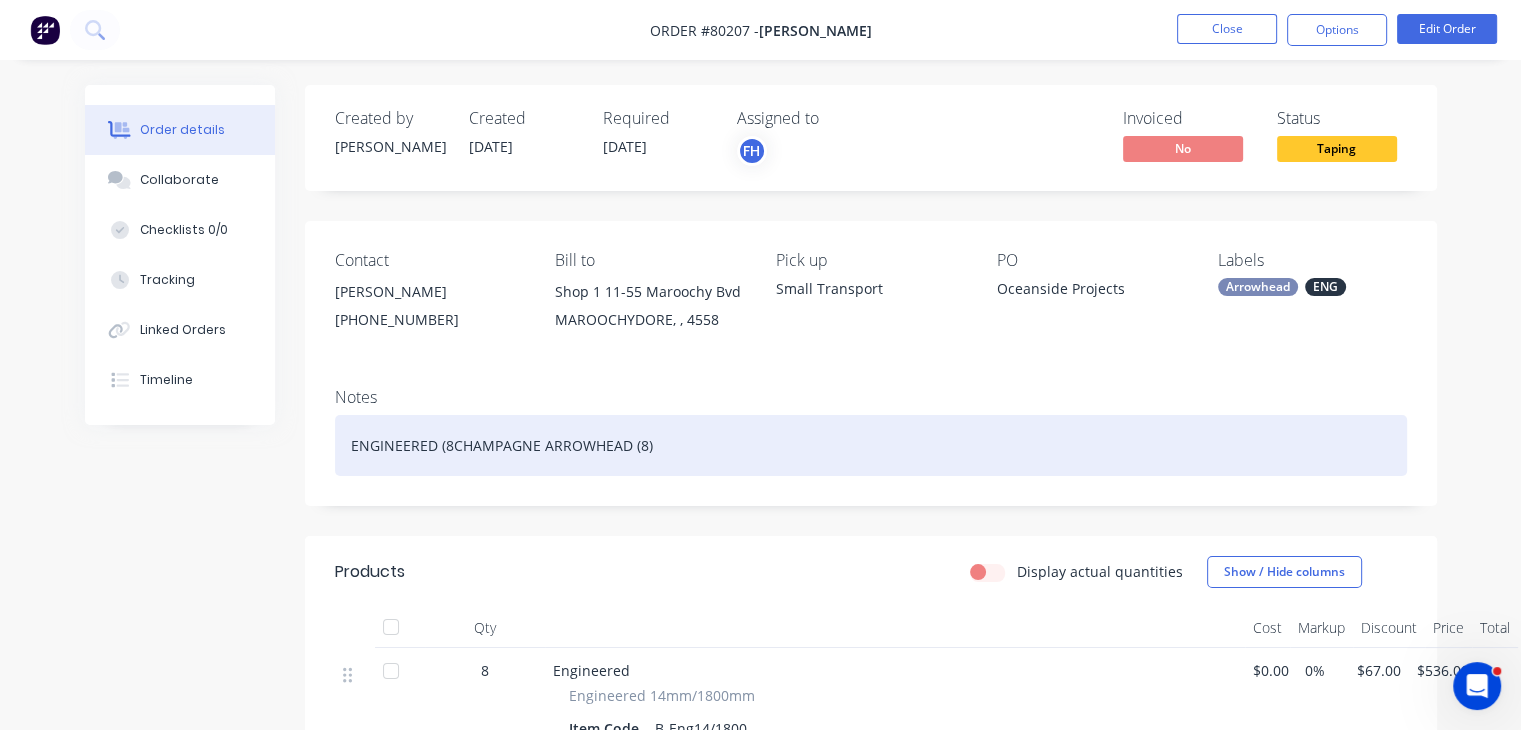 click on "ENGINEERED (8CHAMPAGNE ARROWHEAD (8)" at bounding box center (871, 445) 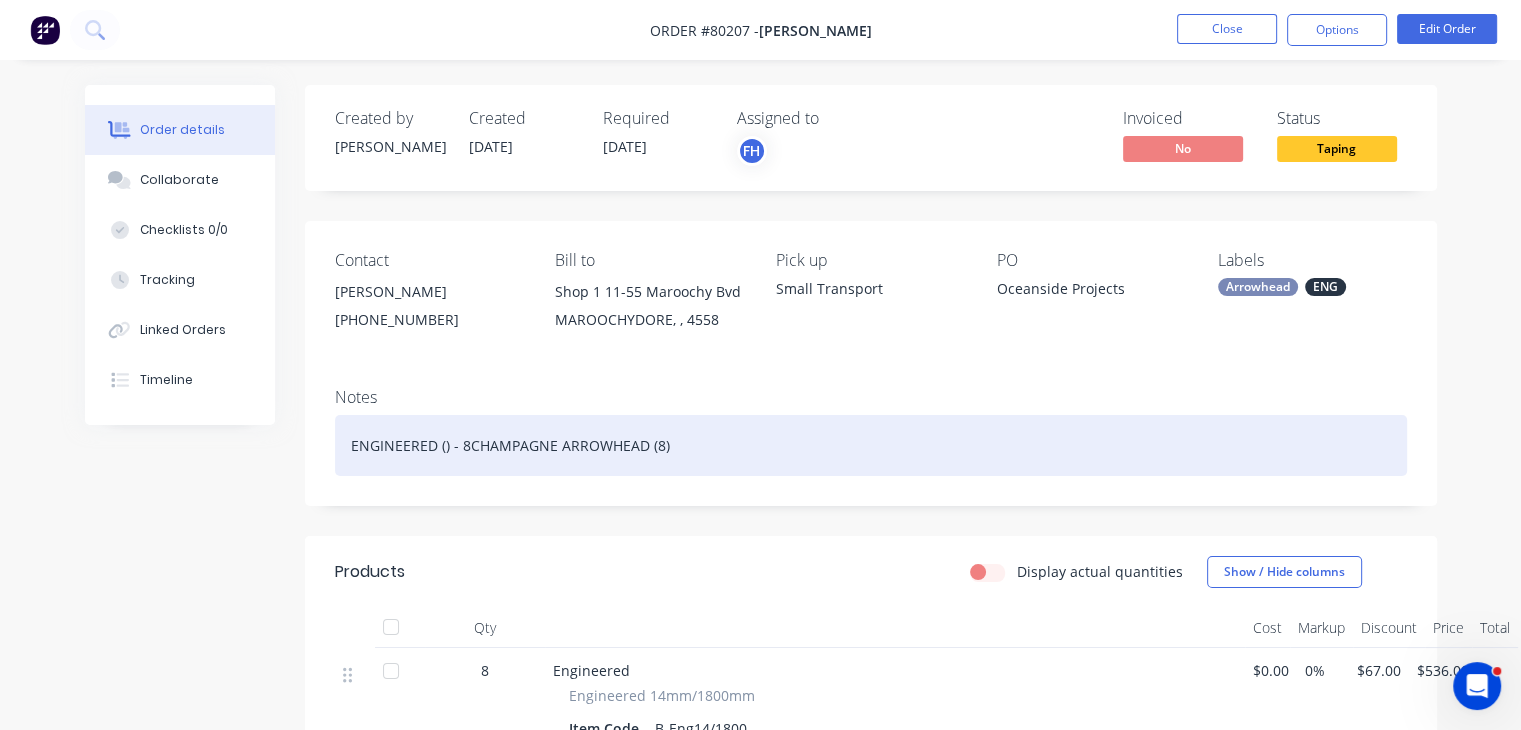 click on "ENGINEERED () - 8CHAMPAGNE ARROWHEAD (8)" at bounding box center (871, 445) 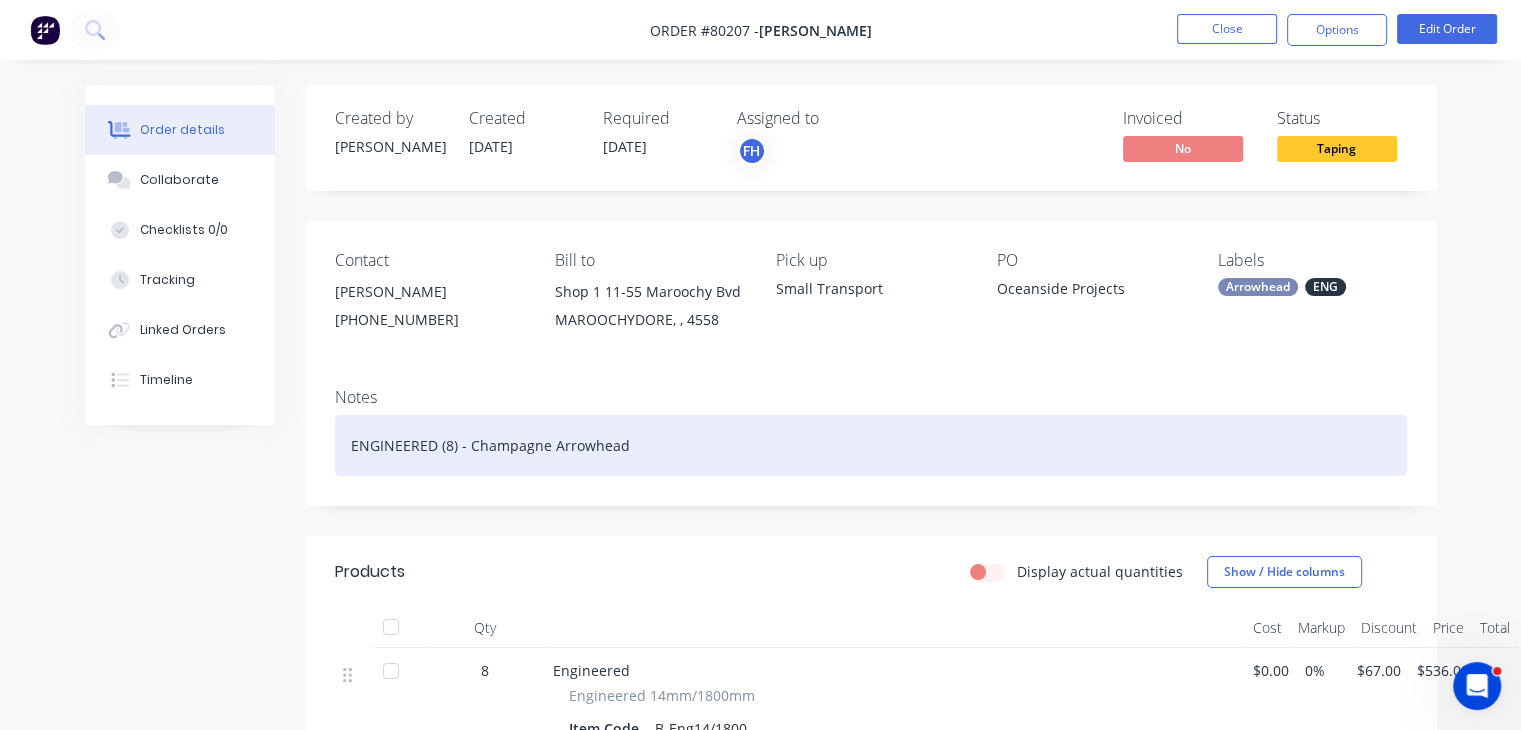 click on "ENGINEERED (8) - Champagne Arrowhead" at bounding box center (871, 445) 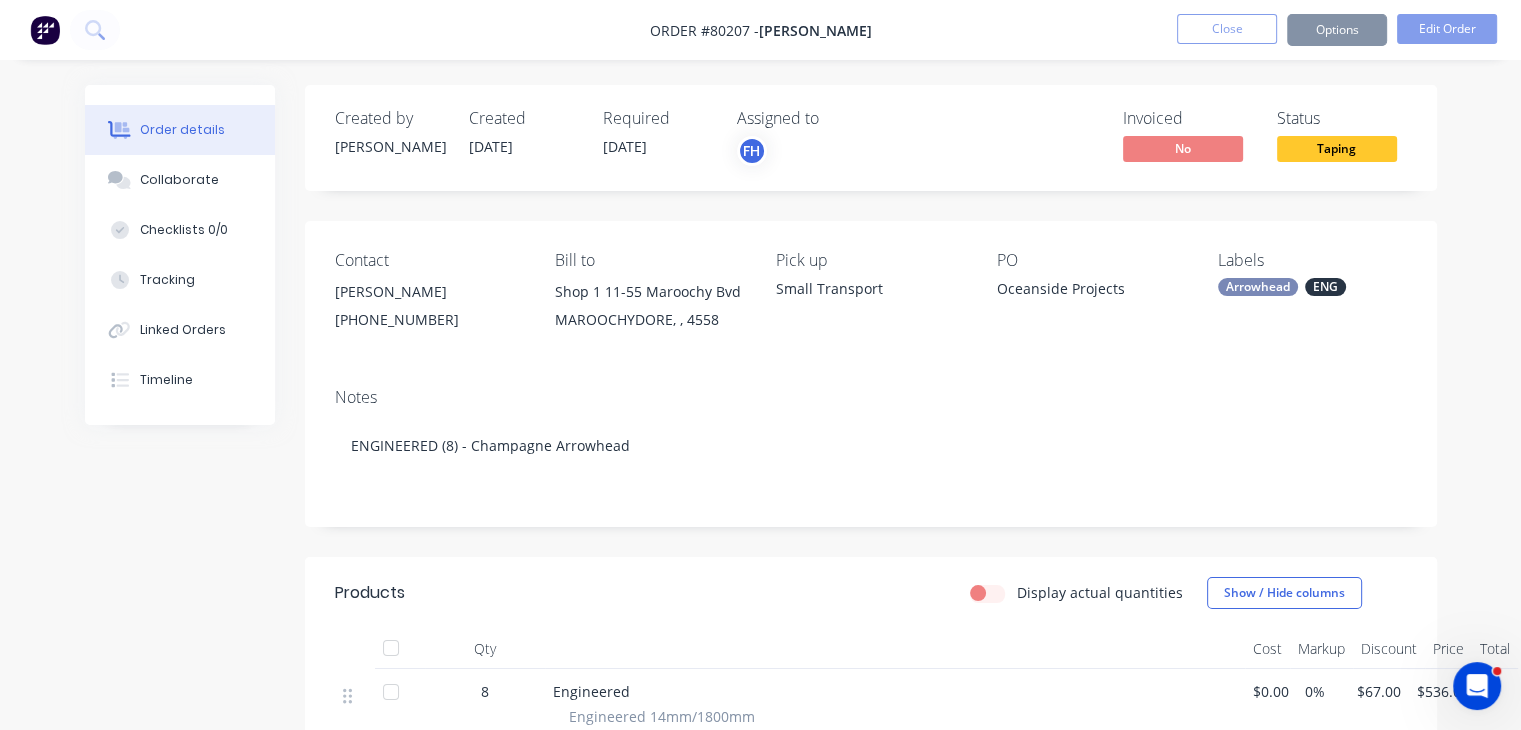 click on "Close" at bounding box center [1227, 29] 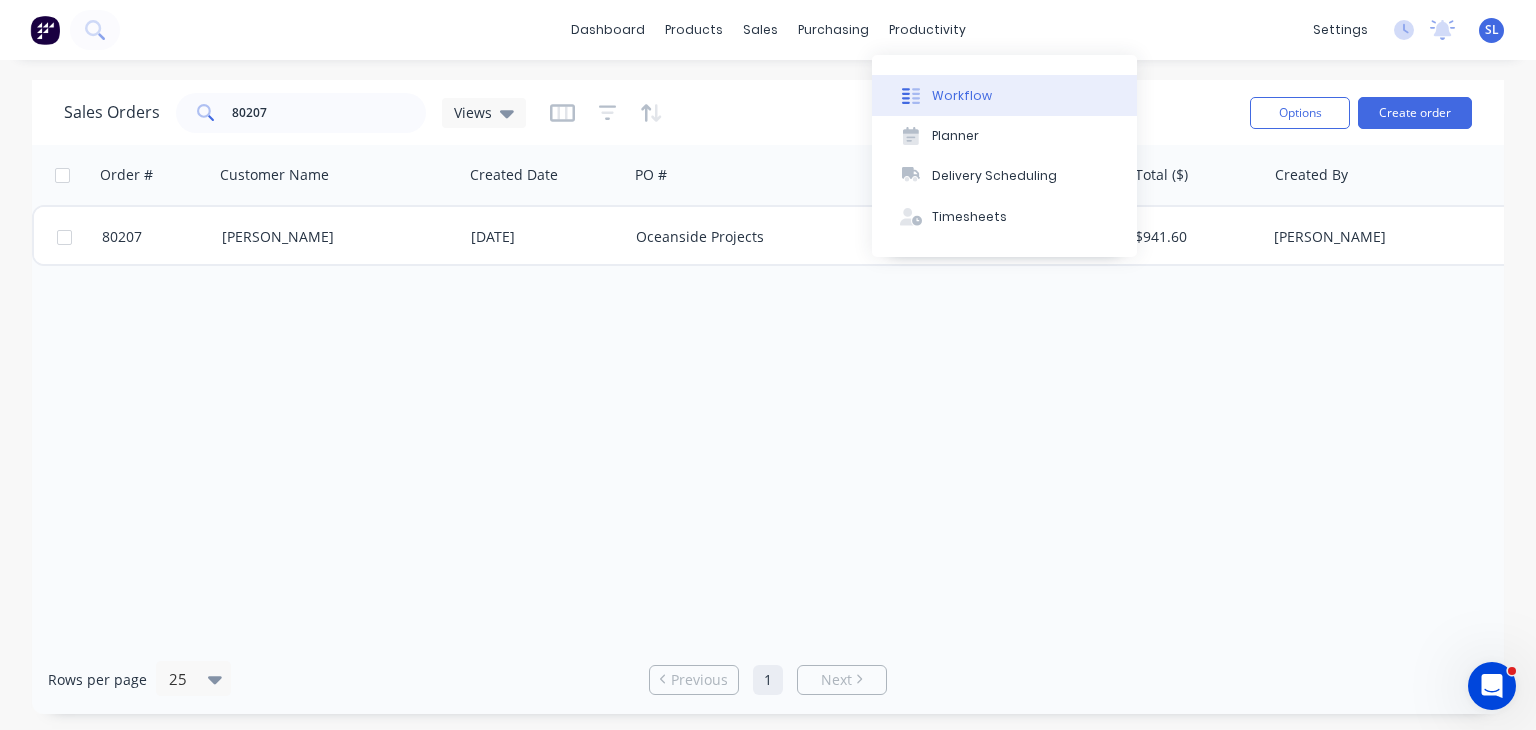 click on "Workflow" at bounding box center [962, 96] 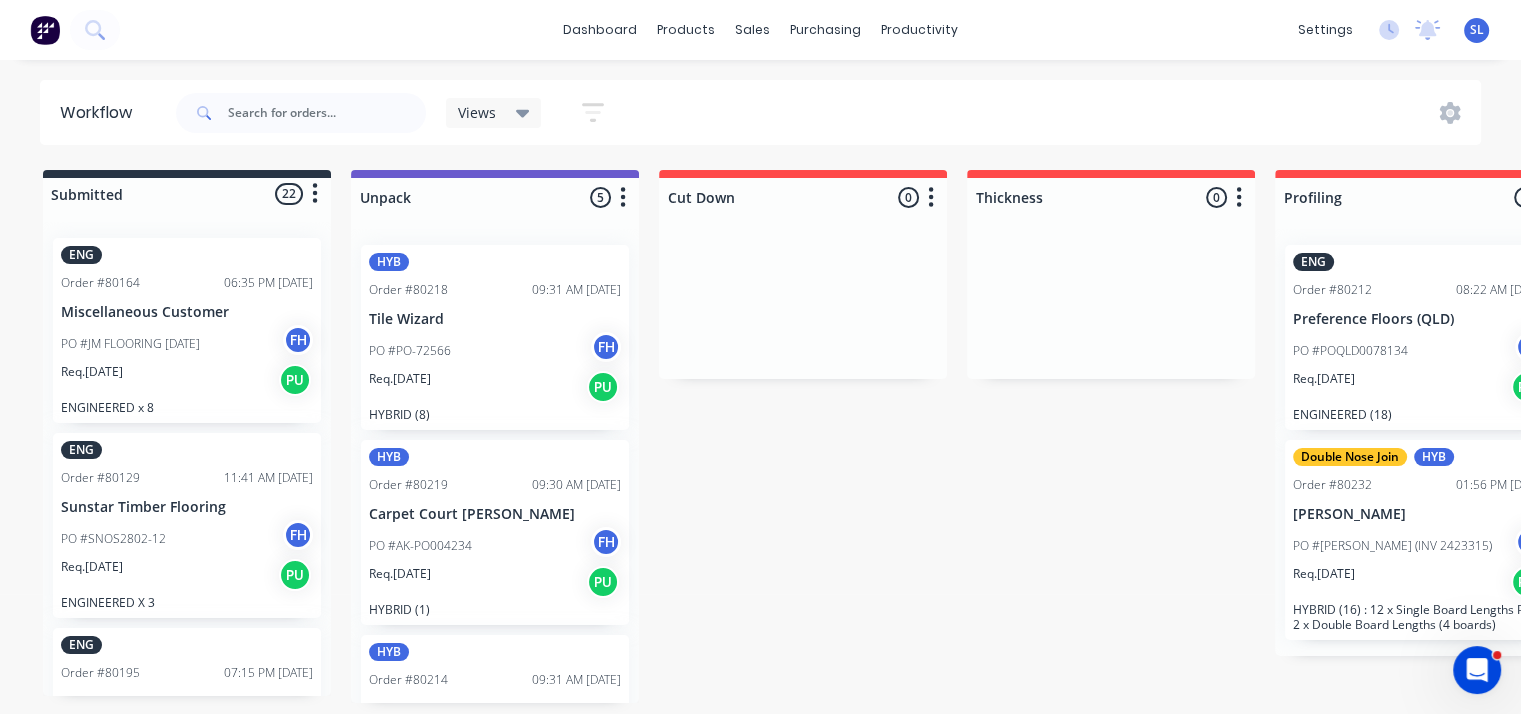 scroll, scrollTop: 581, scrollLeft: 0, axis: vertical 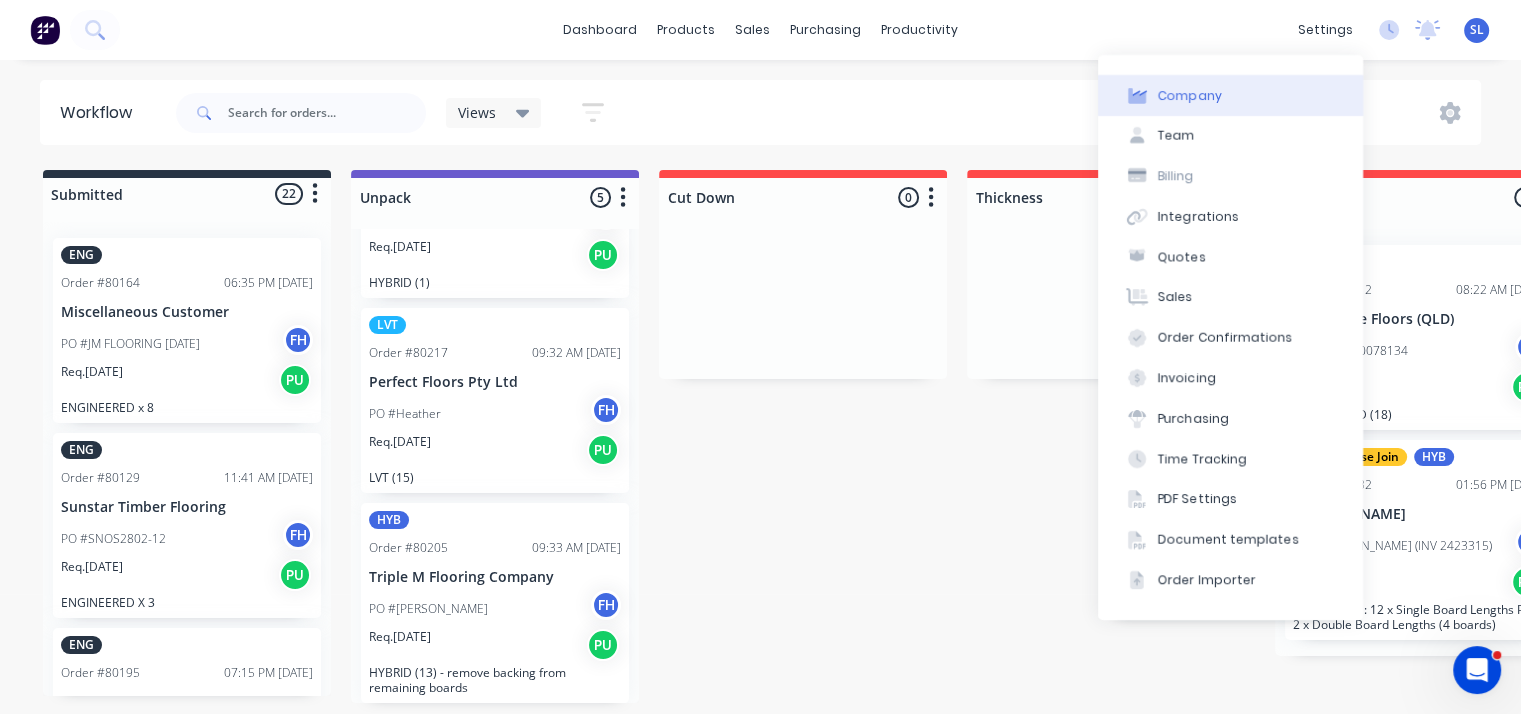 click on "Company" at bounding box center (1190, 96) 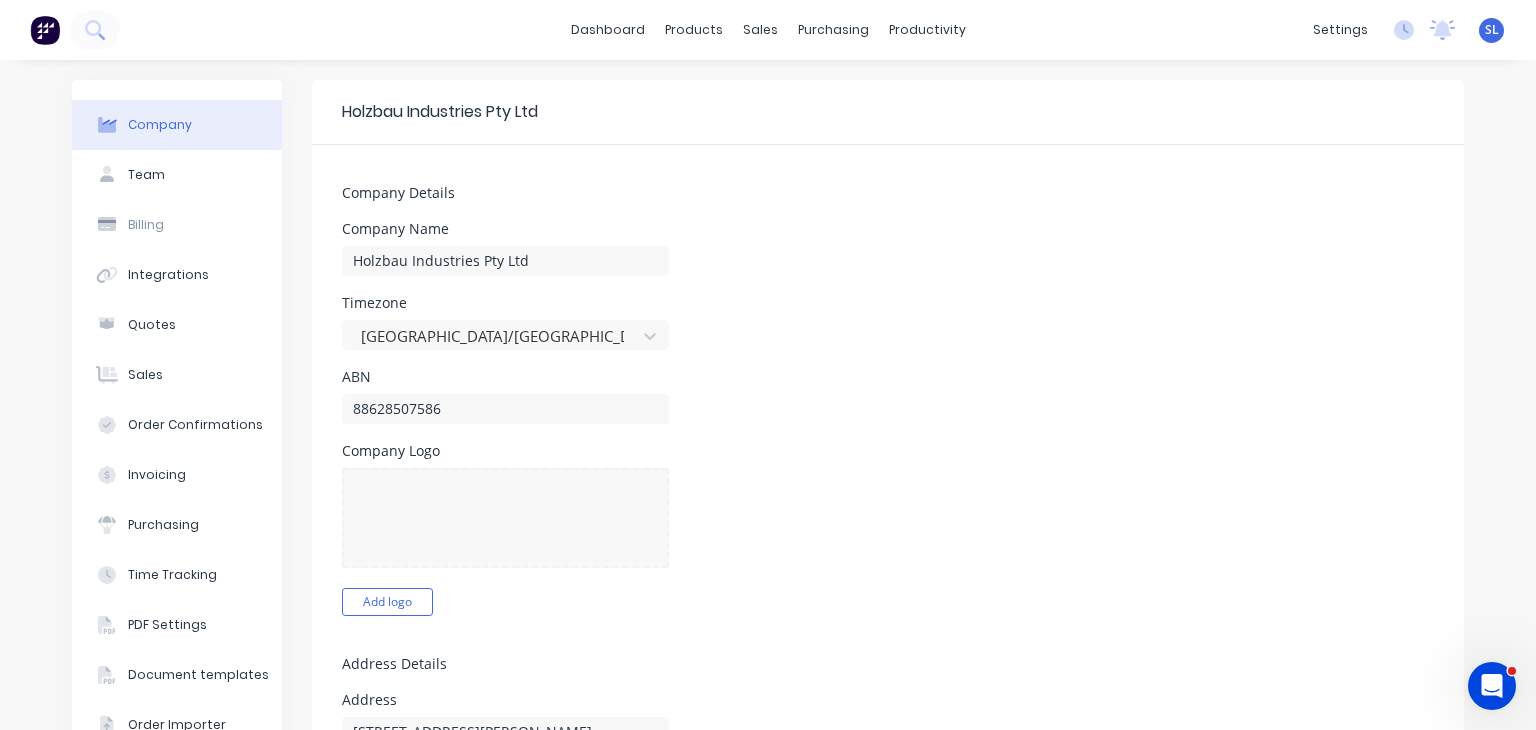 scroll, scrollTop: 566, scrollLeft: 0, axis: vertical 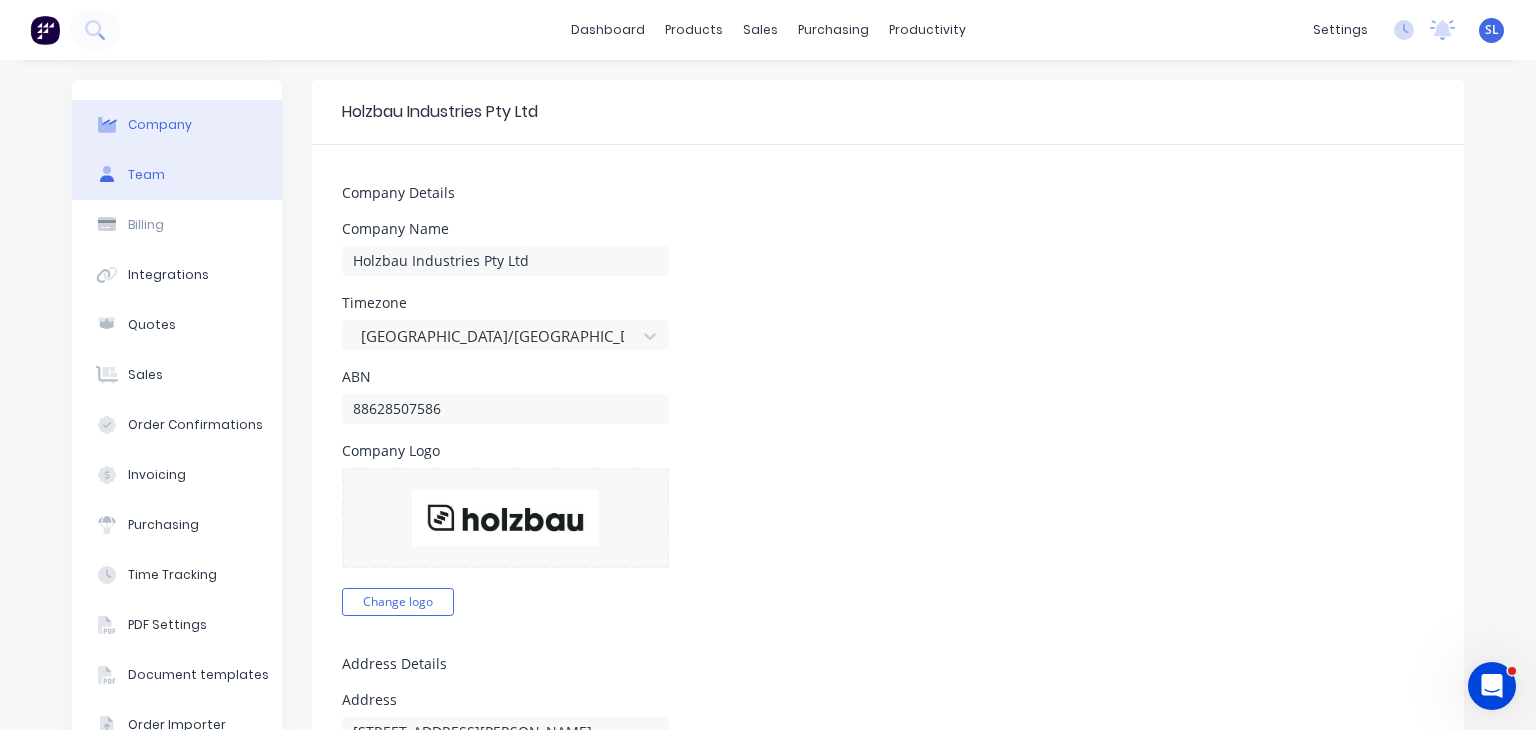 click on "Team" at bounding box center [146, 175] 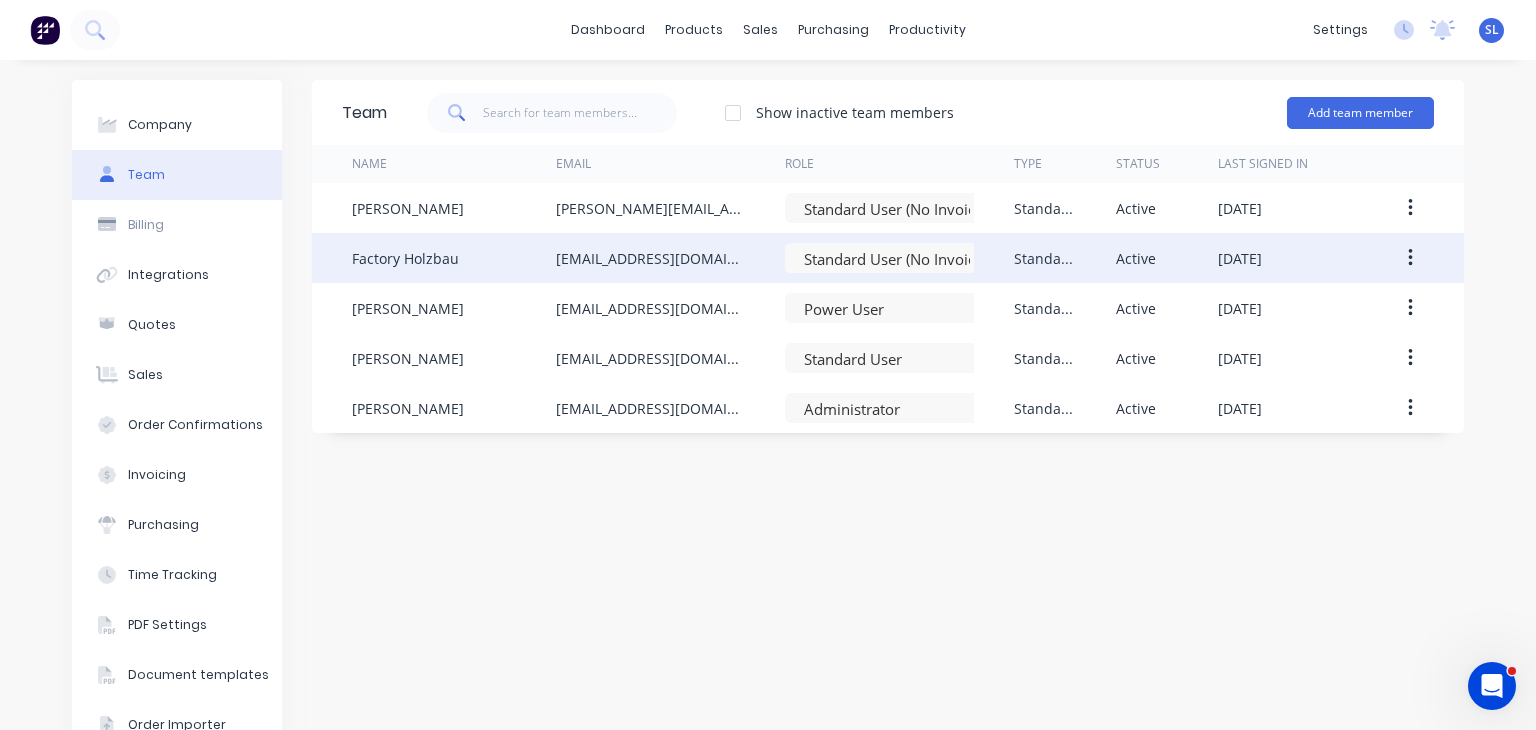 click on "Factory Holzbau" at bounding box center [405, 258] 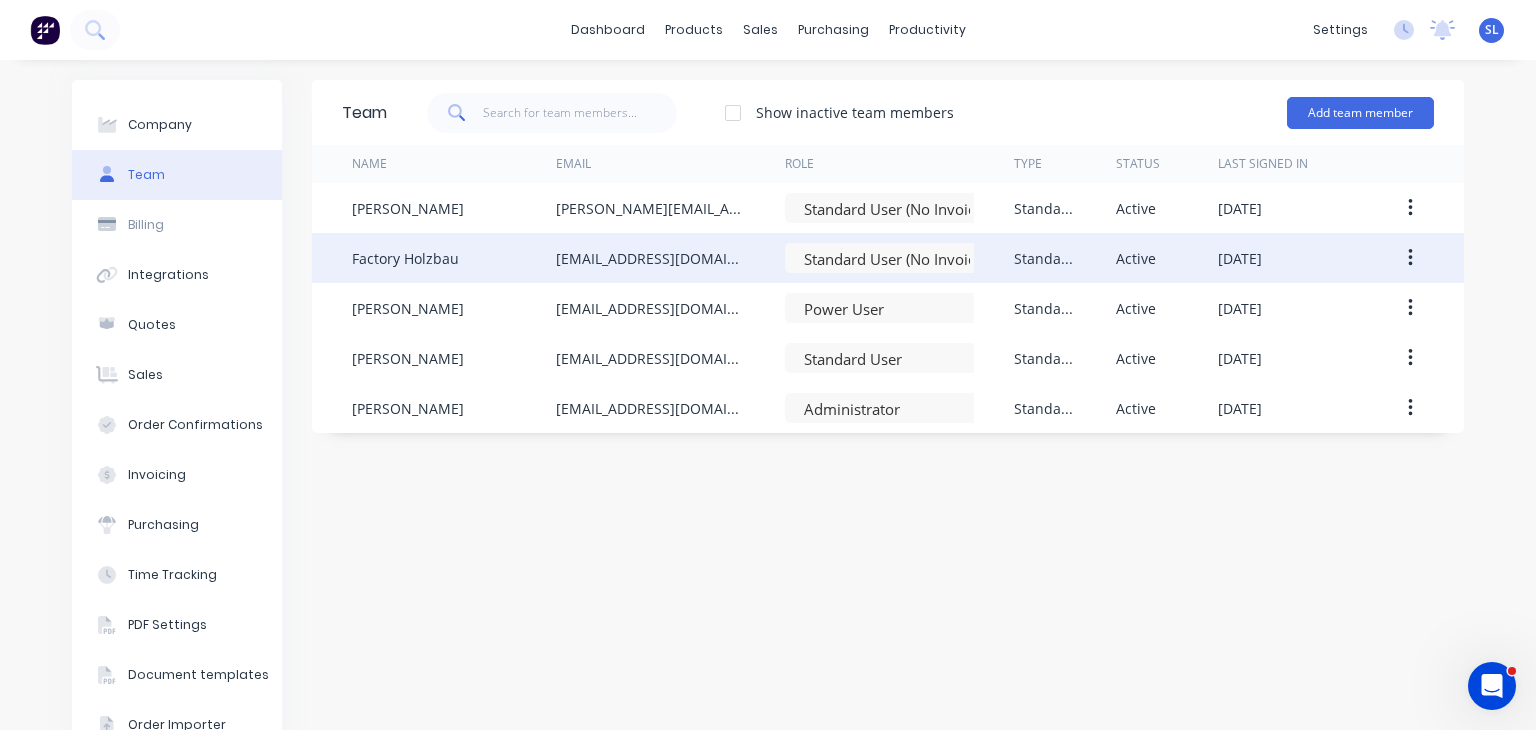 click on "[EMAIL_ADDRESS][DOMAIN_NAME]" at bounding box center (650, 258) 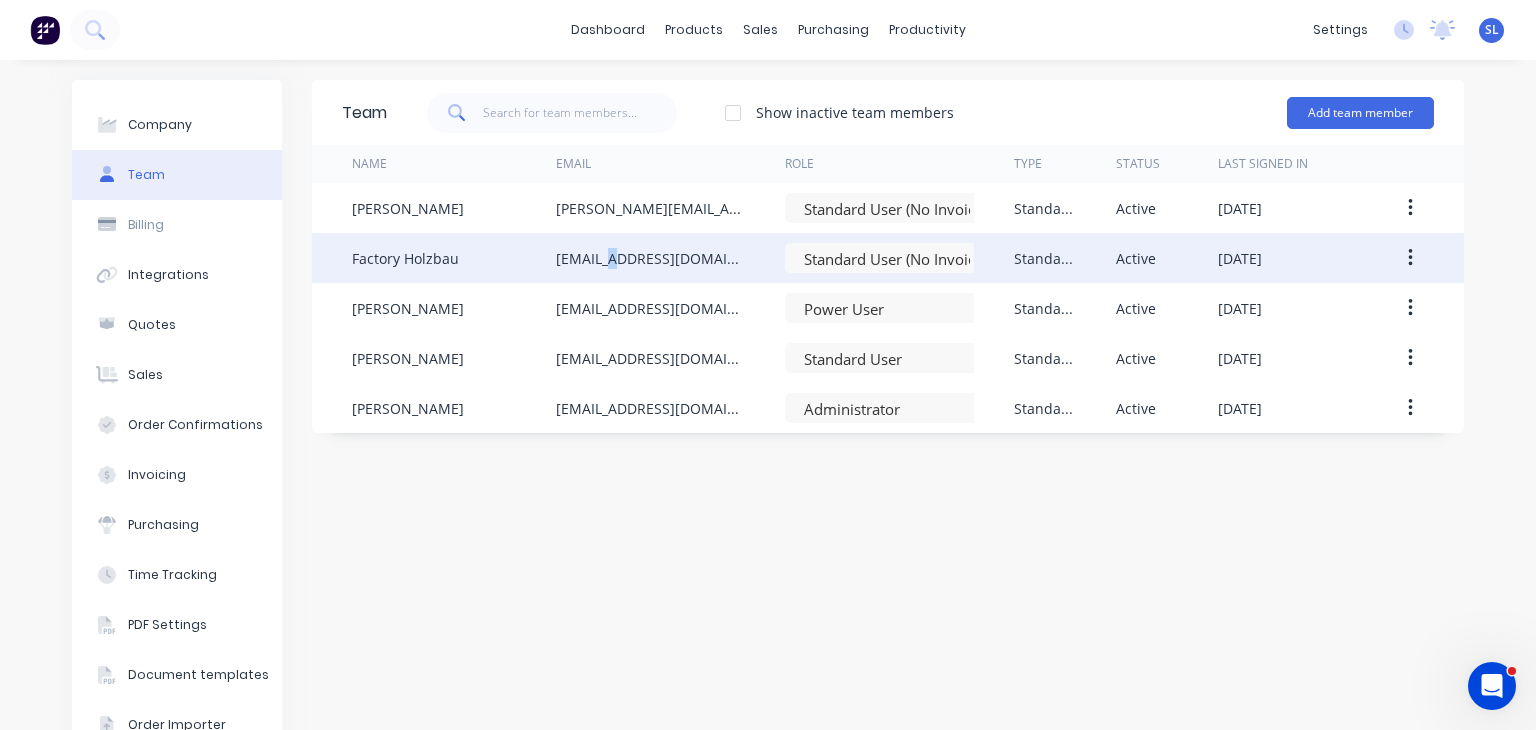 click on "[EMAIL_ADDRESS][DOMAIN_NAME]" at bounding box center (650, 258) 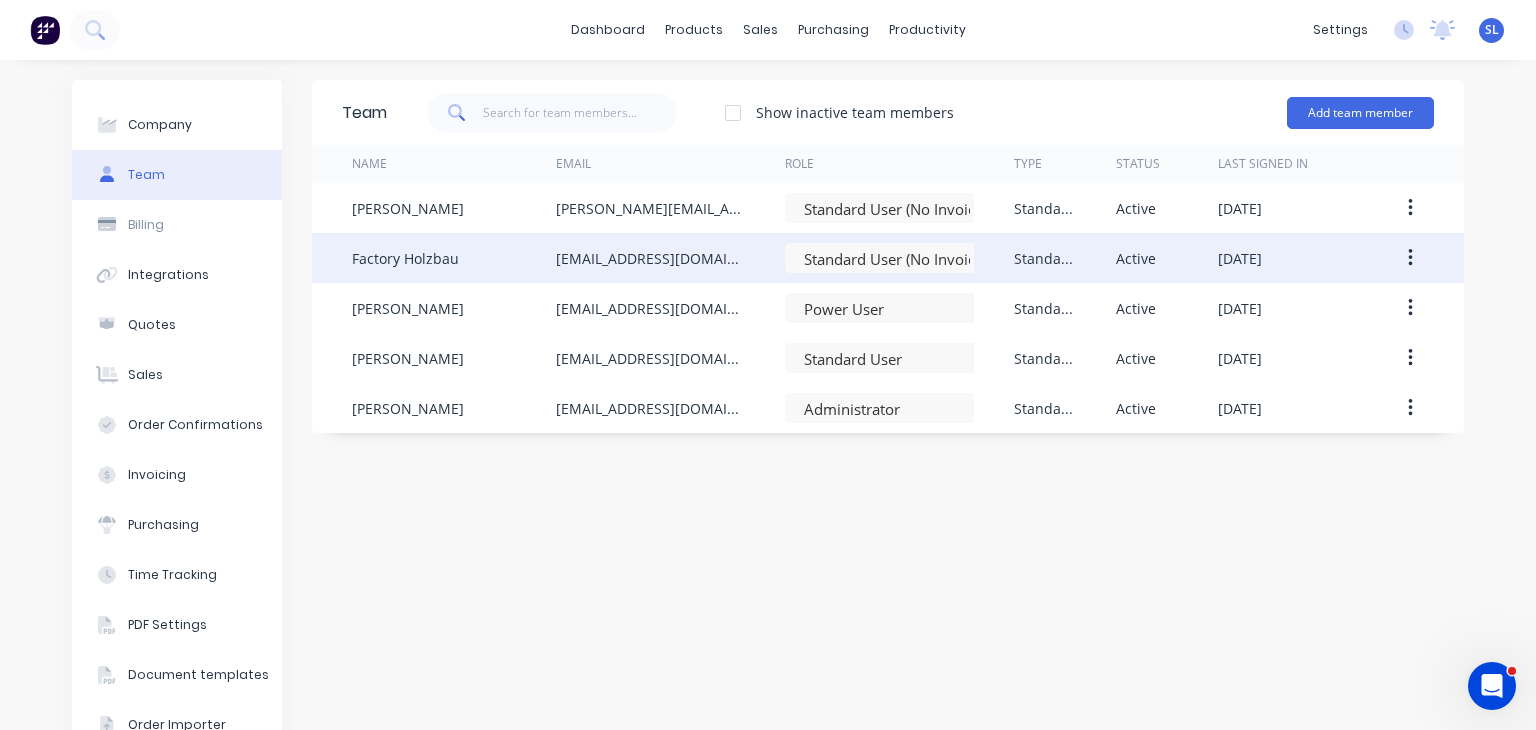 click on "Factory Holzbau" at bounding box center [405, 258] 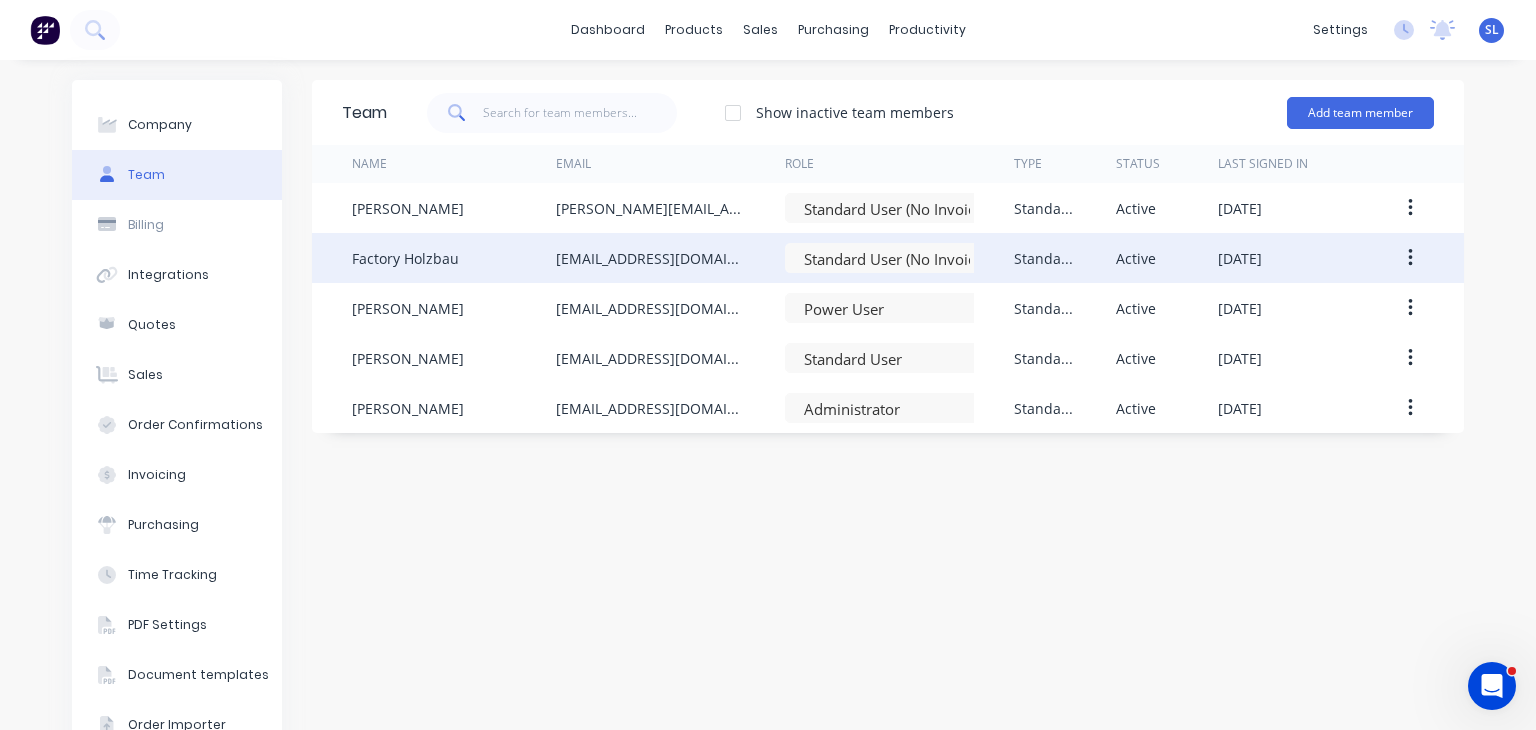 click 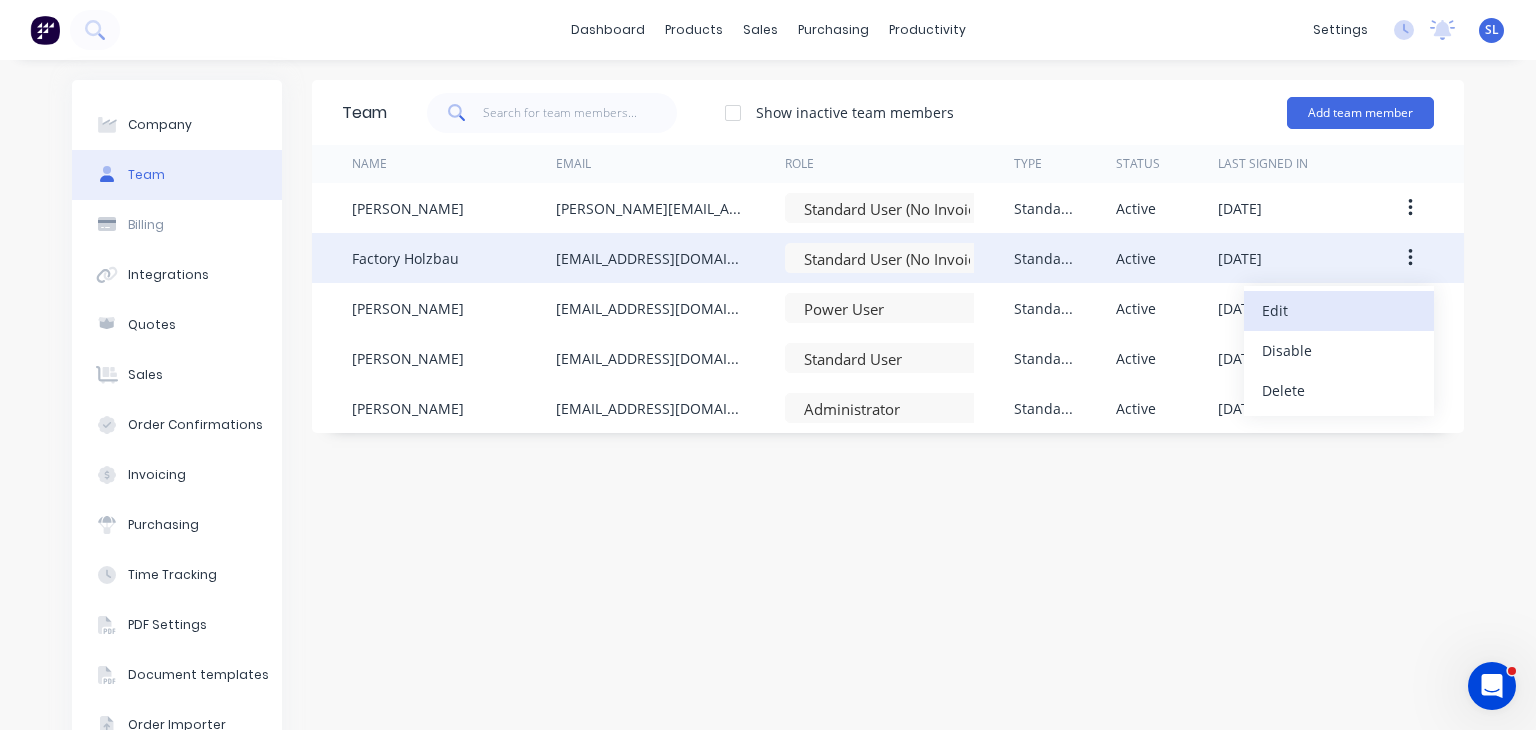click on "Edit" at bounding box center (1339, 310) 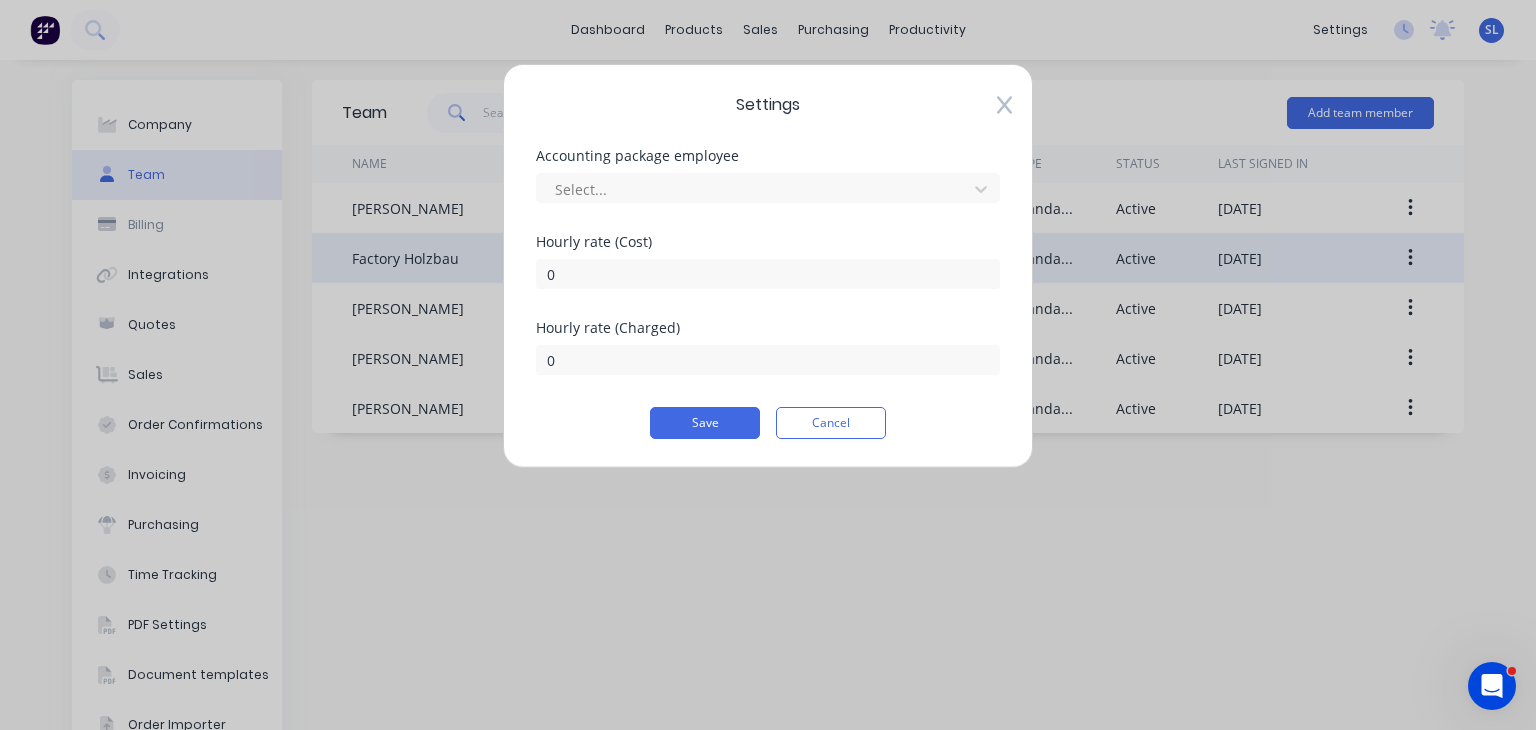 click 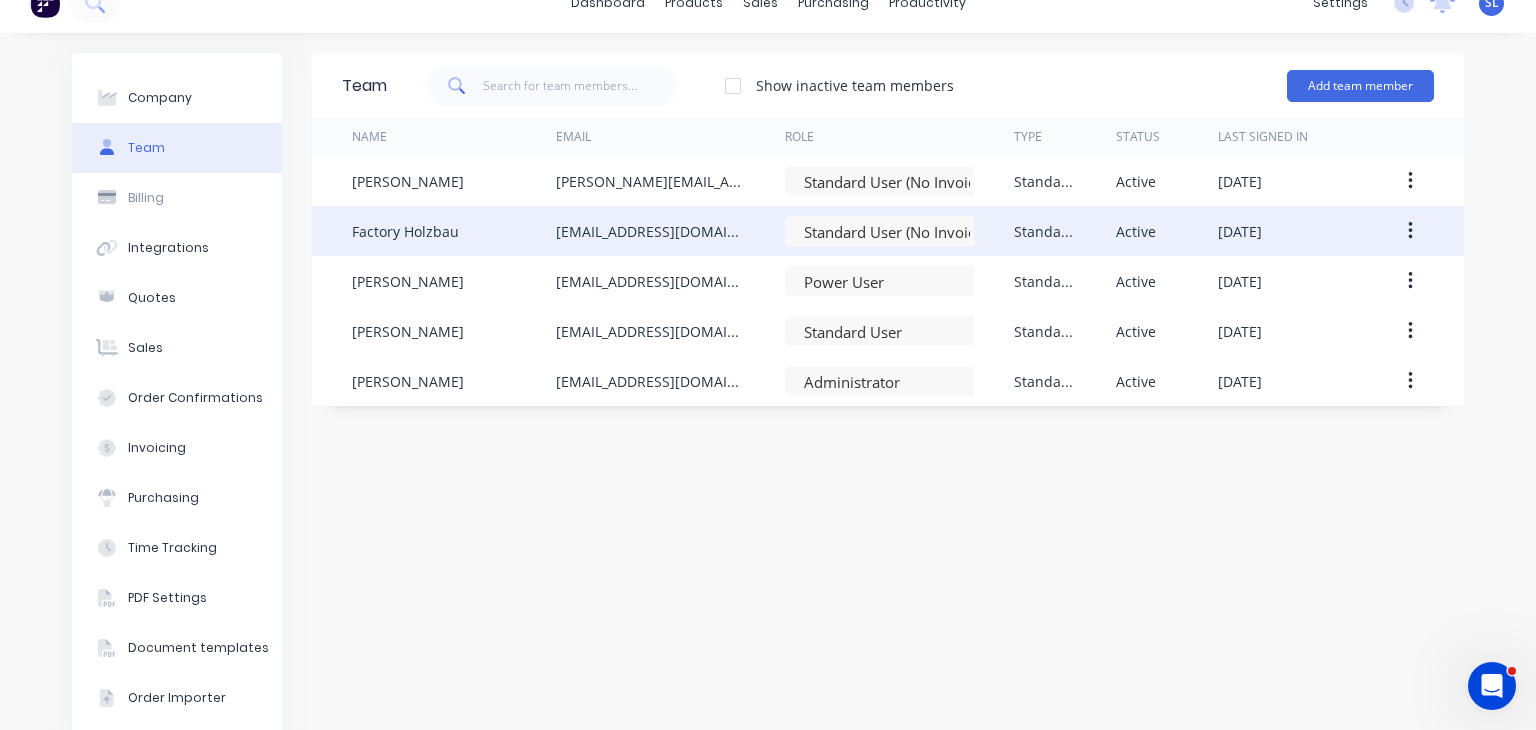 scroll, scrollTop: 28, scrollLeft: 0, axis: vertical 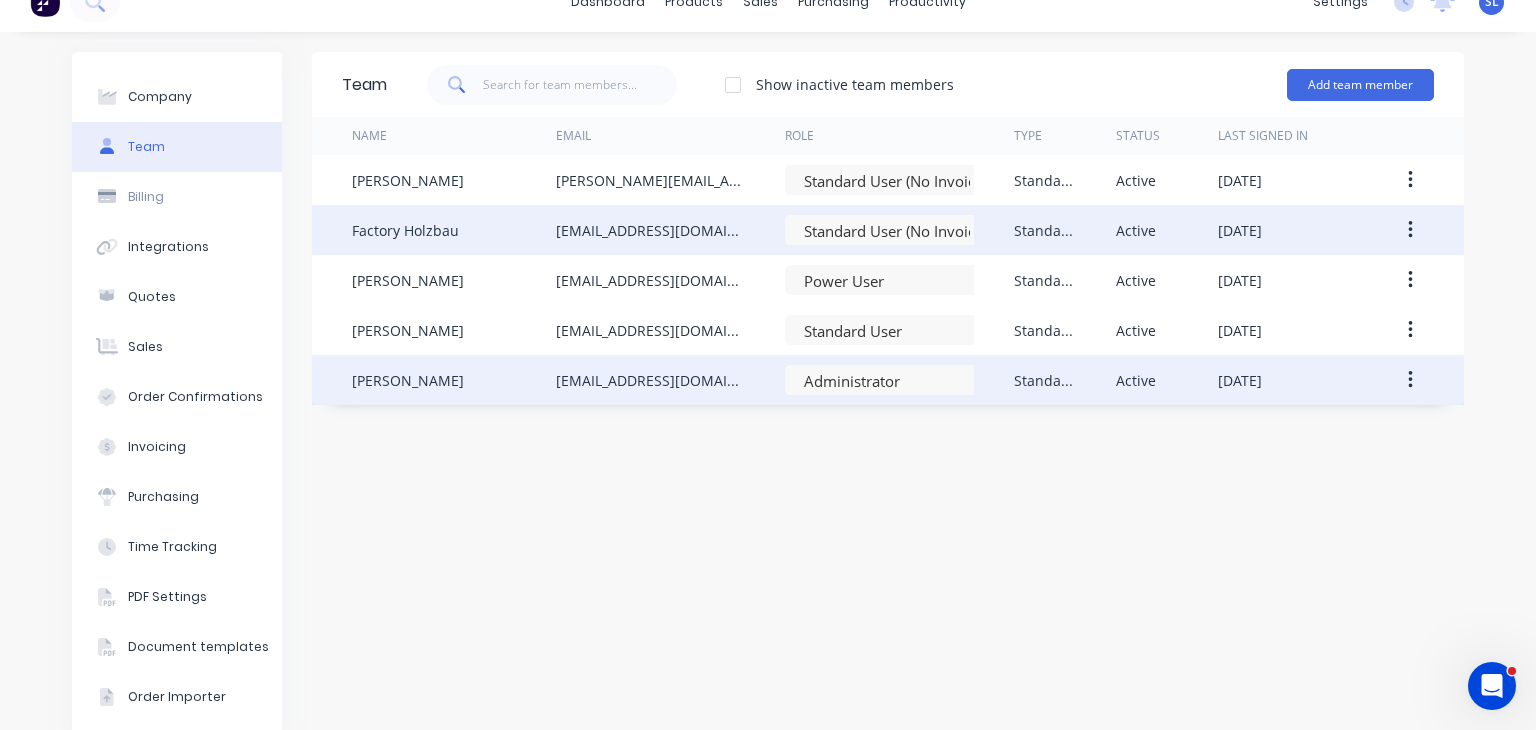 click on "[PERSON_NAME]" at bounding box center [408, 380] 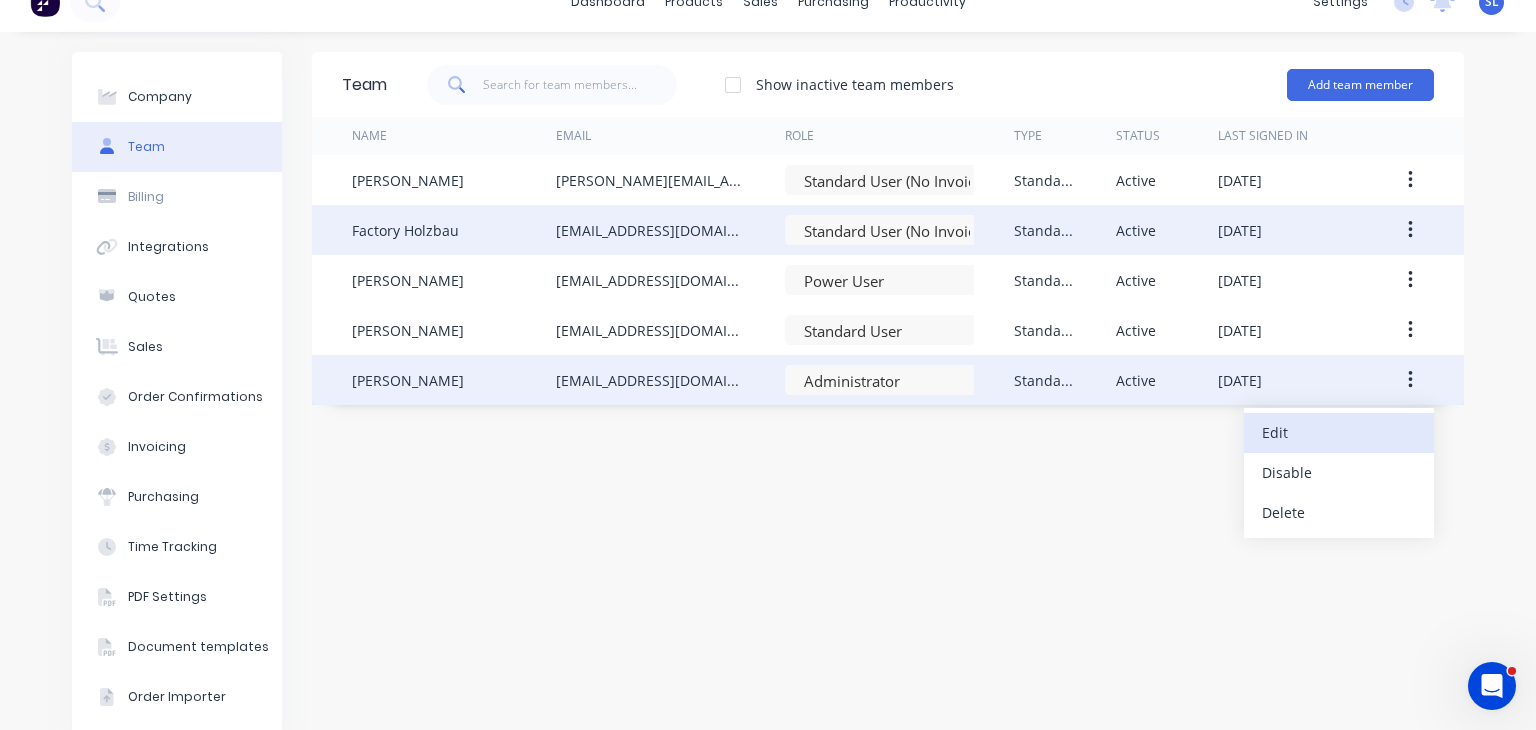 click on "Edit" at bounding box center [1339, 432] 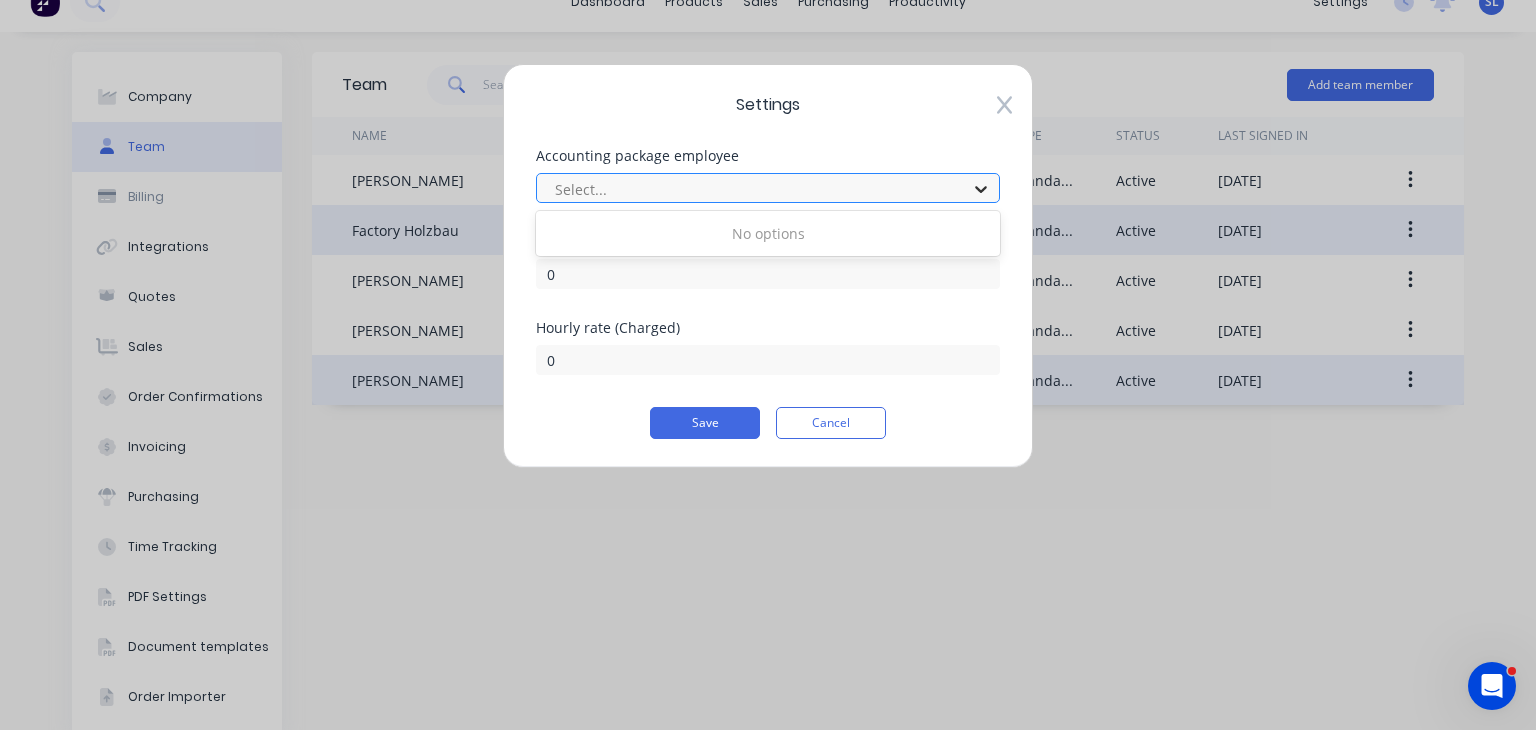 click 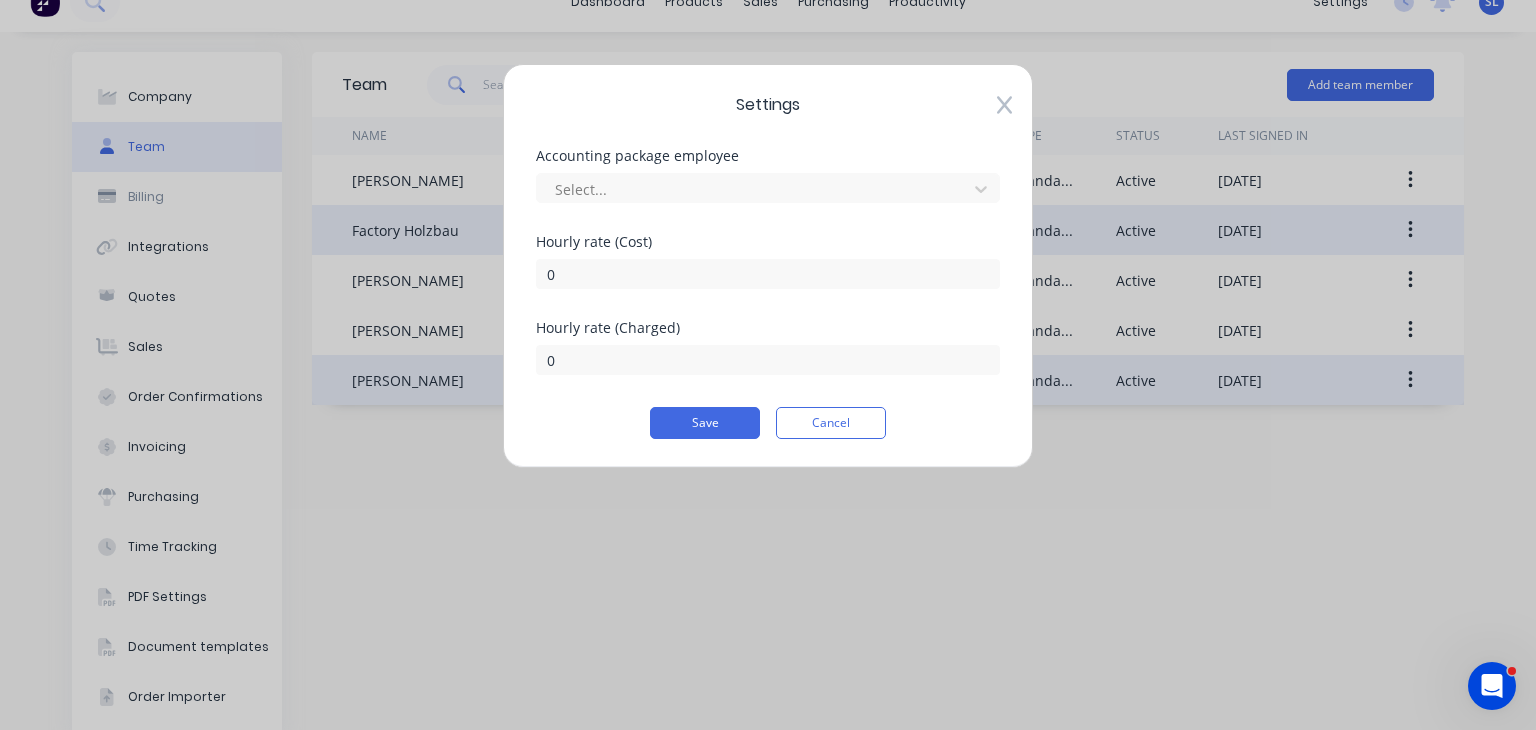 click on "Settings Accounting package employee Select... [DEMOGRAPHIC_DATA] rate (Cost) 0 Hourly rate (Charged) 0 Save   Cancel" at bounding box center [768, 365] 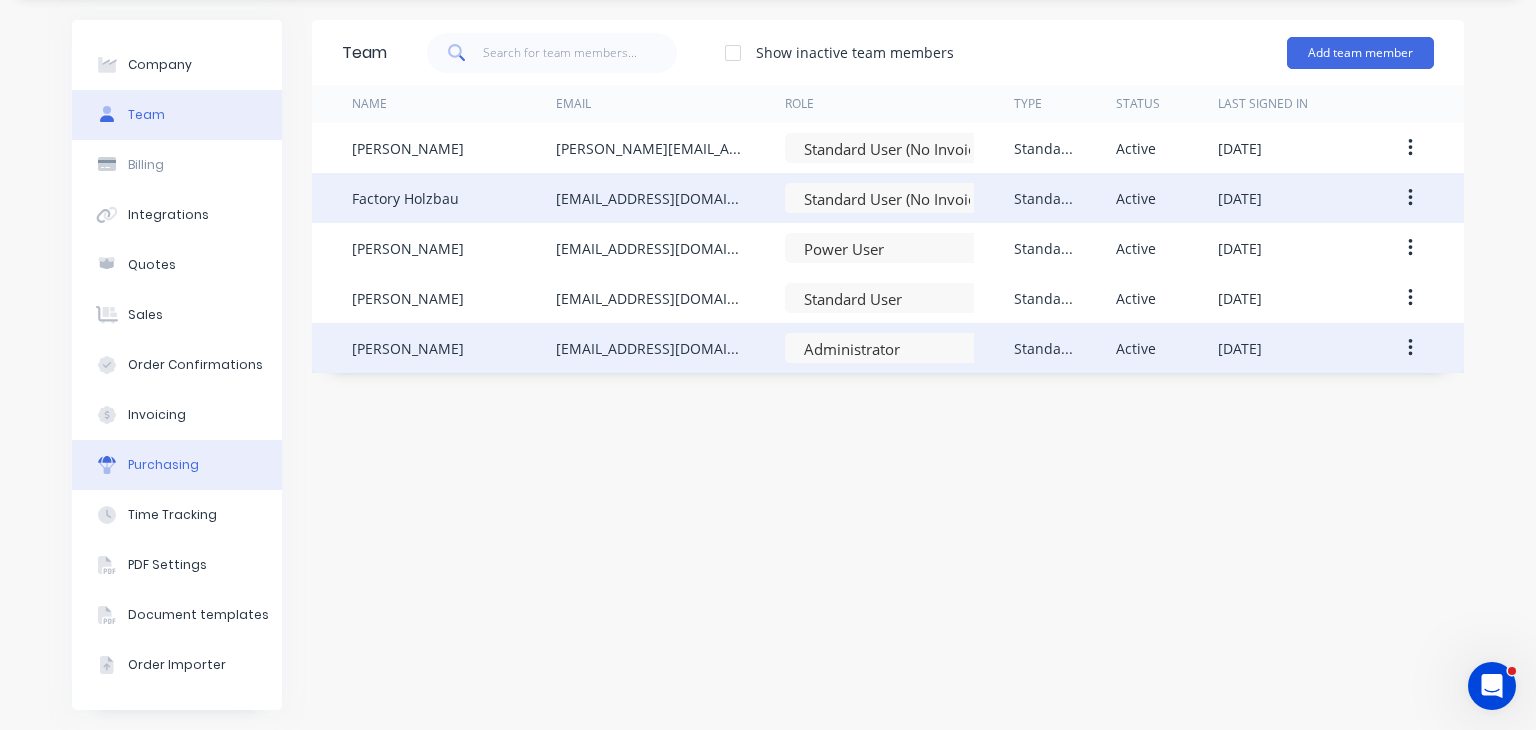 scroll, scrollTop: 0, scrollLeft: 0, axis: both 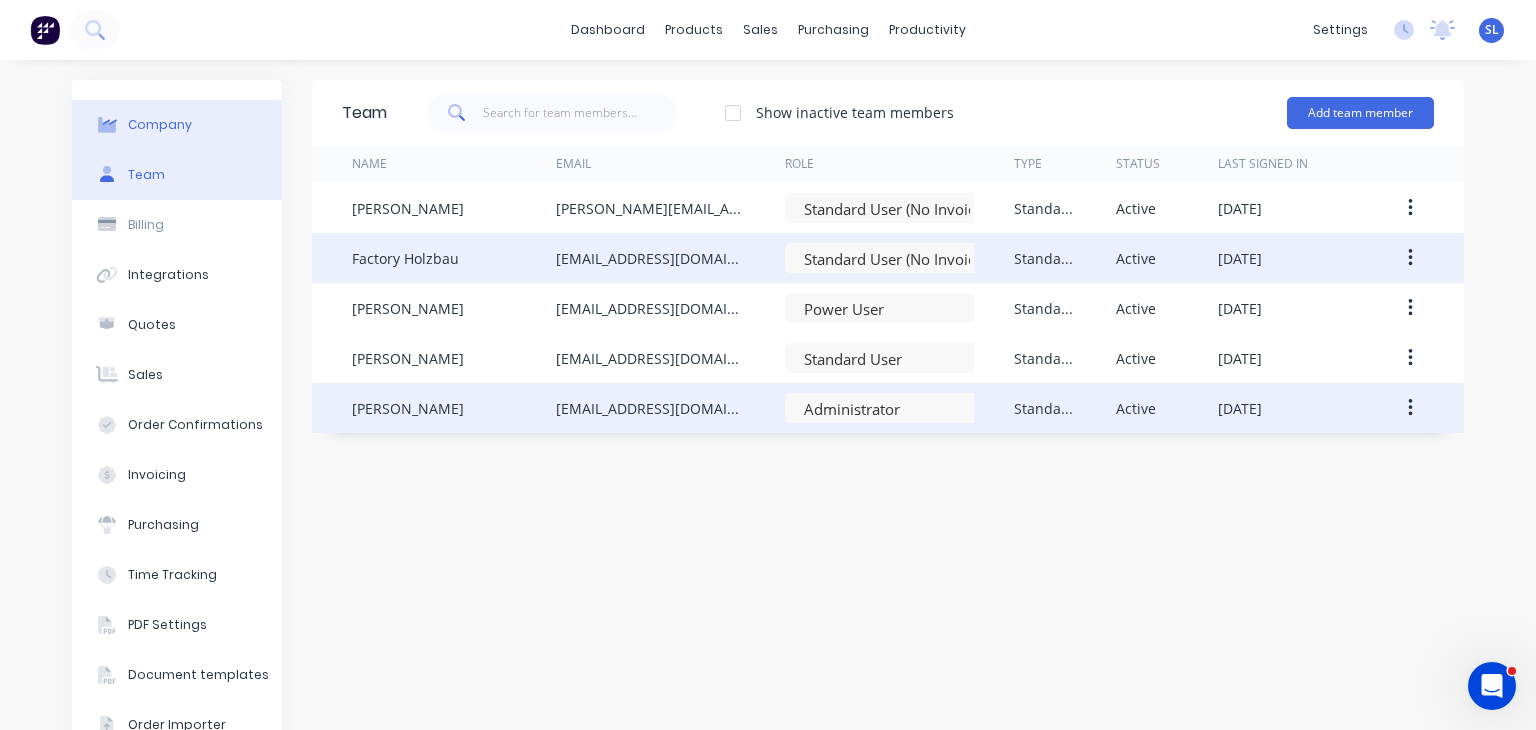 click on "Company" at bounding box center (160, 125) 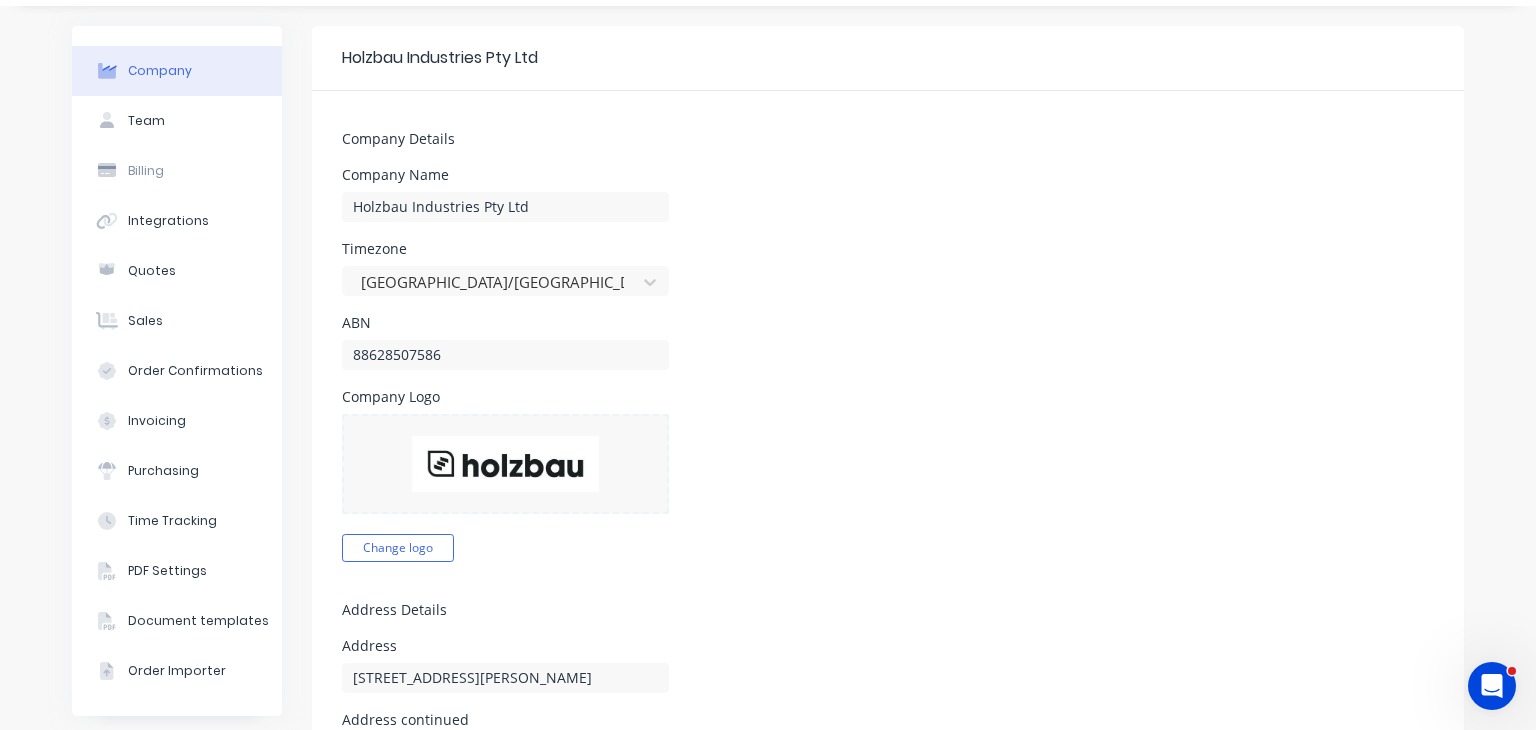 scroll, scrollTop: 0, scrollLeft: 0, axis: both 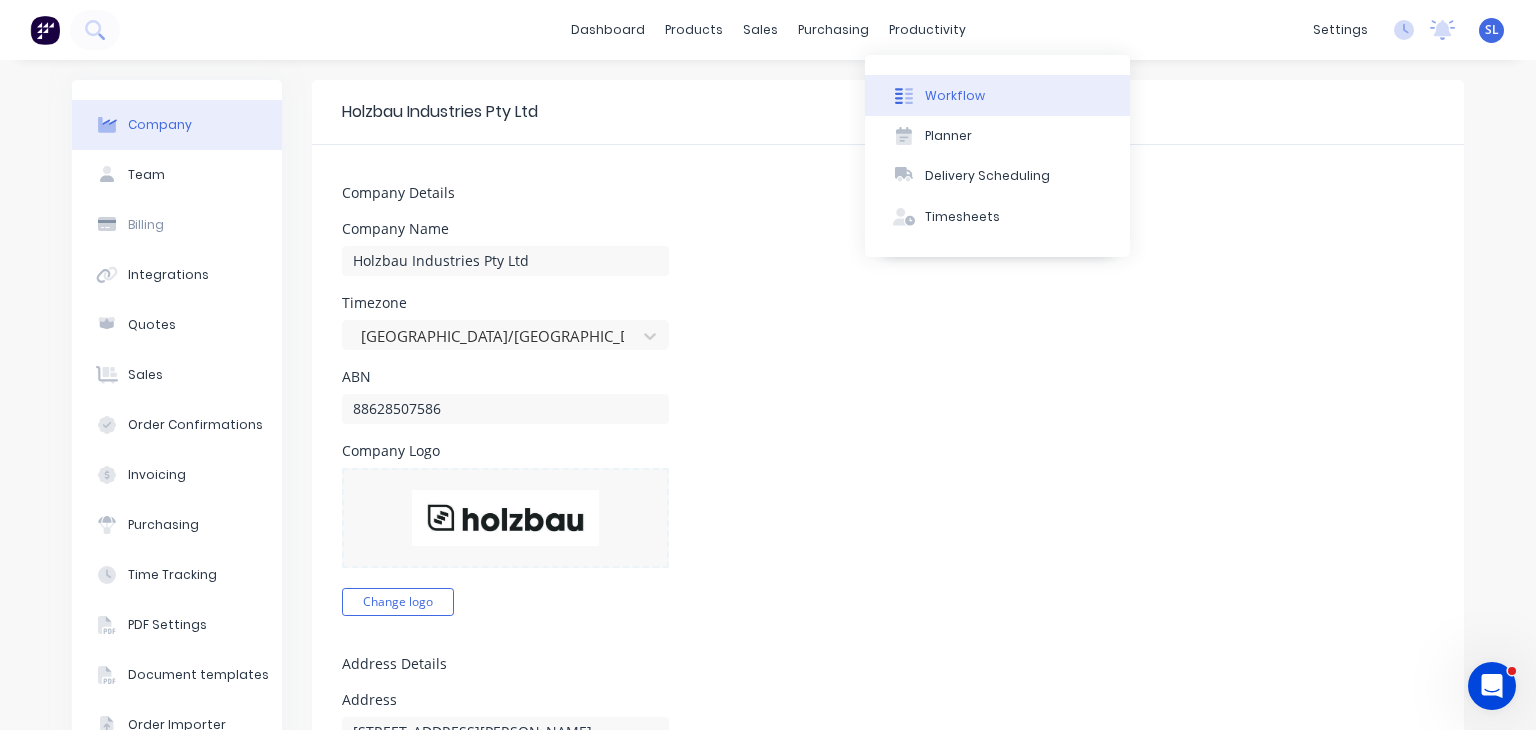 click on "Workflow" at bounding box center [955, 96] 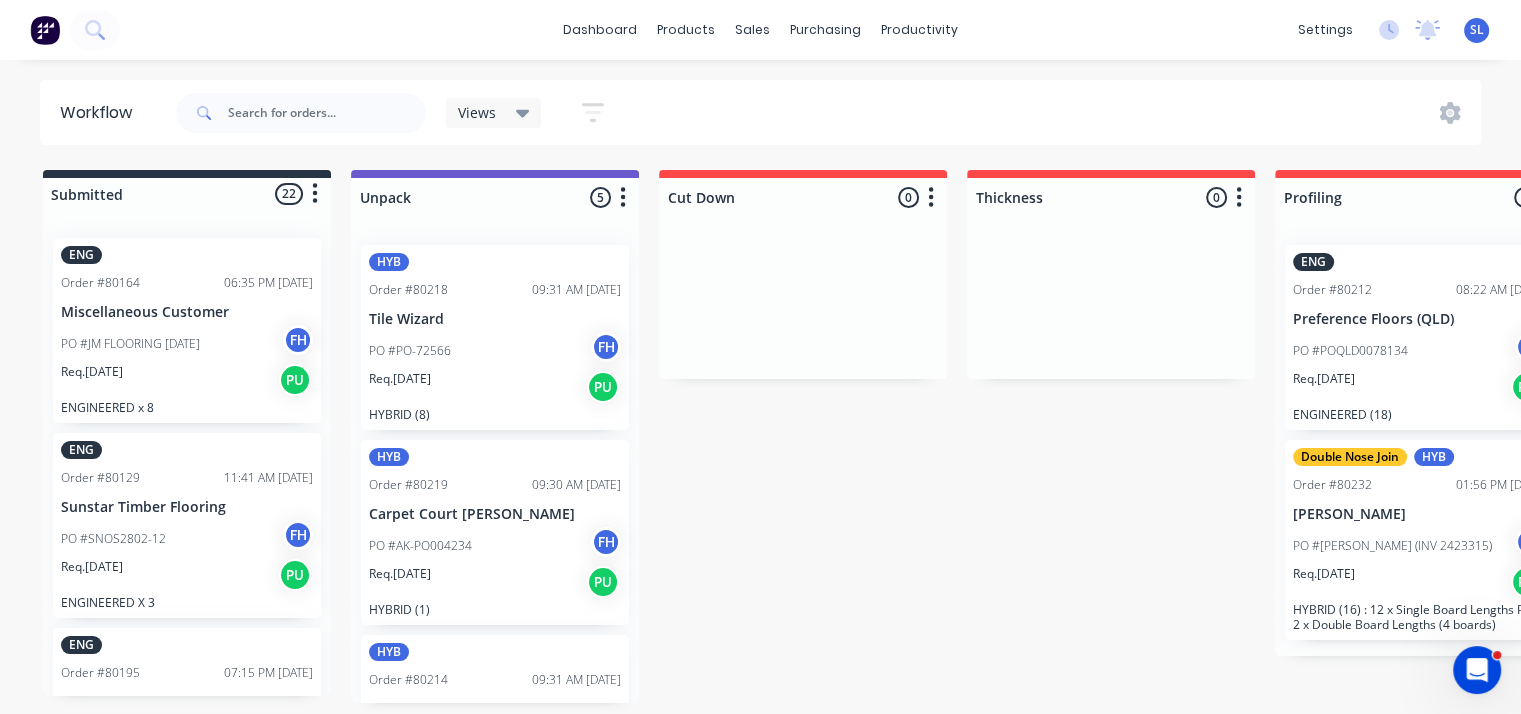 scroll, scrollTop: 581, scrollLeft: 0, axis: vertical 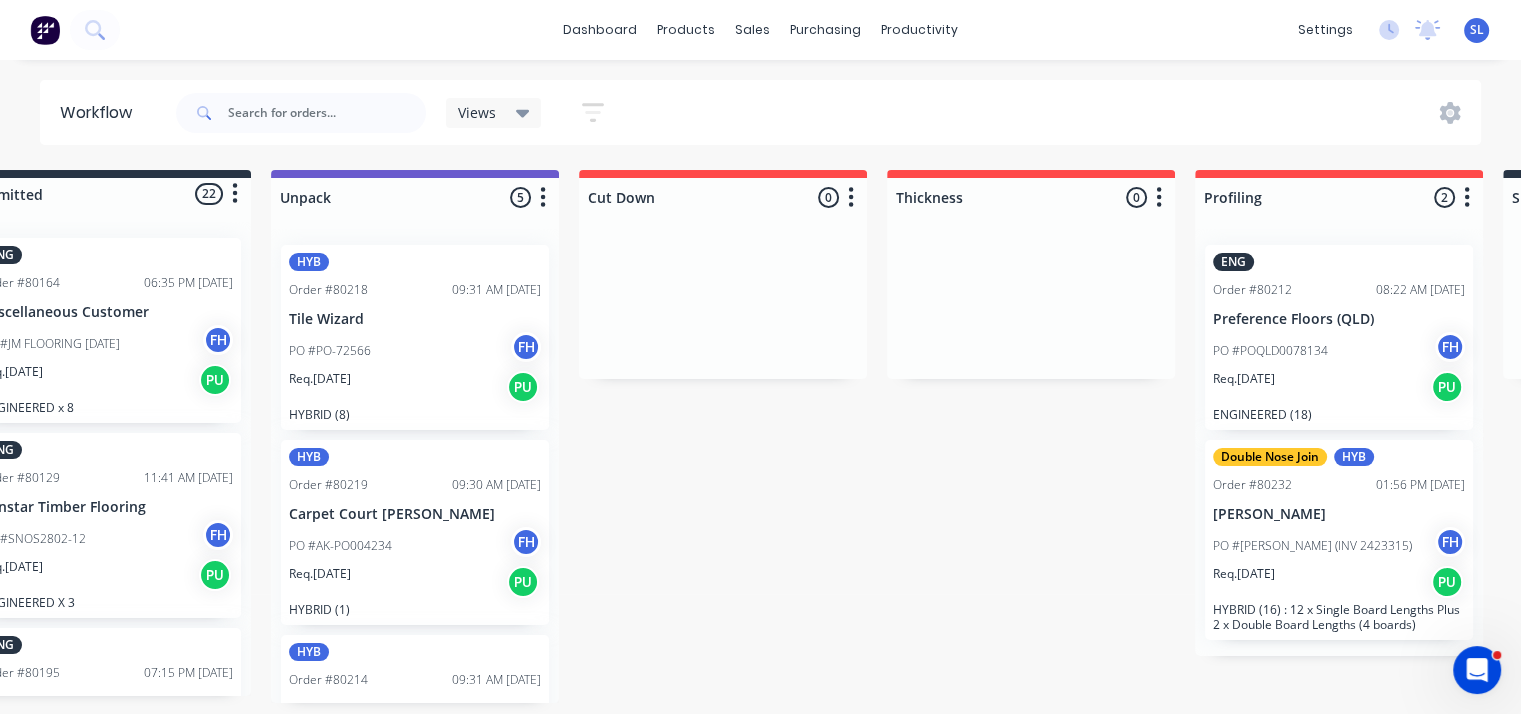 click at bounding box center [1159, 198] 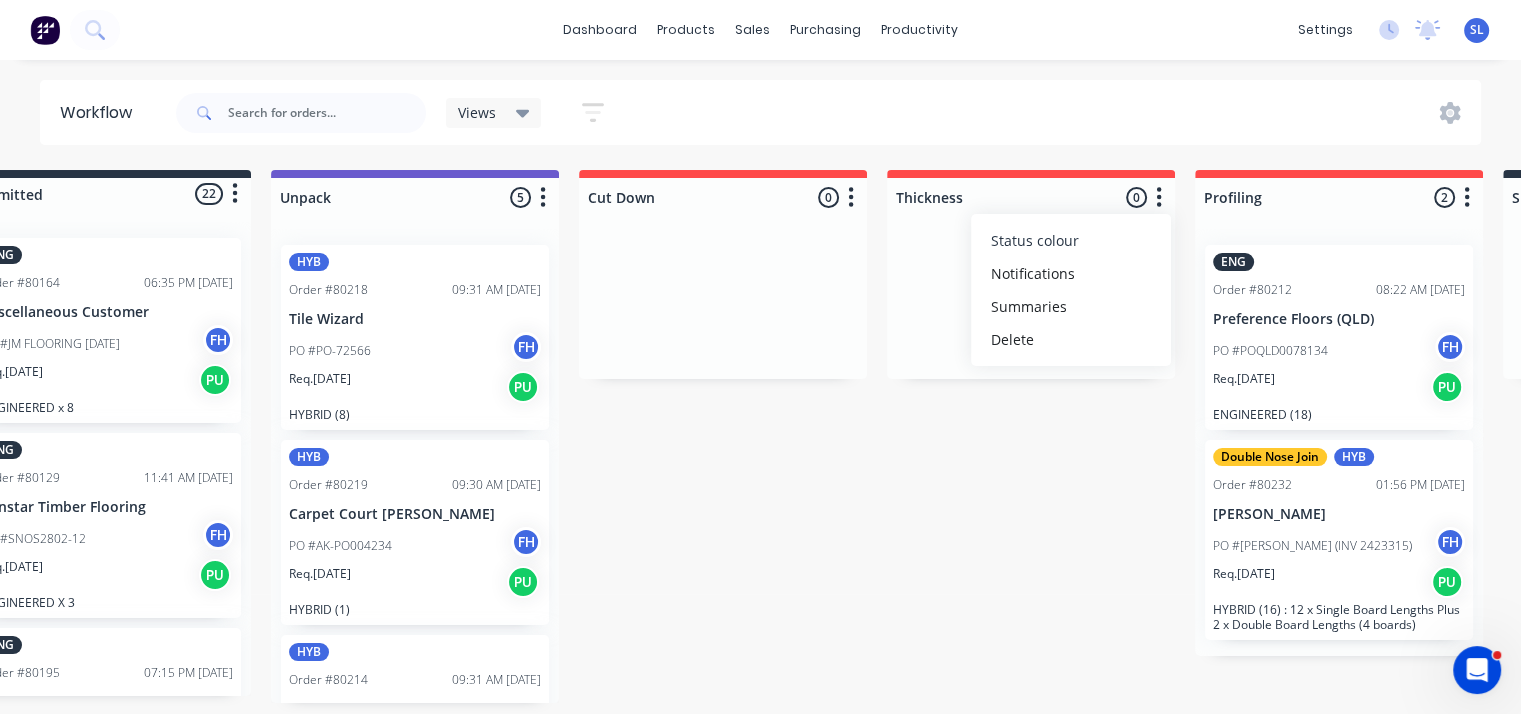 click on "Status colour" at bounding box center [1071, 240] 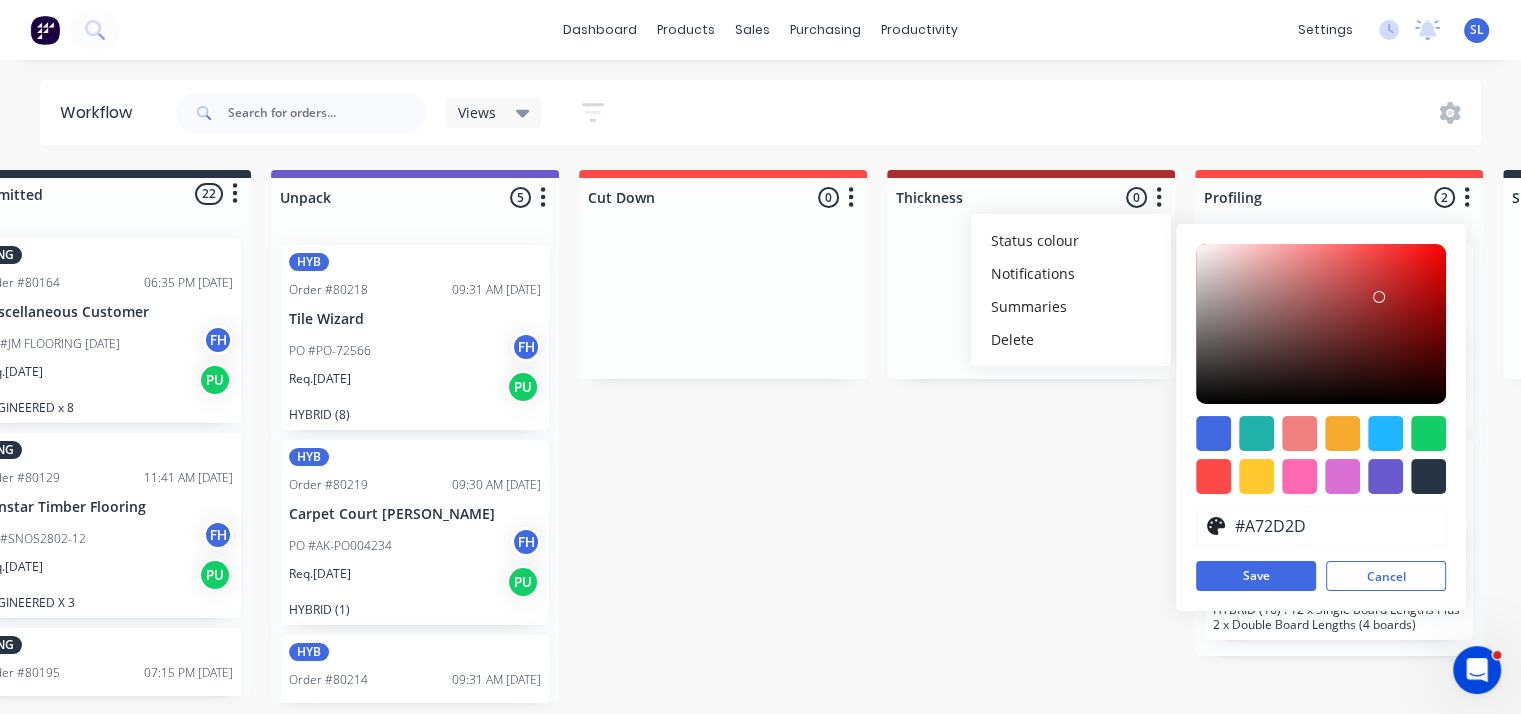 type on "#A42B2B" 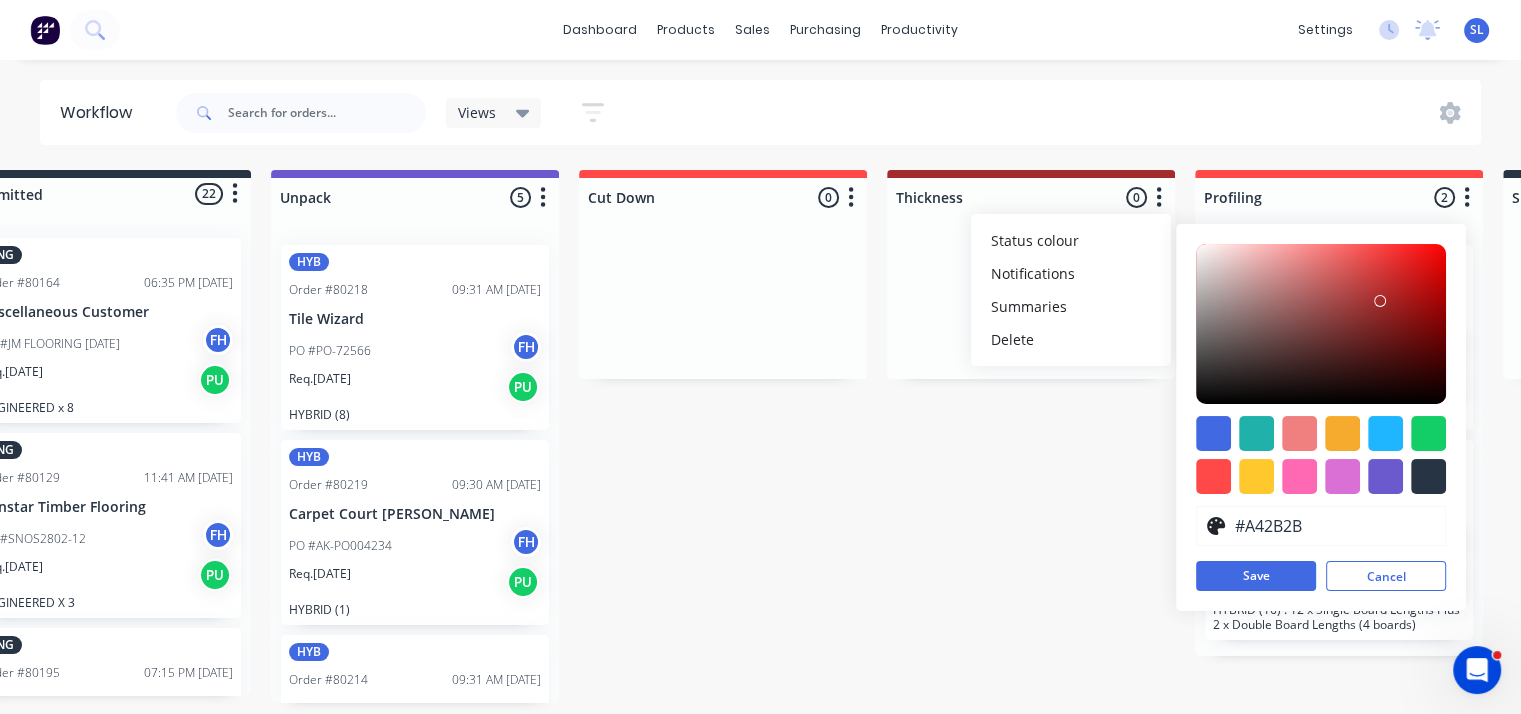 drag, startPoint x: 1374, startPoint y: 249, endPoint x: 1380, endPoint y: 301, distance: 52.34501 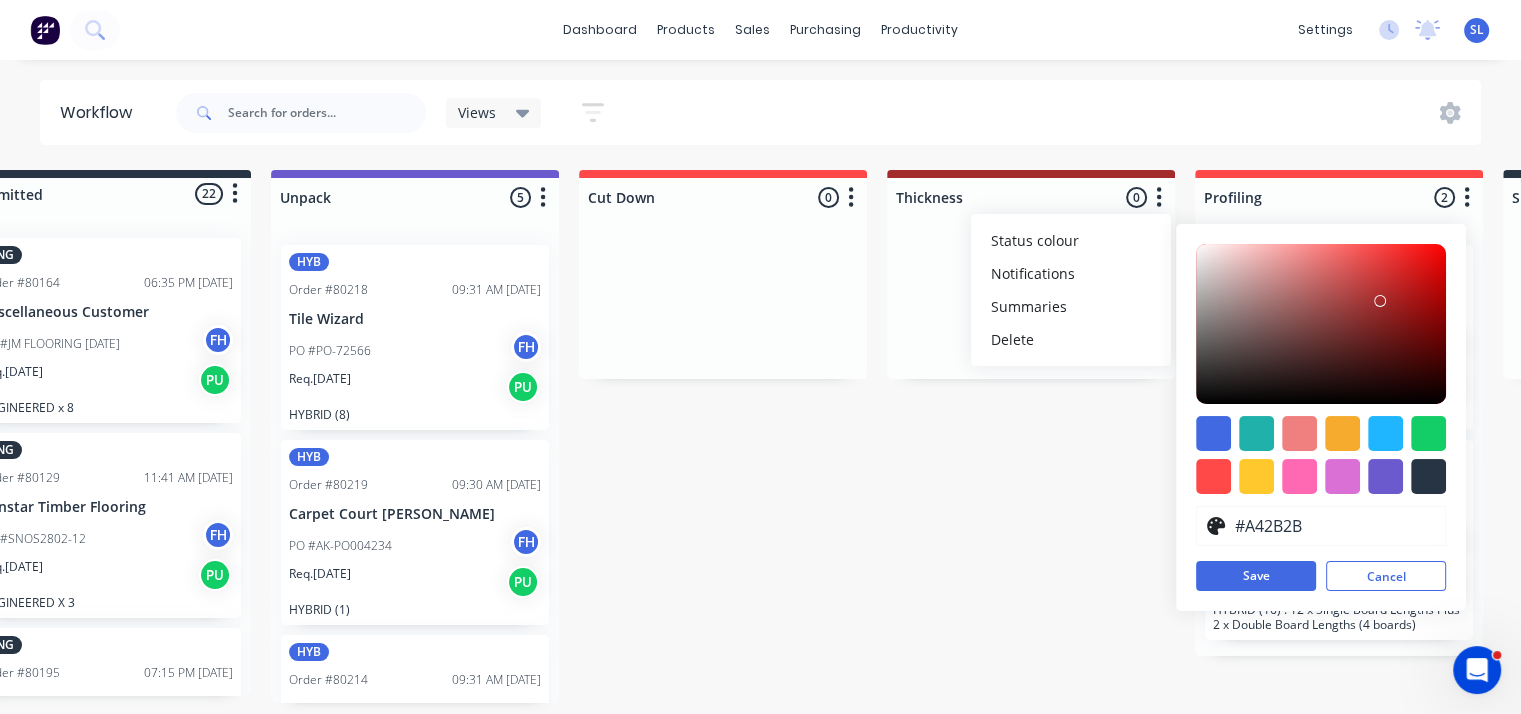 click at bounding box center [1380, 301] 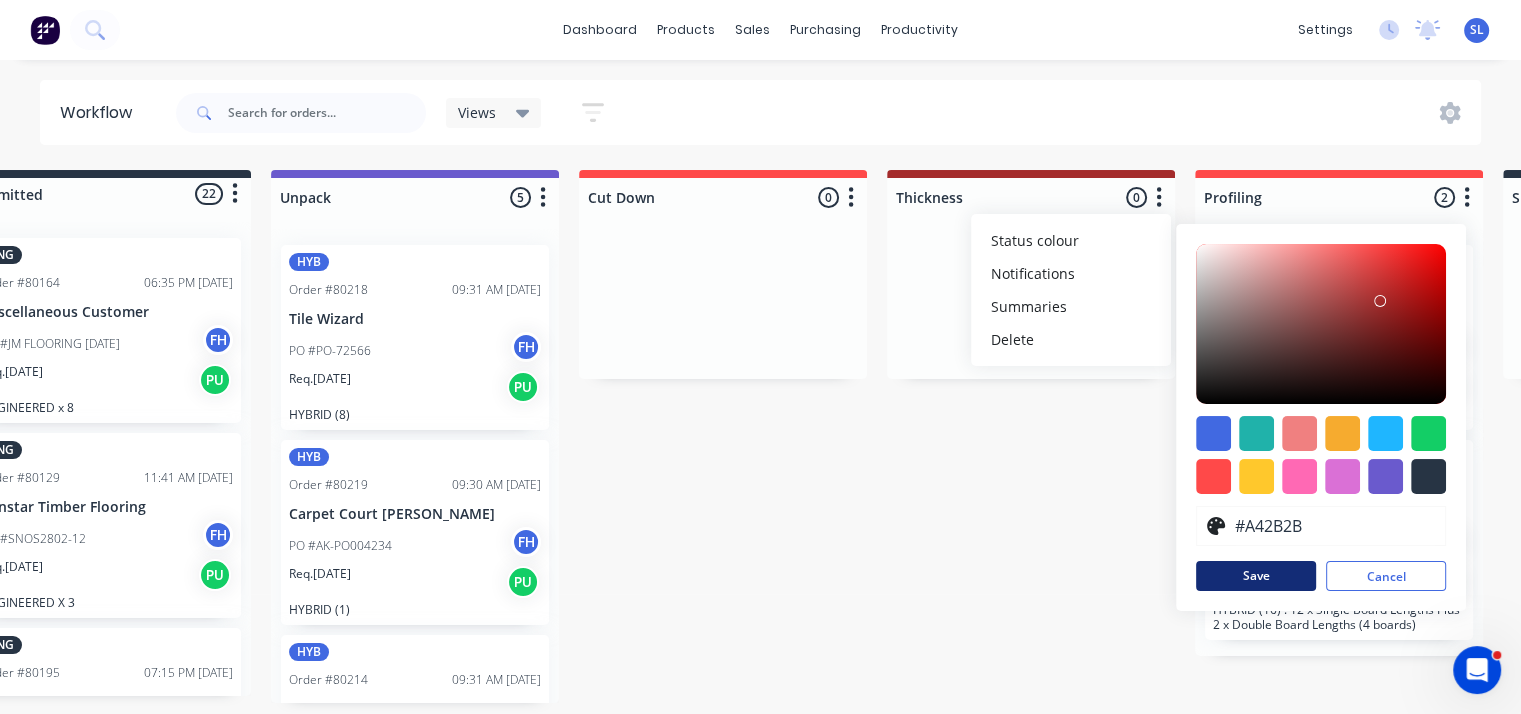 click on "Save" at bounding box center (1256, 576) 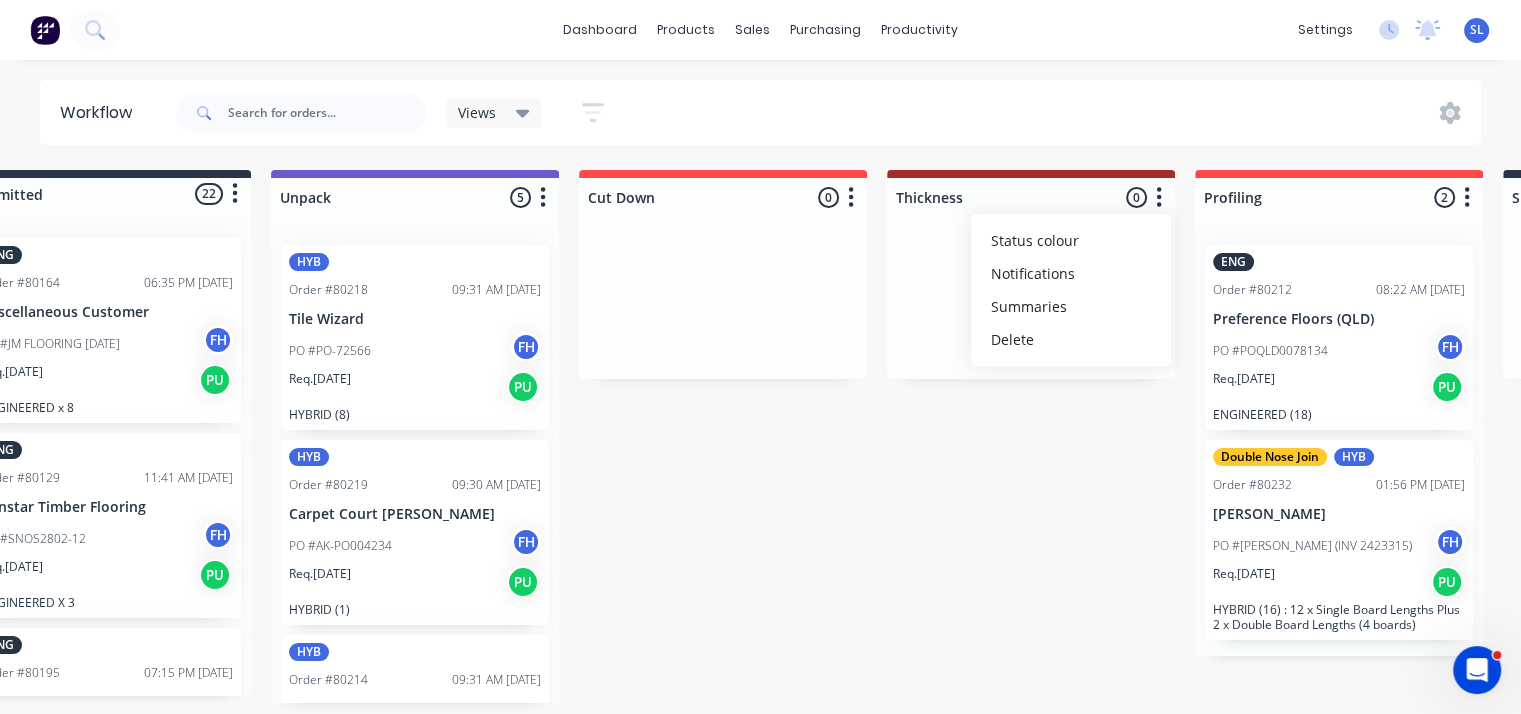 click on "Profiling 2 Status colour #FF4949 hex #FF4949 Save Cancel Notifications Email SMS Summaries Total order value Invoiced to date To be invoiced Delete" at bounding box center (1339, 193) 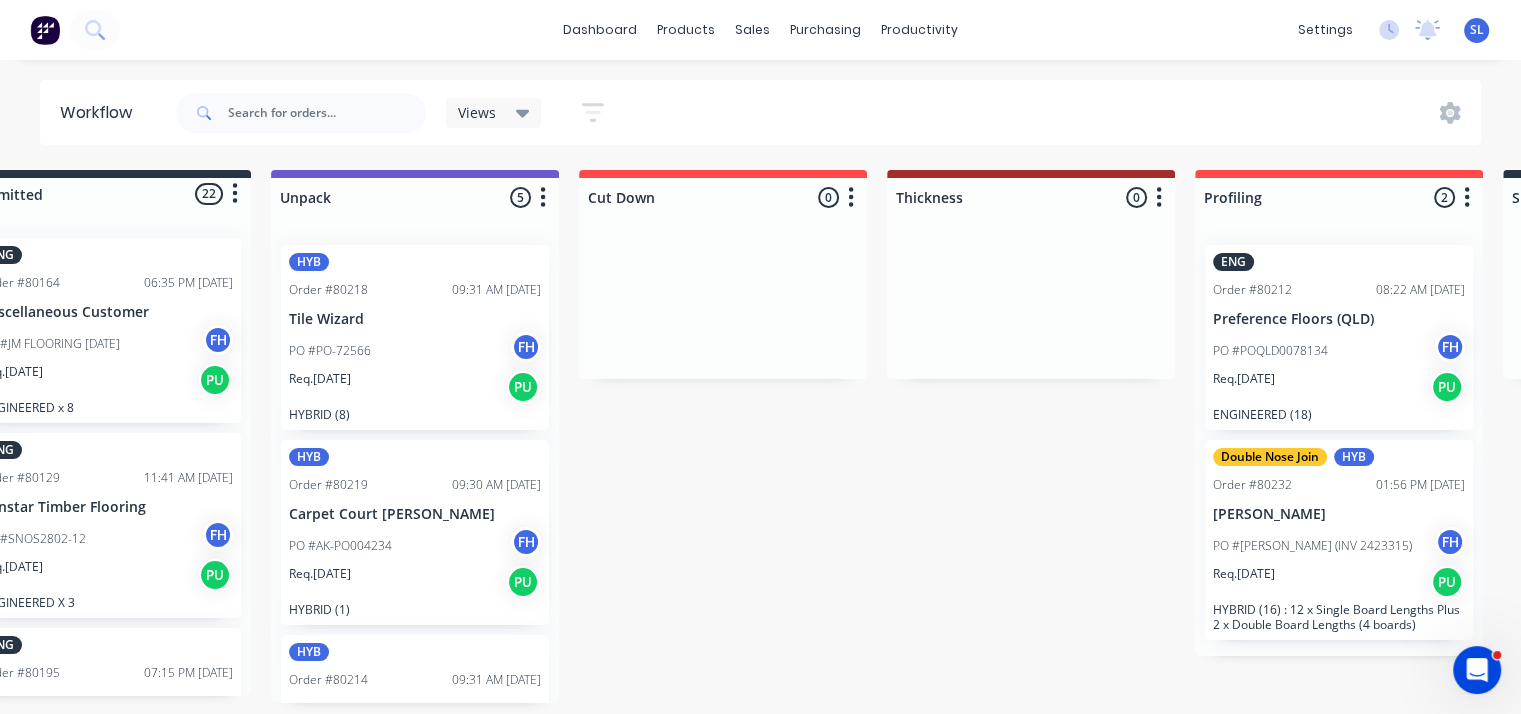click 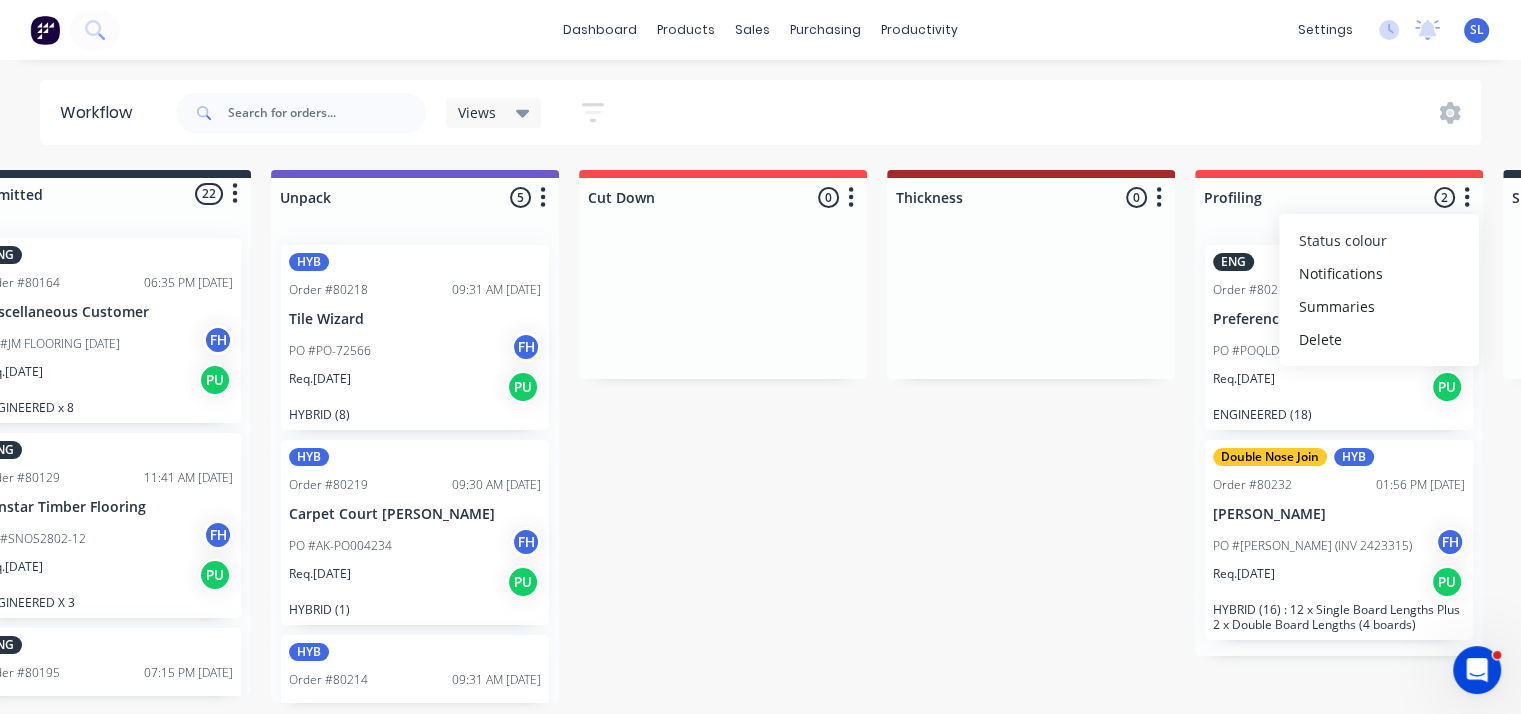 click on "Status colour" at bounding box center [1379, 240] 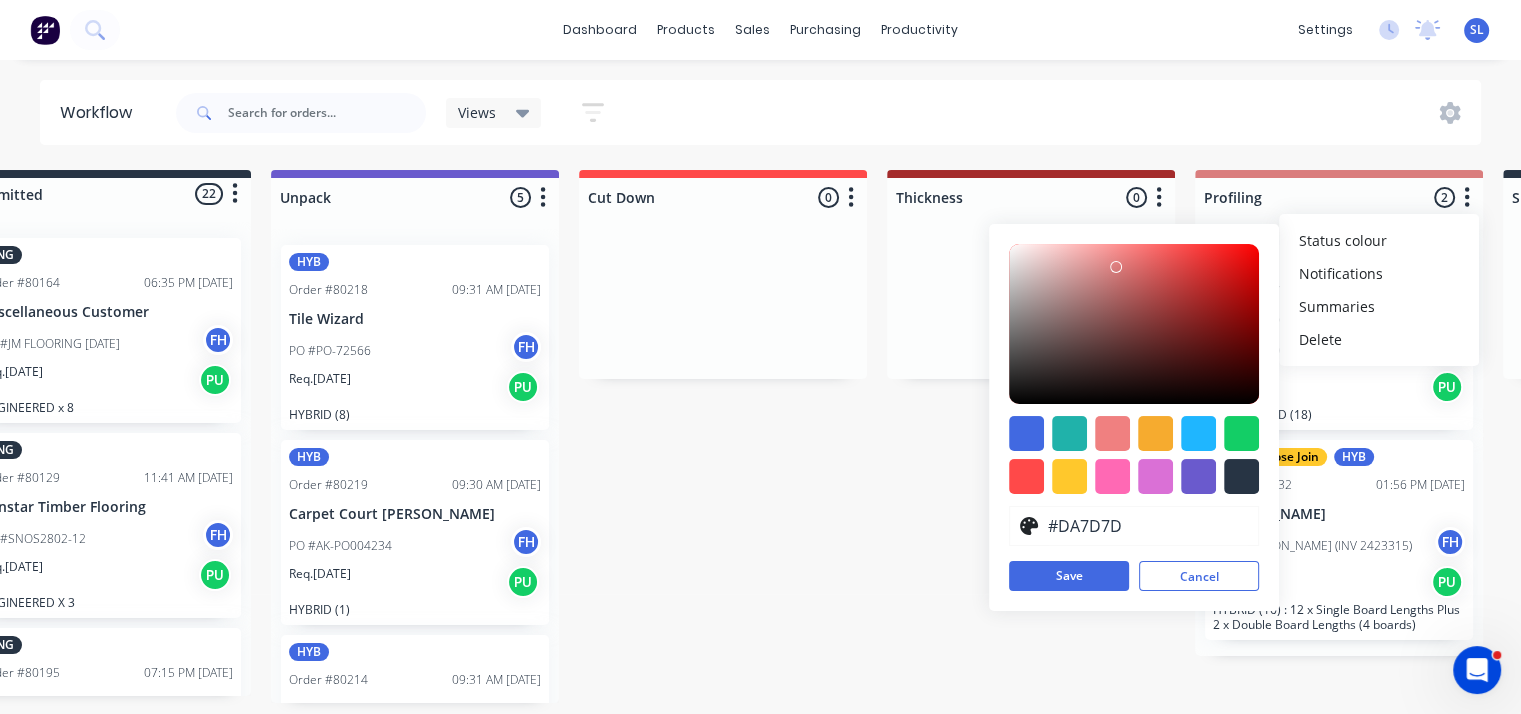 drag, startPoint x: 1188, startPoint y: 246, endPoint x: 1116, endPoint y: 267, distance: 75 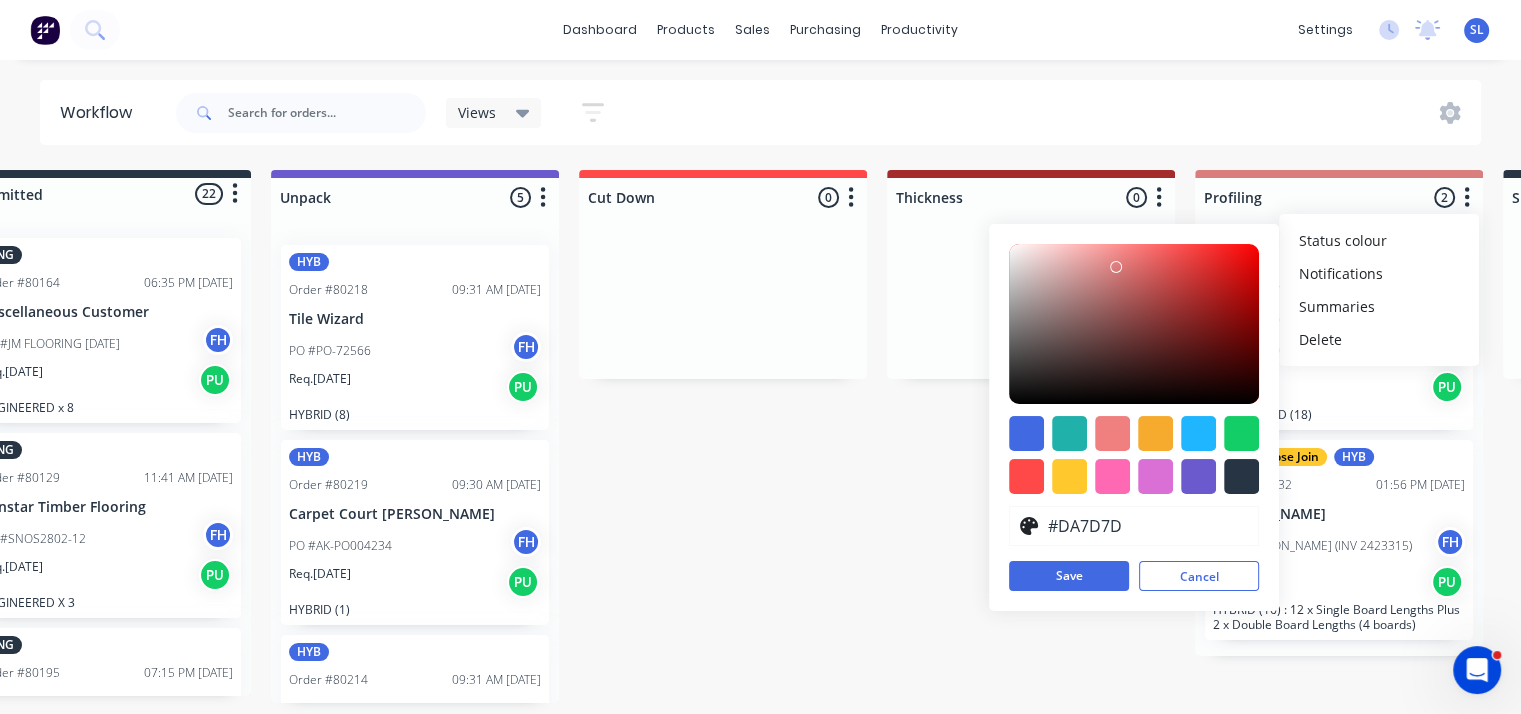 click at bounding box center [1115, 268] 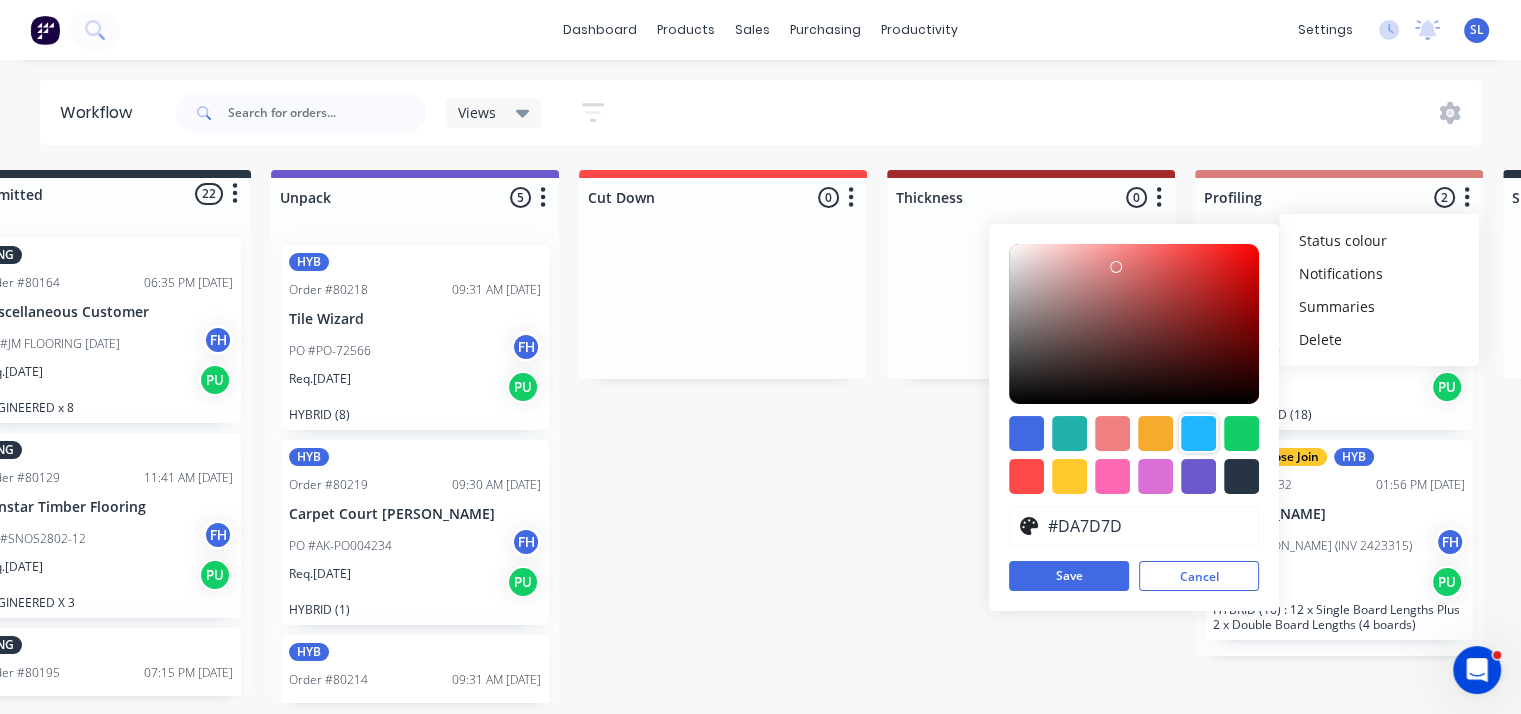 click at bounding box center [1198, 433] 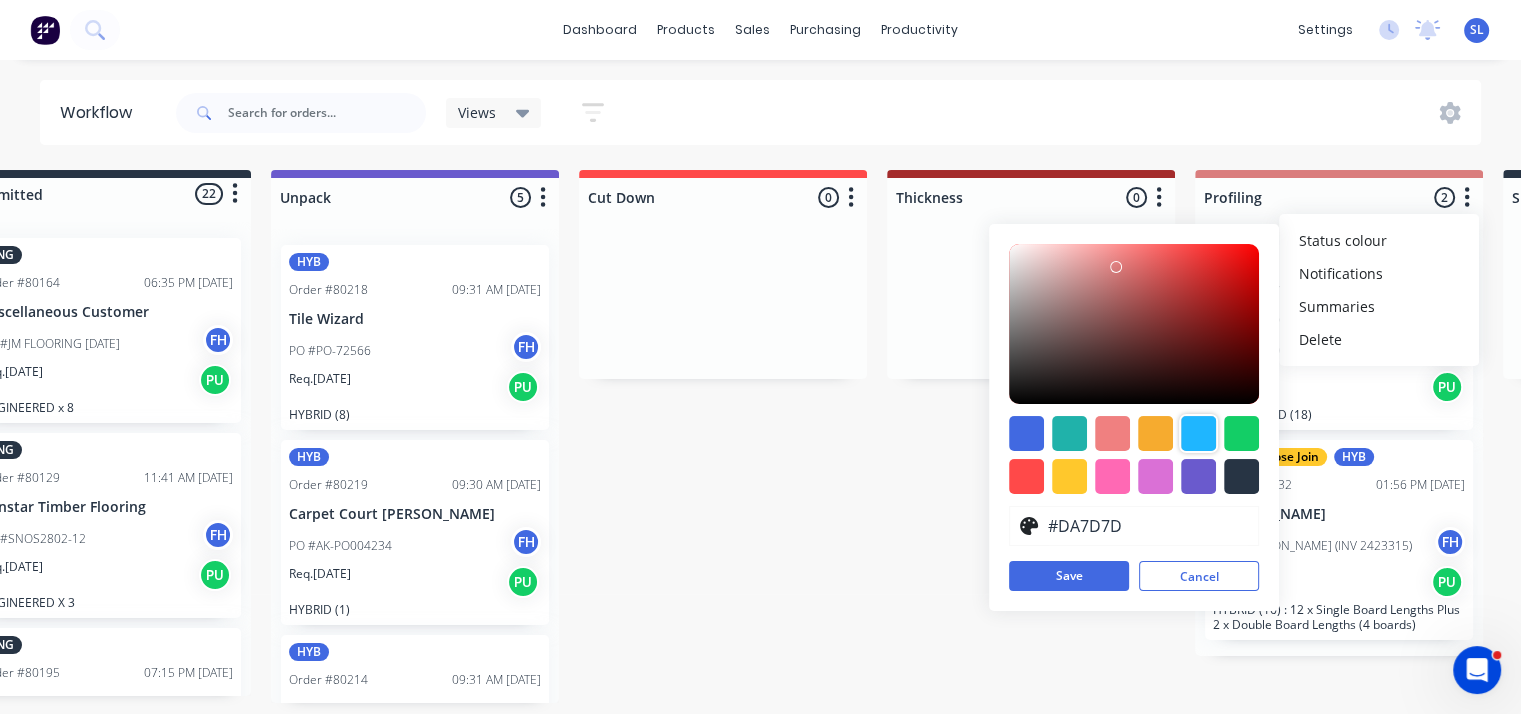 type on "#1FB6FF" 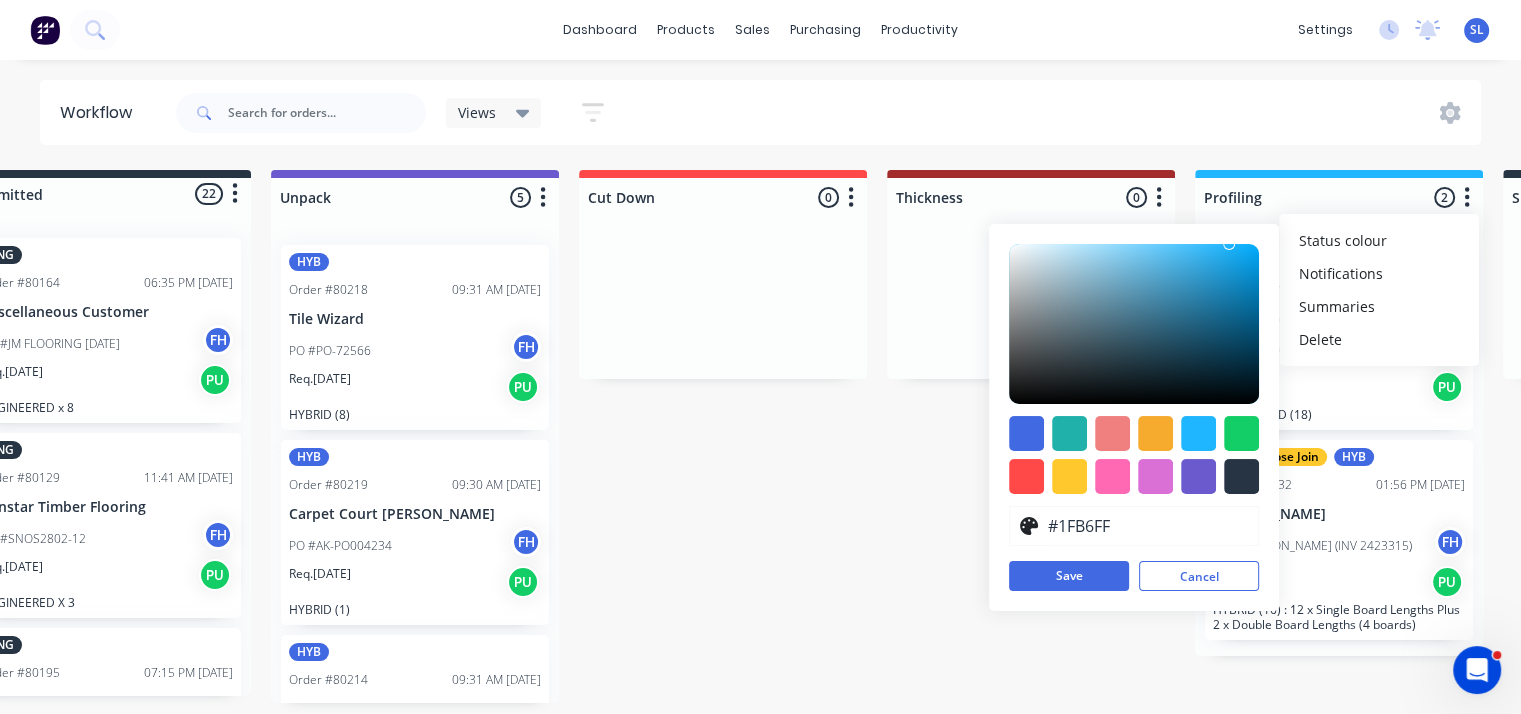 click on "Thickness 0 Status colour #A42B2B hex #A42B2B Save Cancel Notifications Email SMS Summaries Total order value Invoiced to date To be invoiced Delete" at bounding box center (1031, 193) 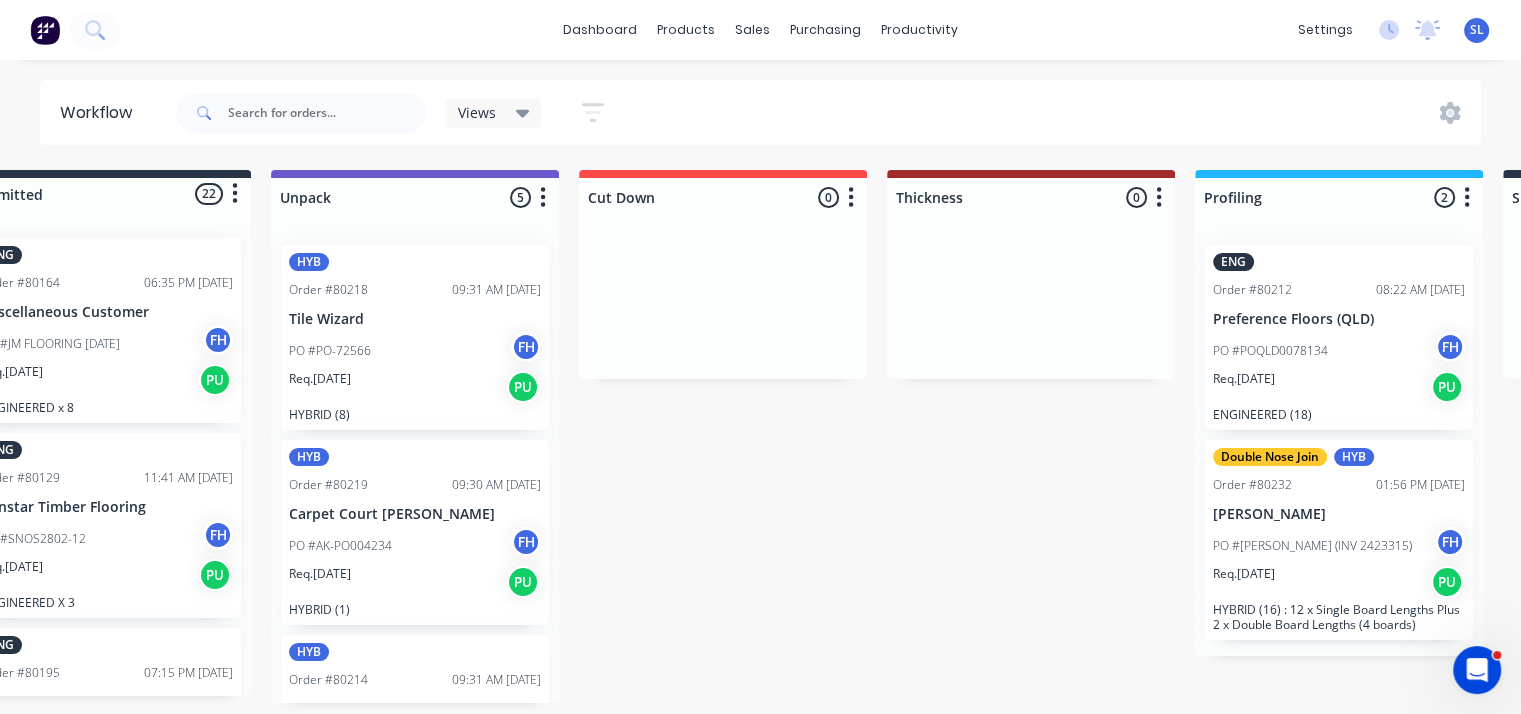 click on "Thickness 0 Status colour #A42B2B hex #A42B2B Save Cancel Notifications Email SMS Summaries Total order value Invoiced to date To be invoiced Delete" at bounding box center [1031, 193] 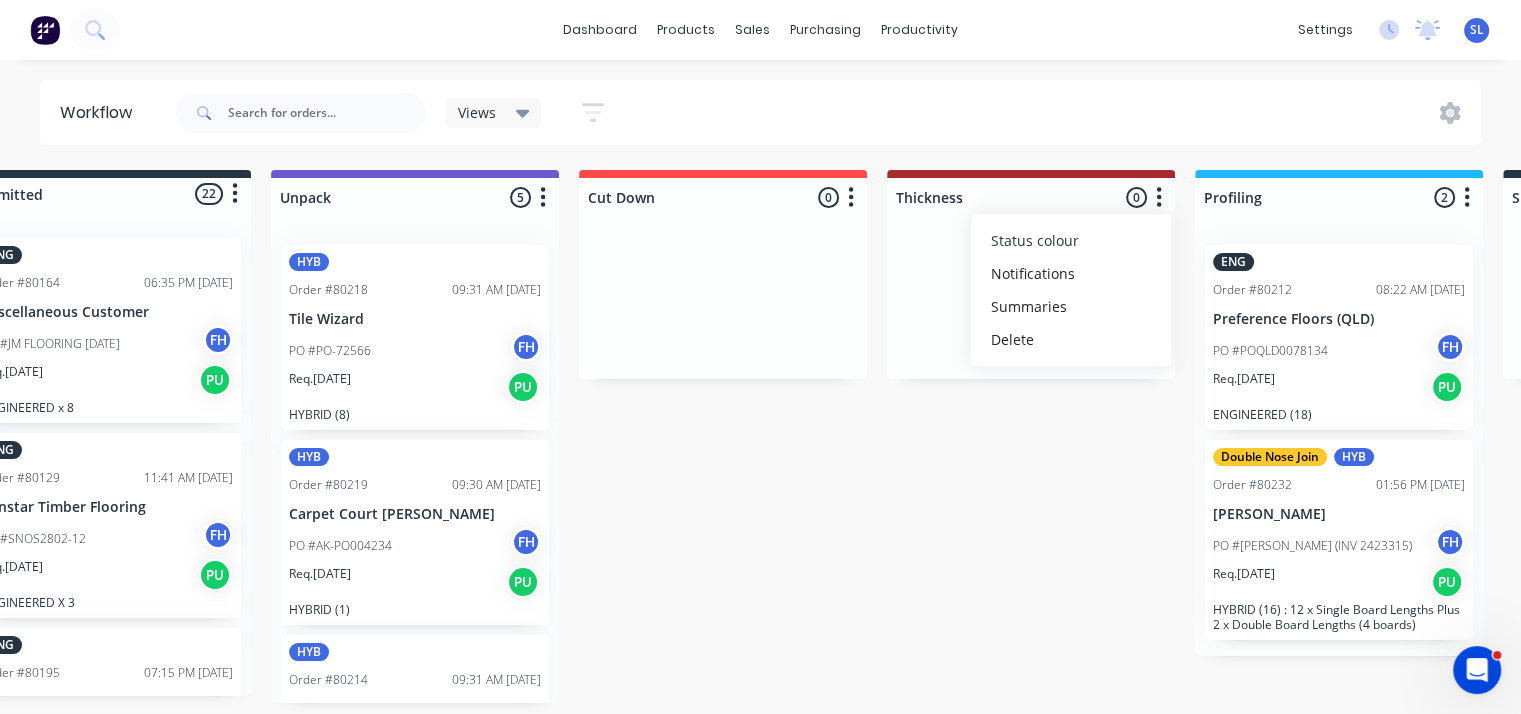 click on "Status colour" at bounding box center [1071, 240] 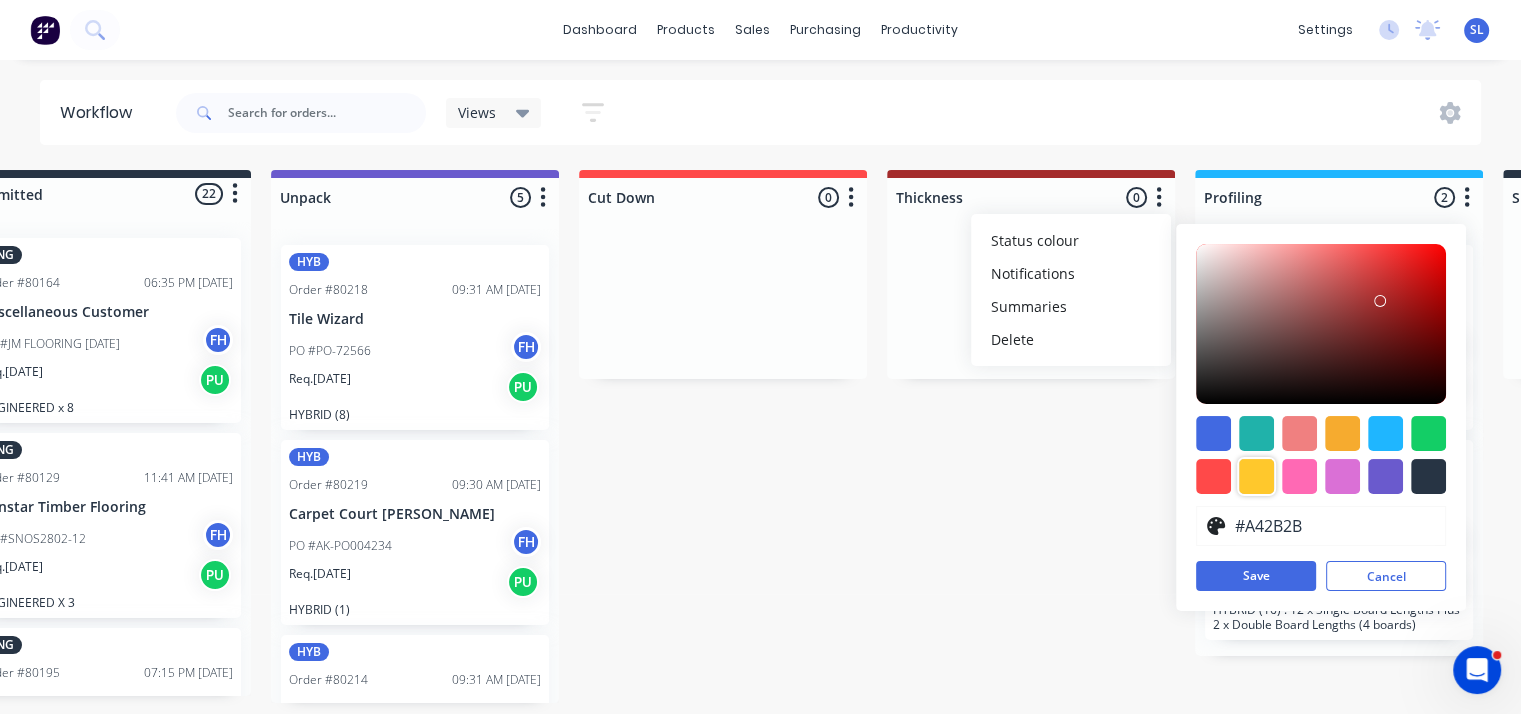 click at bounding box center (1256, 476) 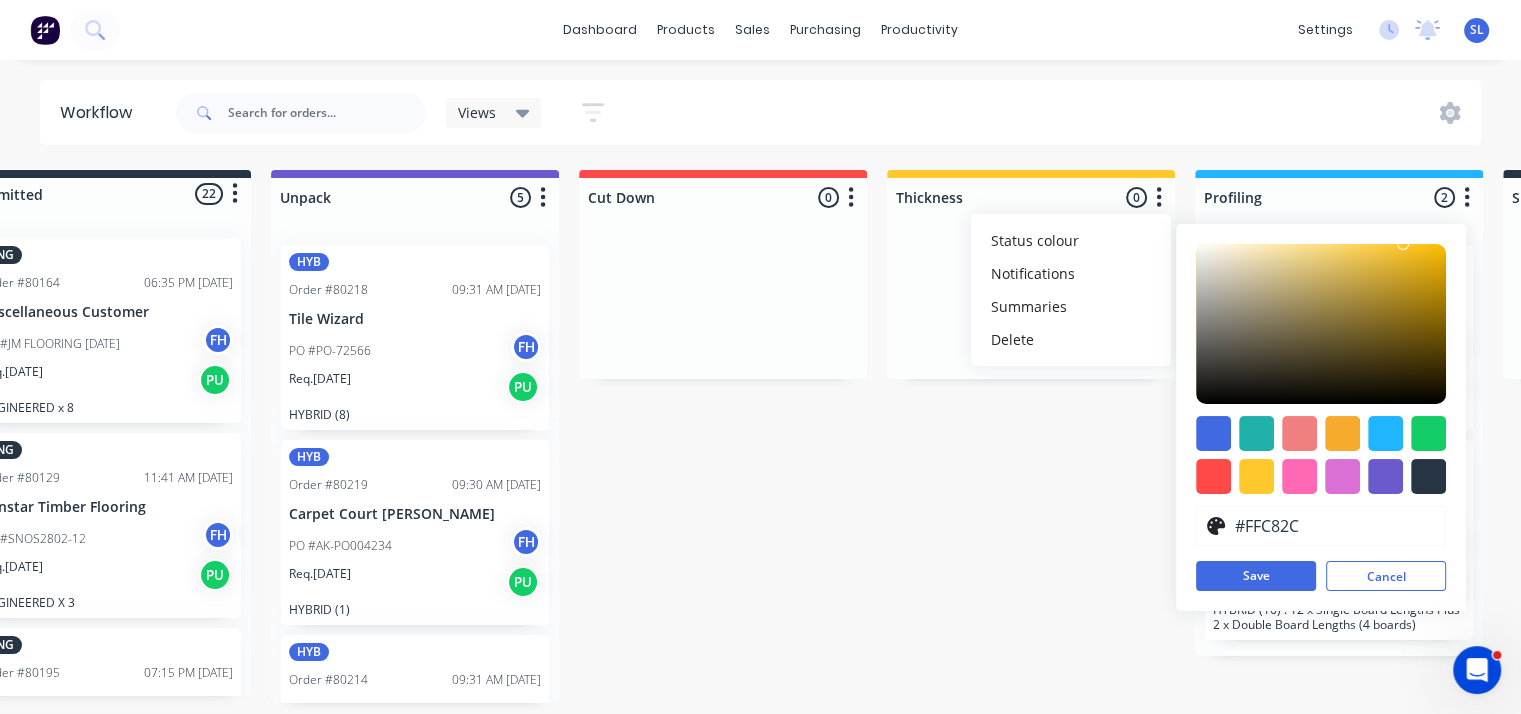 click on "Submitted 22 Status colour #273444 hex #273444 Save Cancel Summaries Total order value Invoiced to date To be invoiced ENG Order #80164 06:35 PM [DATE] Miscellaneous Customer PO #JM FLOORING
[DATE] FH Req. [DATE] PU ENGINEERED x 8 ENG Order #80129 11:41 AM [DATE] Sunstar Timber Flooring PO #SNOS2802-12 FH Req. [DATE] PU ENGINEERED X 3 ENG Order #80195 07:15 PM [DATE] Solomons Flooring Tweed Heads PO #[PERSON_NAME] Req. [DATE] PU ENGINEERED x 12 HYB Order #80221 12:42 PM [DATE] Carpet Call (QLD) Pty Ltd PO ##43887 FH Req. [DATE] PU HYBRID (15) HYB Order #80222 12:44 PM [DATE] Carpet Call (QLD) Pty Ltd PO ##46615 FH Req. [DATE] PU HYBRID (17) ENG Order #80224 01:25 PM [DATE] Harmony Timber Floors PO #Drop Off [DATE] FH Req. [DATE] PU ENGINEERED (12) HYB Promise Order #80229 12:53 PM [DATE] DMI Flooring PO #Drop off [DATE] FH Req. [DATE] PU HYBRID (16) ENG Order #80230 07:05 AM [DATE] Bundall Carpet Court PO #CC008600 FH Req. [DATE] PU [PERSON_NAME] Order #80231 07:08 AM [DATE] FH PU" at bounding box center (2152, 436) 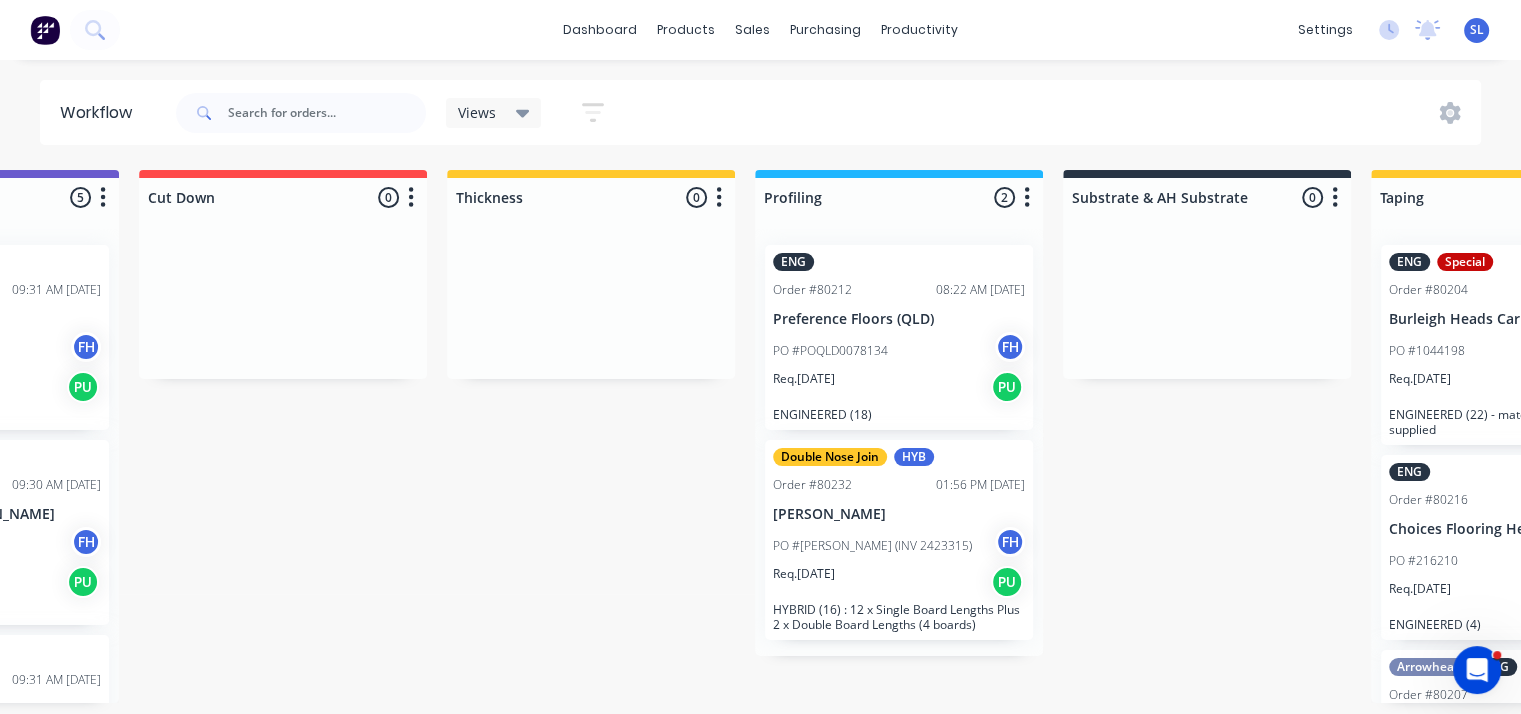 scroll, scrollTop: 0, scrollLeft: 526, axis: horizontal 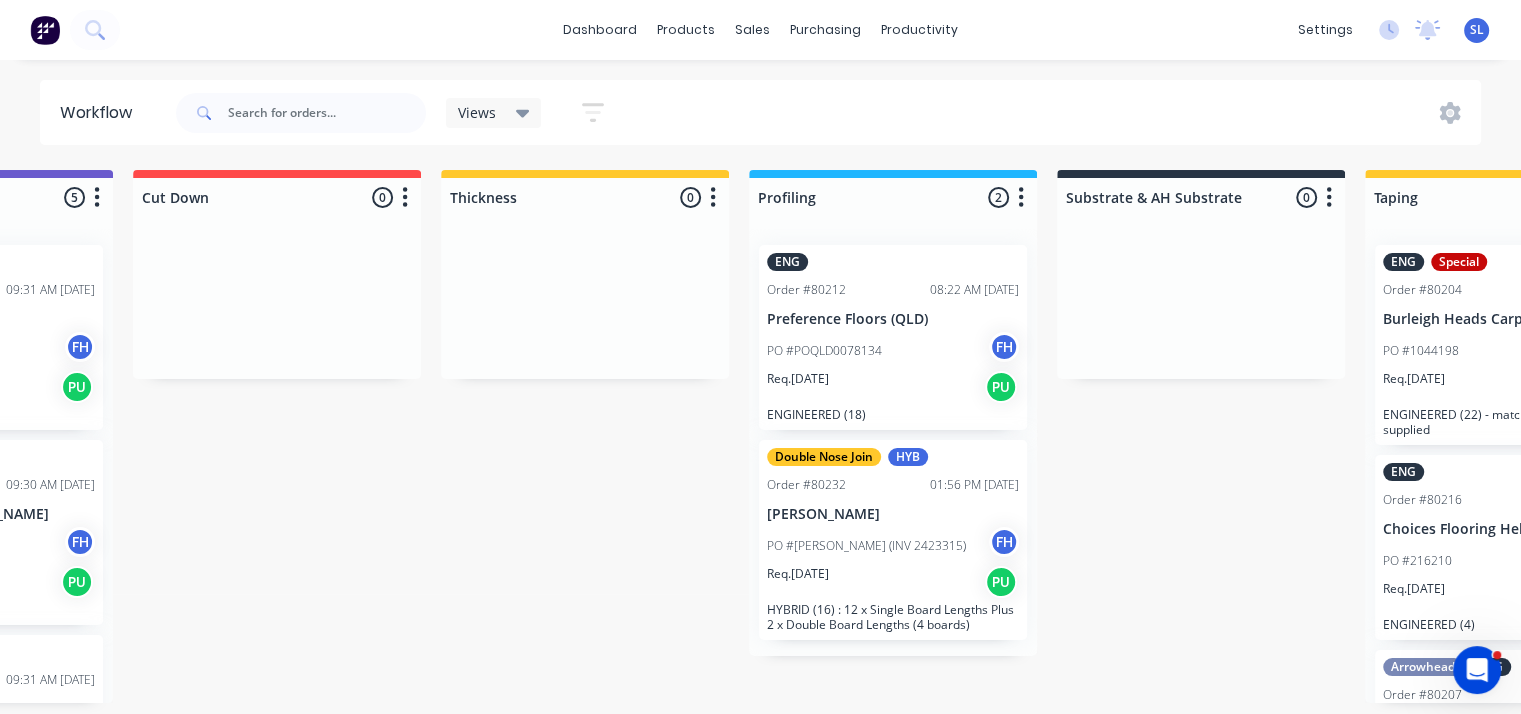 click 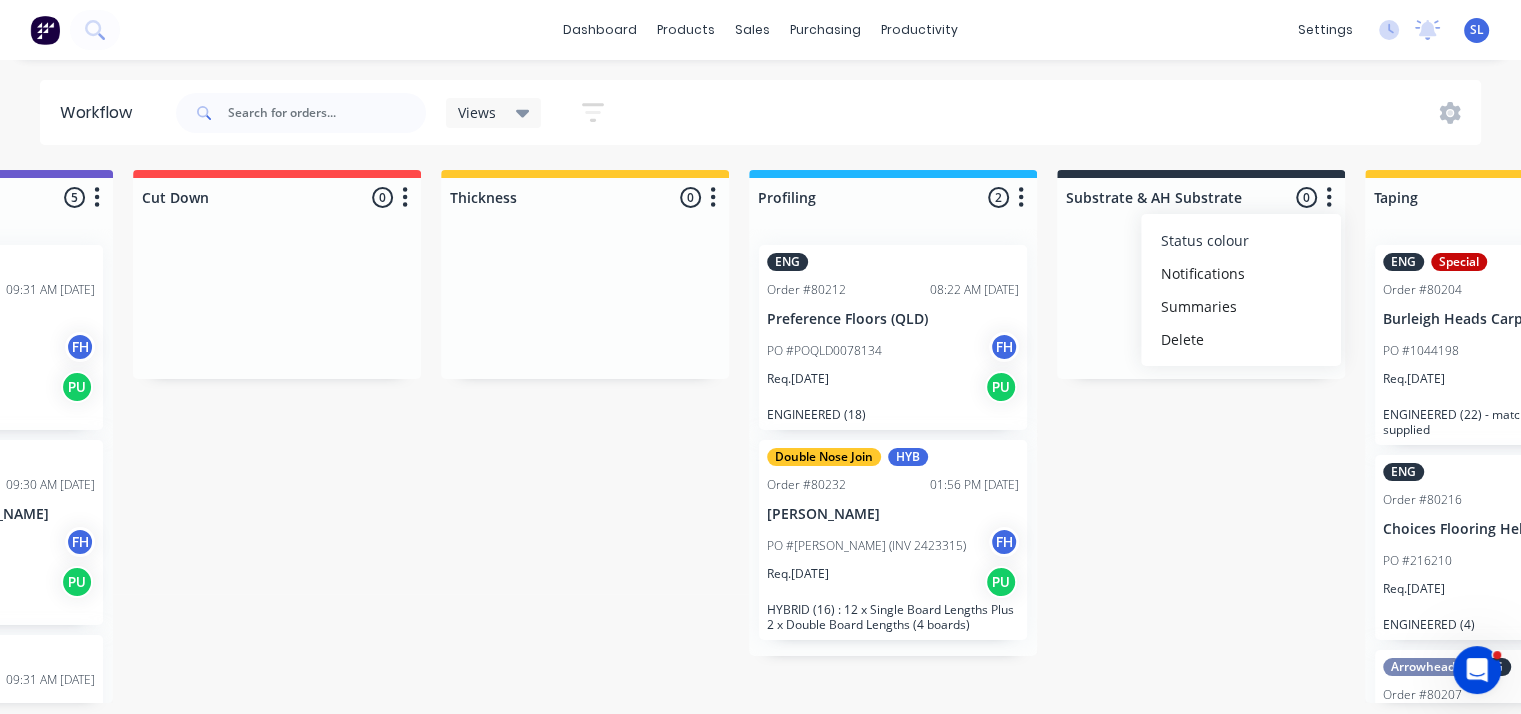 click on "Status colour" at bounding box center [1241, 240] 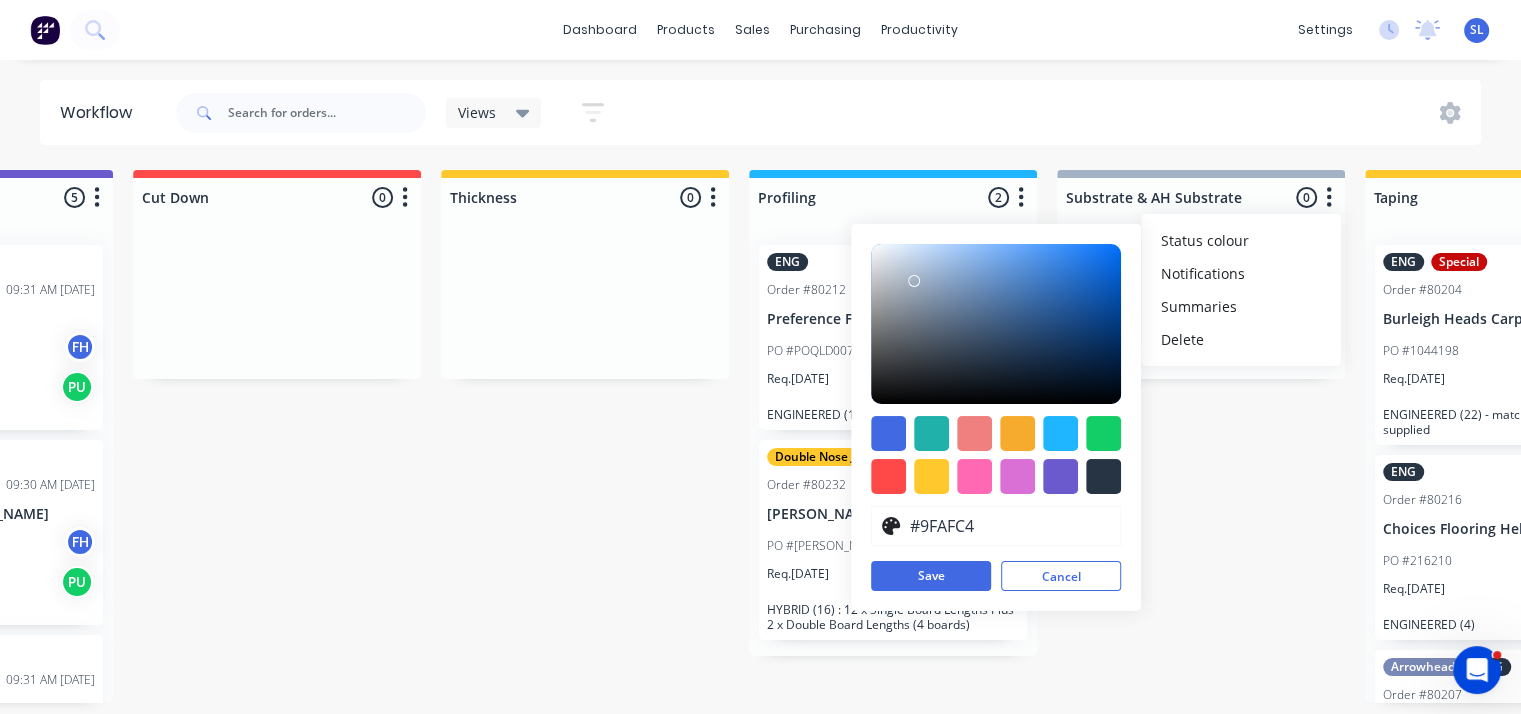 type on "#9EAFC4" 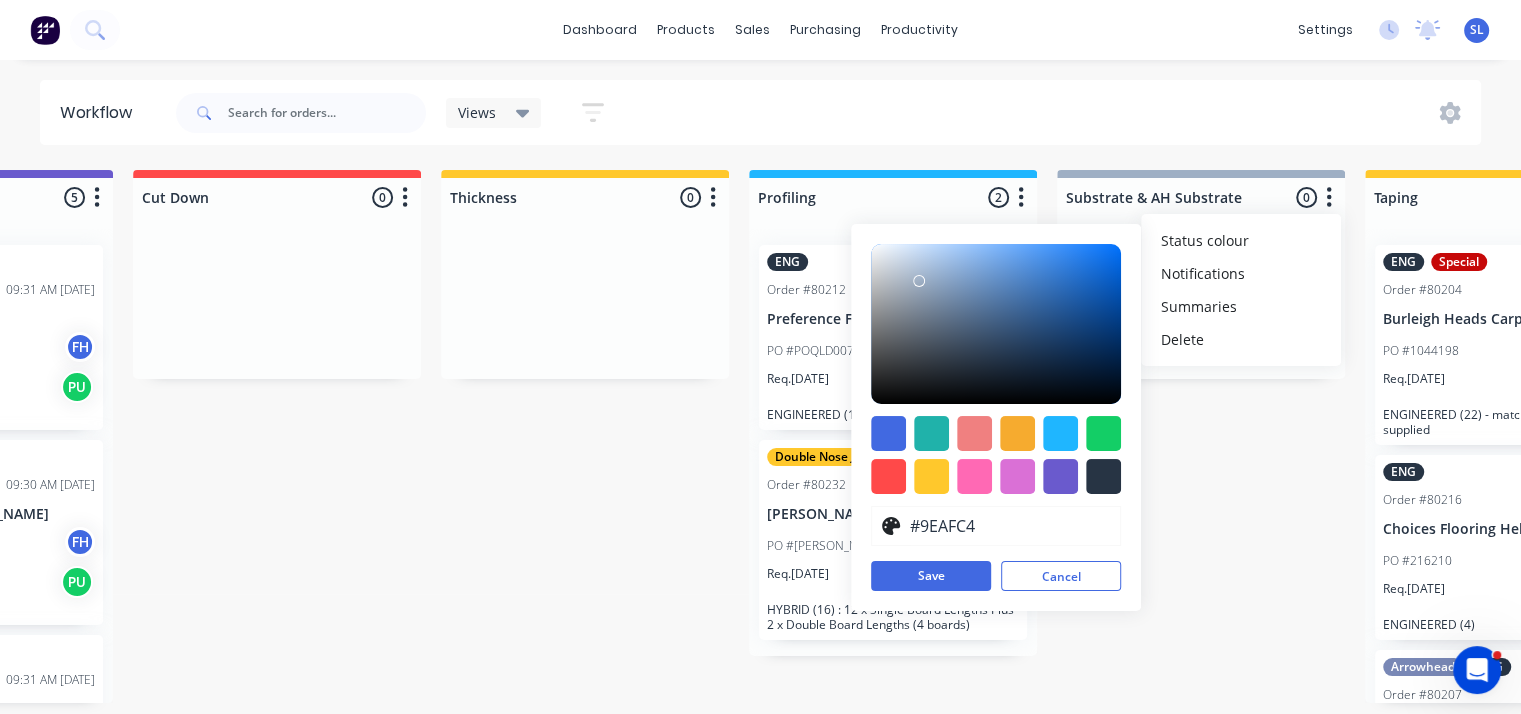 drag, startPoint x: 972, startPoint y: 359, endPoint x: 920, endPoint y: 281, distance: 93.74433 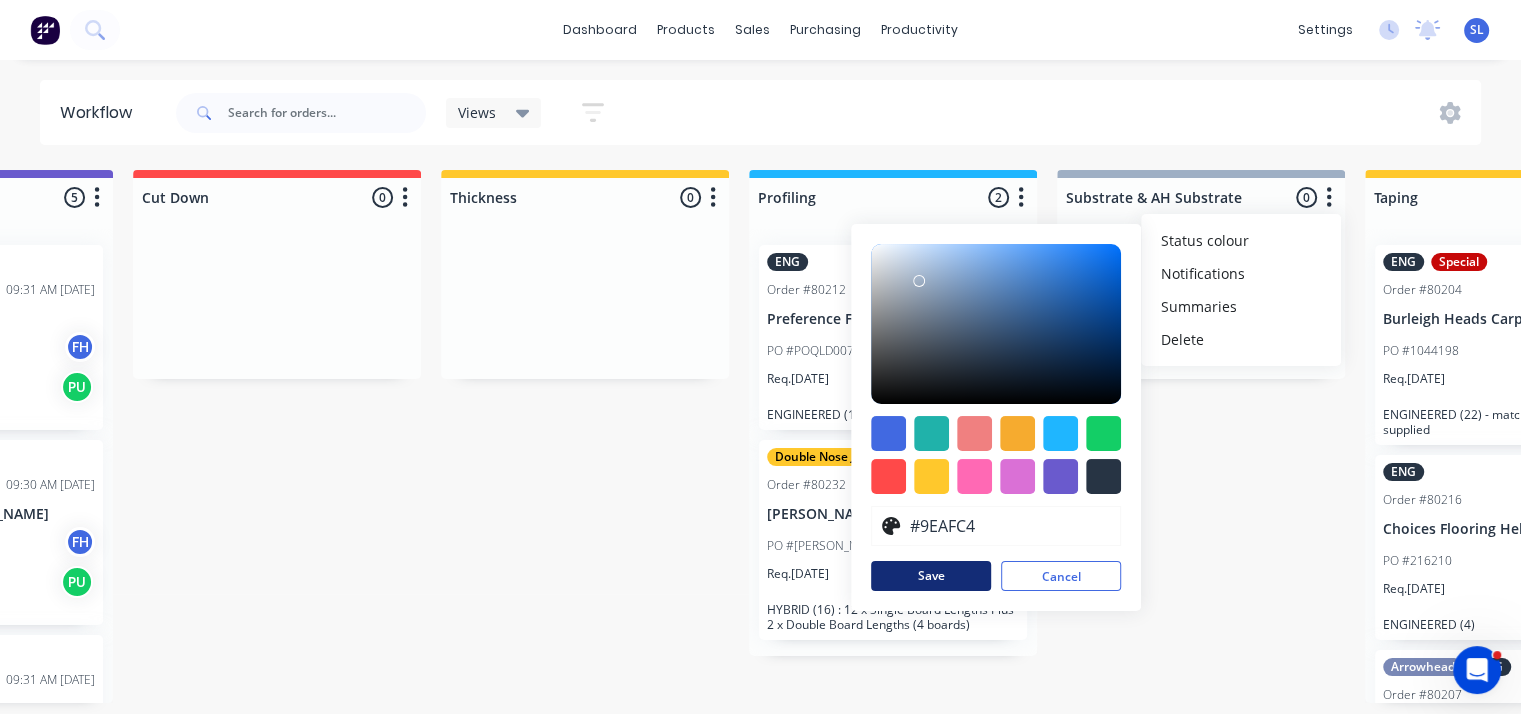 click on "Save" at bounding box center (931, 576) 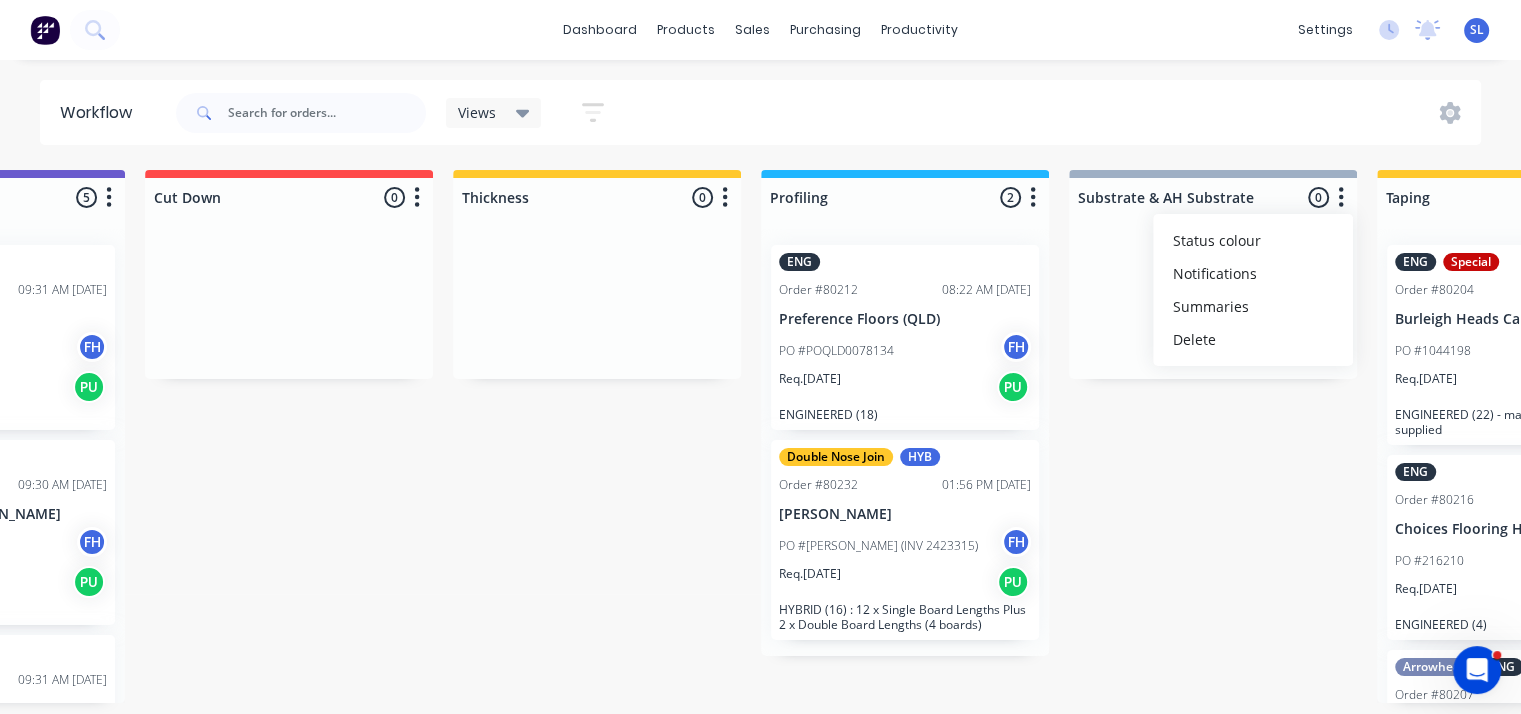 scroll, scrollTop: 0, scrollLeft: 515, axis: horizontal 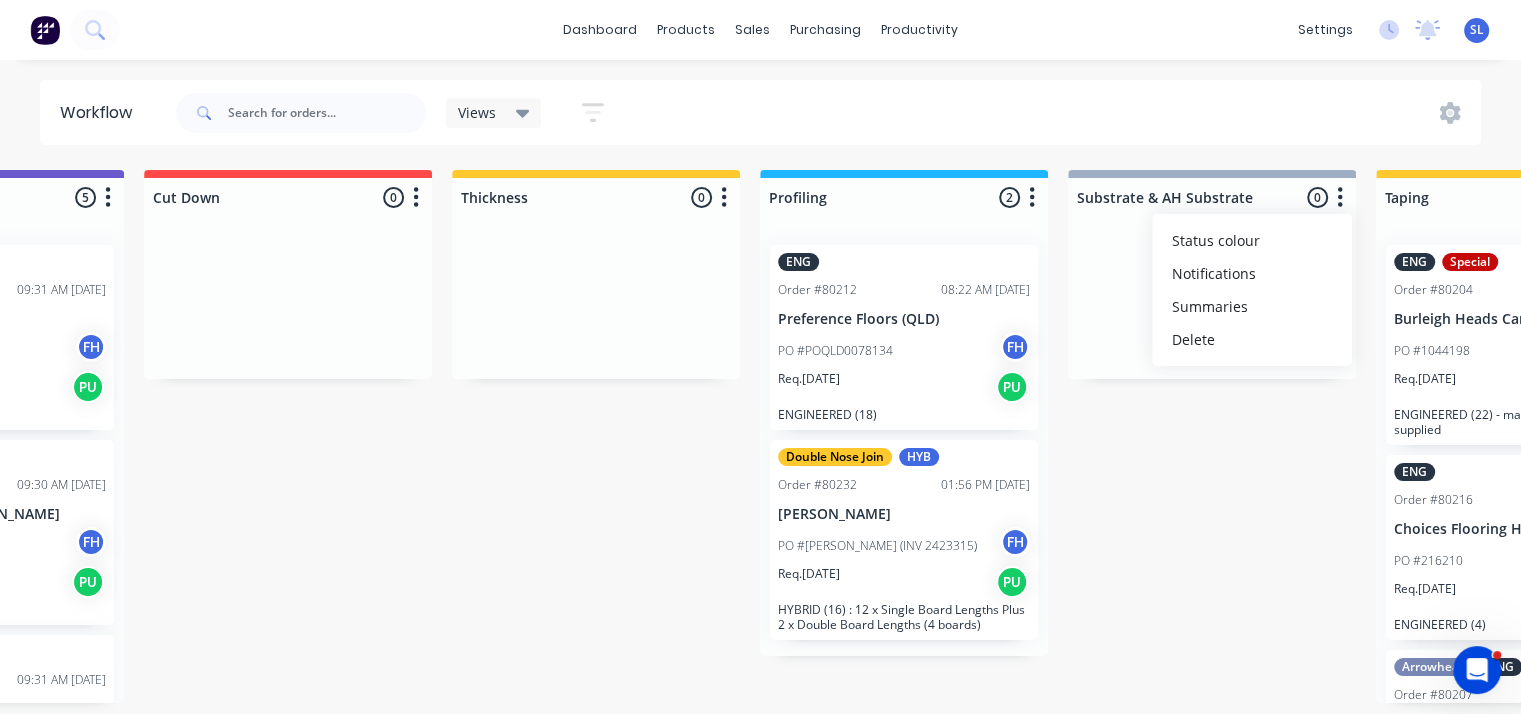 click at bounding box center (724, 198) 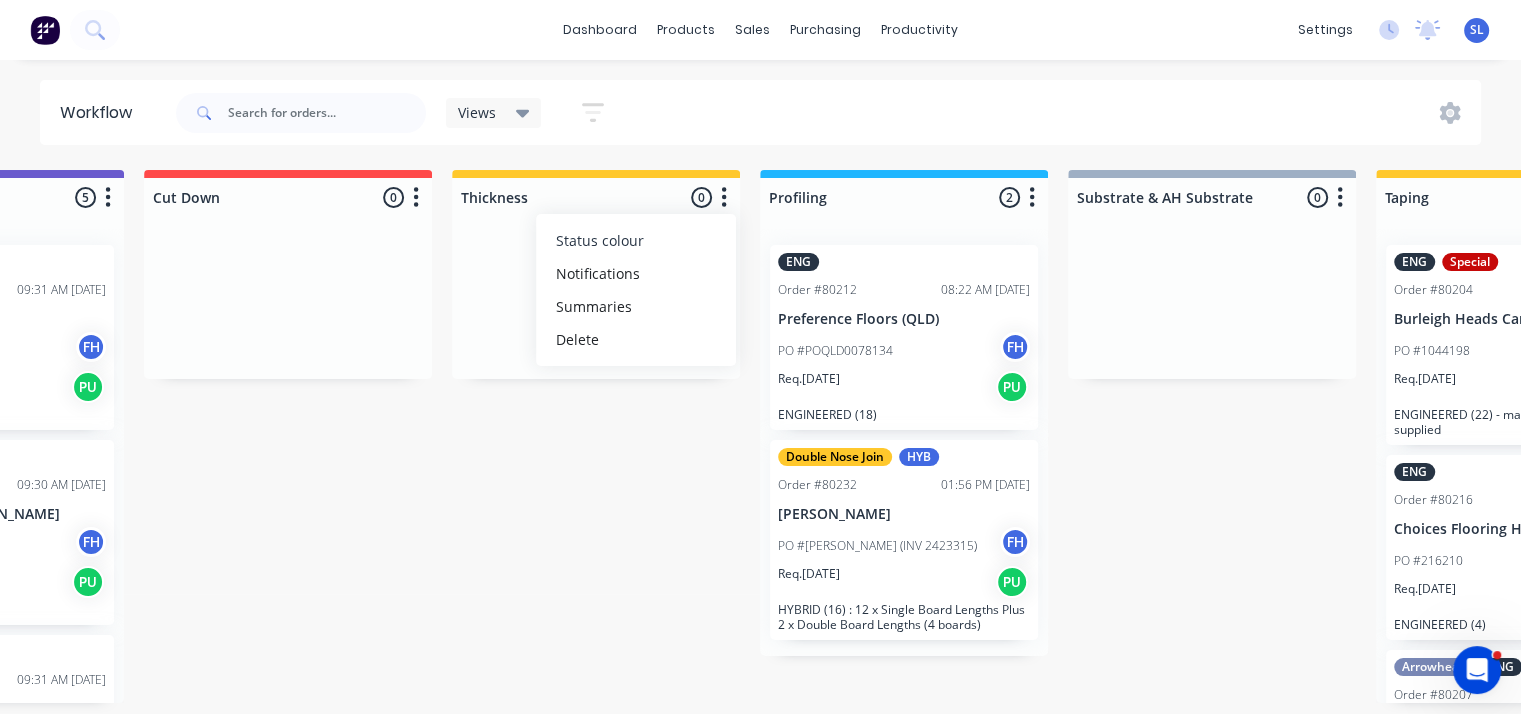 click on "Status colour" at bounding box center [600, 240] 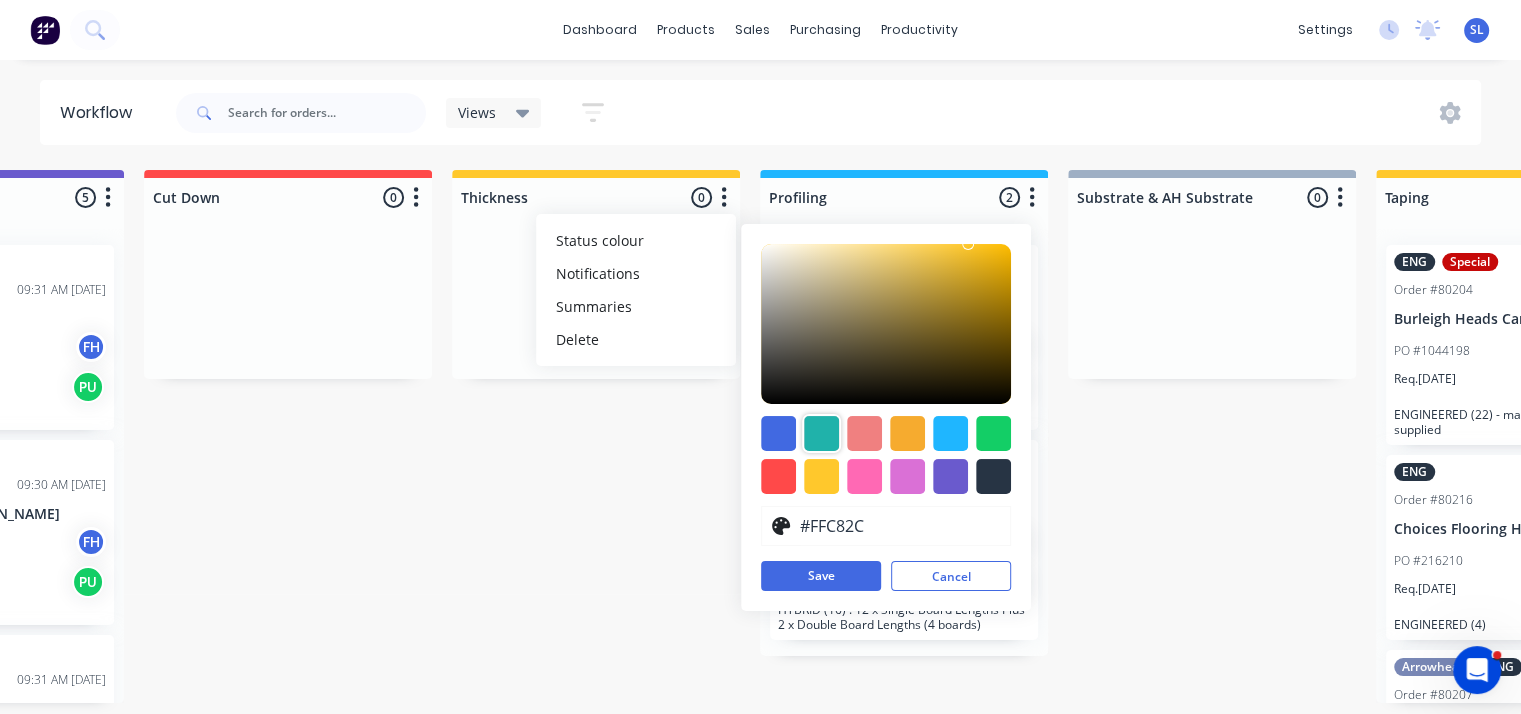 click at bounding box center (821, 433) 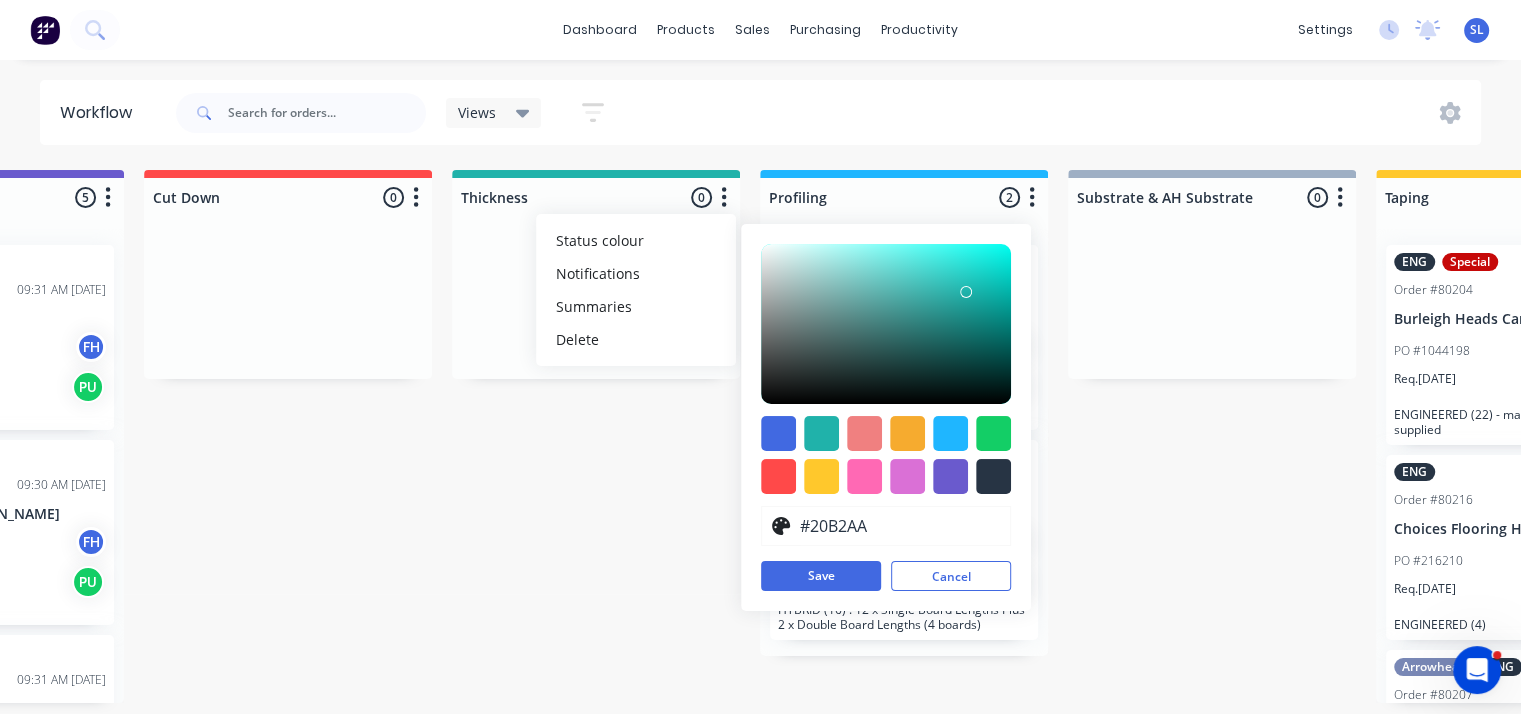 click on "Submitted 22 Status colour #273444 hex #273444 Save Cancel Summaries Total order value Invoiced to date To be invoiced ENG Order #80164 06:35 PM [DATE] Miscellaneous Customer PO #JM FLOORING
[DATE] FH Req. [DATE] PU ENGINEERED x 8 ENG Order #80129 11:41 AM [DATE] Sunstar Timber Flooring PO #SNOS2802-12 FH Req. [DATE] PU ENGINEERED X 3 ENG Order #80195 07:15 PM [DATE] Solomons Flooring Tweed Heads PO #[PERSON_NAME] Req. [DATE] PU ENGINEERED x 12 HYB Order #80221 12:42 PM [DATE] Carpet Call (QLD) Pty Ltd PO ##43887 FH Req. [DATE] PU HYBRID (15) HYB Order #80222 12:44 PM [DATE] Carpet Call (QLD) Pty Ltd PO ##46615 FH Req. [DATE] PU HYBRID (17) ENG Order #80224 01:25 PM [DATE] Harmony Timber Floors PO #Drop Off [DATE] FH Req. [DATE] PU ENGINEERED (12) HYB Promise Order #80229 12:53 PM [DATE] DMI Flooring PO #Drop off [DATE] FH Req. [DATE] PU HYBRID (16) ENG Order #80230 07:05 AM [DATE] Bundall Carpet Court PO #CC008600 FH Req. [DATE] PU [PERSON_NAME] Order #80231 07:08 AM [DATE] FH PU" at bounding box center [1717, 436] 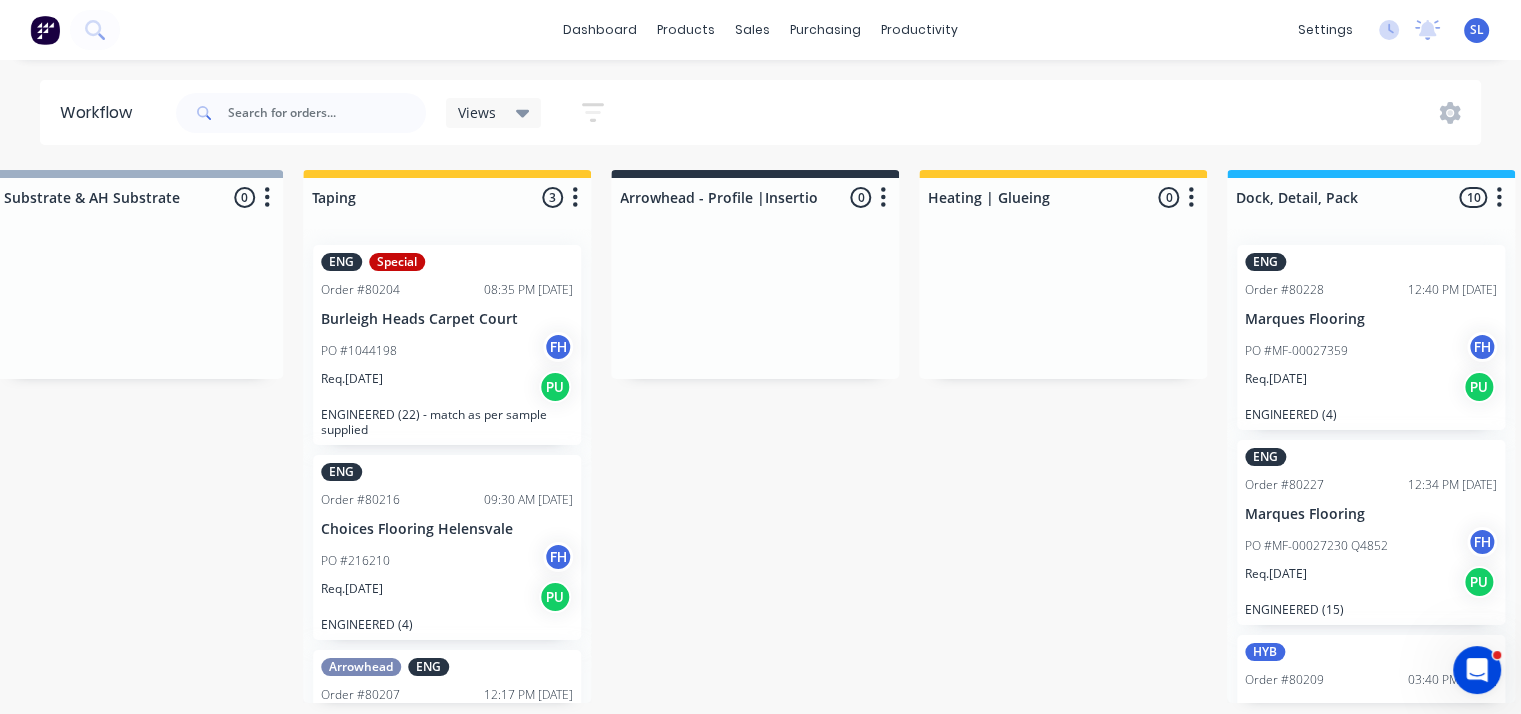 scroll, scrollTop: 0, scrollLeft: 1591, axis: horizontal 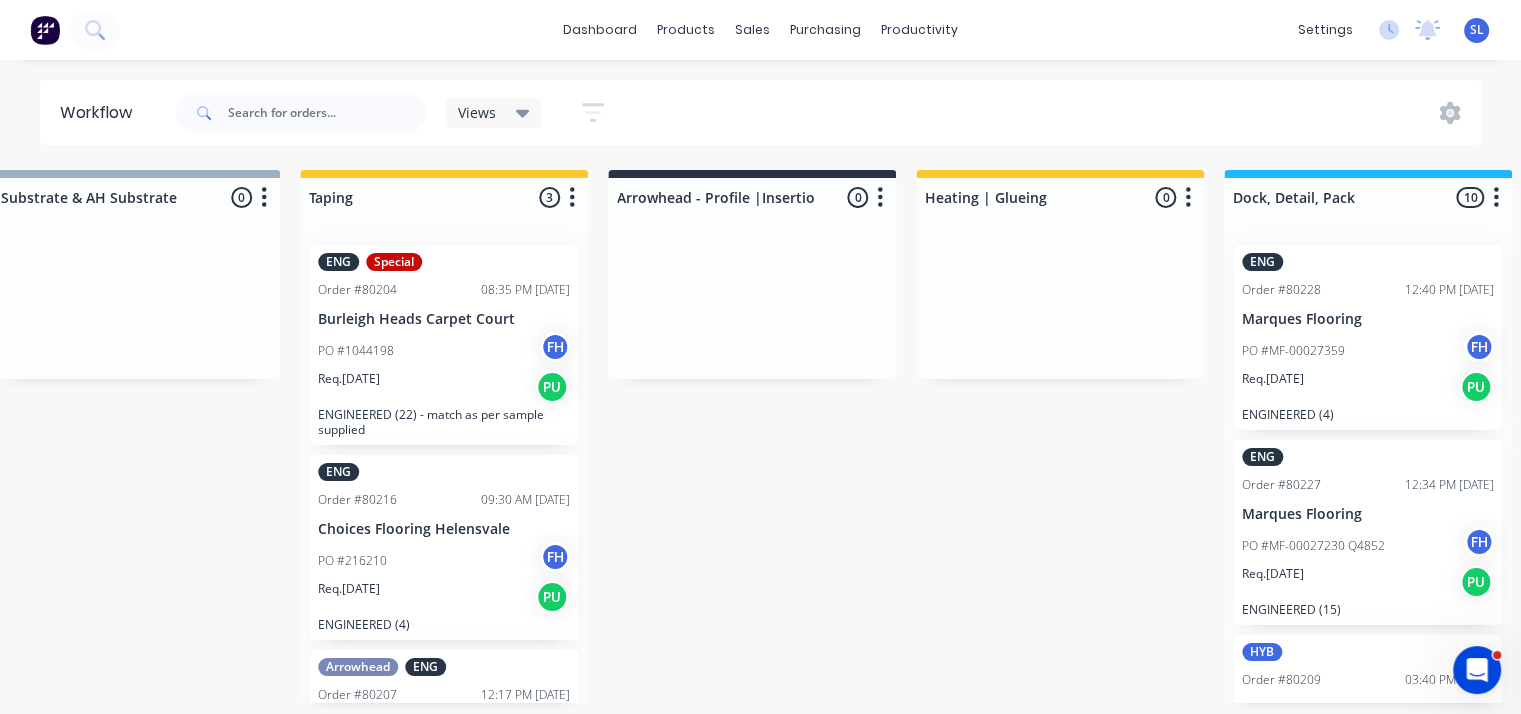 click 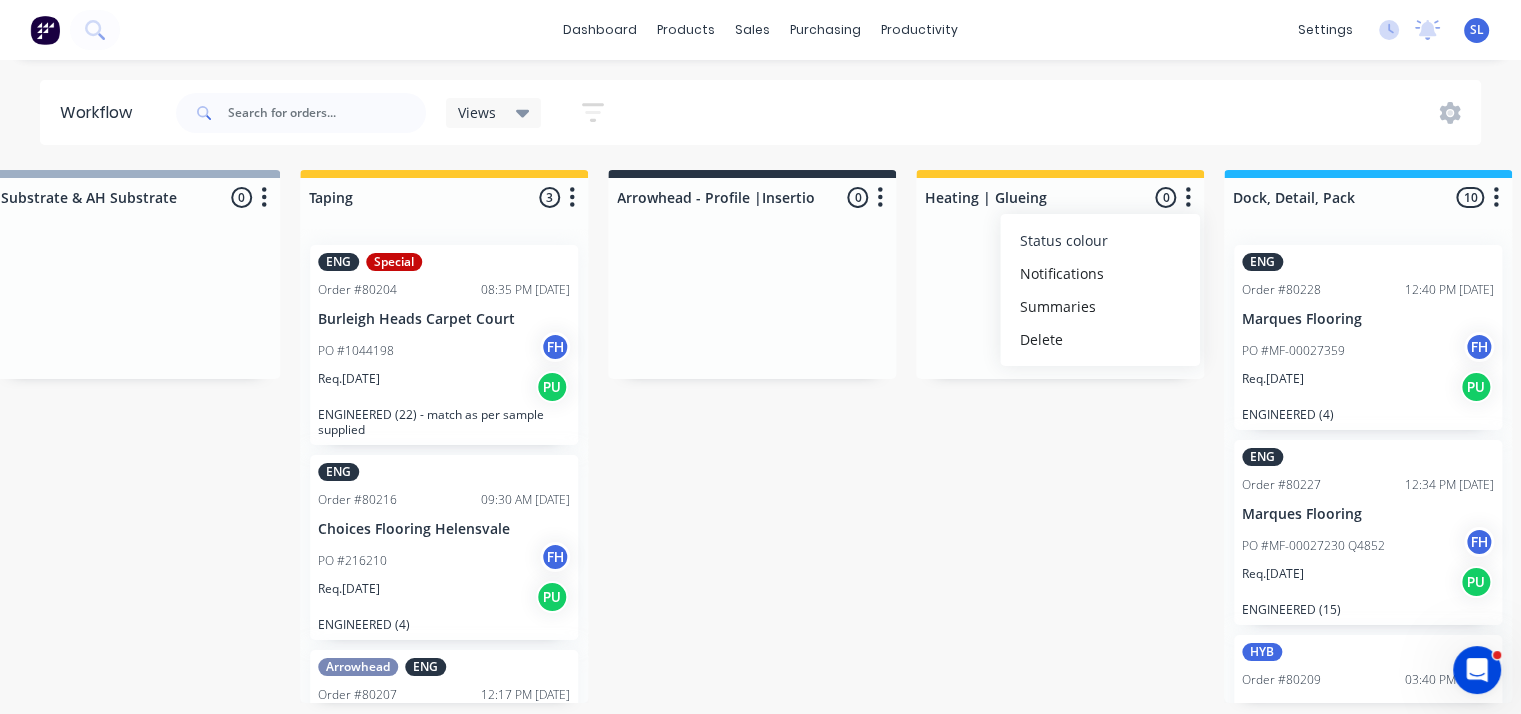 click on "Status colour" at bounding box center [1064, 240] 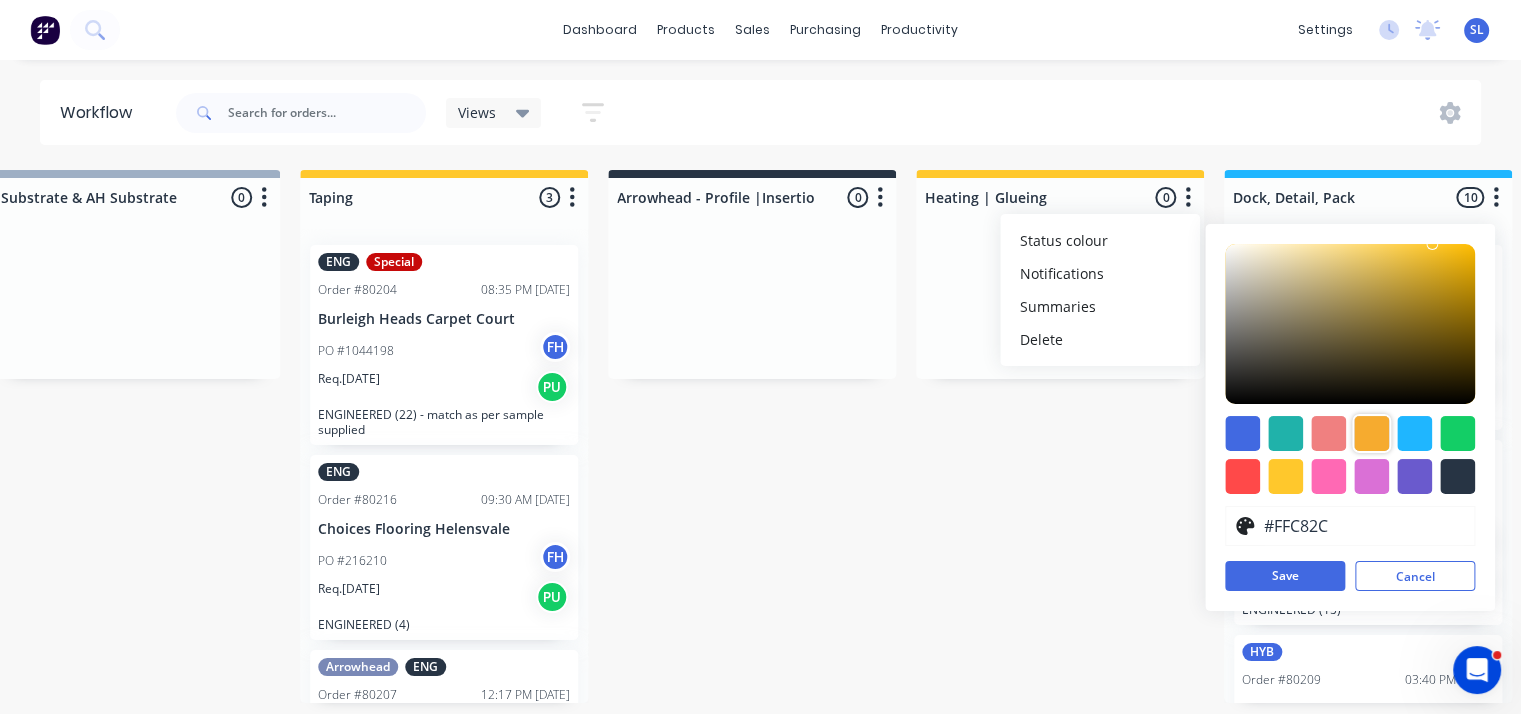 click at bounding box center (1371, 433) 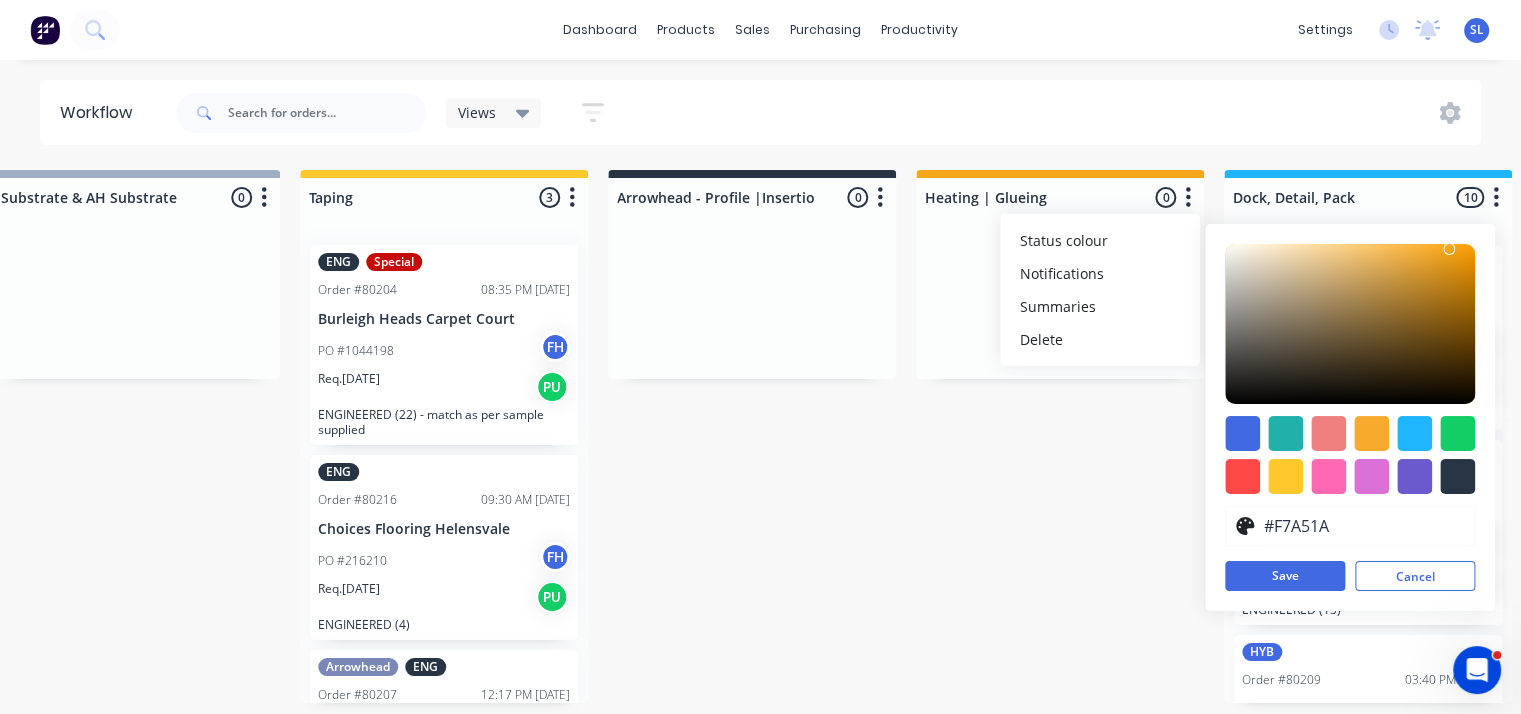 type on "#F9A61A" 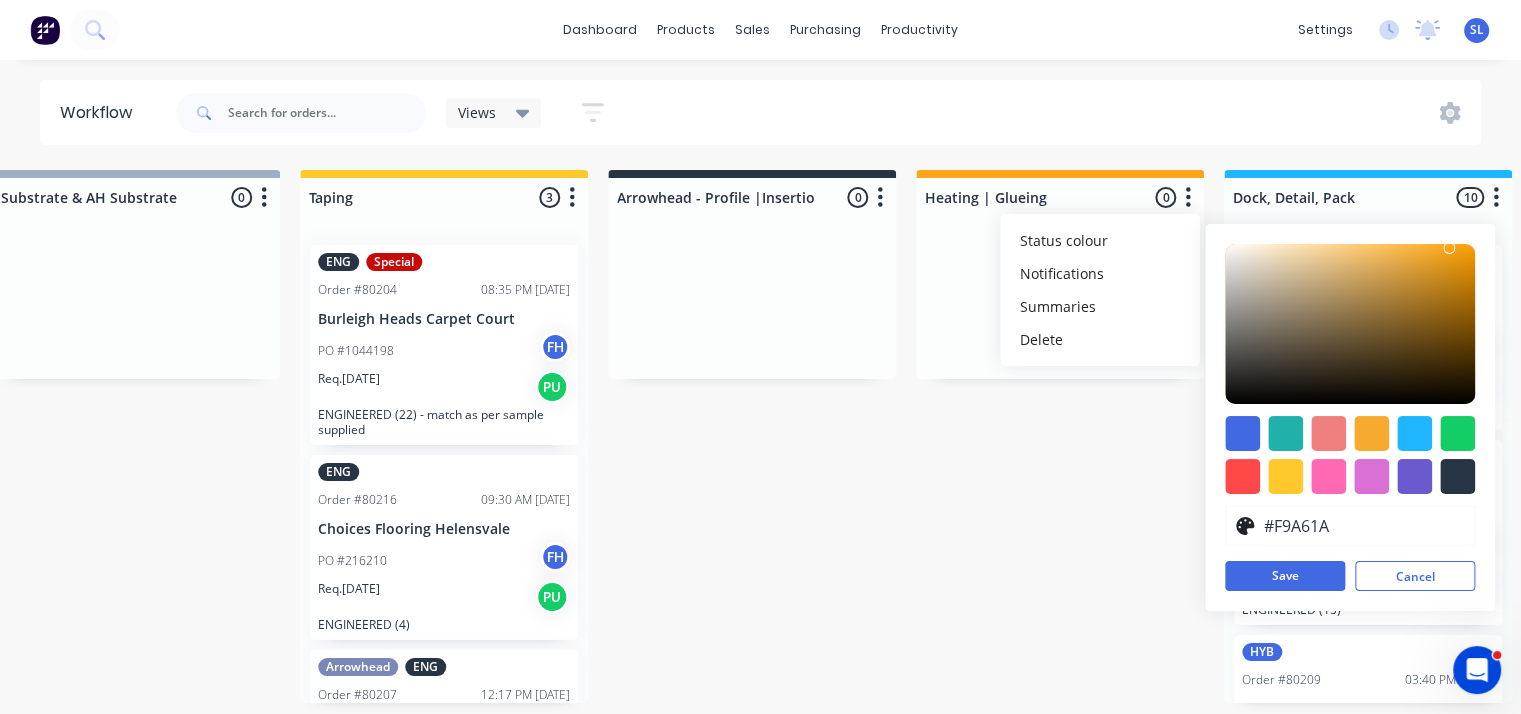 drag, startPoint x: 1428, startPoint y: 252, endPoint x: 1449, endPoint y: 248, distance: 21.377558 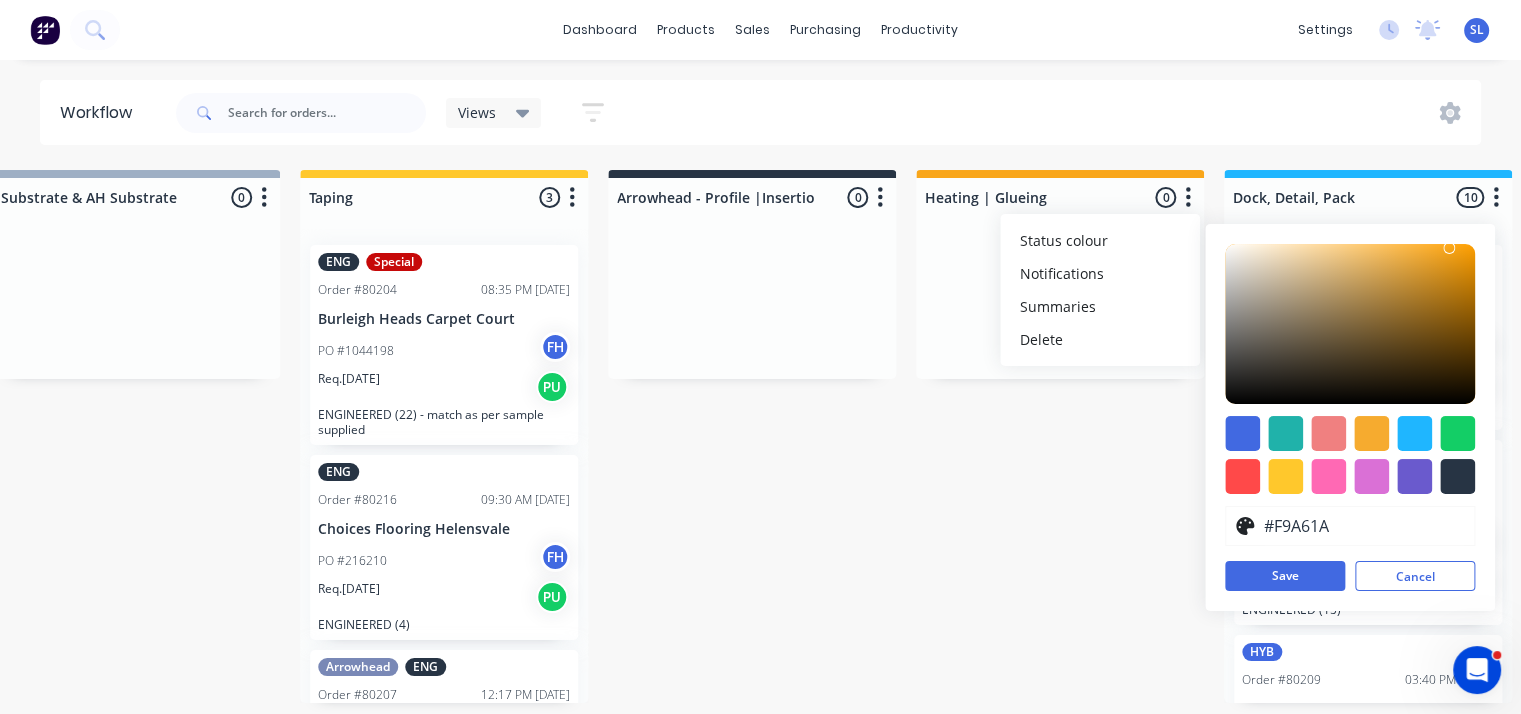 click at bounding box center [1449, 248] 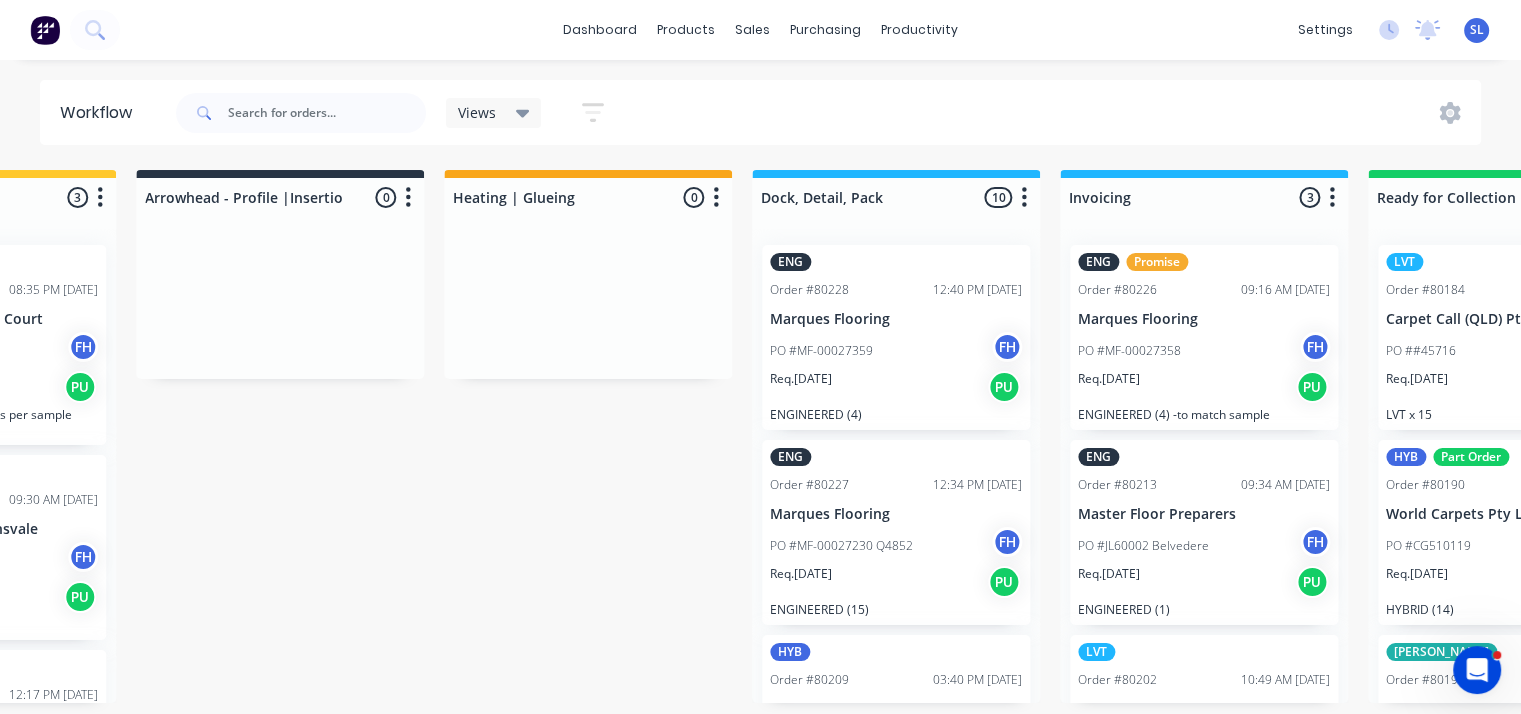 scroll, scrollTop: 0, scrollLeft: 2076, axis: horizontal 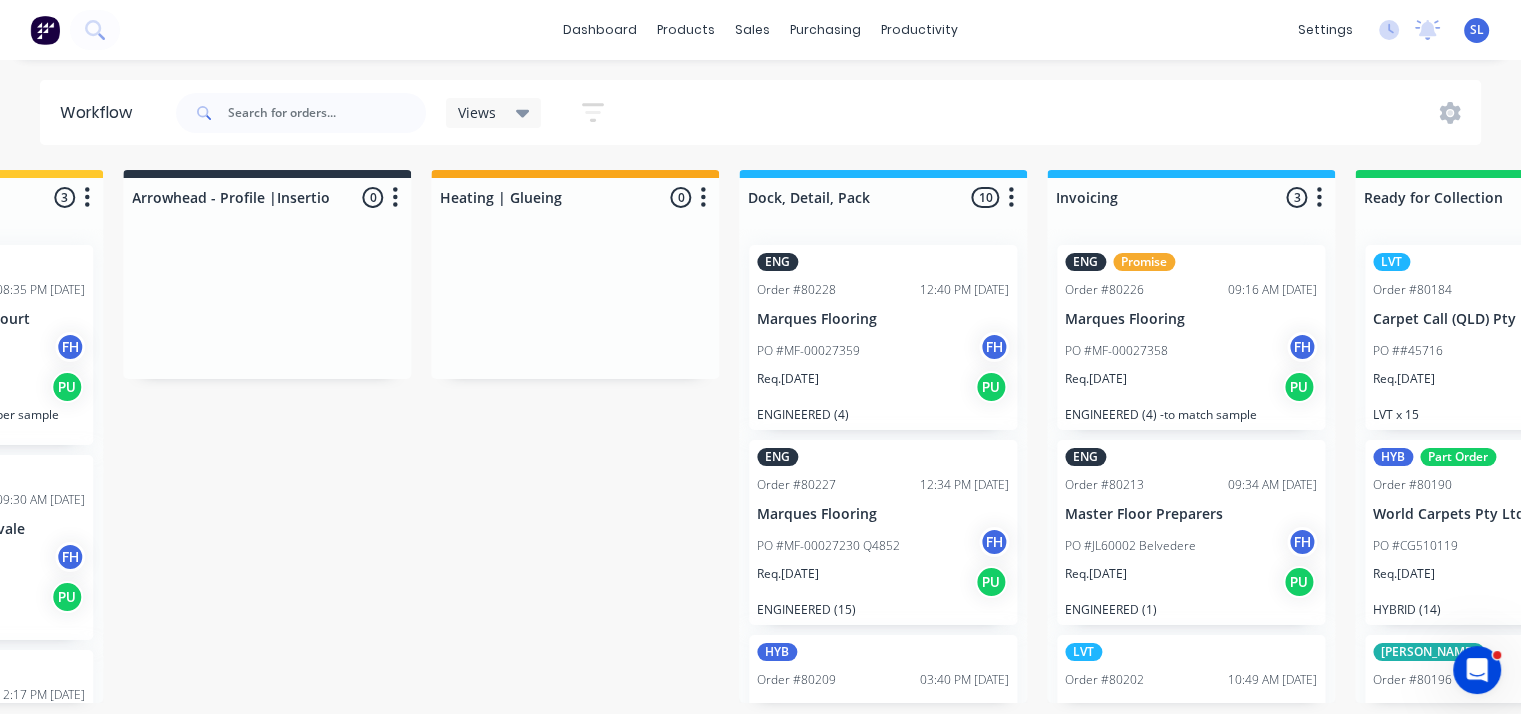 click 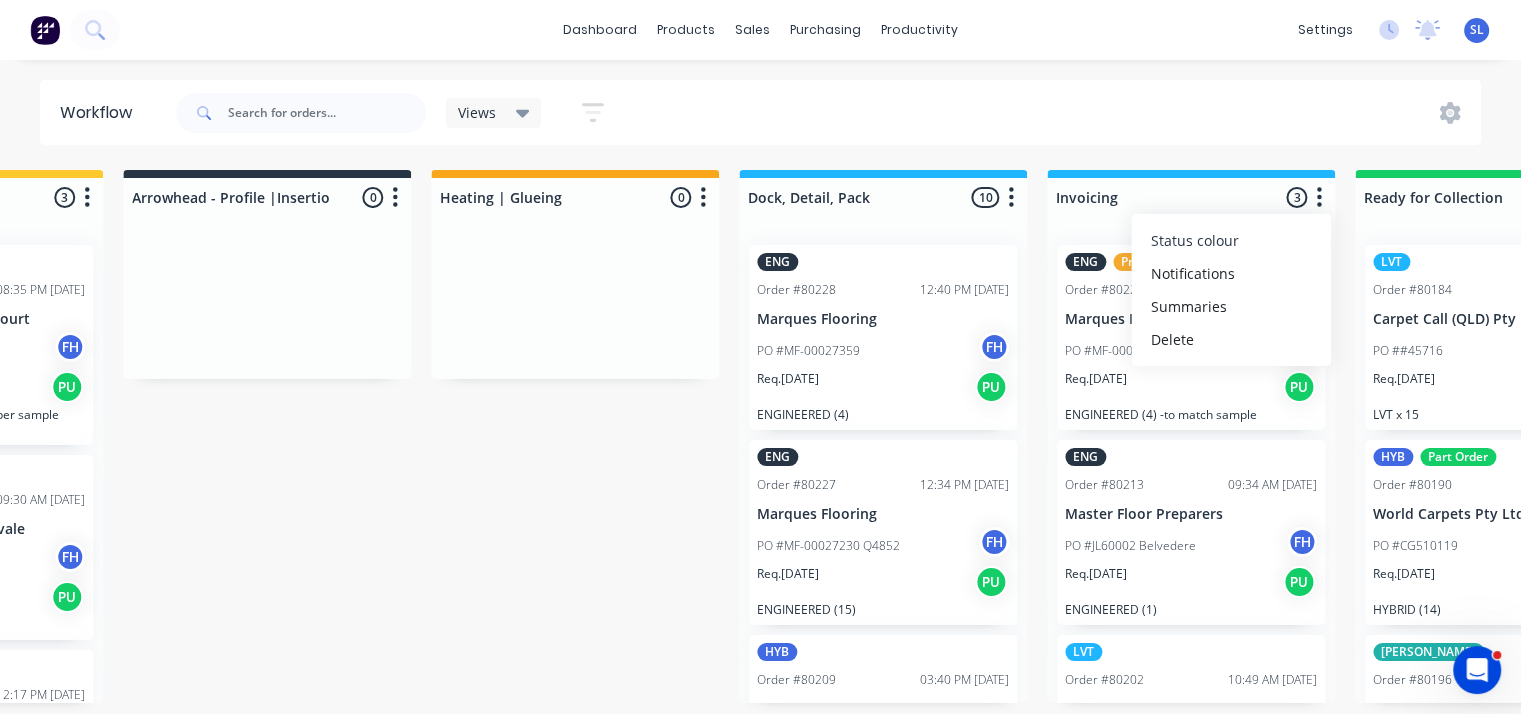 click on "Status colour" at bounding box center [1195, 240] 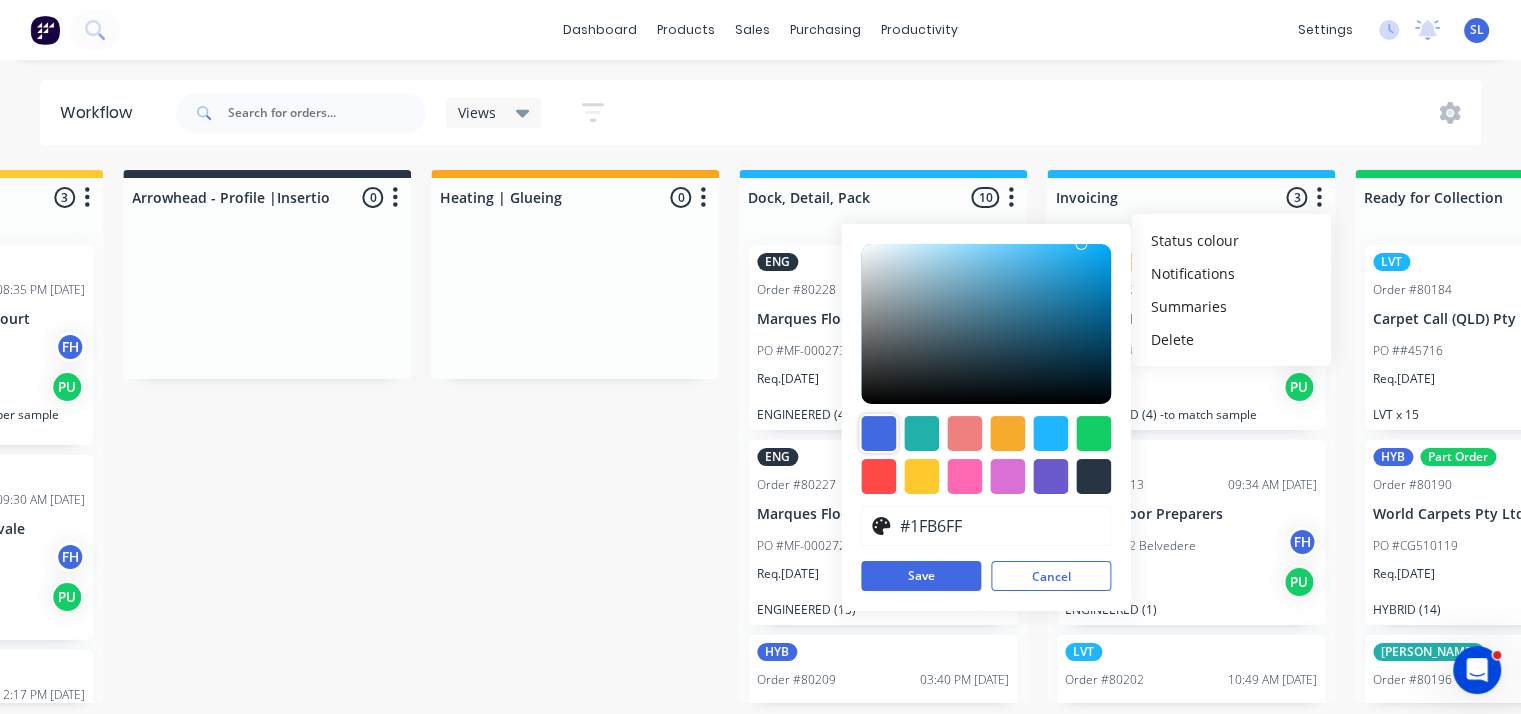 click at bounding box center [878, 433] 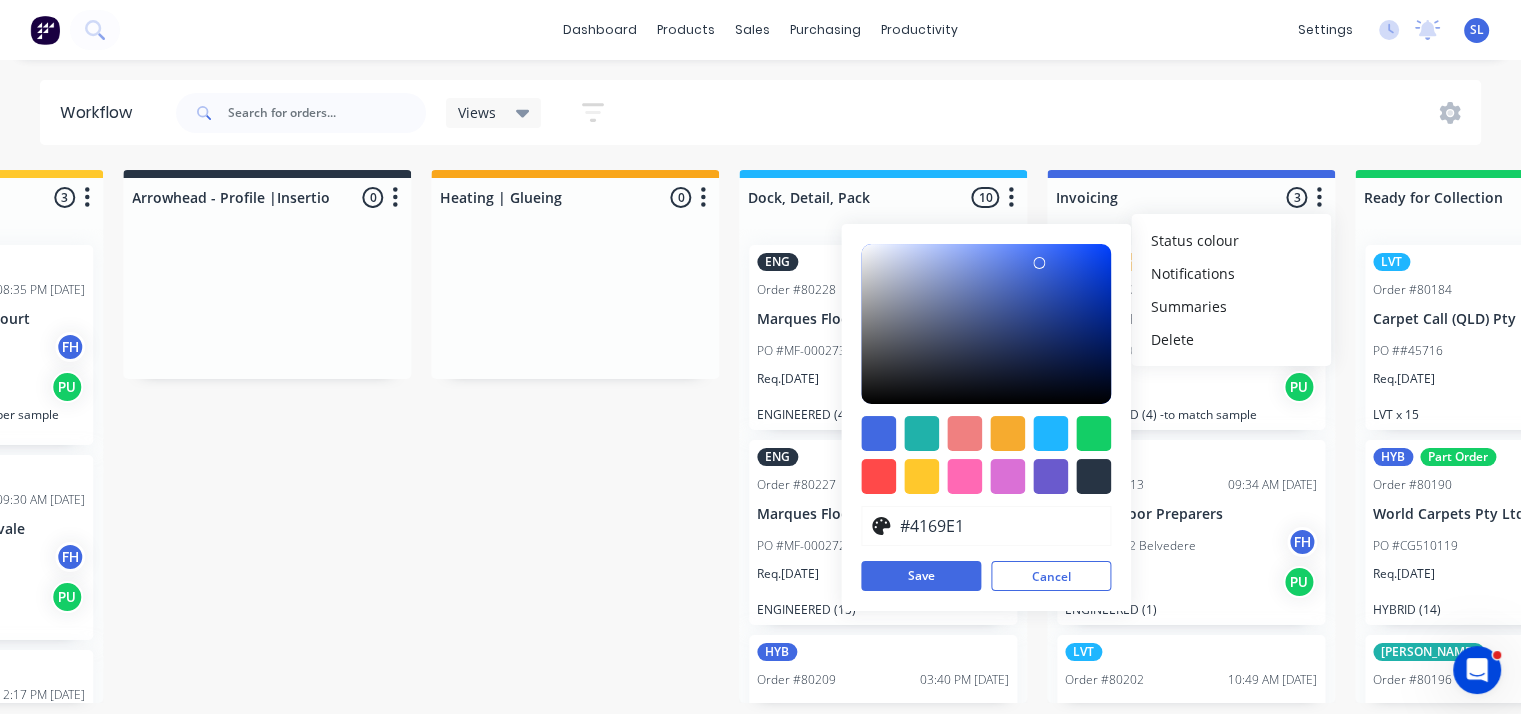 click on "Submitted 22 Status colour #273444 hex #273444 Save Cancel Summaries Total order value Invoiced to date To be invoiced ENG Order #80164 06:35 PM [DATE] Miscellaneous Customer PO #JM FLOORING
[DATE] FH Req. [DATE] PU ENGINEERED x 8 ENG Order #80129 11:41 AM [DATE] Sunstar Timber Flooring PO #SNOS2802-12 FH Req. [DATE] PU ENGINEERED X 3 ENG Order #80195 07:15 PM [DATE] Solomons Flooring Tweed Heads PO #[PERSON_NAME] Req. [DATE] PU ENGINEERED x 12 HYB Order #80221 12:42 PM [DATE] Carpet Call (QLD) Pty Ltd PO ##43887 FH Req. [DATE] PU HYBRID (15) HYB Order #80222 12:44 PM [DATE] Carpet Call (QLD) Pty Ltd PO ##46615 FH Req. [DATE] PU HYBRID (17) ENG Order #80224 01:25 PM [DATE] Harmony Timber Floors PO #Drop Off [DATE] FH Req. [DATE] PU ENGINEERED (12) HYB Promise Order #80229 12:53 PM [DATE] DMI Flooring PO #Drop off [DATE] FH Req. [DATE] PU HYBRID (16) ENG Order #80230 07:05 AM [DATE] Bundall Carpet Court PO #CC008600 FH Req. [DATE] PU [PERSON_NAME] Order #80231 07:08 AM [DATE] FH PU" at bounding box center [156, 436] 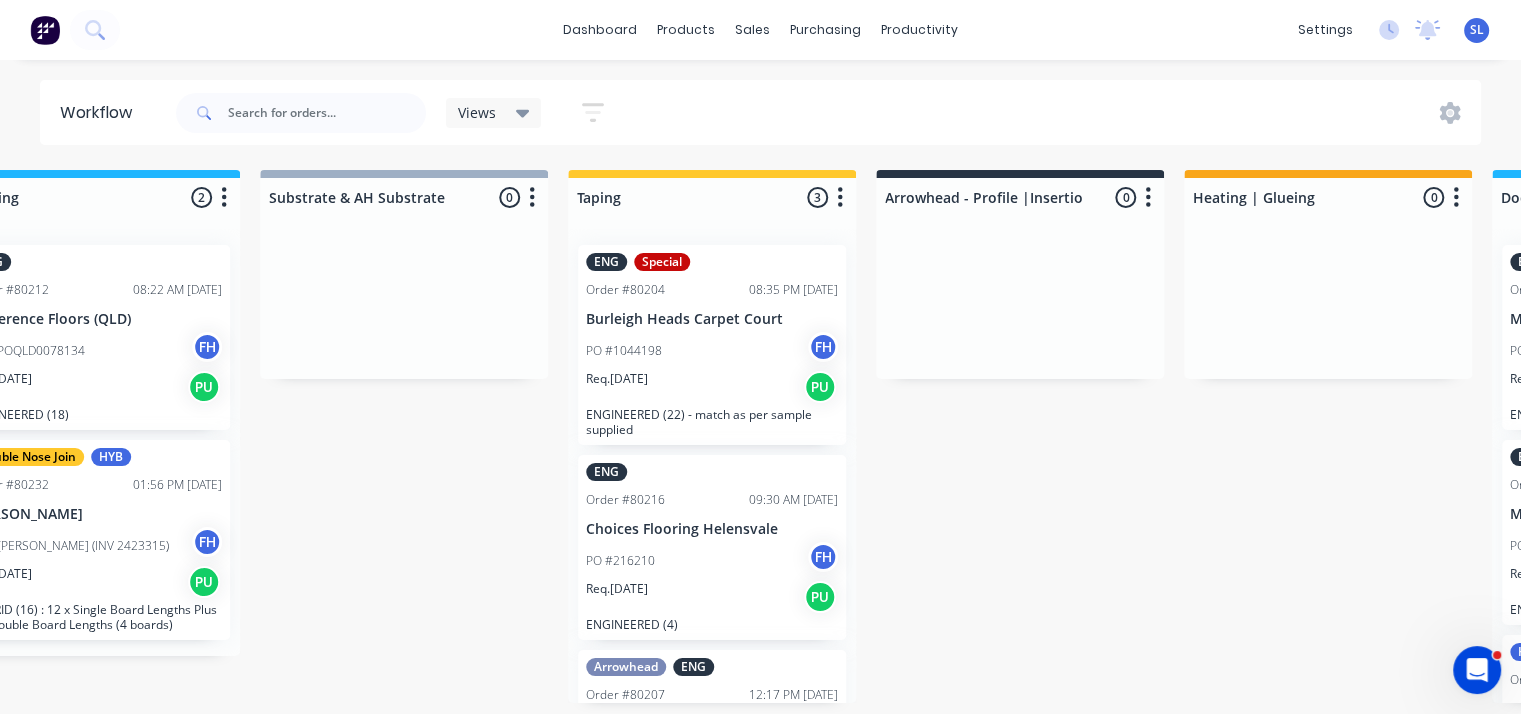 scroll, scrollTop: 3, scrollLeft: 1308, axis: both 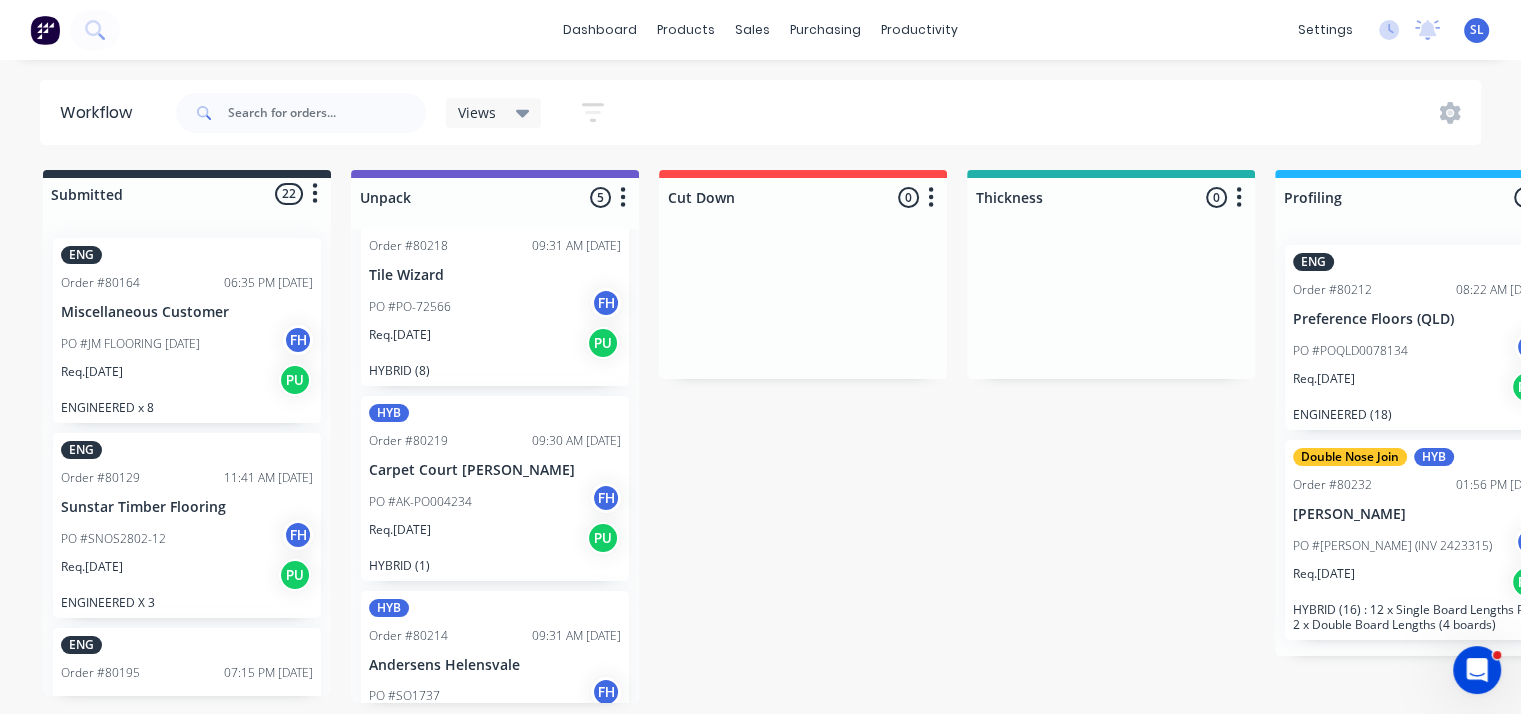 click 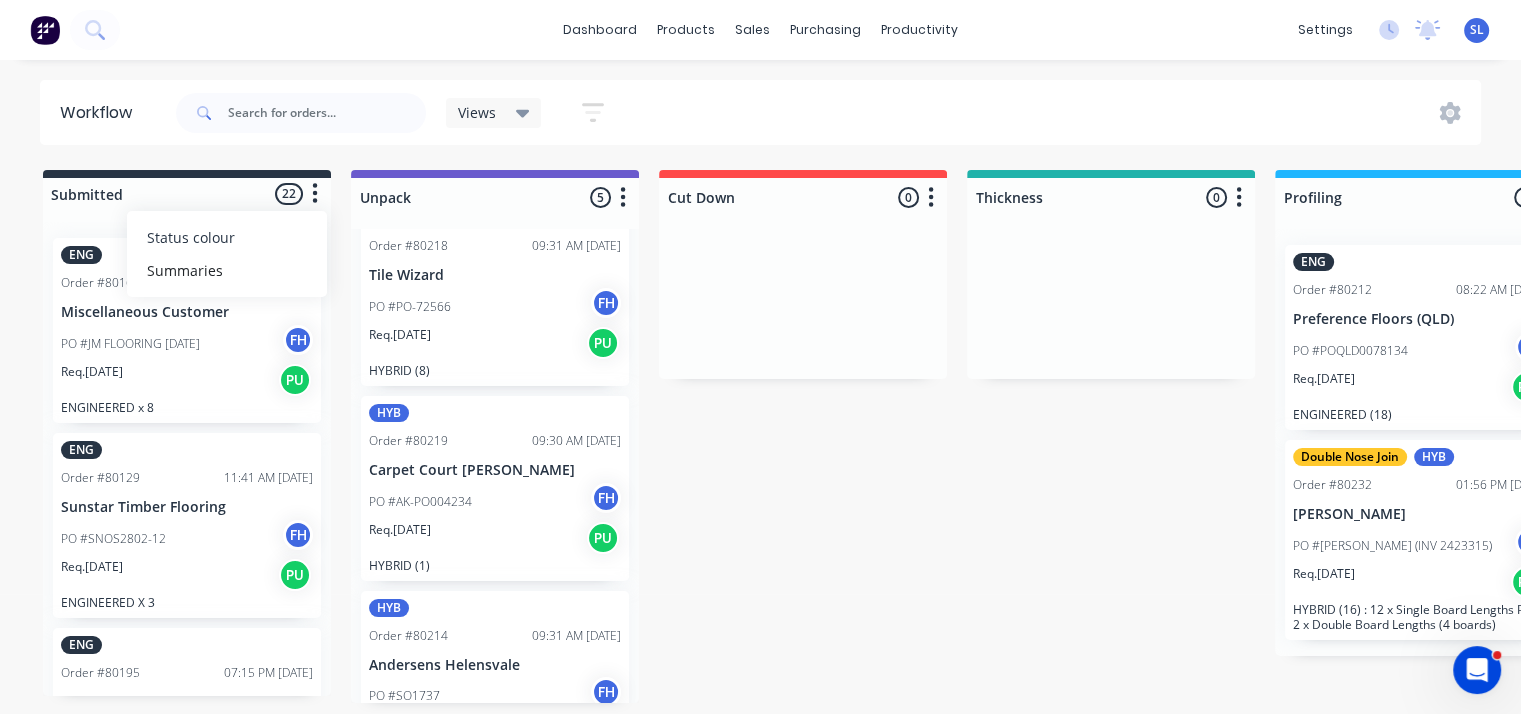 click on "Status colour" at bounding box center (227, 237) 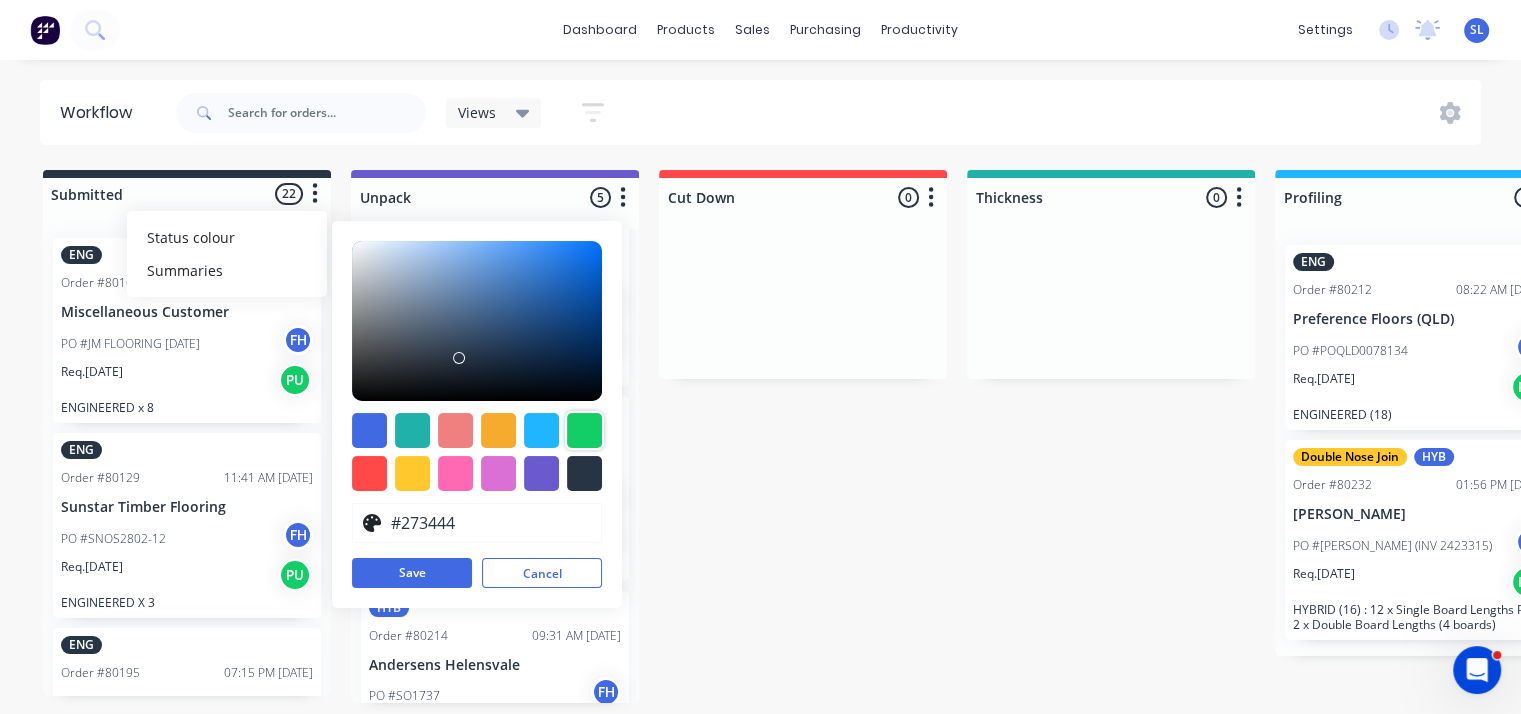 click at bounding box center (584, 430) 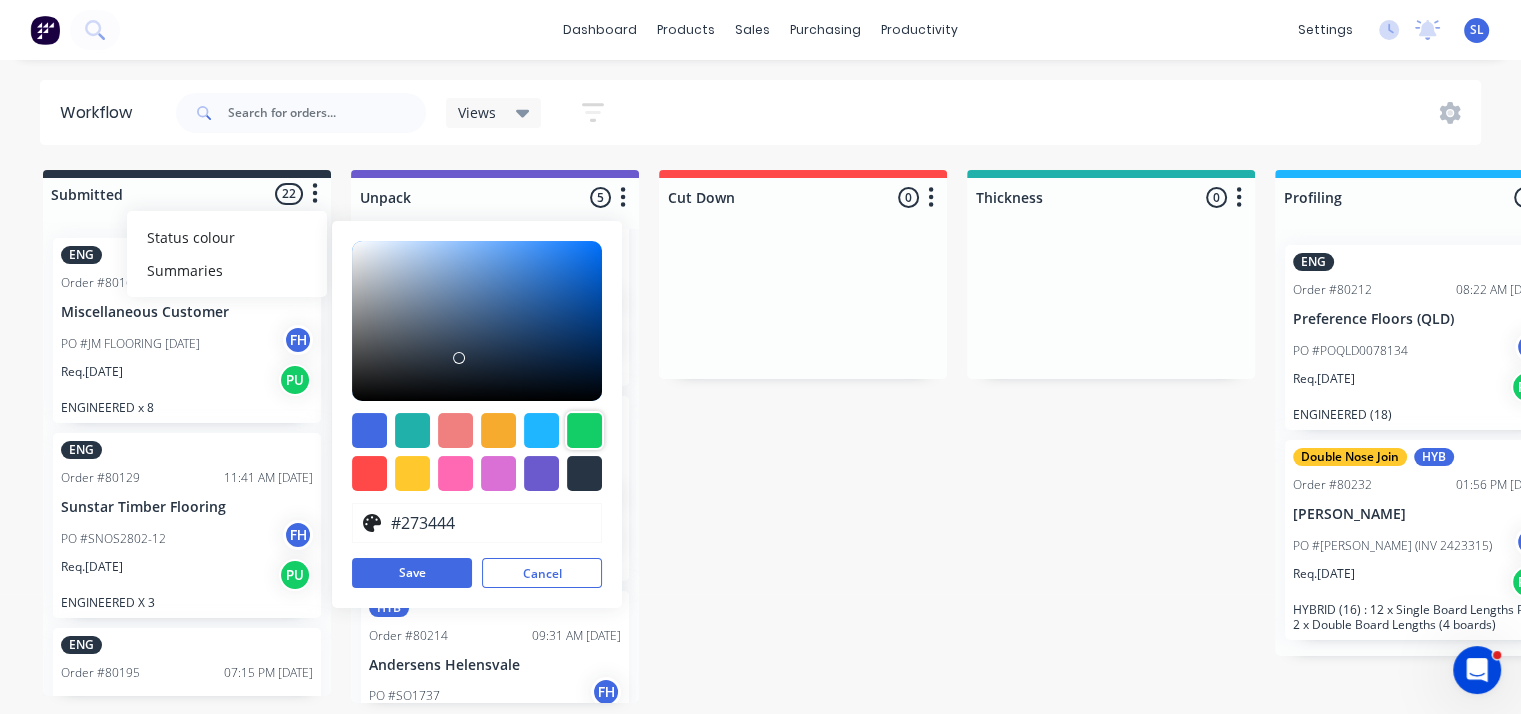 type on "#13CE66" 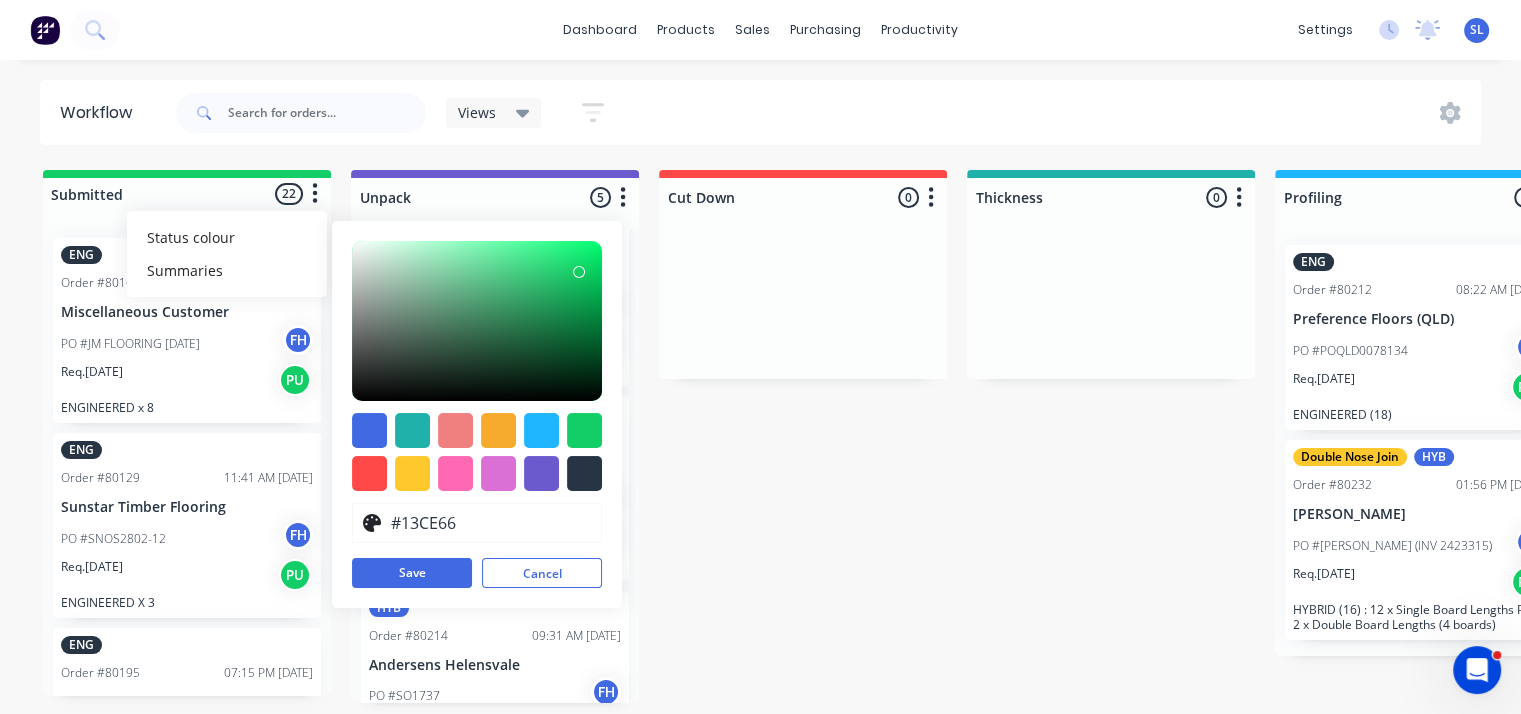 click on "Submitted 22 Status colour #13CE66 hex #13CE66 Save Cancel Summaries Total order value Invoiced to date To be invoiced ENG Order #80164 06:35 PM [DATE] Miscellaneous Customer PO #JM FLOORING
[DATE] FH Req. [DATE] PU ENGINEERED x 8 ENG Order #80129 11:41 AM [DATE] Sunstar Timber Flooring PO #SNOS2802-12 FH Req. [DATE] PU ENGINEERED X 3 ENG Order #80195 07:15 PM [DATE] Solomons Flooring Tweed Heads PO #[PERSON_NAME] Req. [DATE] PU ENGINEERED x 12 HYB Order #80221 12:42 PM [DATE] Carpet Call (QLD) Pty Ltd PO ##43887 FH Req. [DATE] PU HYBRID (15) HYB Order #80222 12:44 PM [DATE] Carpet Call (QLD) Pty Ltd PO ##46615 FH Req. [DATE] PU HYBRID (17) ENG Order #80224 01:25 PM [DATE] Harmony Timber Floors PO #Drop Off [DATE] FH Req. [DATE] PU ENGINEERED (12) HYB Promise Order #80229 12:53 PM [DATE] DMI Flooring PO #Drop off [DATE] FH Req. [DATE] PU HYBRID (16) ENG Order #80230 07:05 AM [DATE] Bundall Carpet Court PO #CC008600 FH Req. [DATE] PU [PERSON_NAME] Order #80231 07:08 AM [DATE] FH PU" at bounding box center (2232, 436) 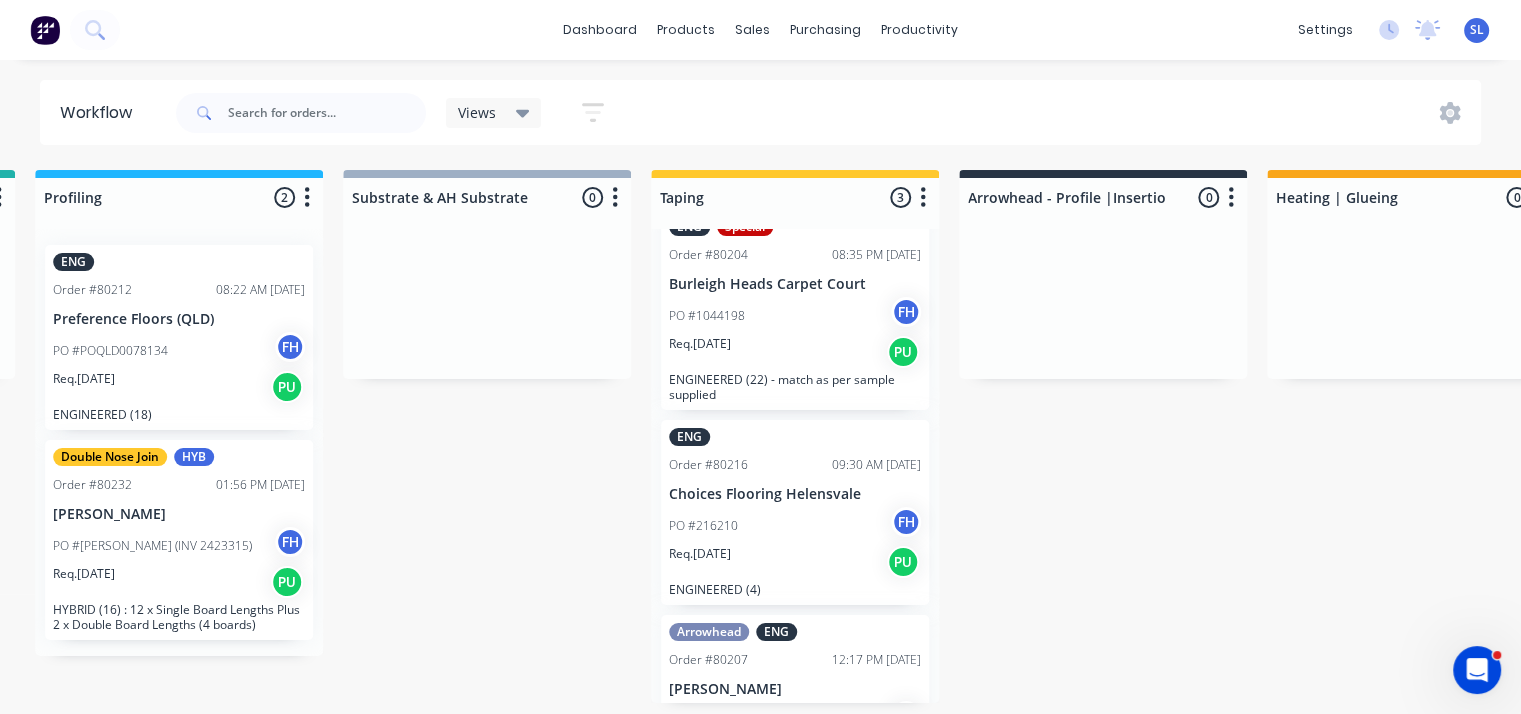 scroll, scrollTop: 0, scrollLeft: 1242, axis: horizontal 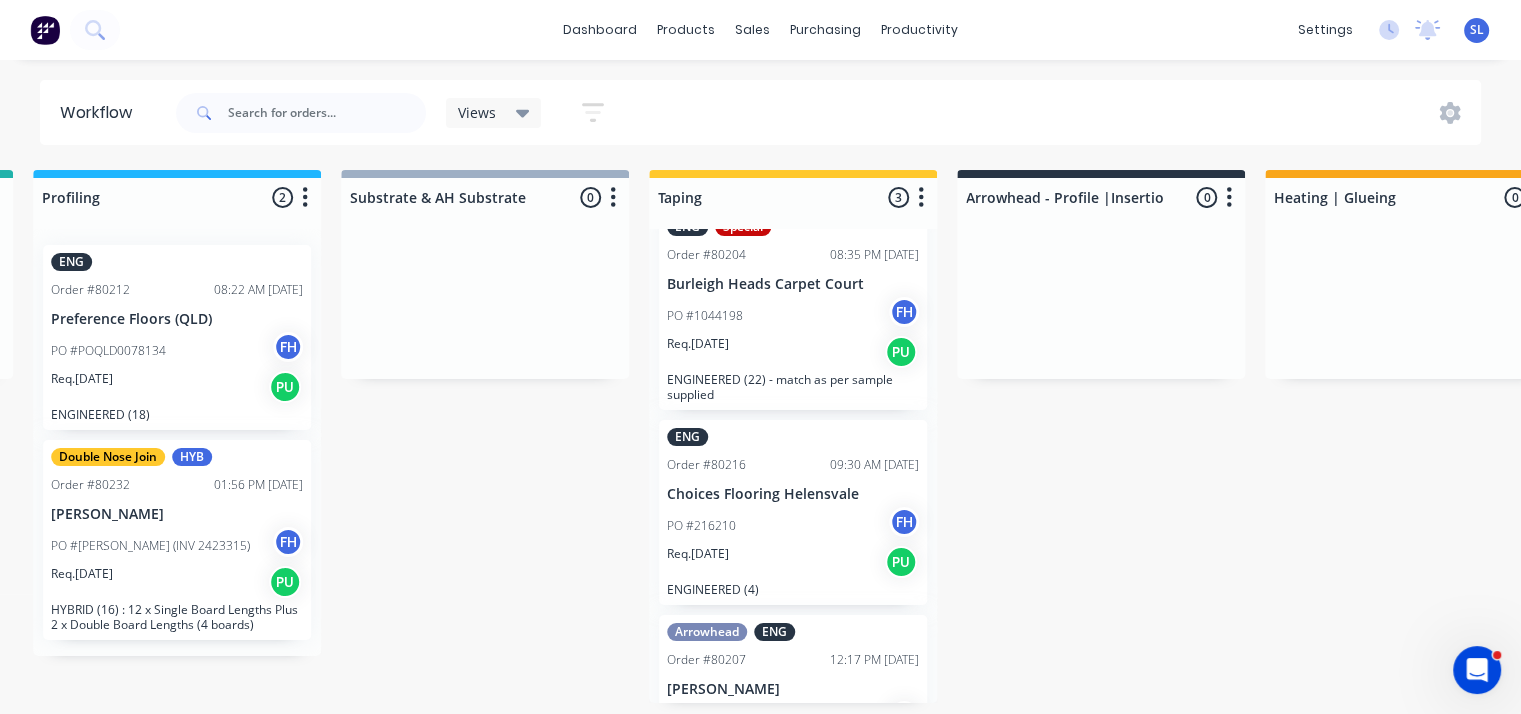 click 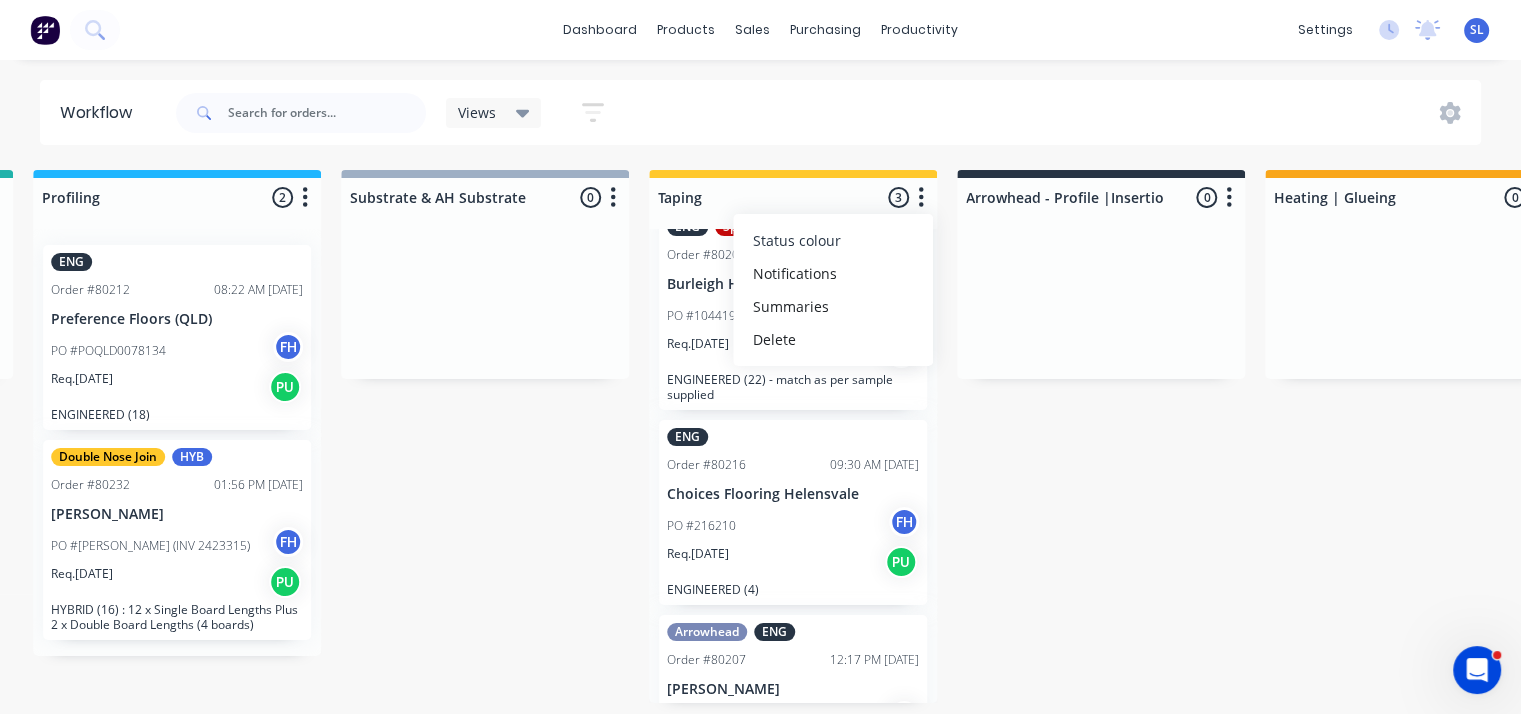 click on "Status colour" at bounding box center (833, 240) 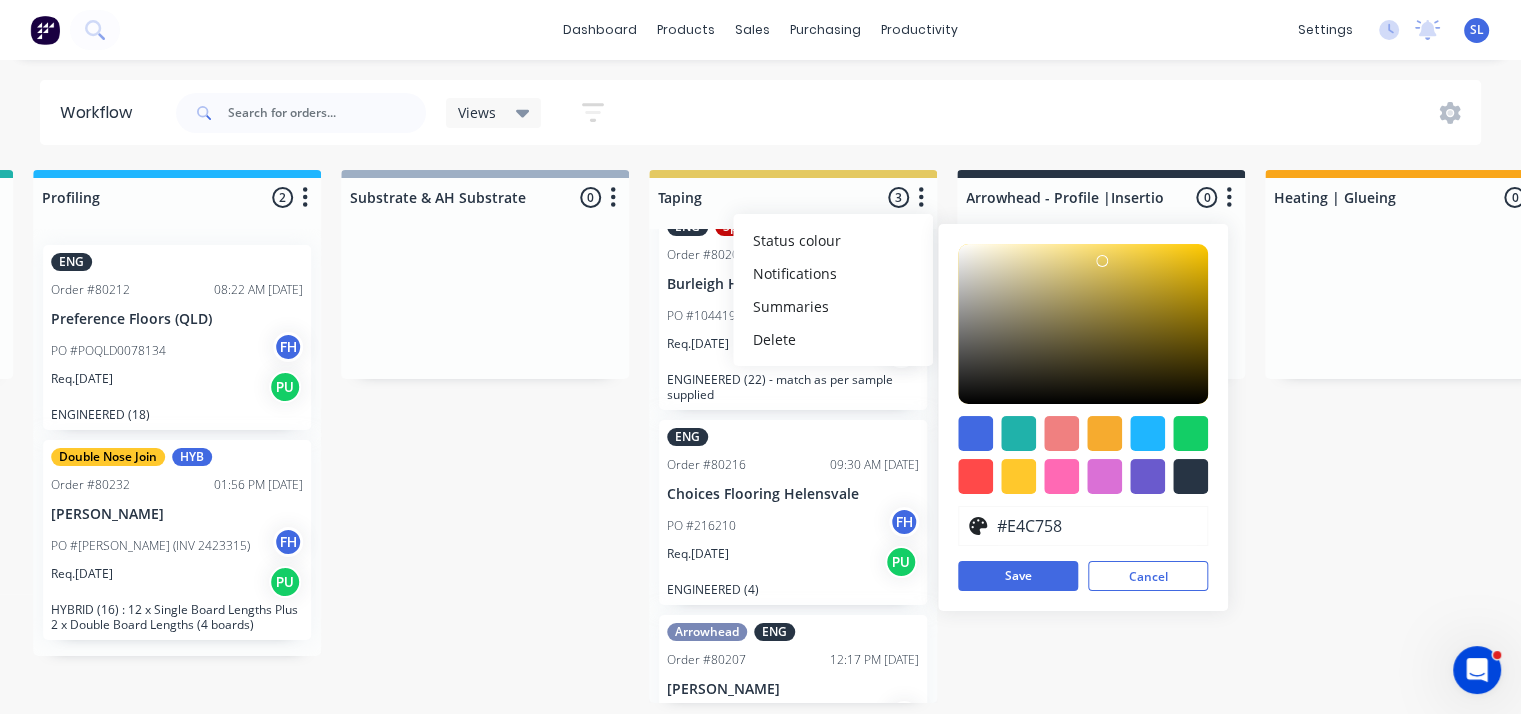 drag, startPoint x: 1166, startPoint y: 251, endPoint x: 1111, endPoint y: 262, distance: 56.089214 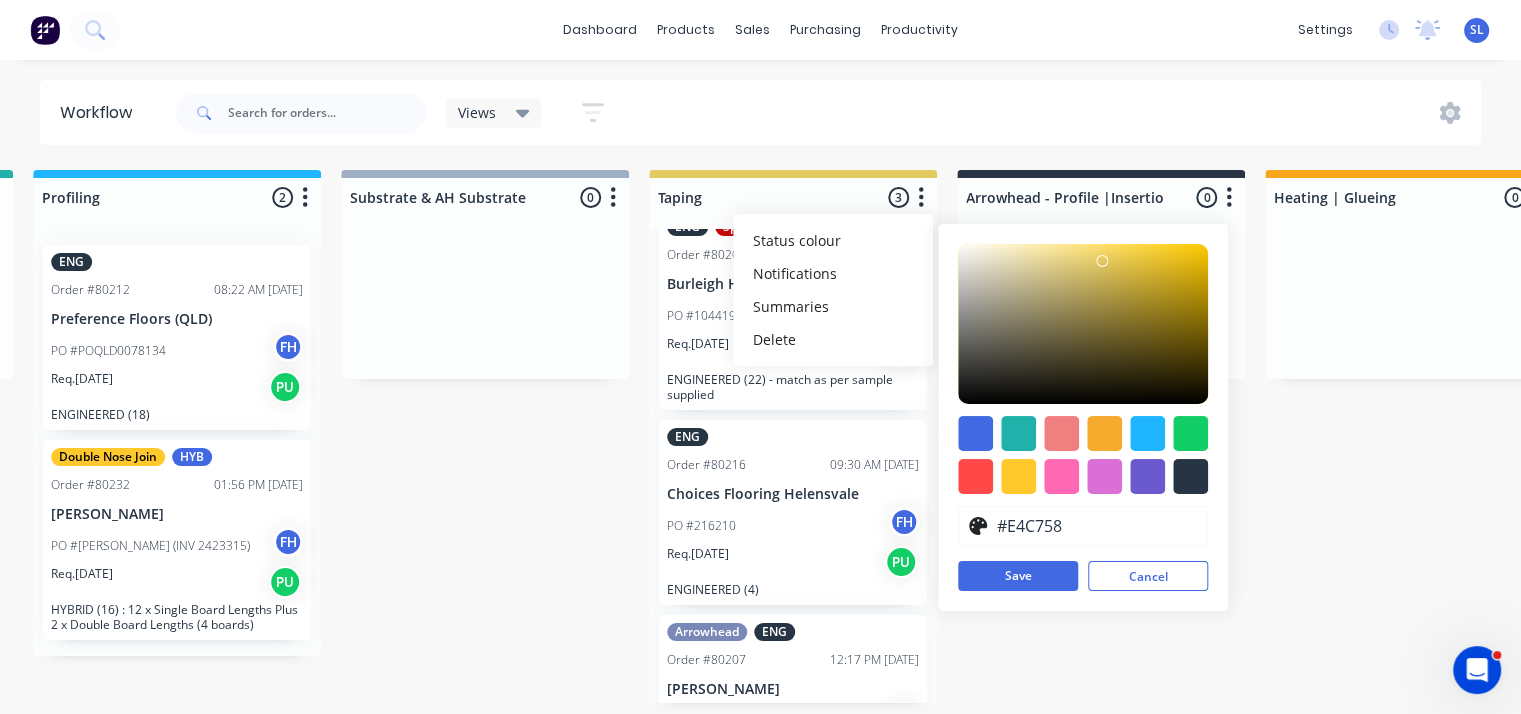 click at bounding box center (1107, 267) 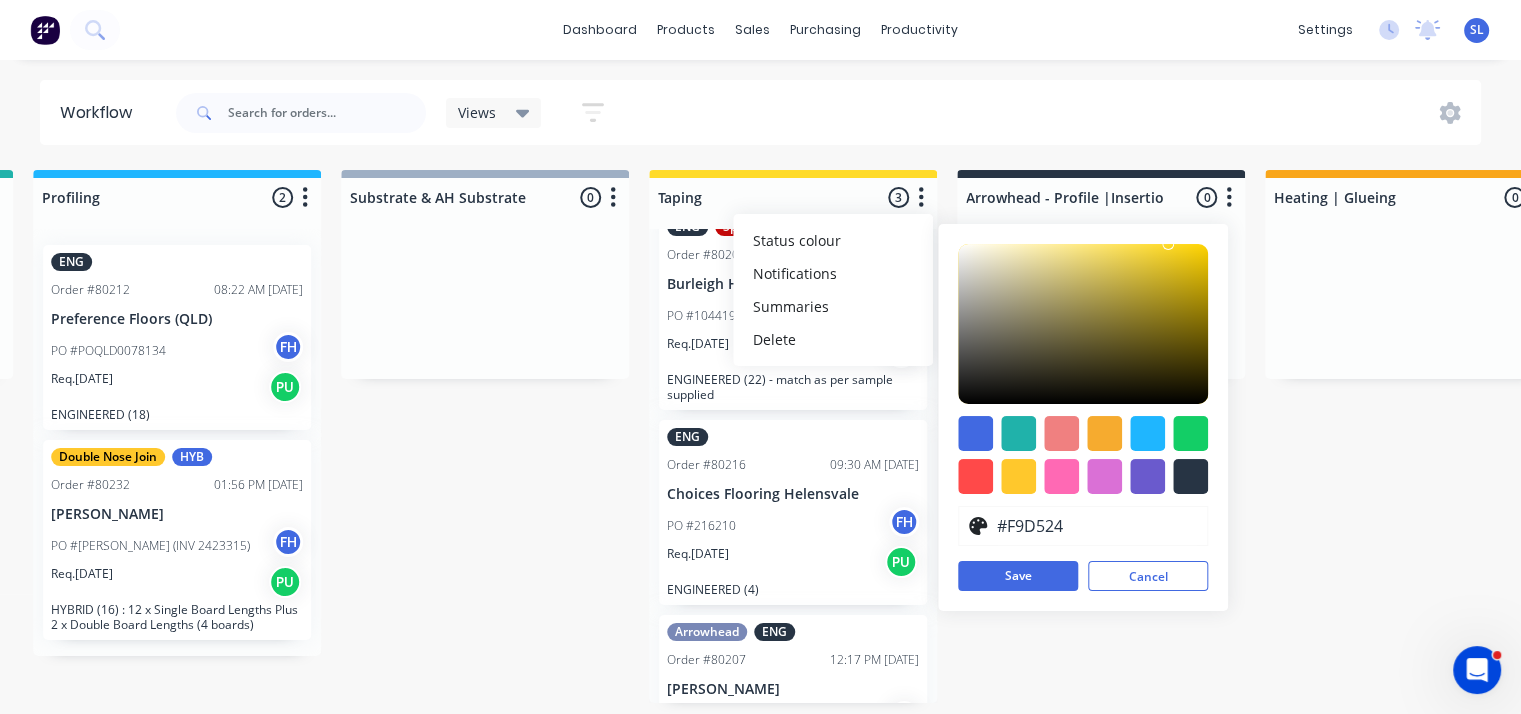 type on "#F7D322" 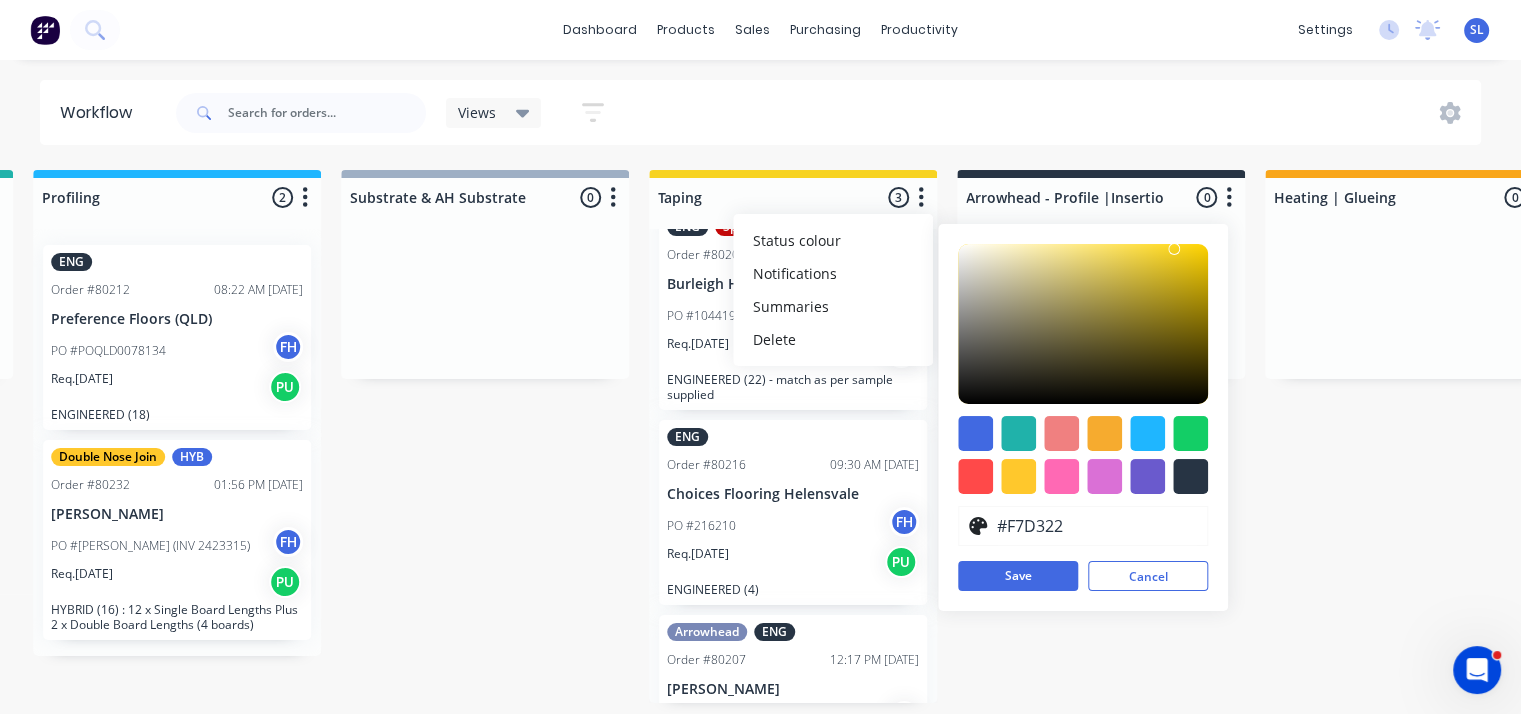 drag, startPoint x: 1111, startPoint y: 258, endPoint x: 1172, endPoint y: 249, distance: 61.66036 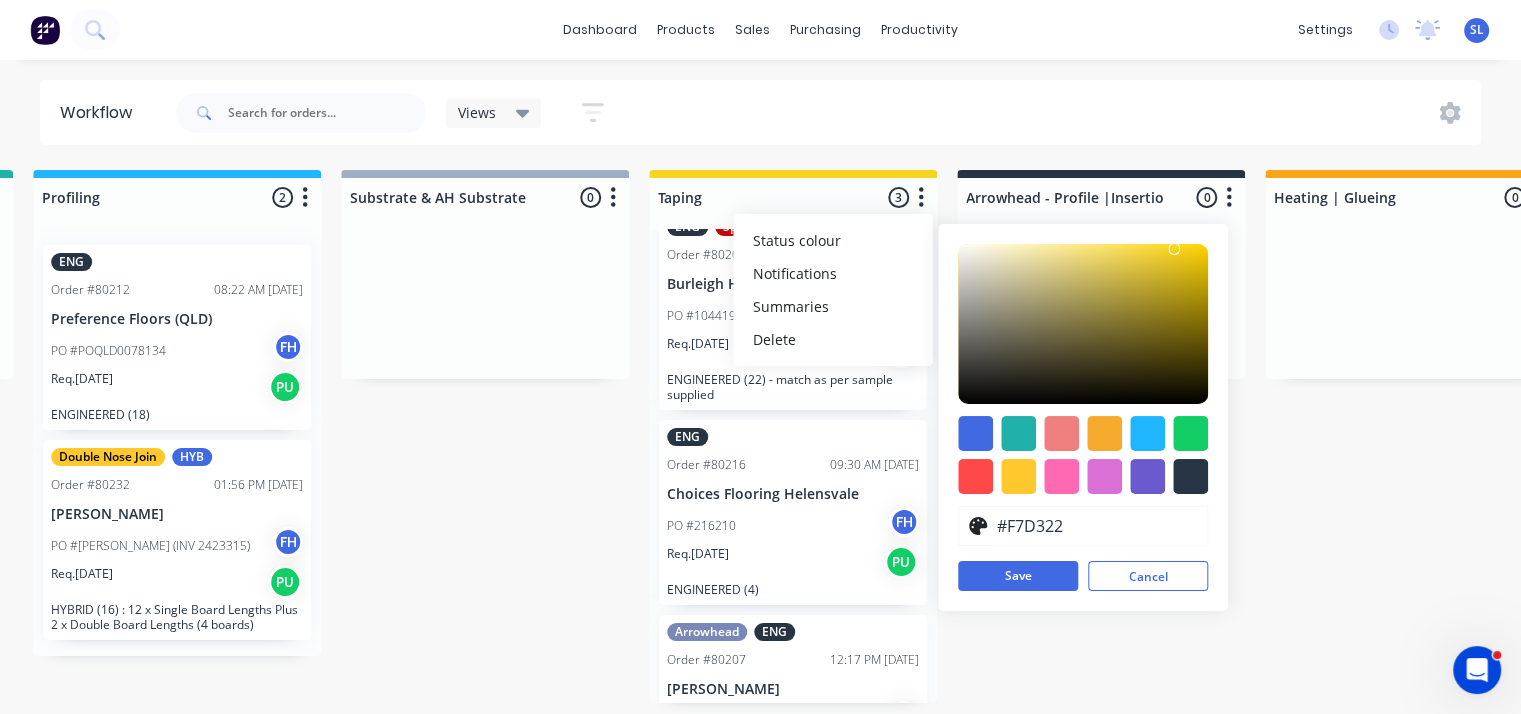 click at bounding box center [1173, 249] 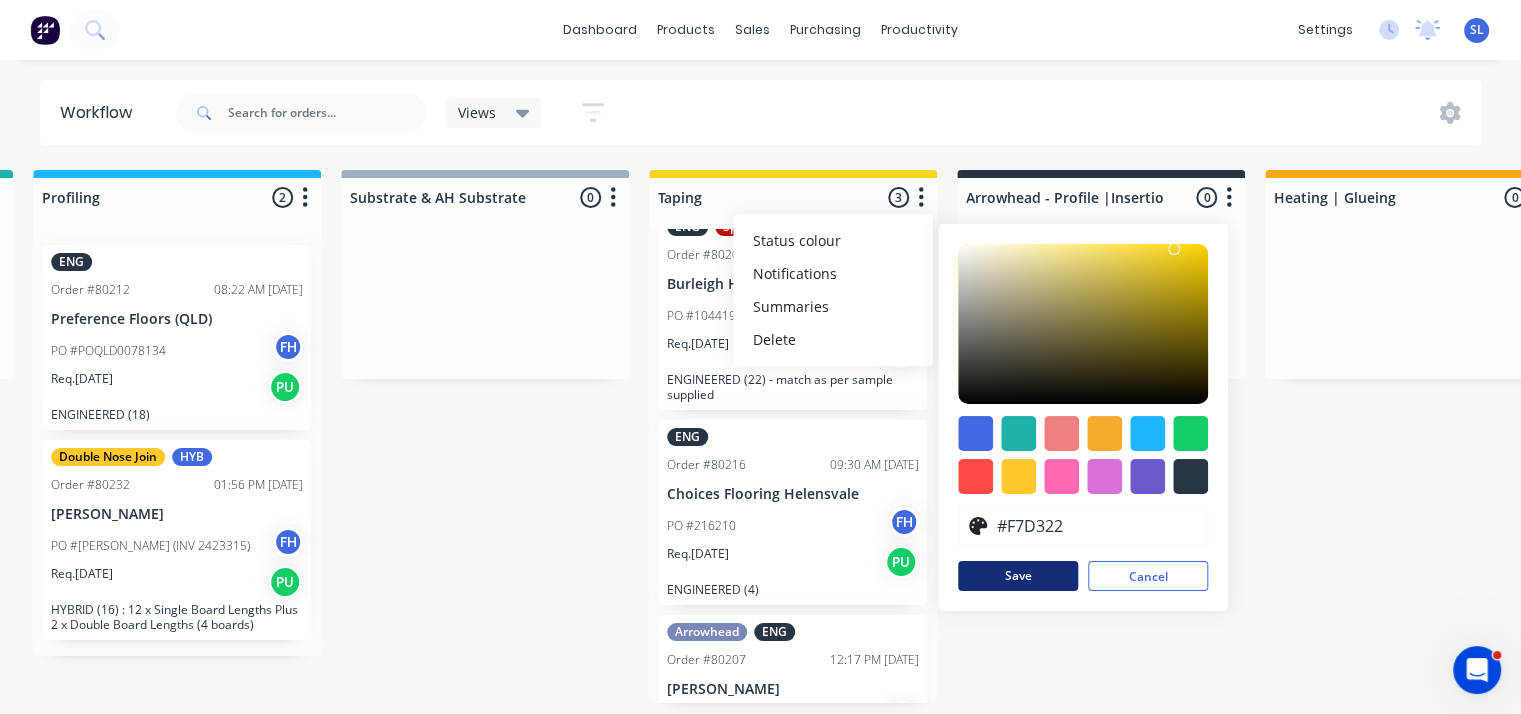 click on "Save" at bounding box center [1018, 576] 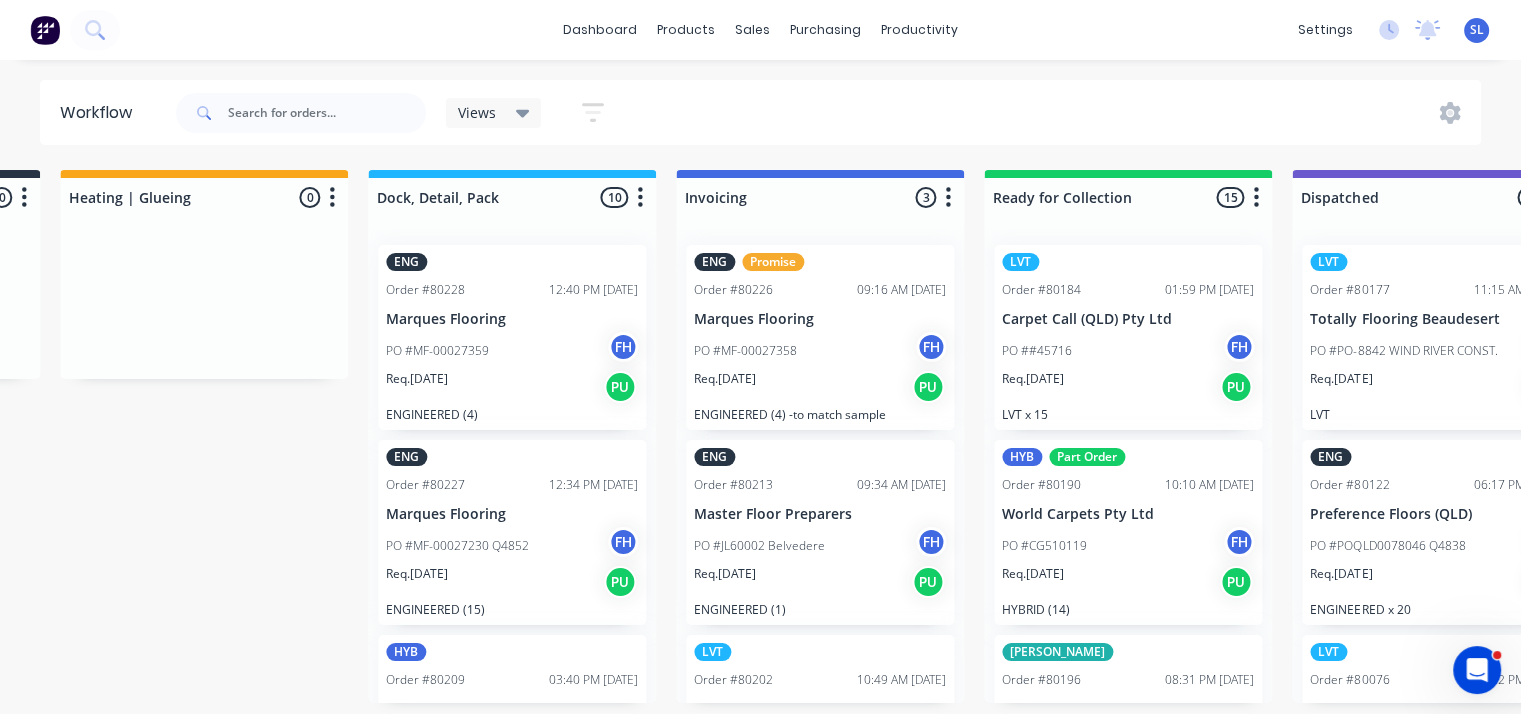 scroll, scrollTop: 0, scrollLeft: 2480, axis: horizontal 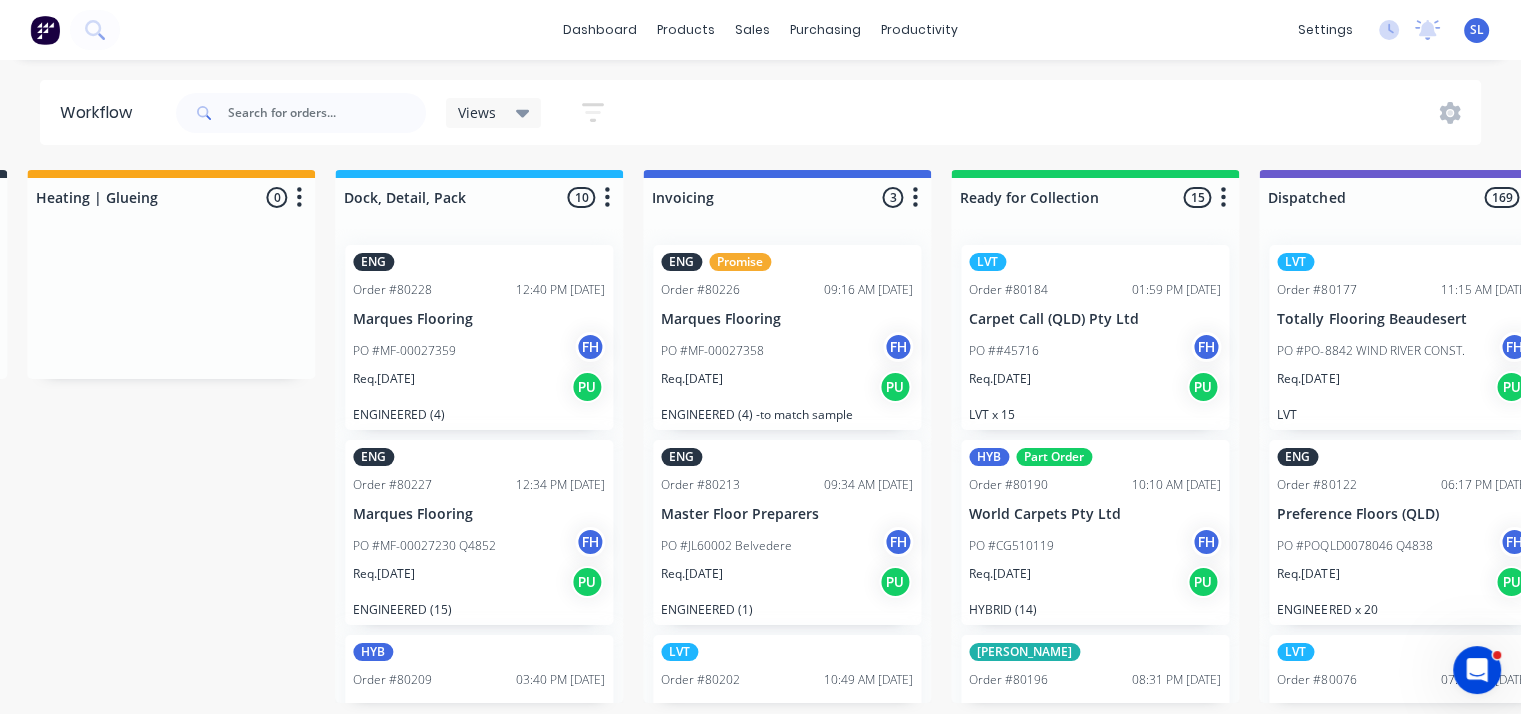 click at bounding box center [915, 198] 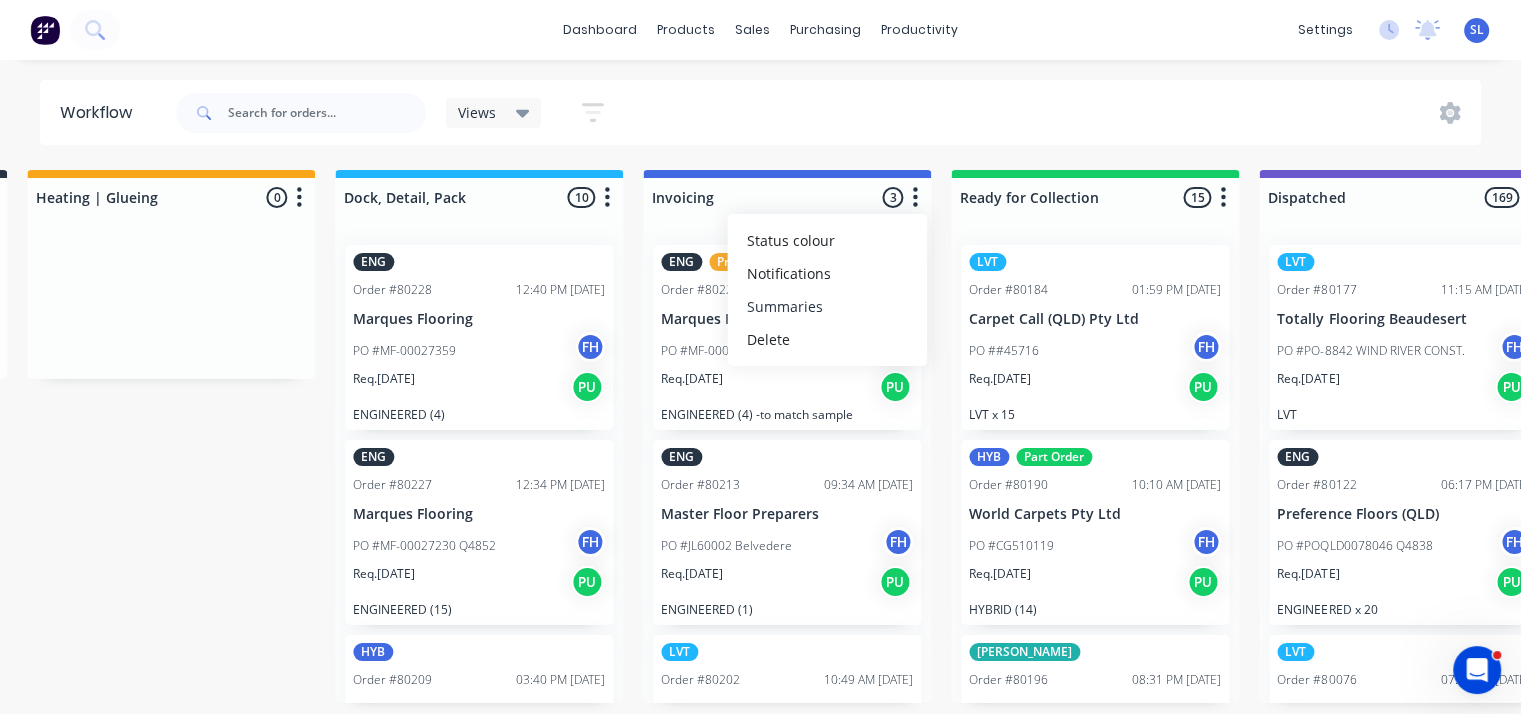 click on "Summaries" at bounding box center [827, 306] 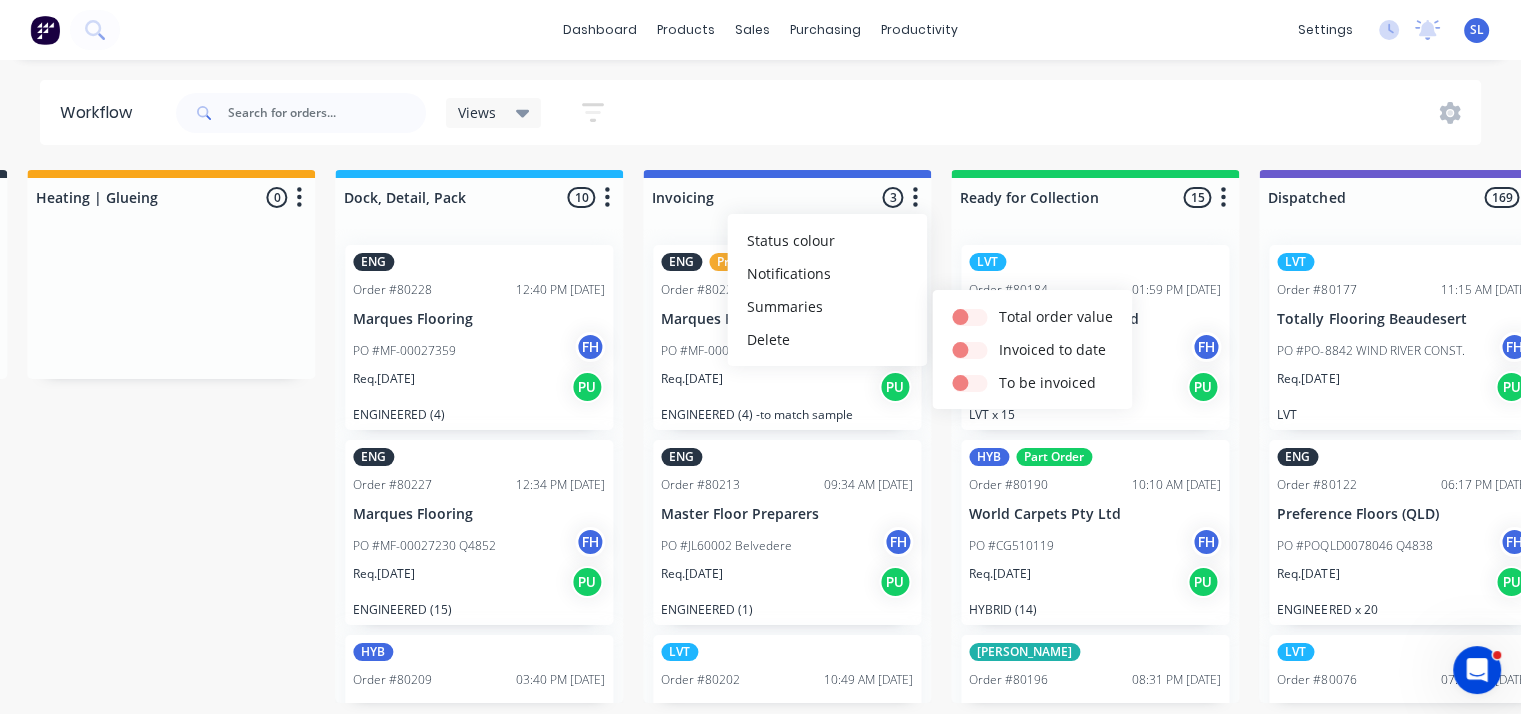 click on "Views Save new view None   (Default) edit   Show/Hide statuses Show line item cards Show line item cards Hide line item cards Filter by assignee Filter by labels" at bounding box center (827, 113) 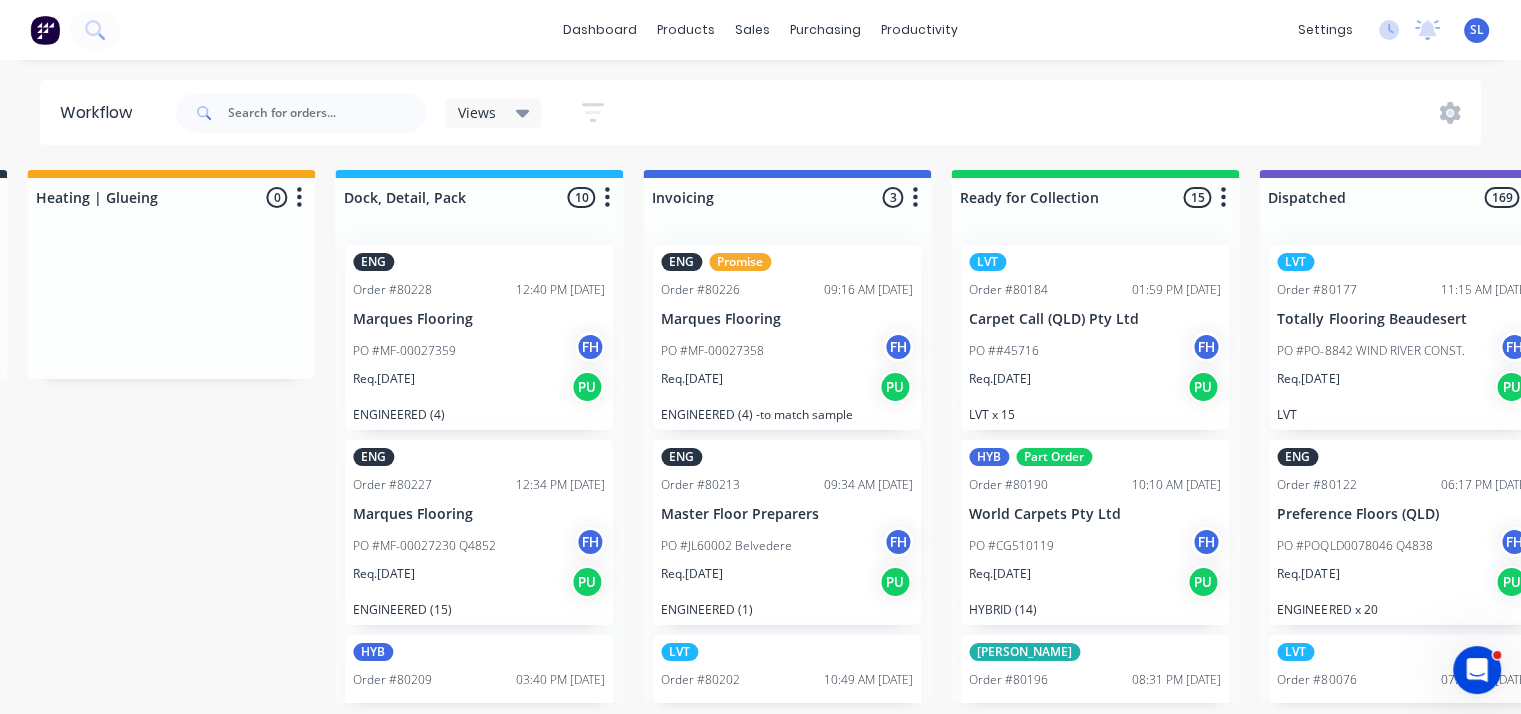 click 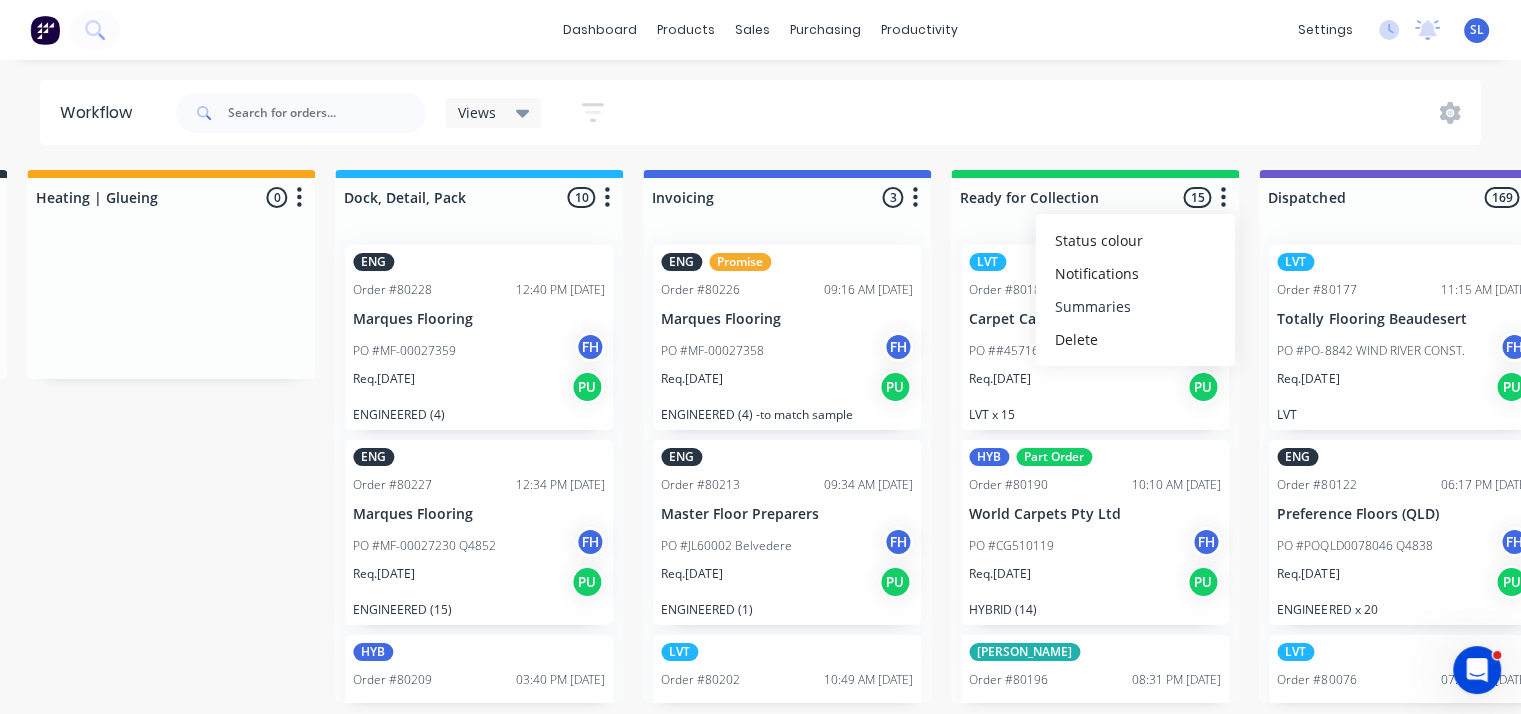 click on "Summaries" at bounding box center [1135, 306] 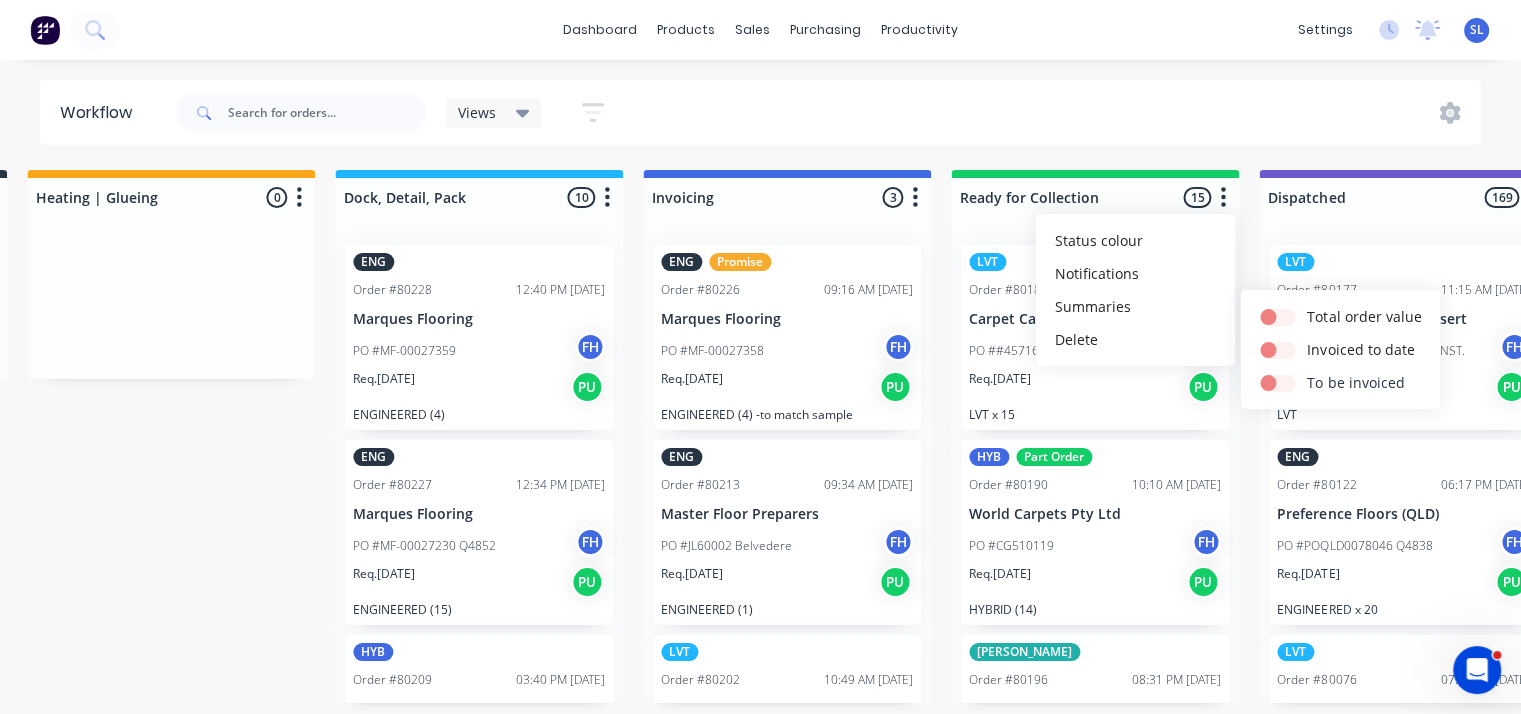click at bounding box center [1307, 372] 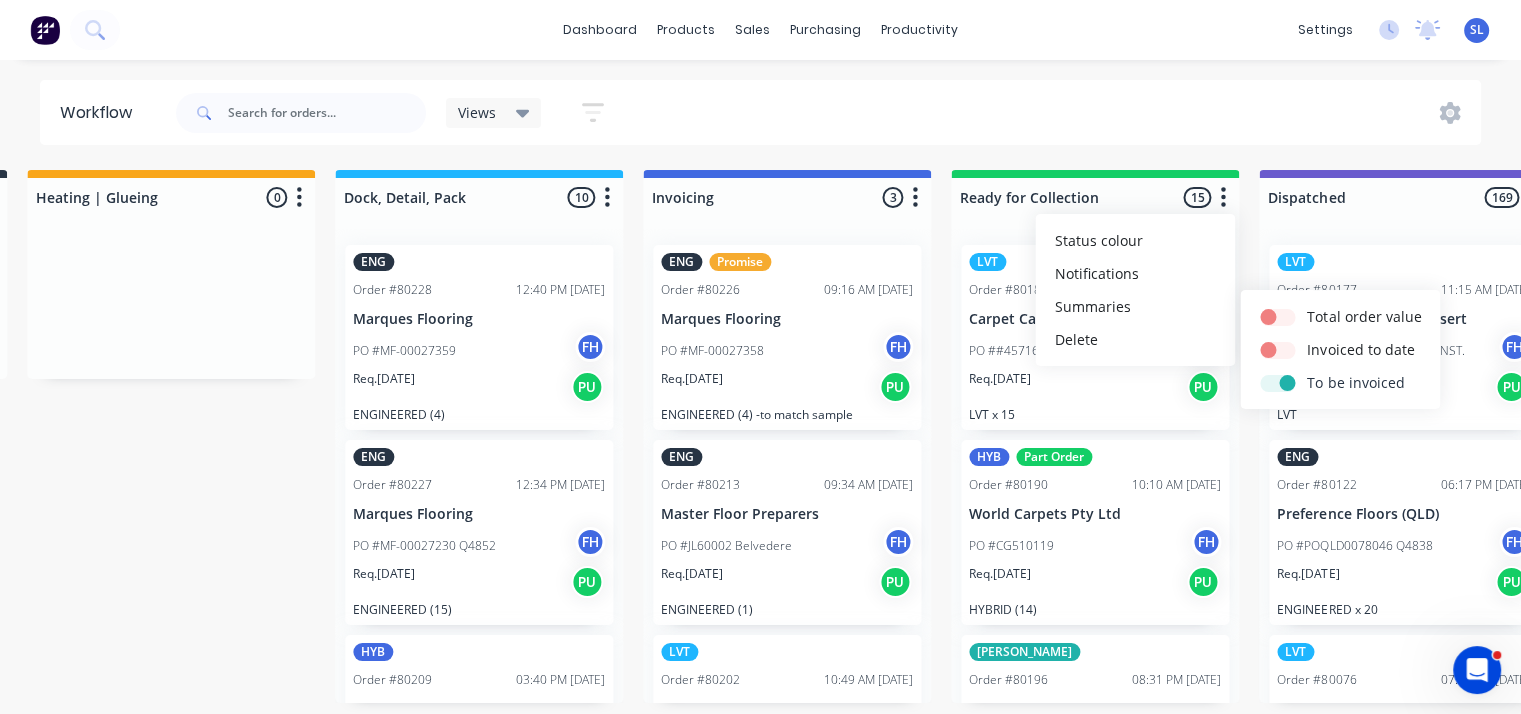 checkbox on "true" 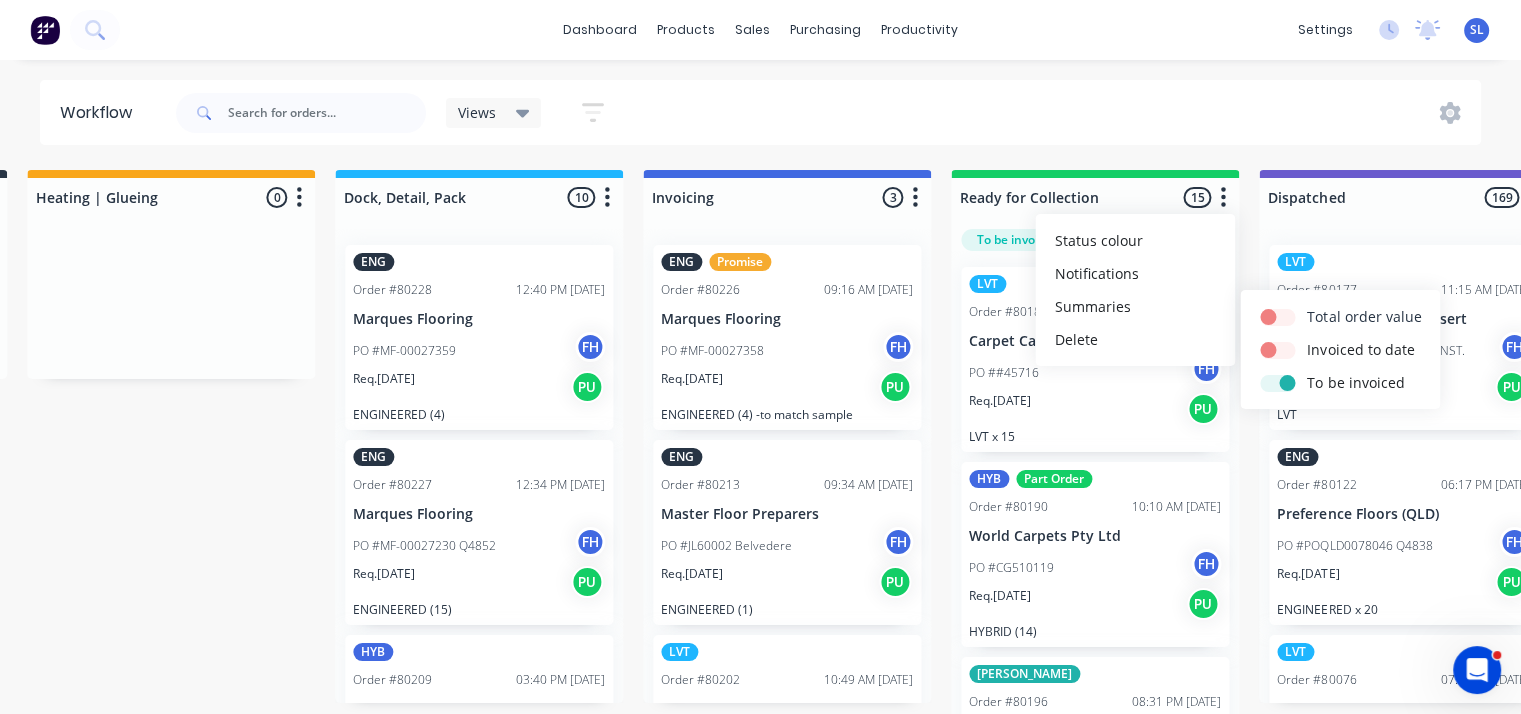 click at bounding box center (1307, 306) 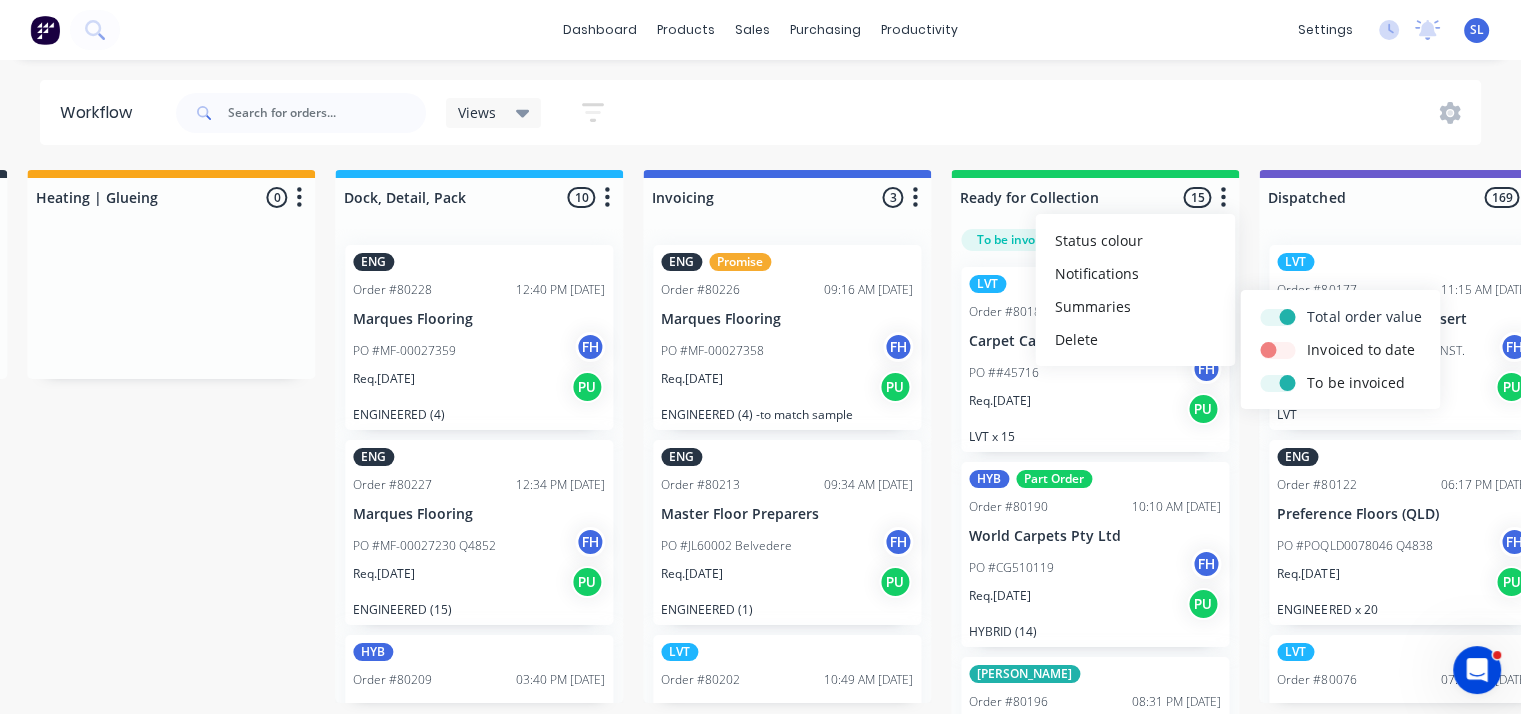 checkbox on "true" 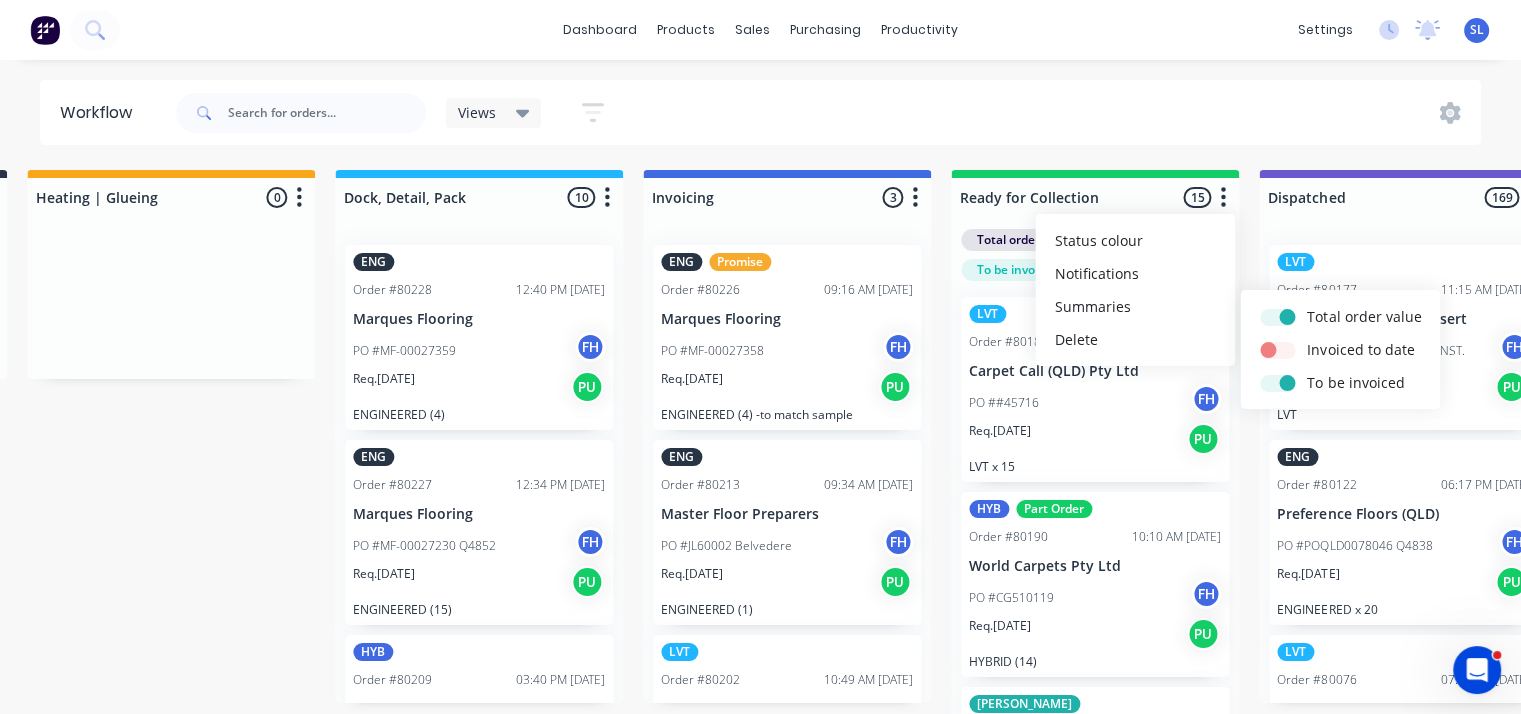 click on "Views Save new view None   (Default) edit   Show/Hide statuses Show line item cards Show line item cards Hide line item cards Filter by assignee Filter by labels" at bounding box center (827, 113) 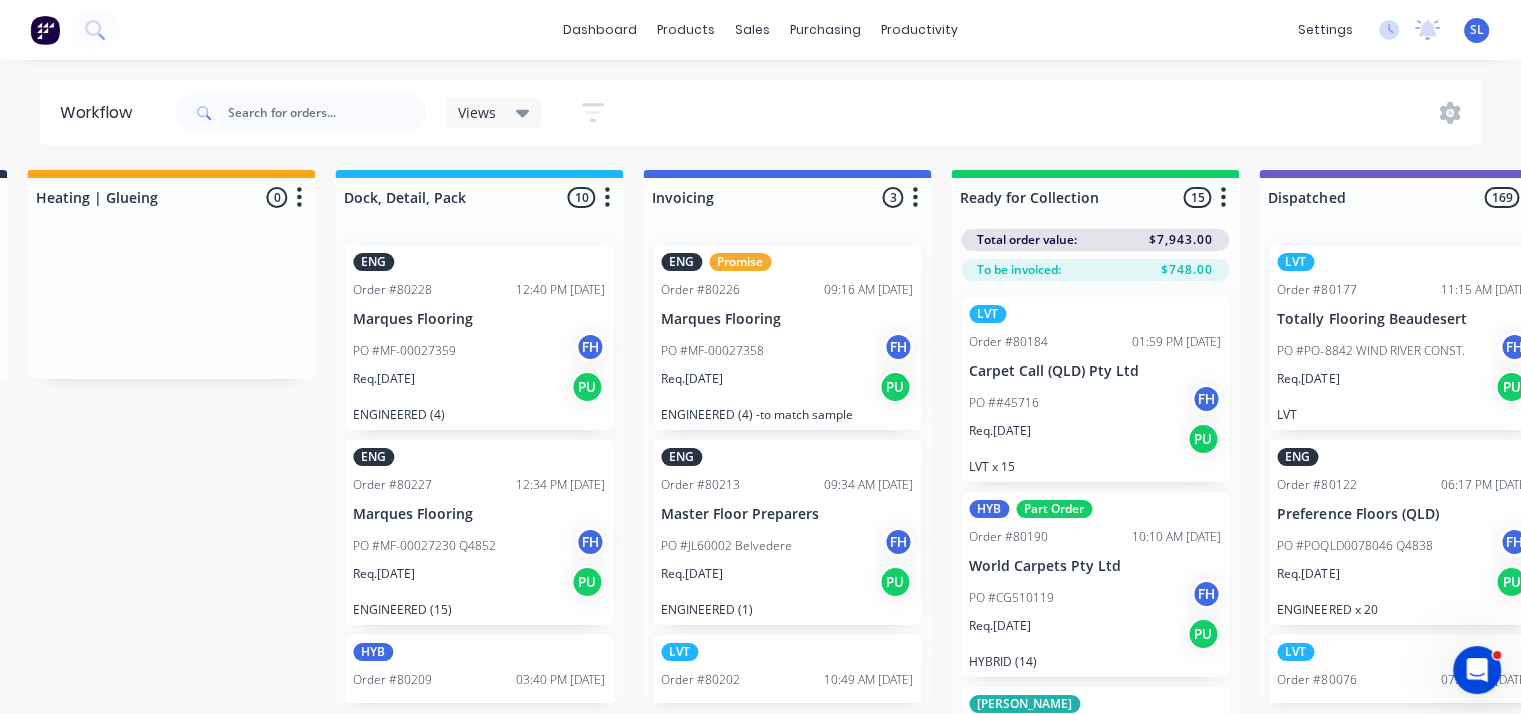 click 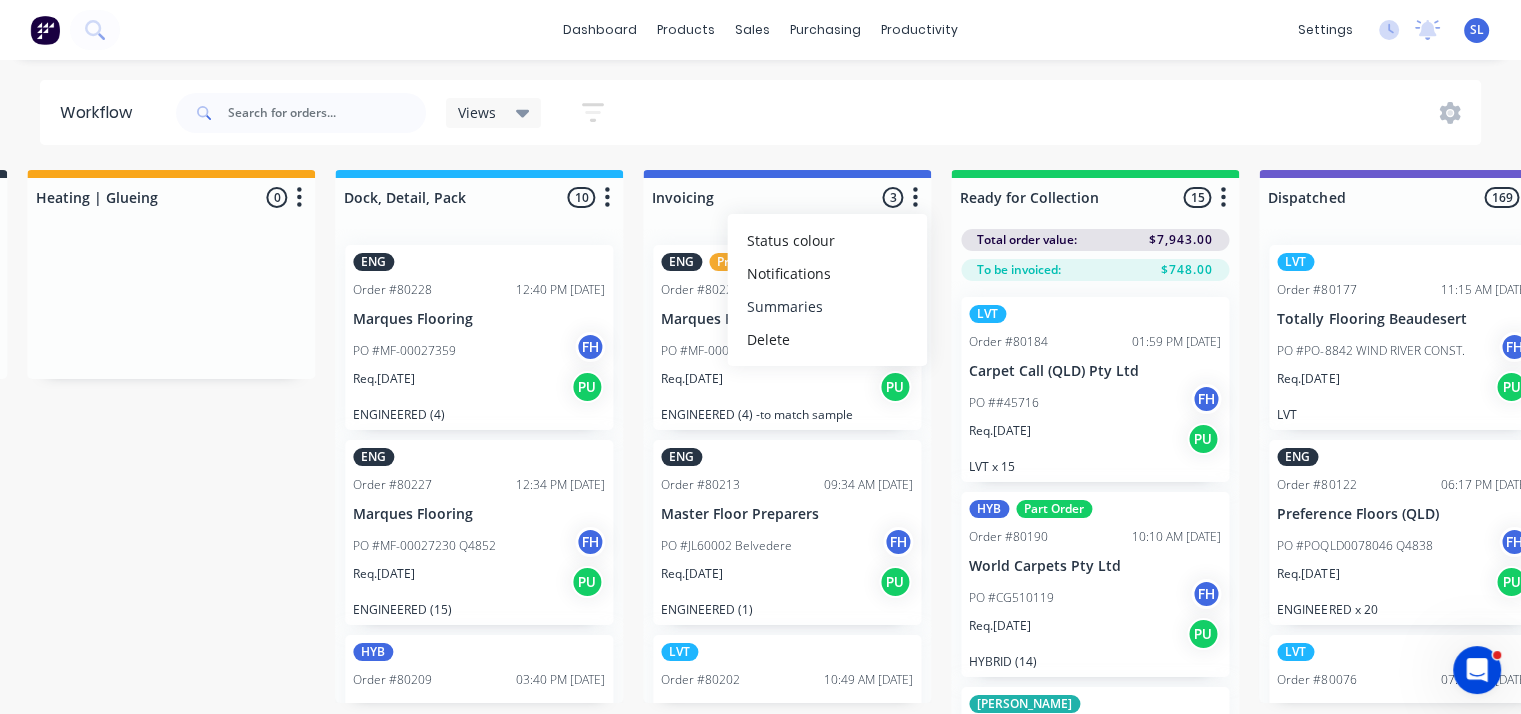 click on "Summaries" at bounding box center [827, 306] 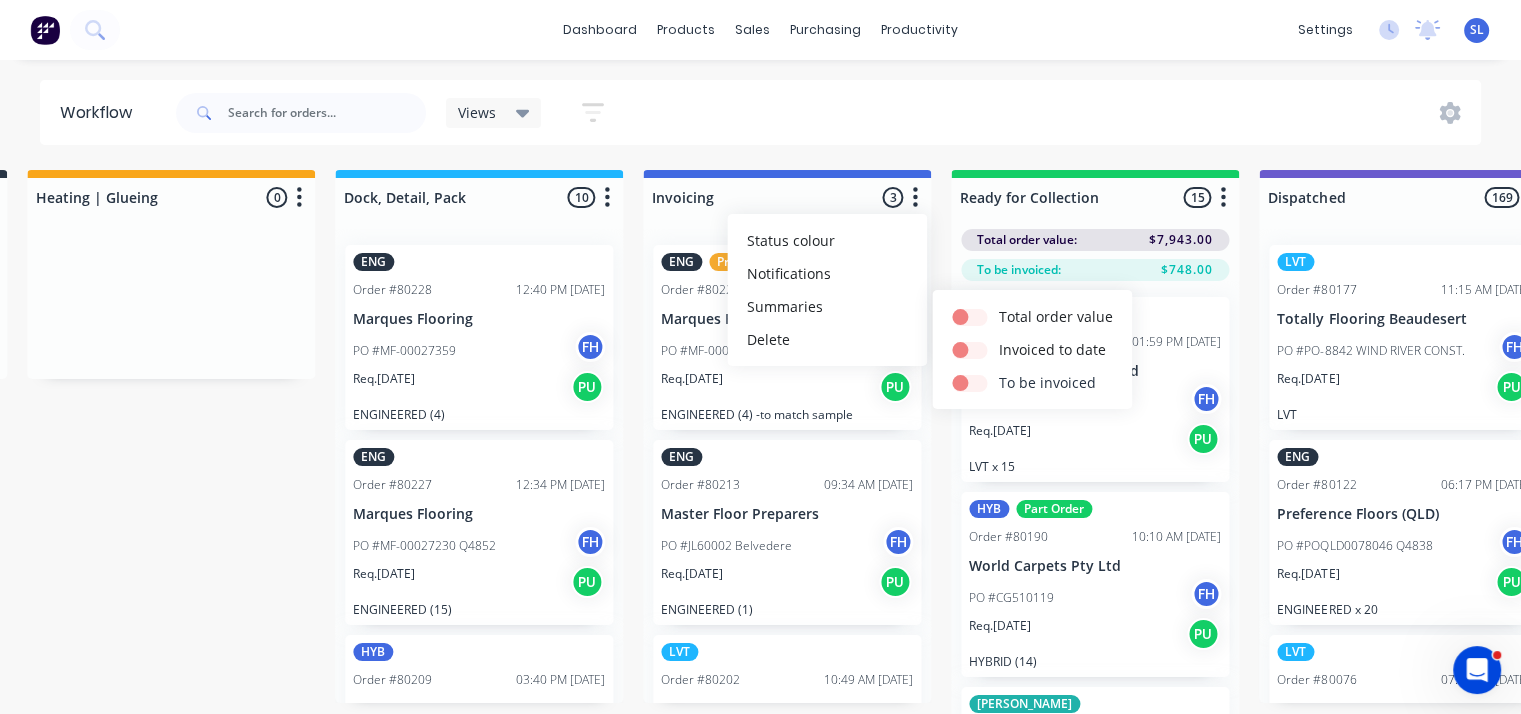 click at bounding box center [999, 372] 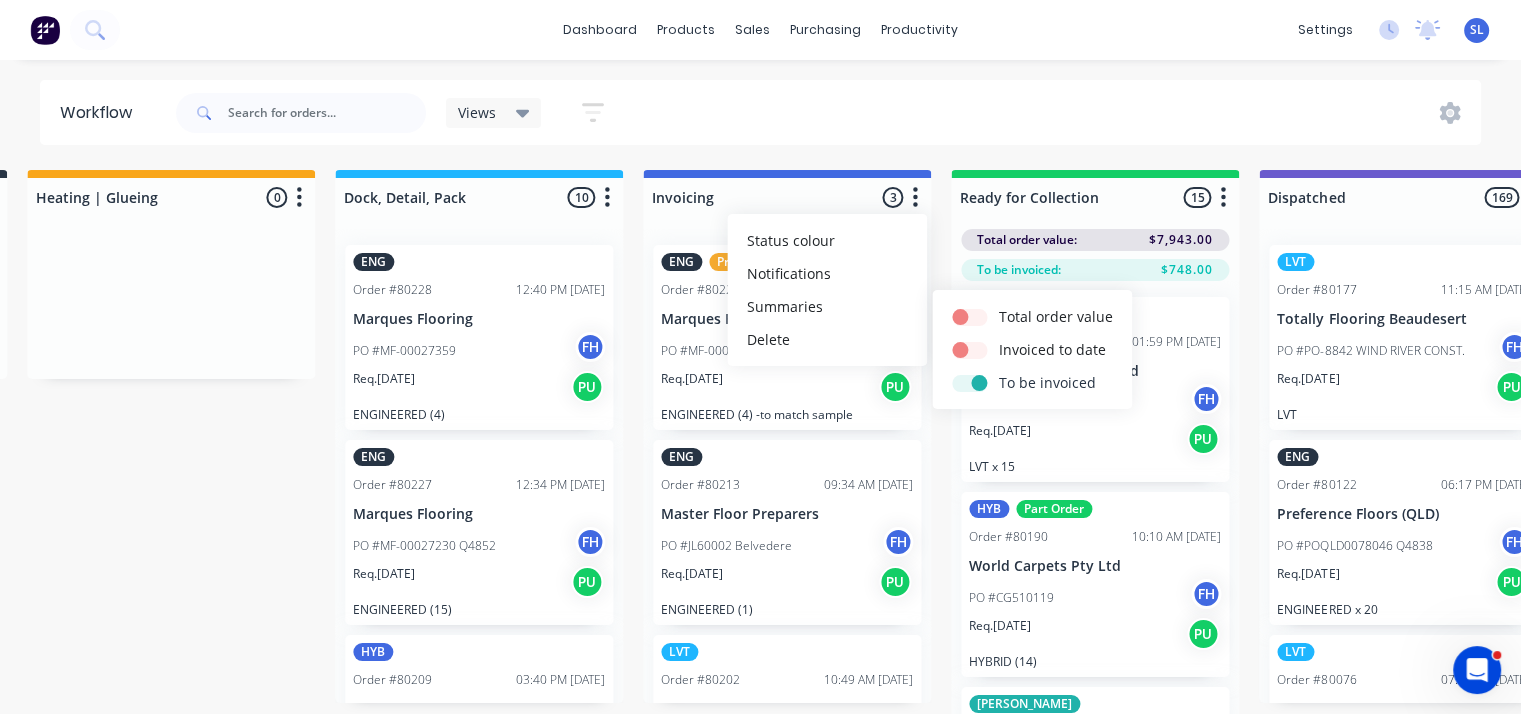 checkbox on "true" 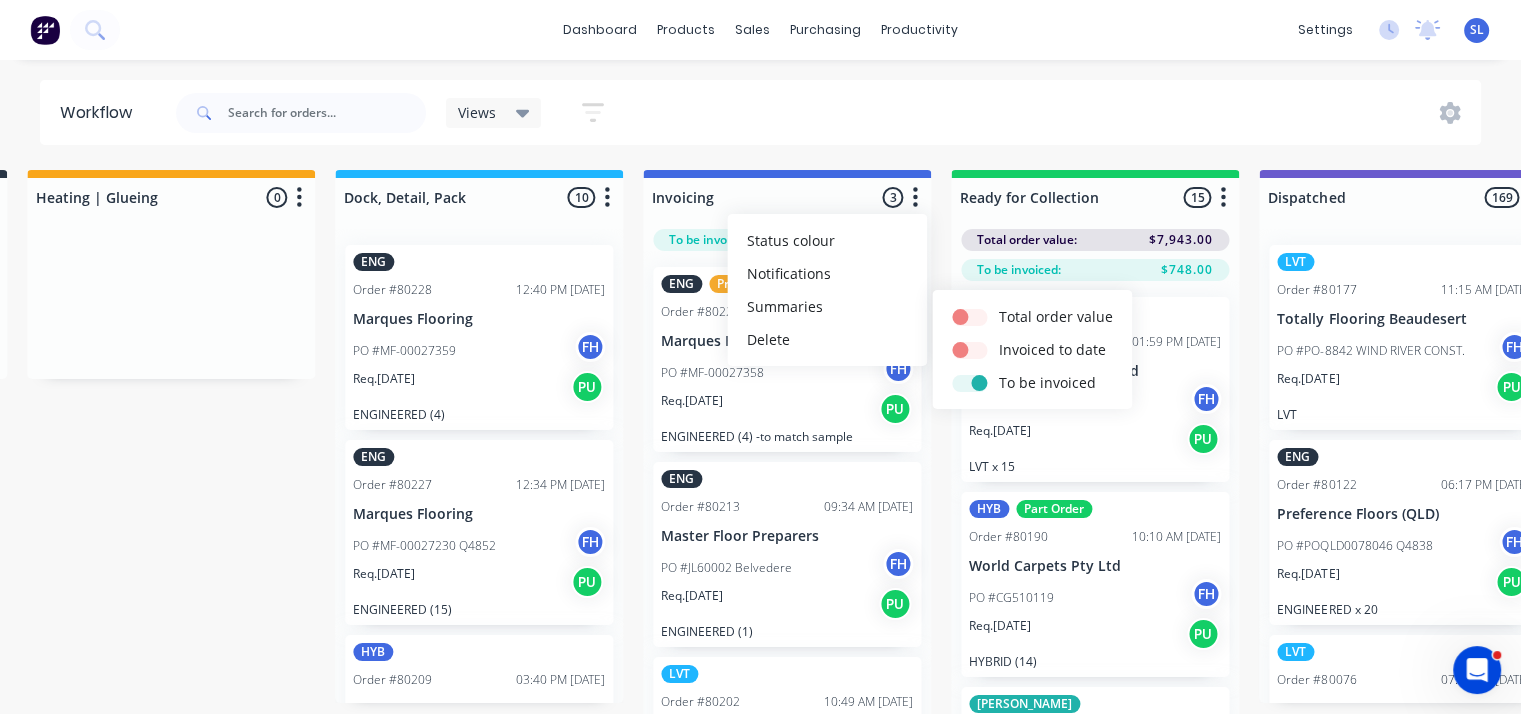 click on "Views Save new view None   (Default) edit   Show/Hide statuses Show line item cards Show line item cards Hide line item cards Filter by assignee Filter by labels" at bounding box center [827, 113] 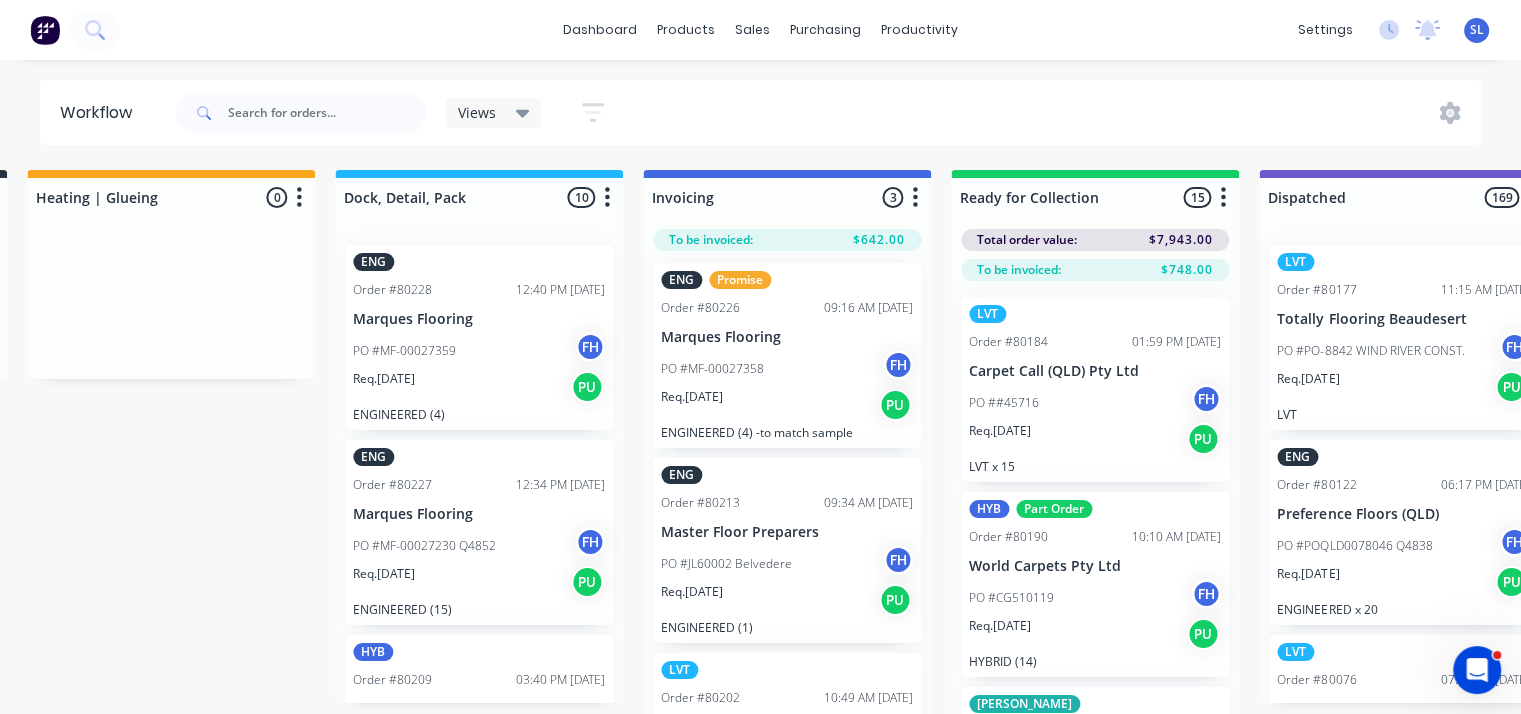 scroll, scrollTop: 0, scrollLeft: 0, axis: both 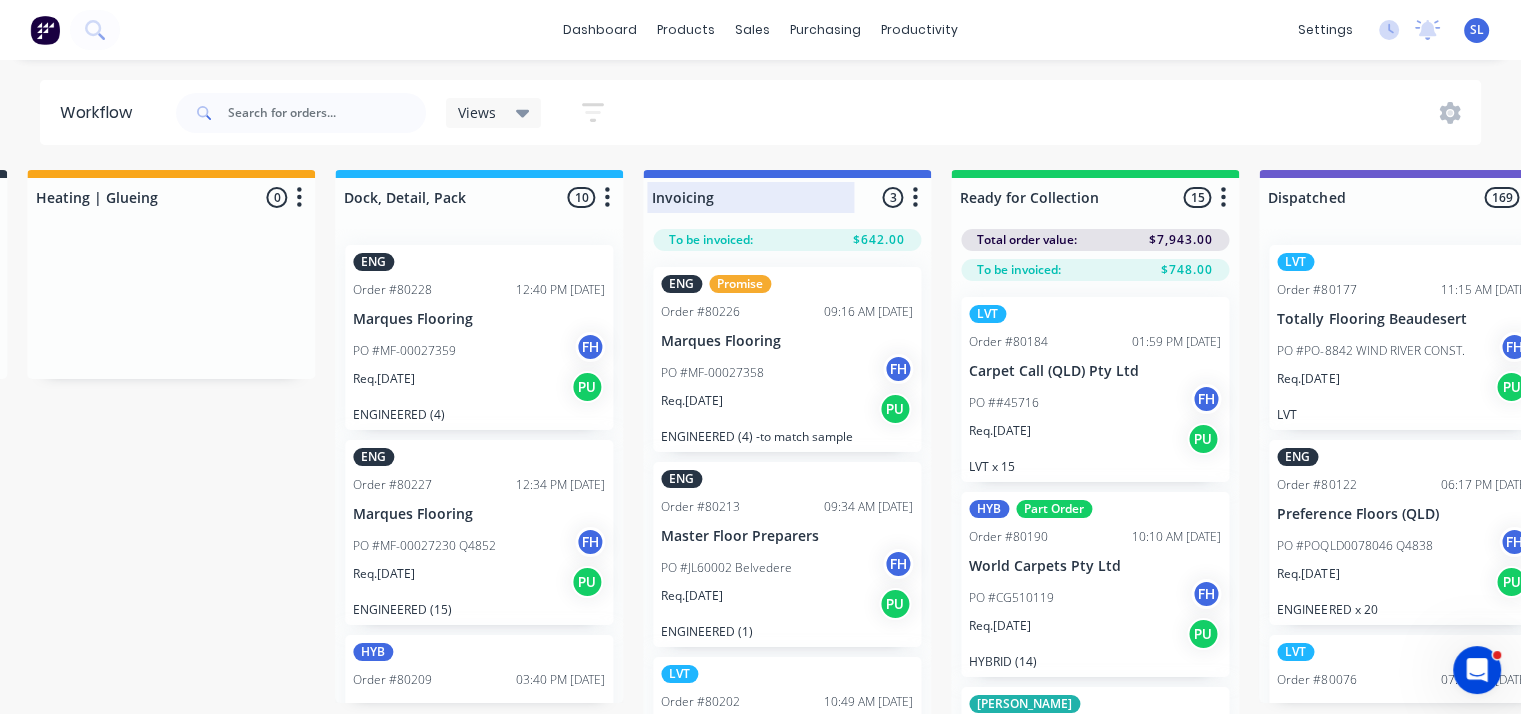 click at bounding box center (787, 197) 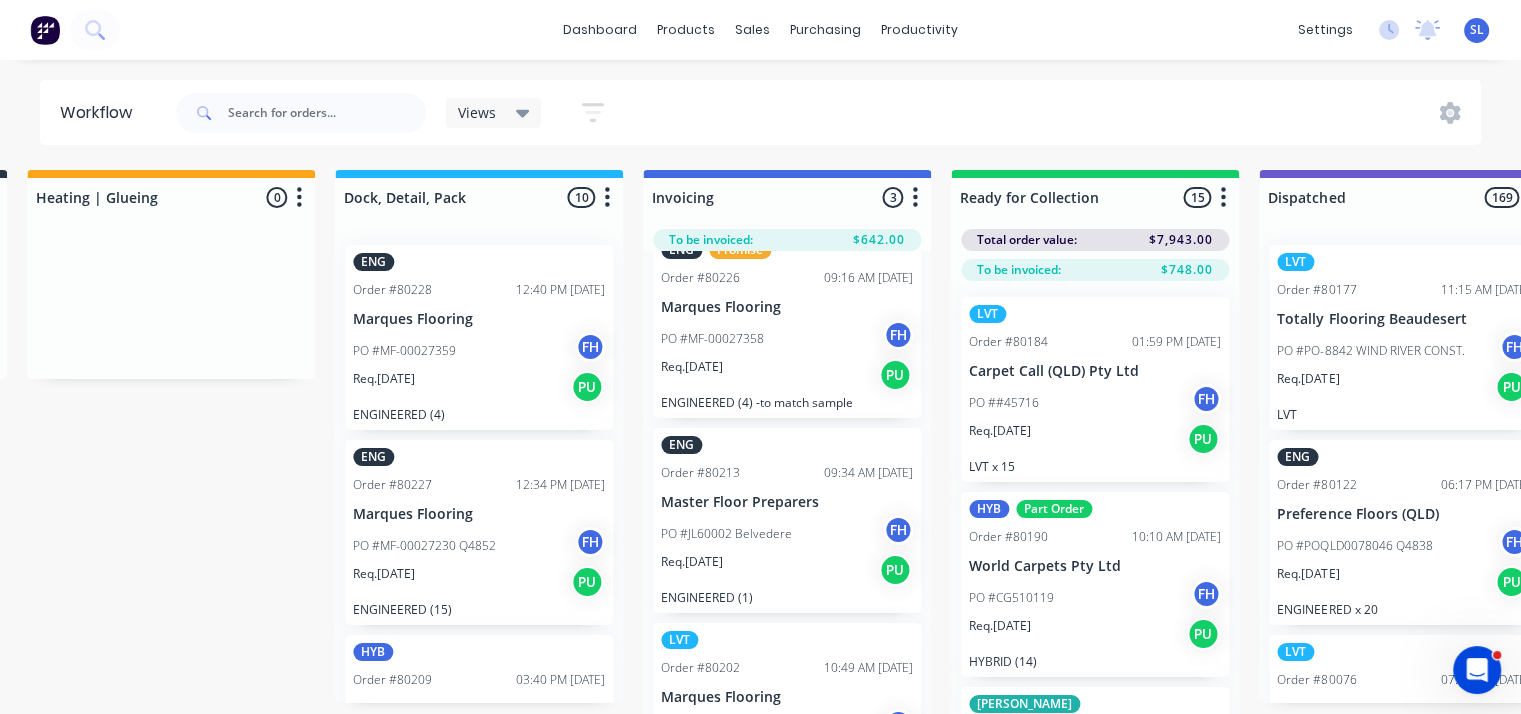 scroll, scrollTop: 0, scrollLeft: 0, axis: both 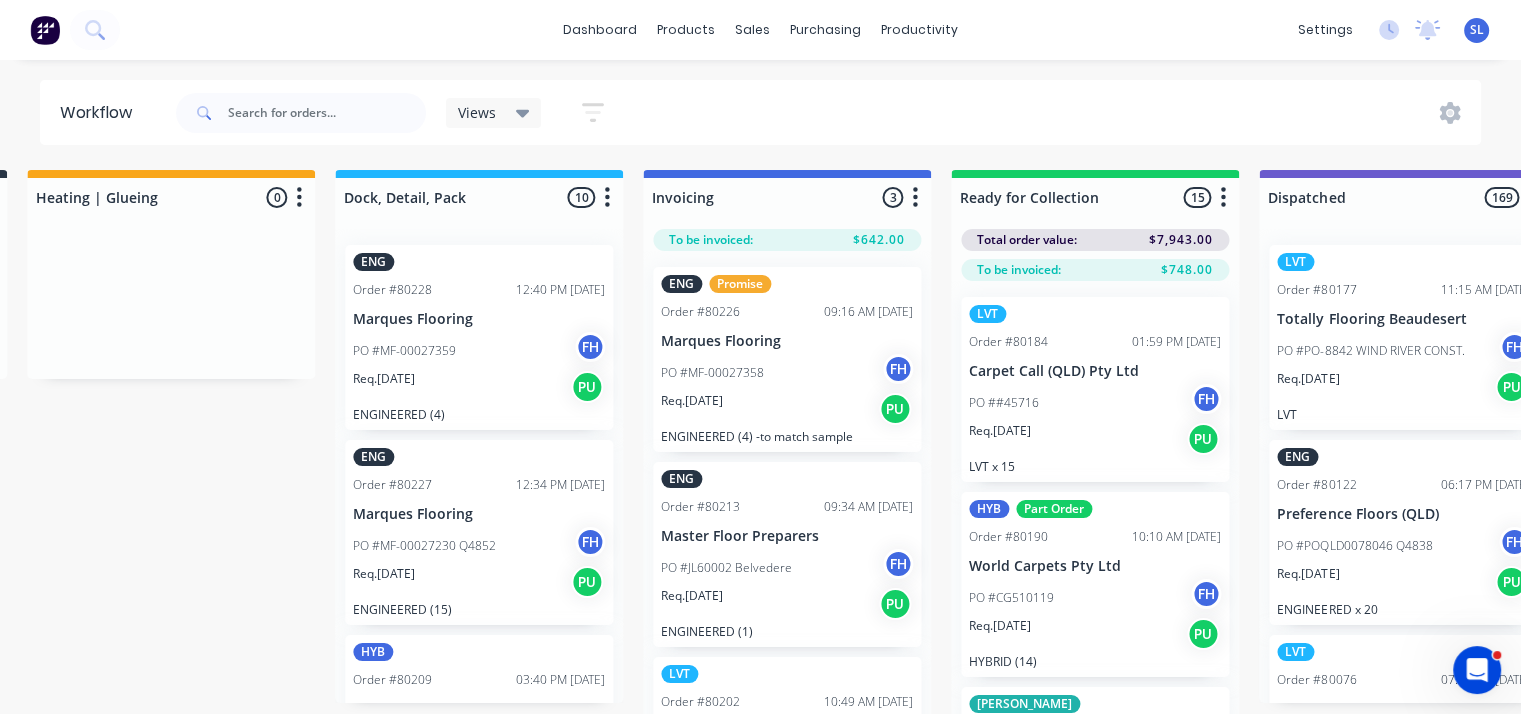click on "To be invoiced: $748.00" at bounding box center (1095, 270) 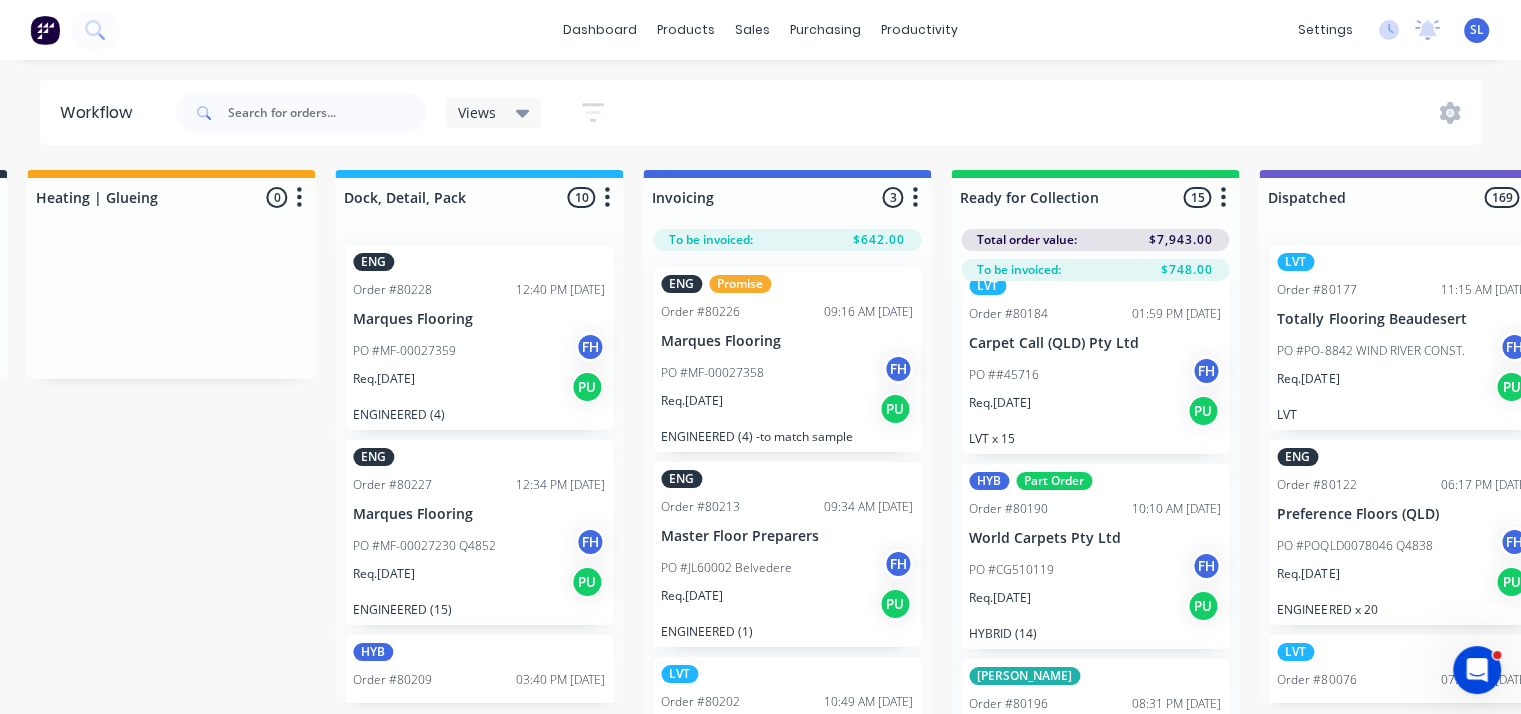 scroll, scrollTop: 0, scrollLeft: 0, axis: both 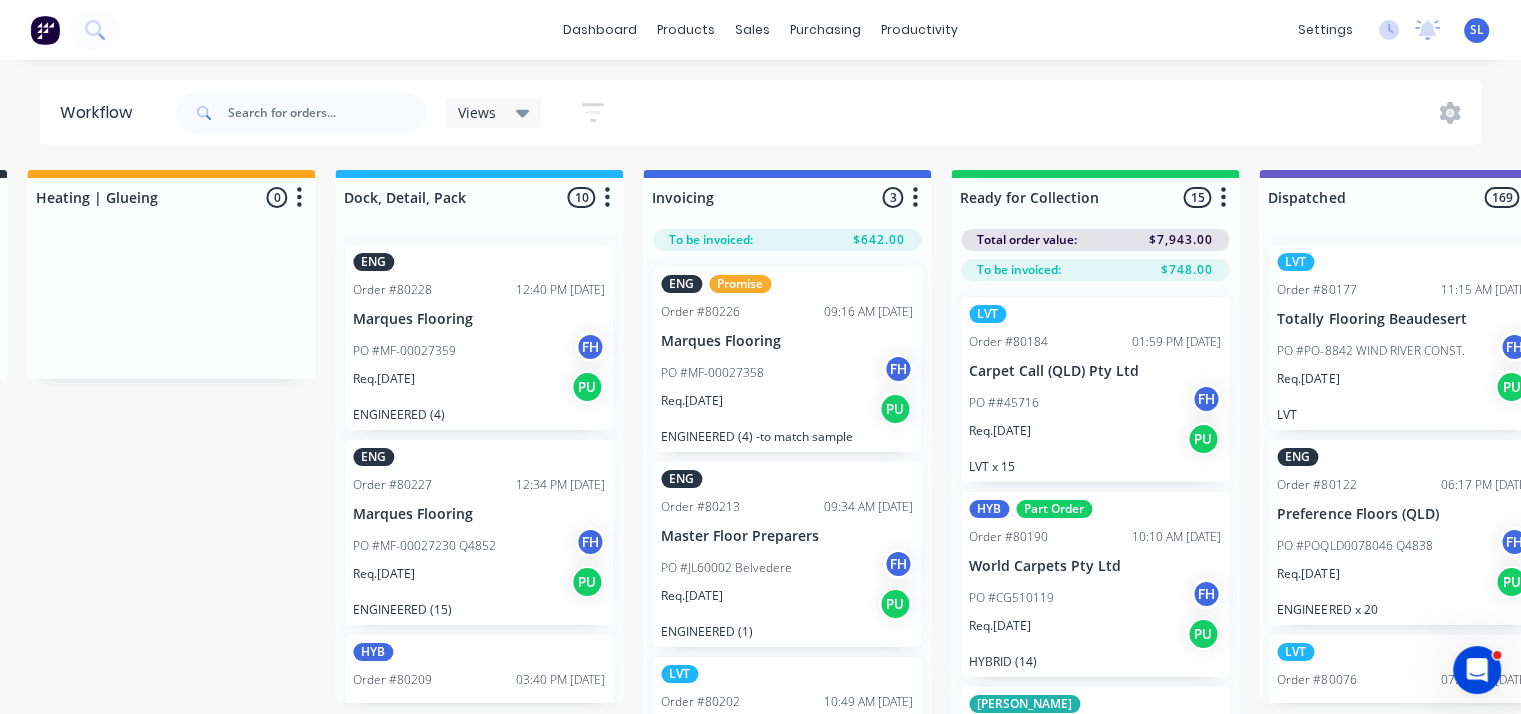 click 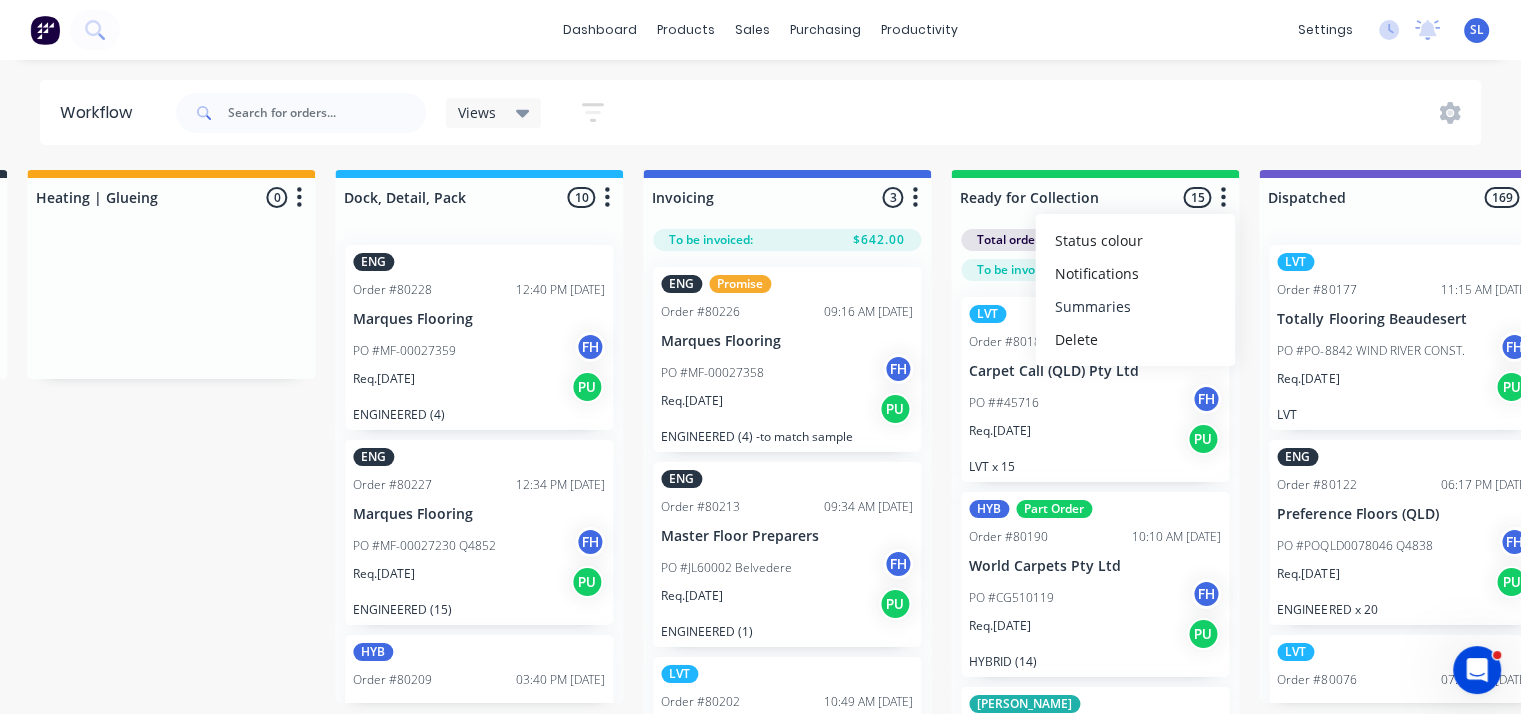 click on "Summaries" at bounding box center [1135, 306] 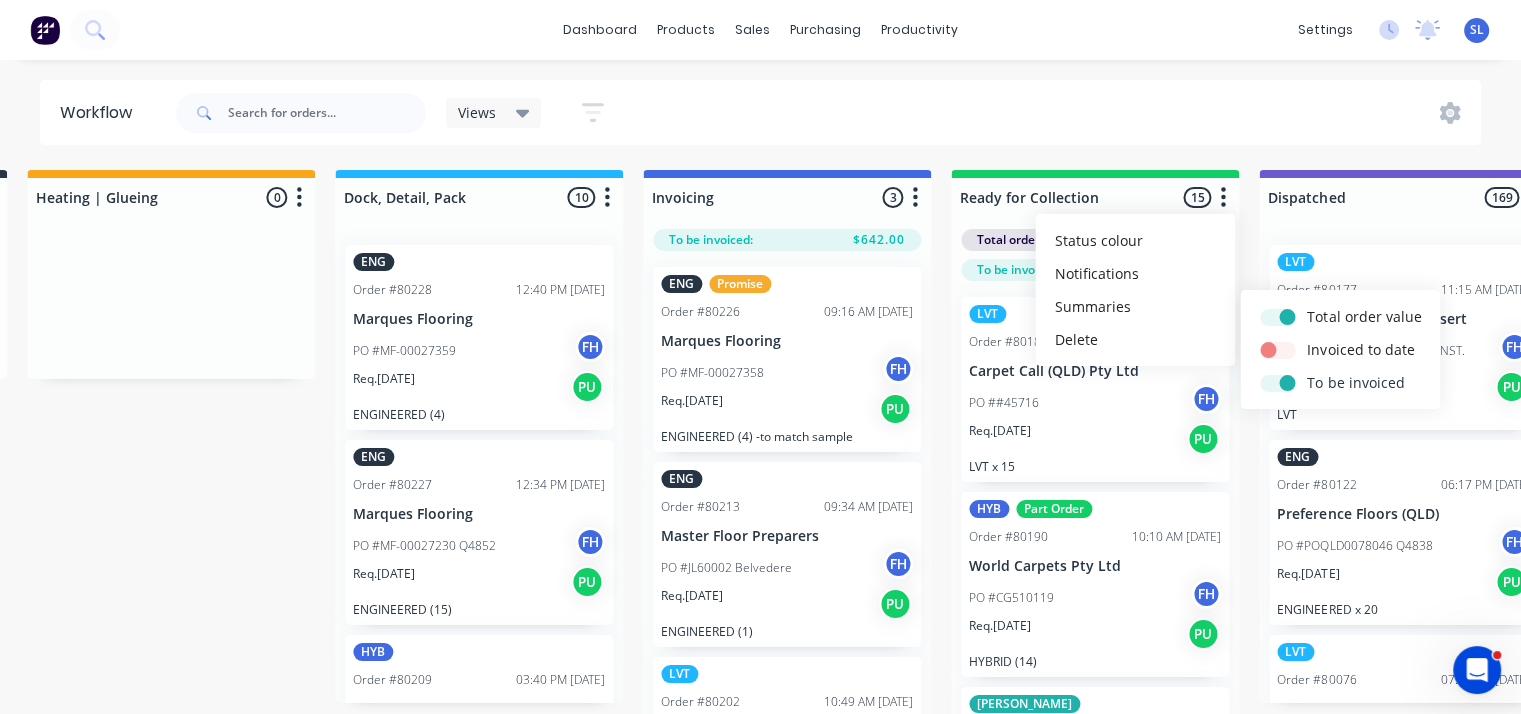 click at bounding box center [1307, 372] 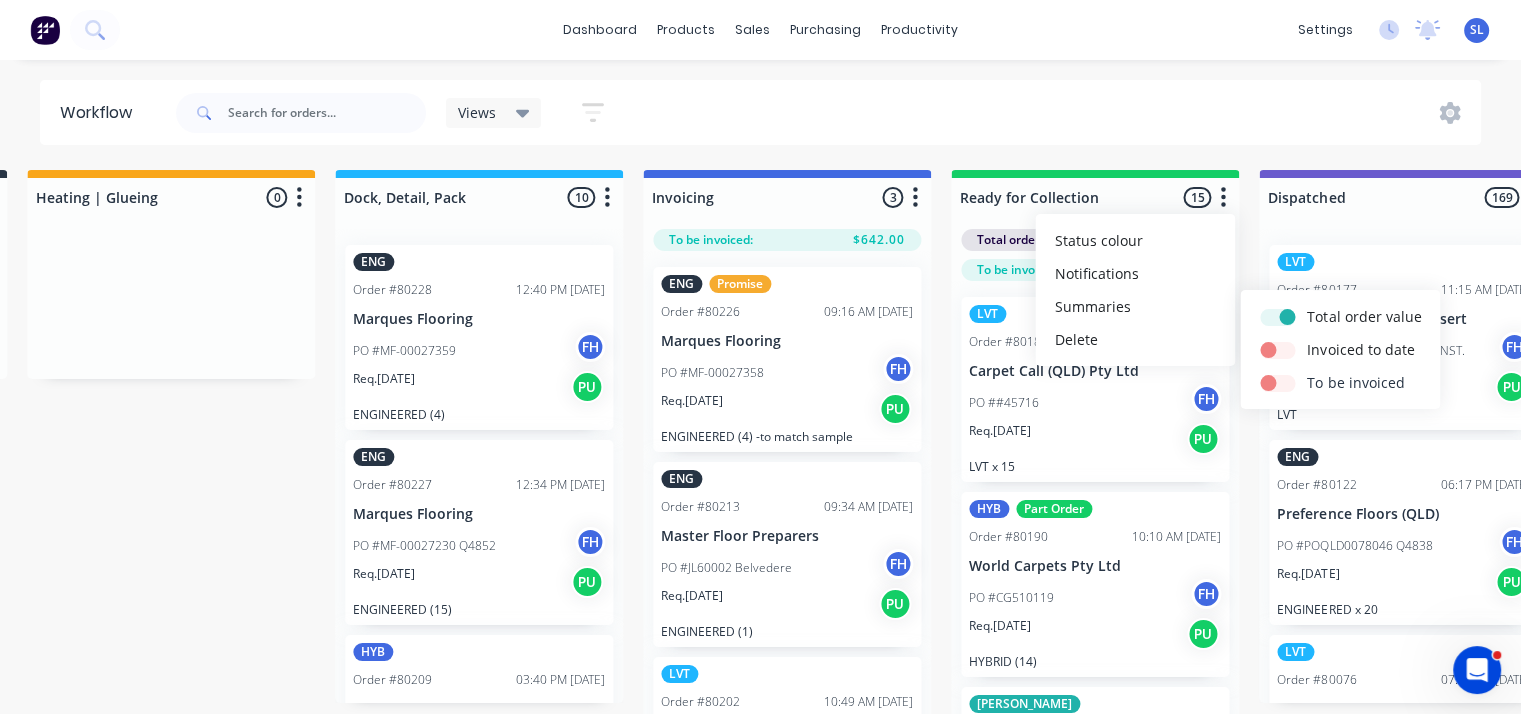checkbox on "false" 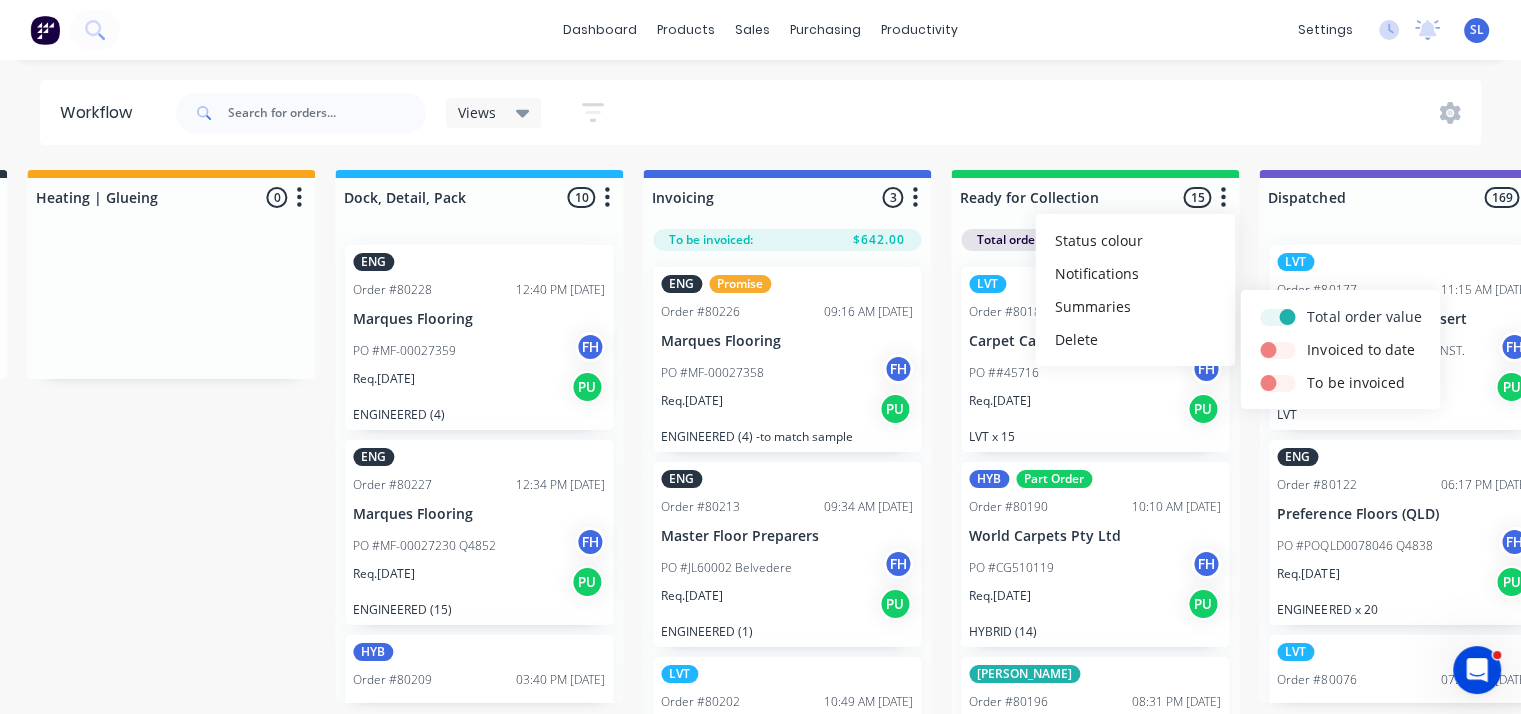 click at bounding box center [1307, 306] 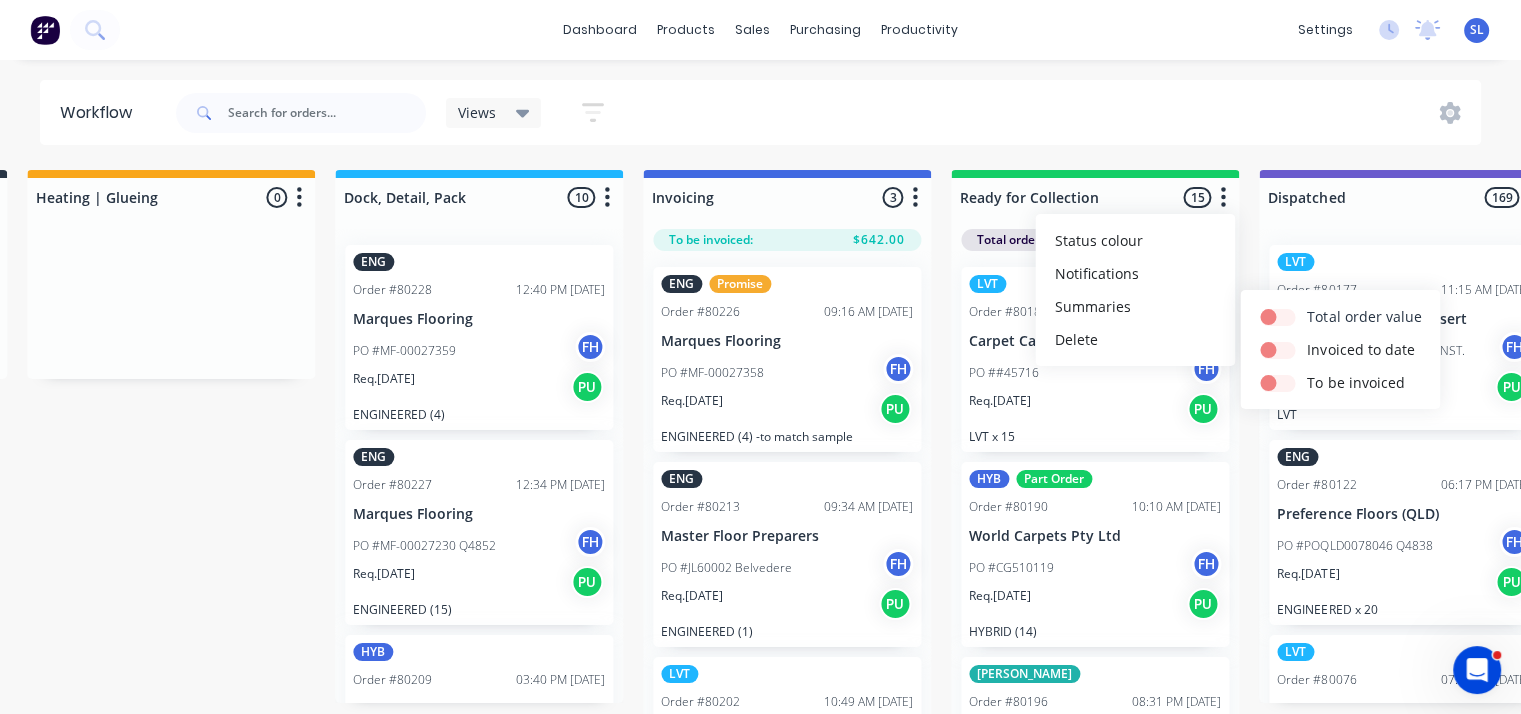 checkbox on "false" 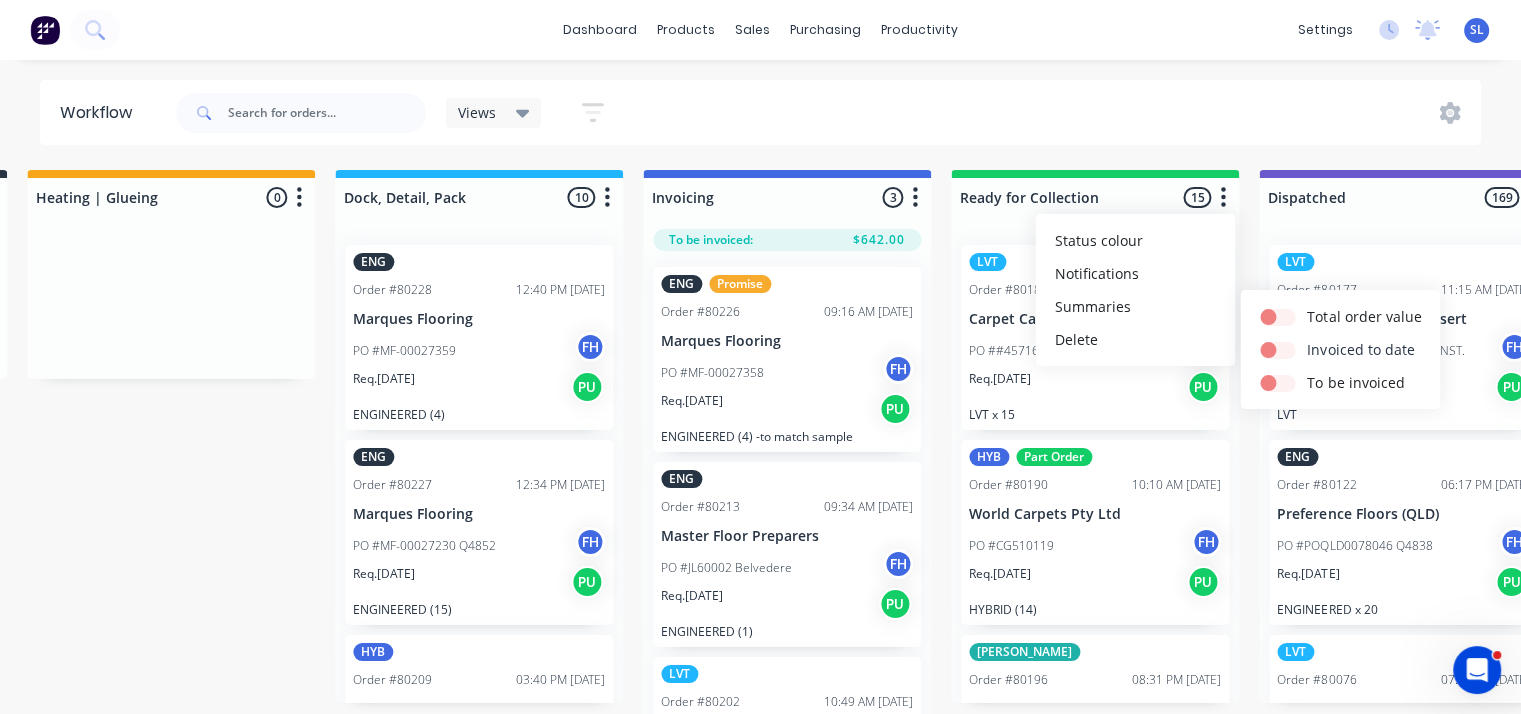 click at bounding box center [1307, 339] 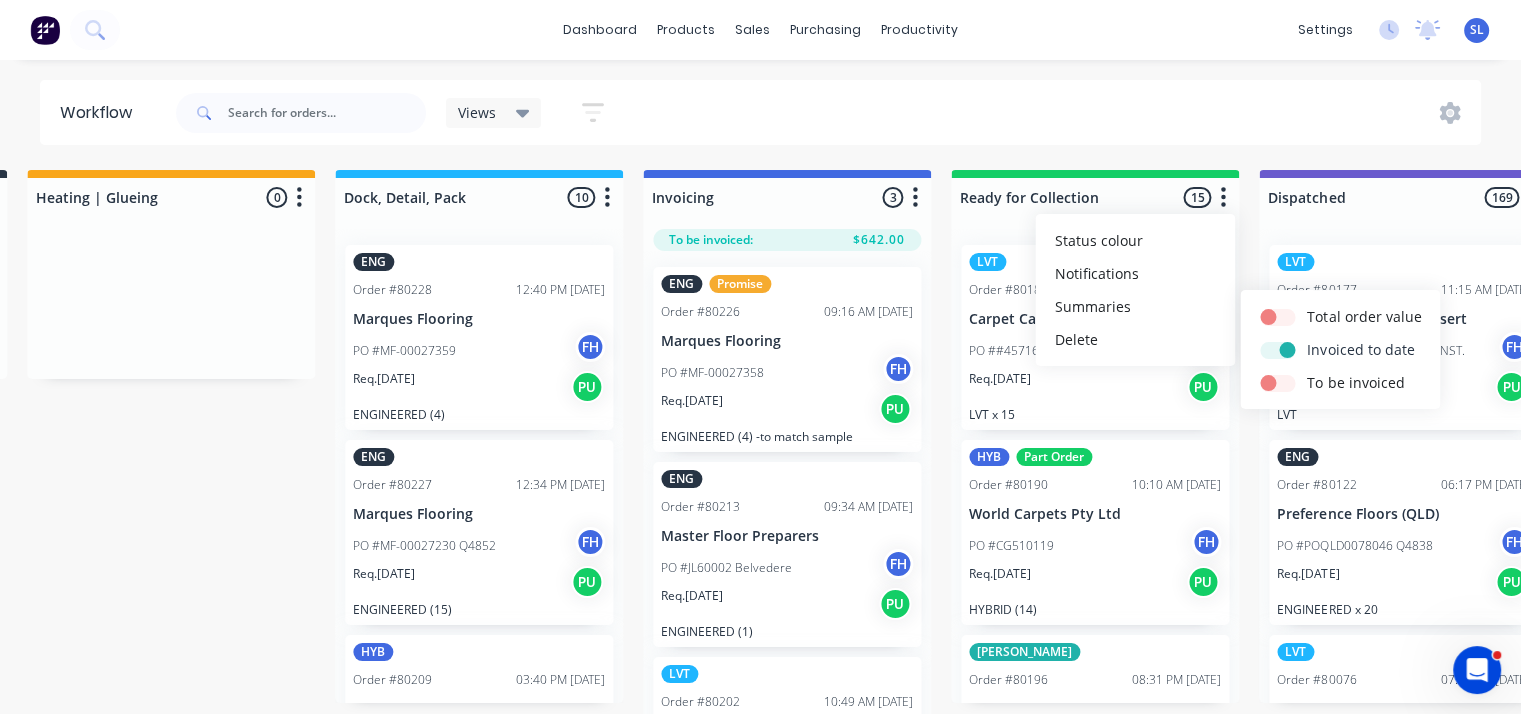 checkbox on "true" 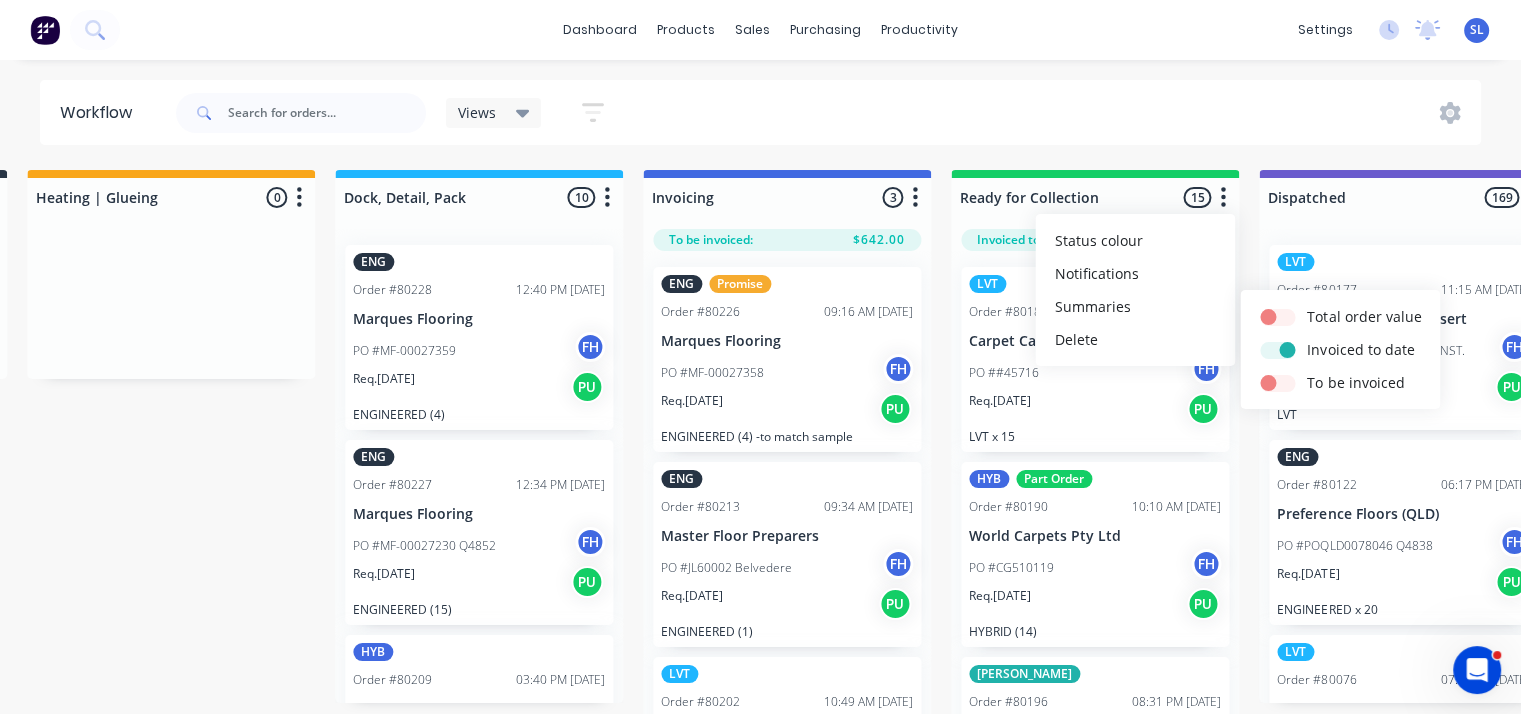 click on "Views Save new view None   (Default) edit   Show/Hide statuses Show line item cards Show line item cards Hide line item cards Filter by assignee Filter by labels" at bounding box center (827, 113) 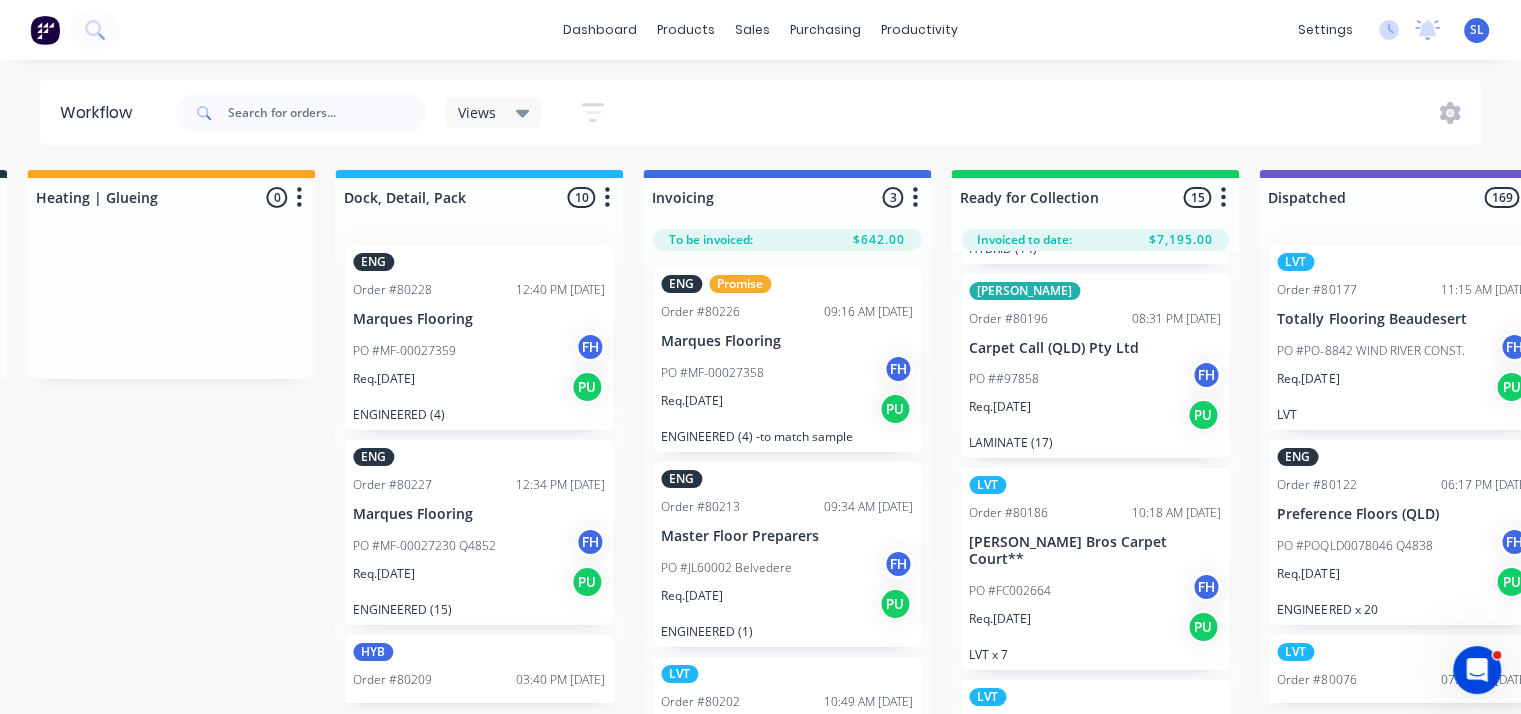 scroll, scrollTop: 384, scrollLeft: 0, axis: vertical 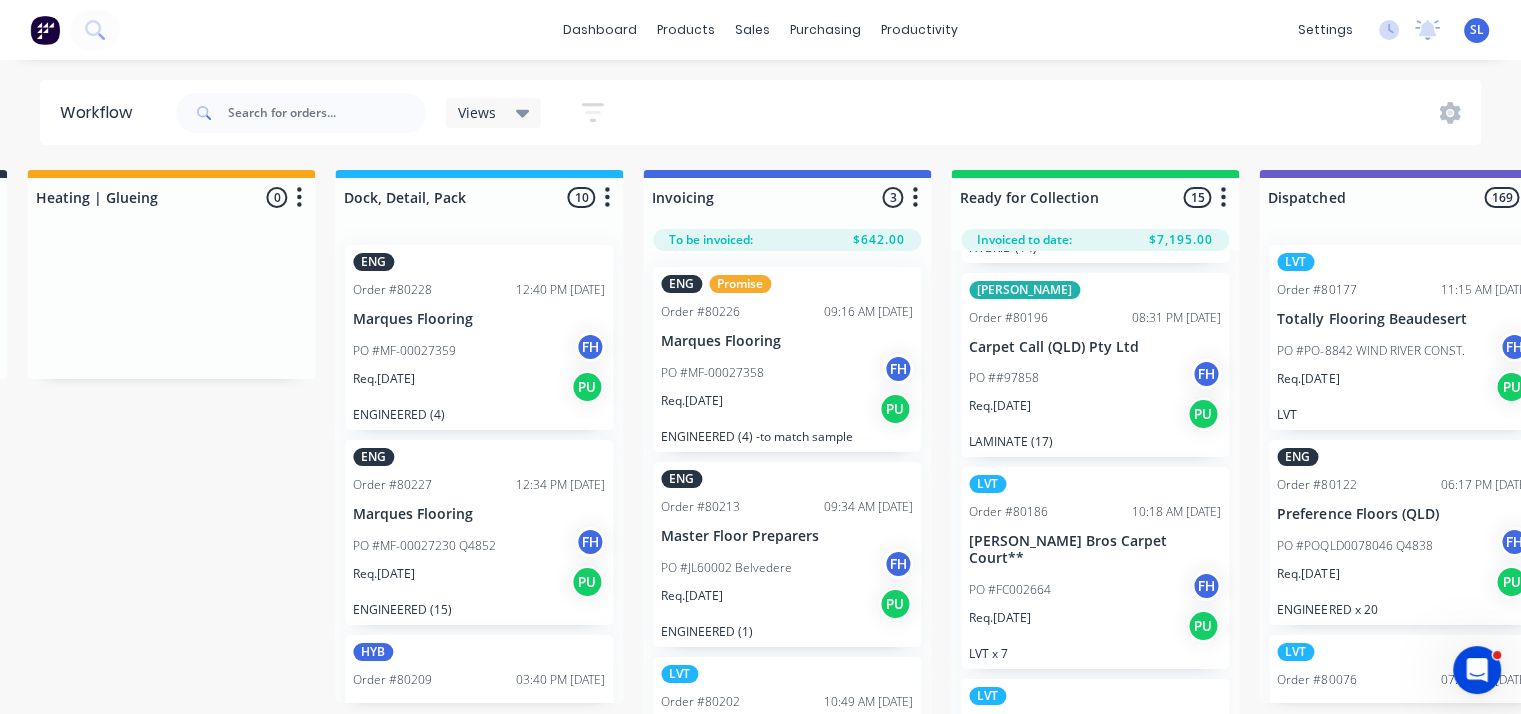 click on "Req. [DATE]" at bounding box center [692, 401] 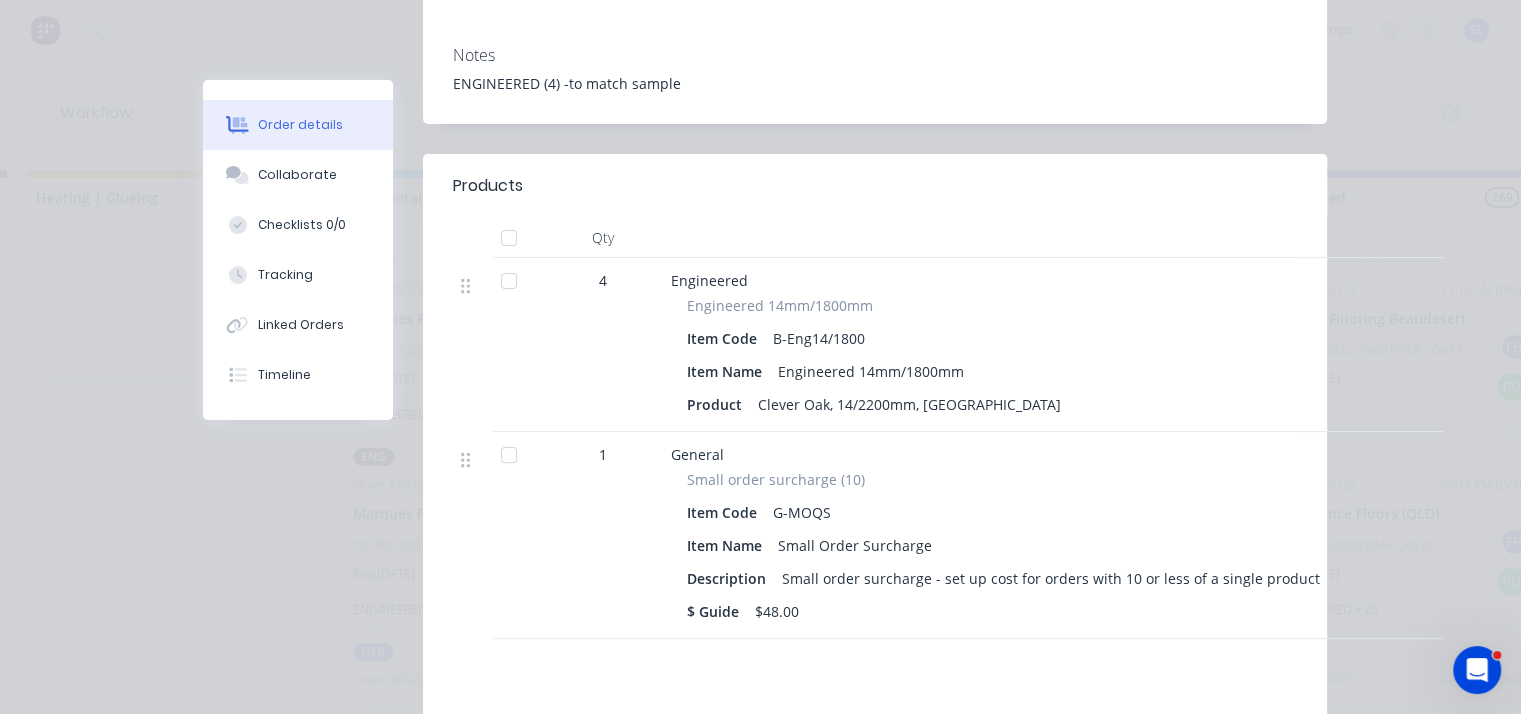 scroll, scrollTop: 0, scrollLeft: 0, axis: both 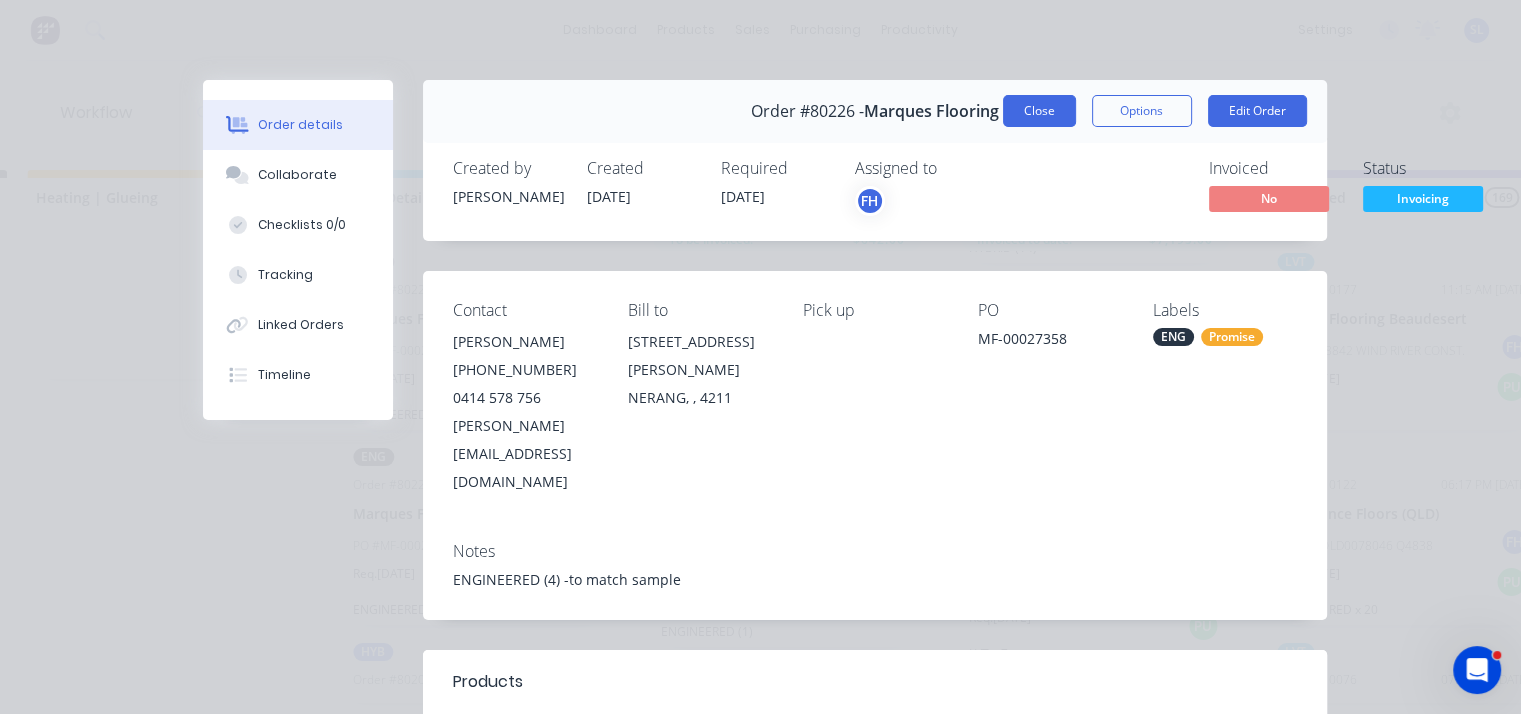 click on "Close" at bounding box center (1039, 111) 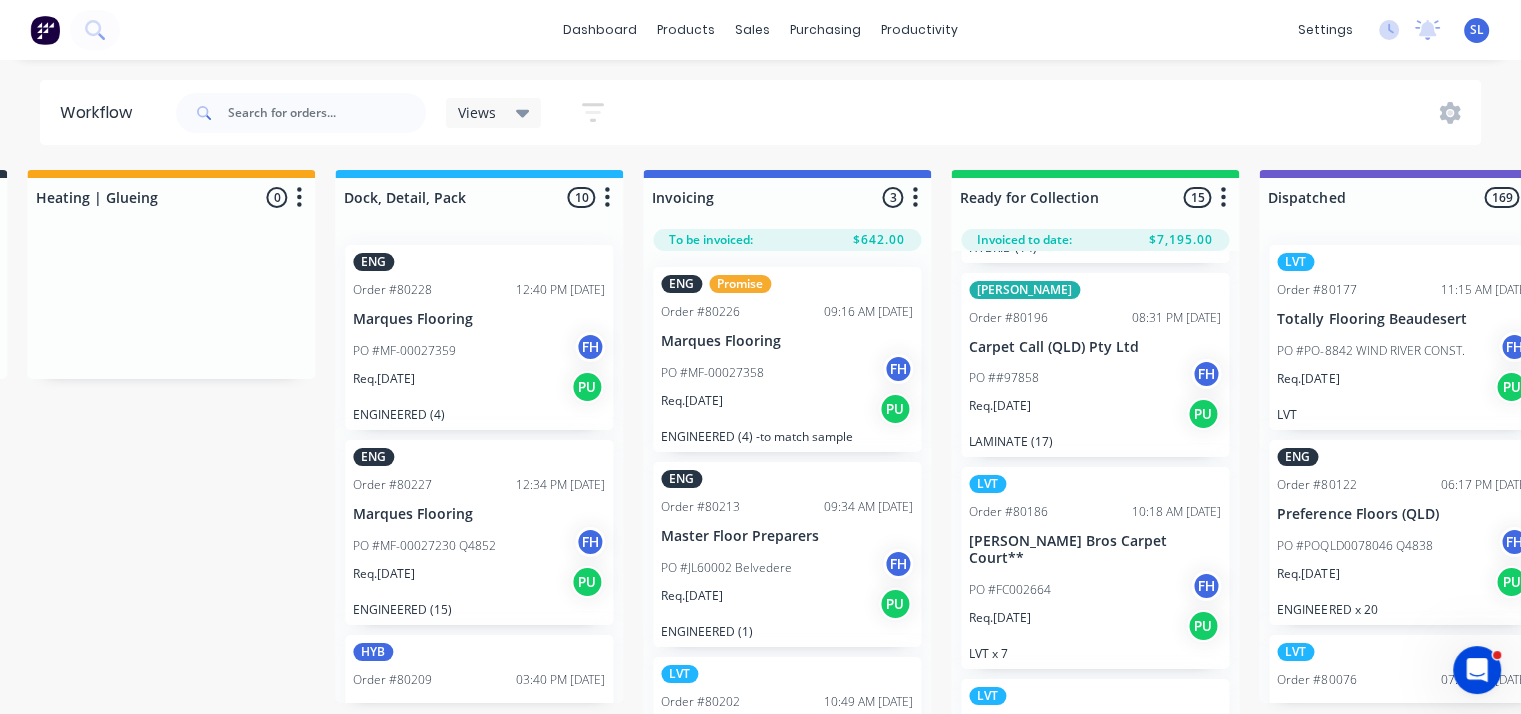 click at bounding box center (915, 198) 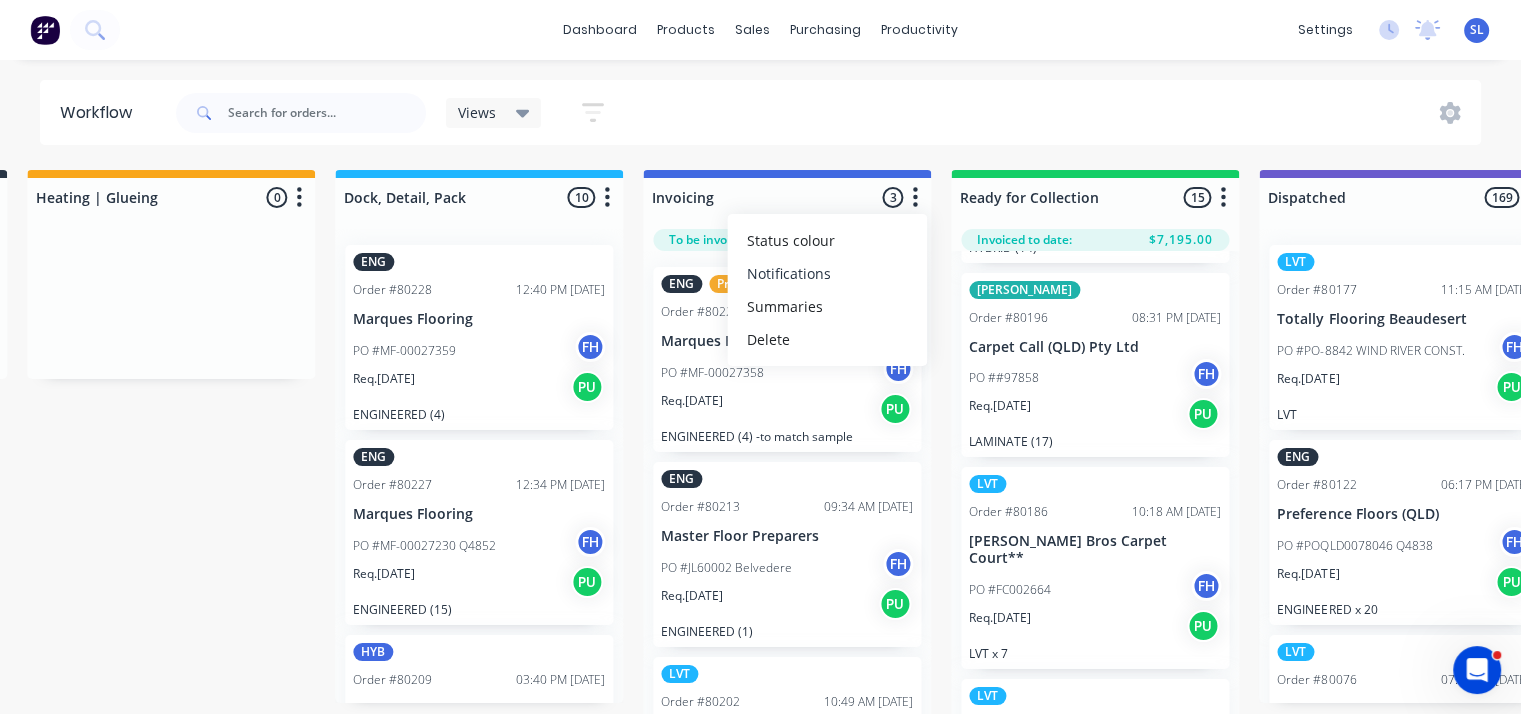 click on "Notifications" at bounding box center (827, 273) 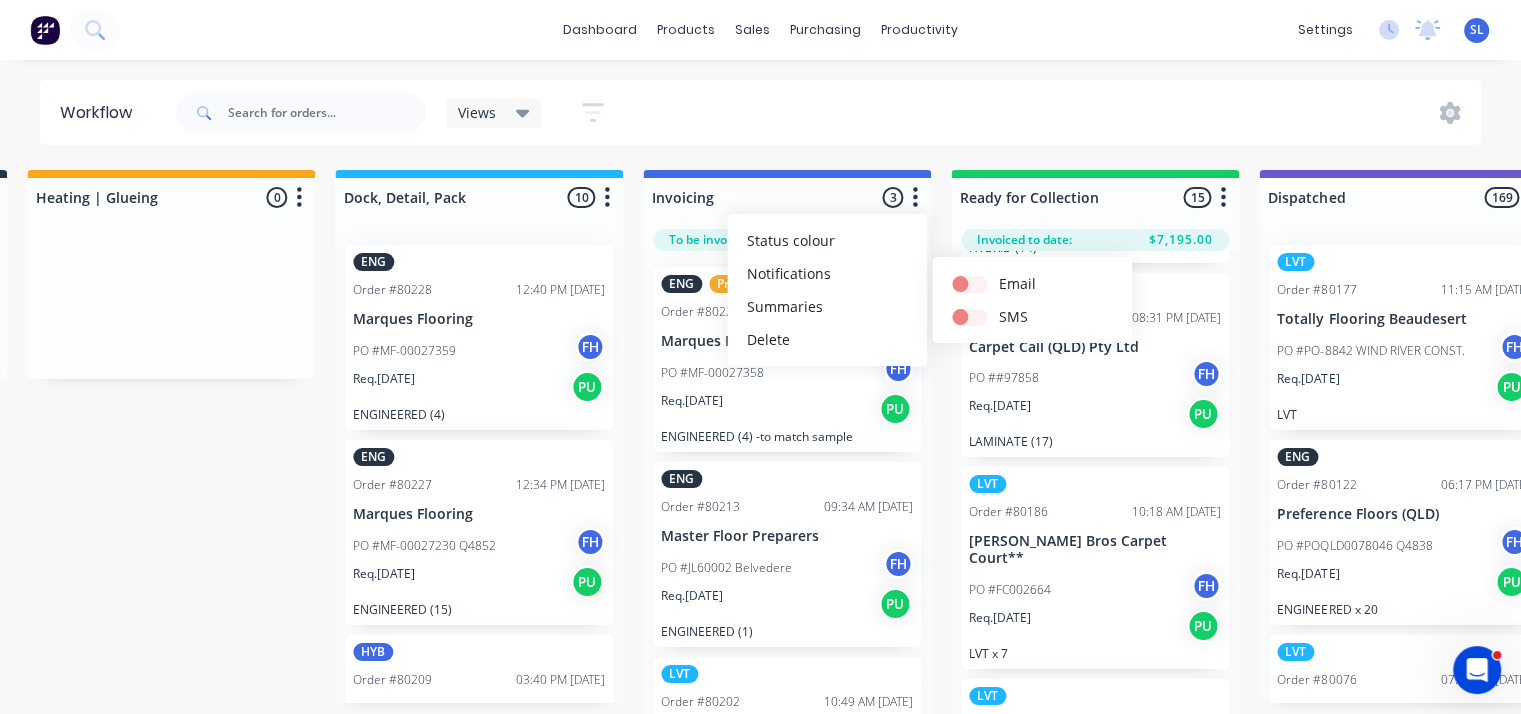 click on "Views Save new view None   (Default) edit   Show/Hide statuses Show line item cards Show line item cards Hide line item cards Filter by assignee Filter by labels" at bounding box center (827, 113) 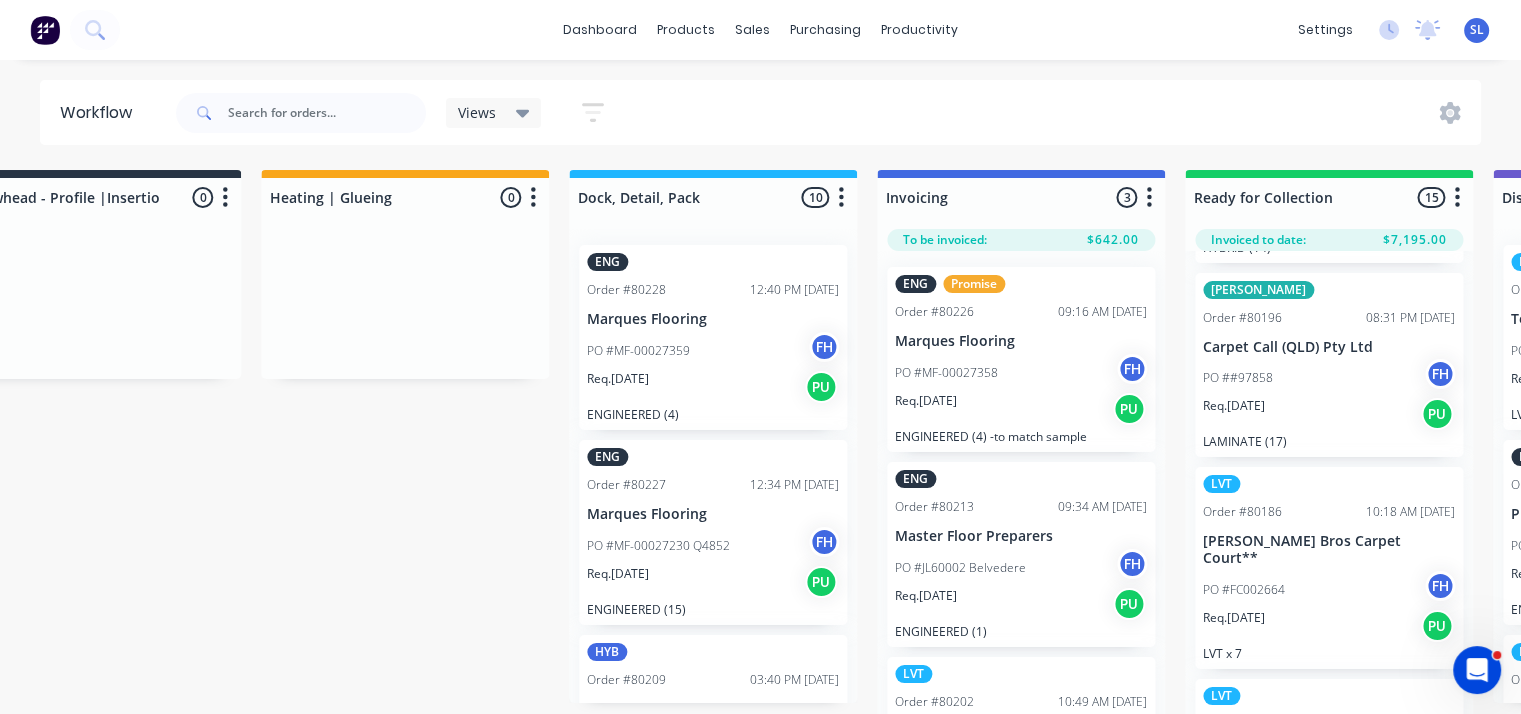 scroll, scrollTop: 0, scrollLeft: 2245, axis: horizontal 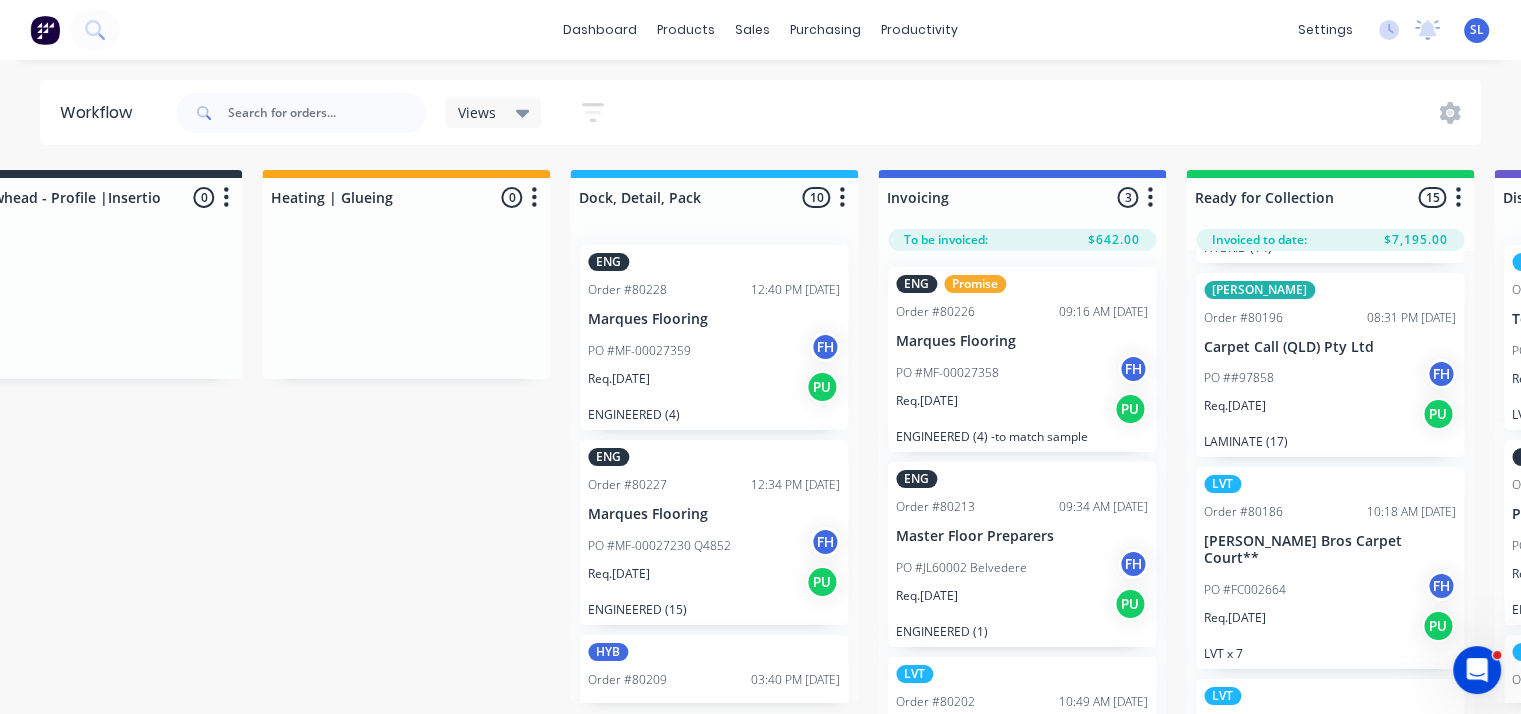 click on "$642.00" at bounding box center (1114, 240) 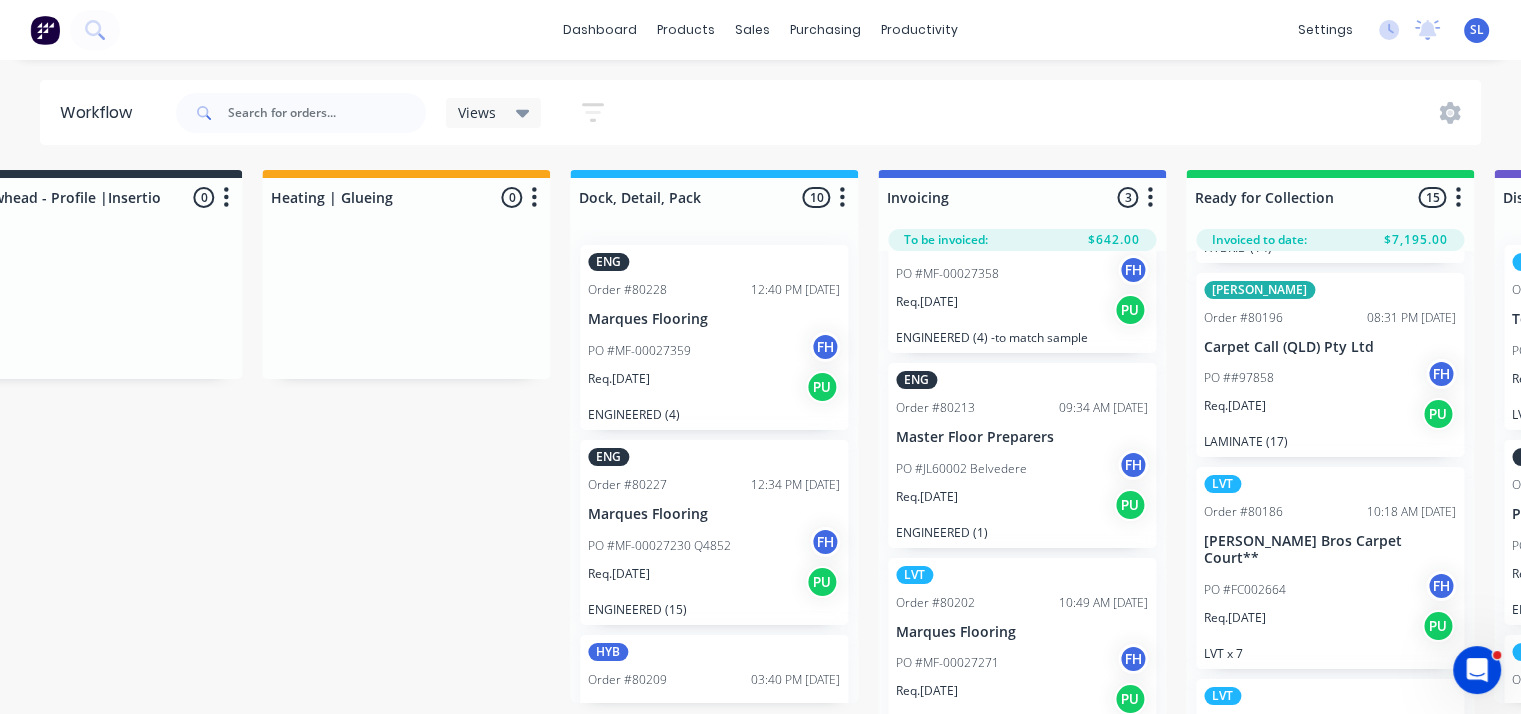 scroll, scrollTop: 116, scrollLeft: 0, axis: vertical 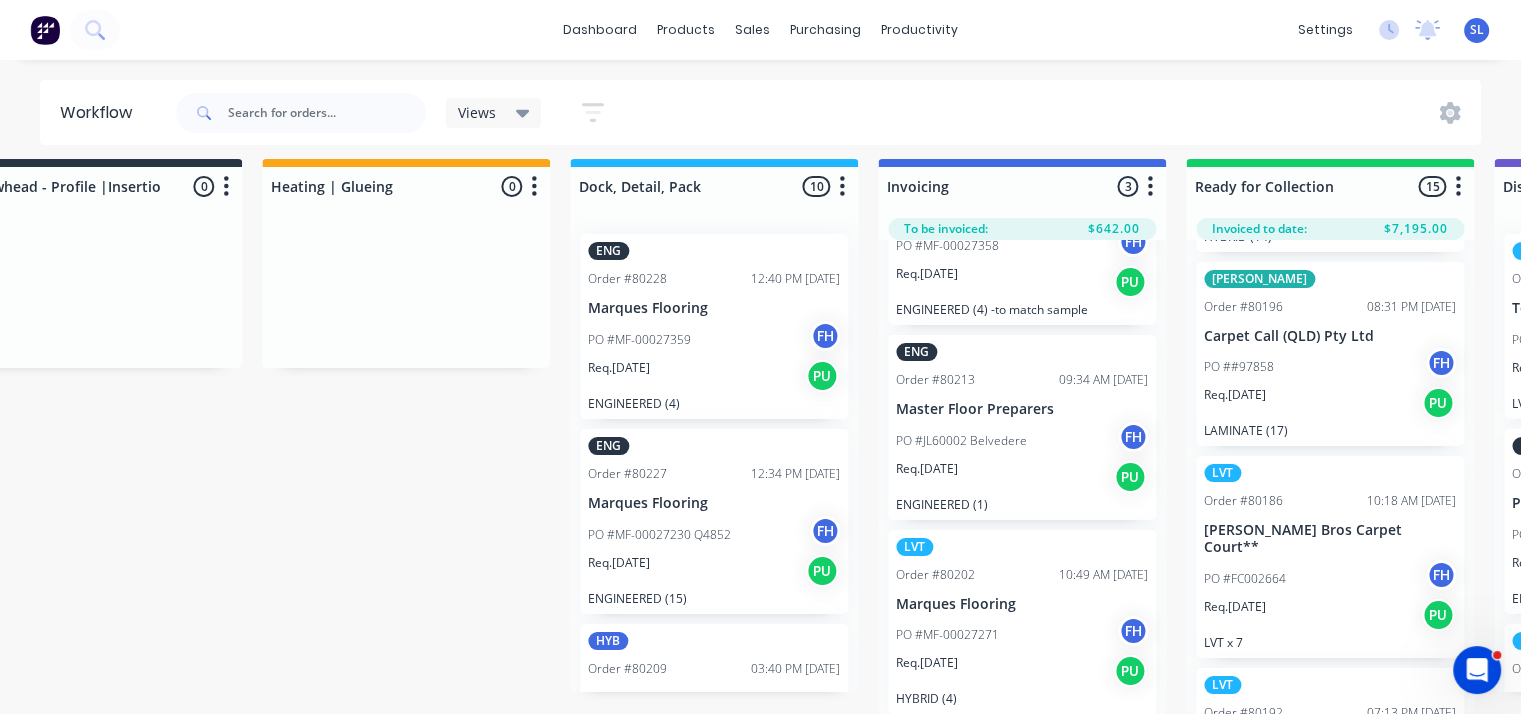 click on "Req. [DATE] PU" at bounding box center (1022, 477) 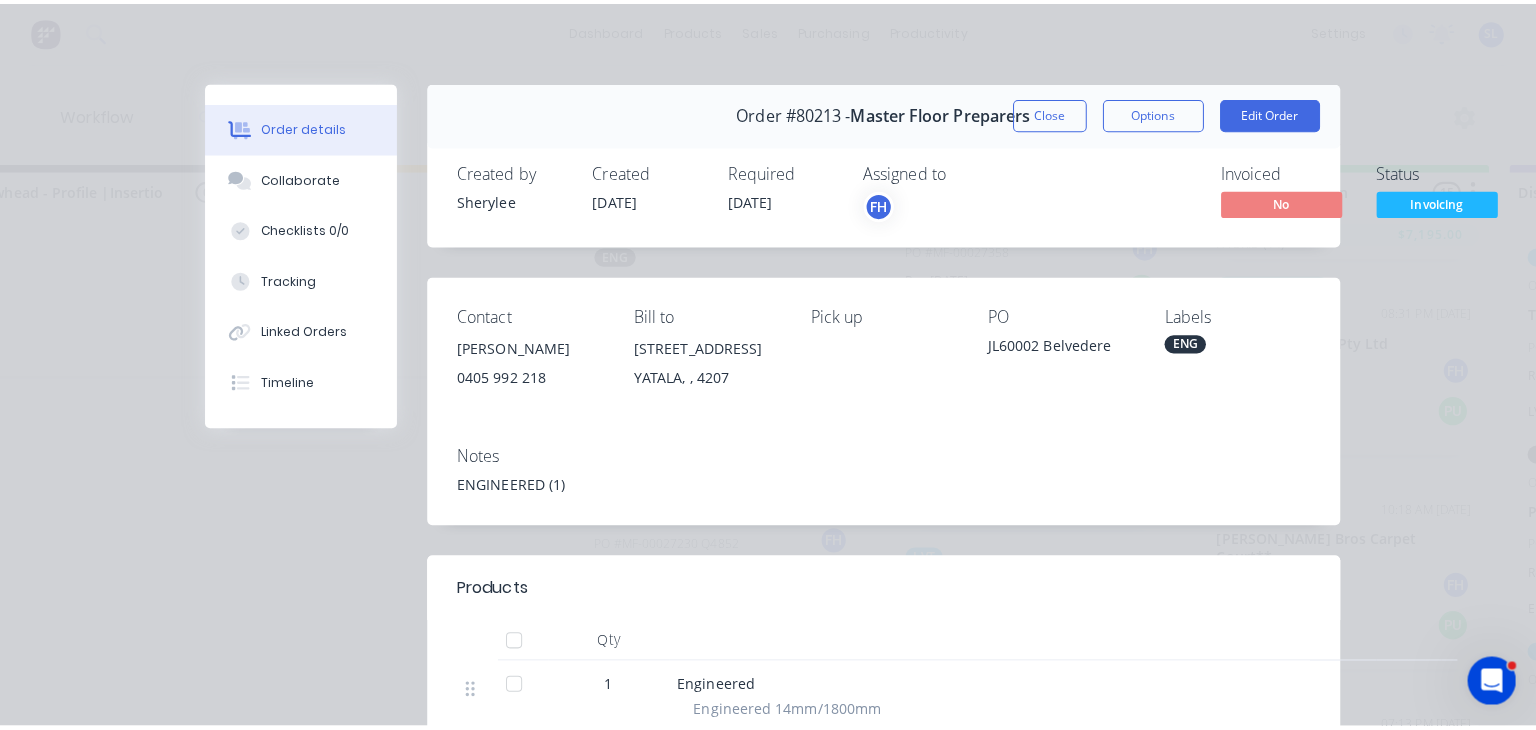 scroll, scrollTop: 0, scrollLeft: 0, axis: both 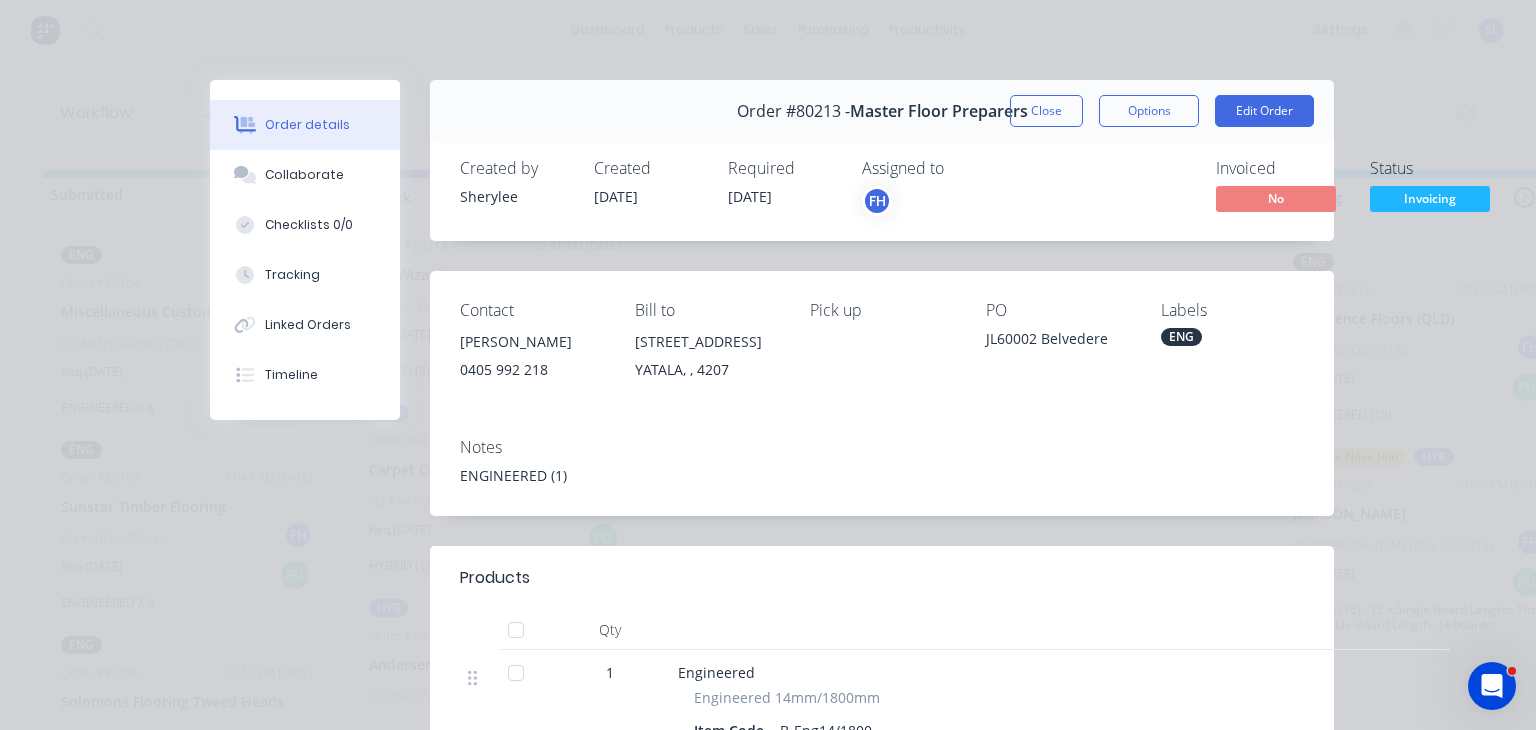 select on "AU" 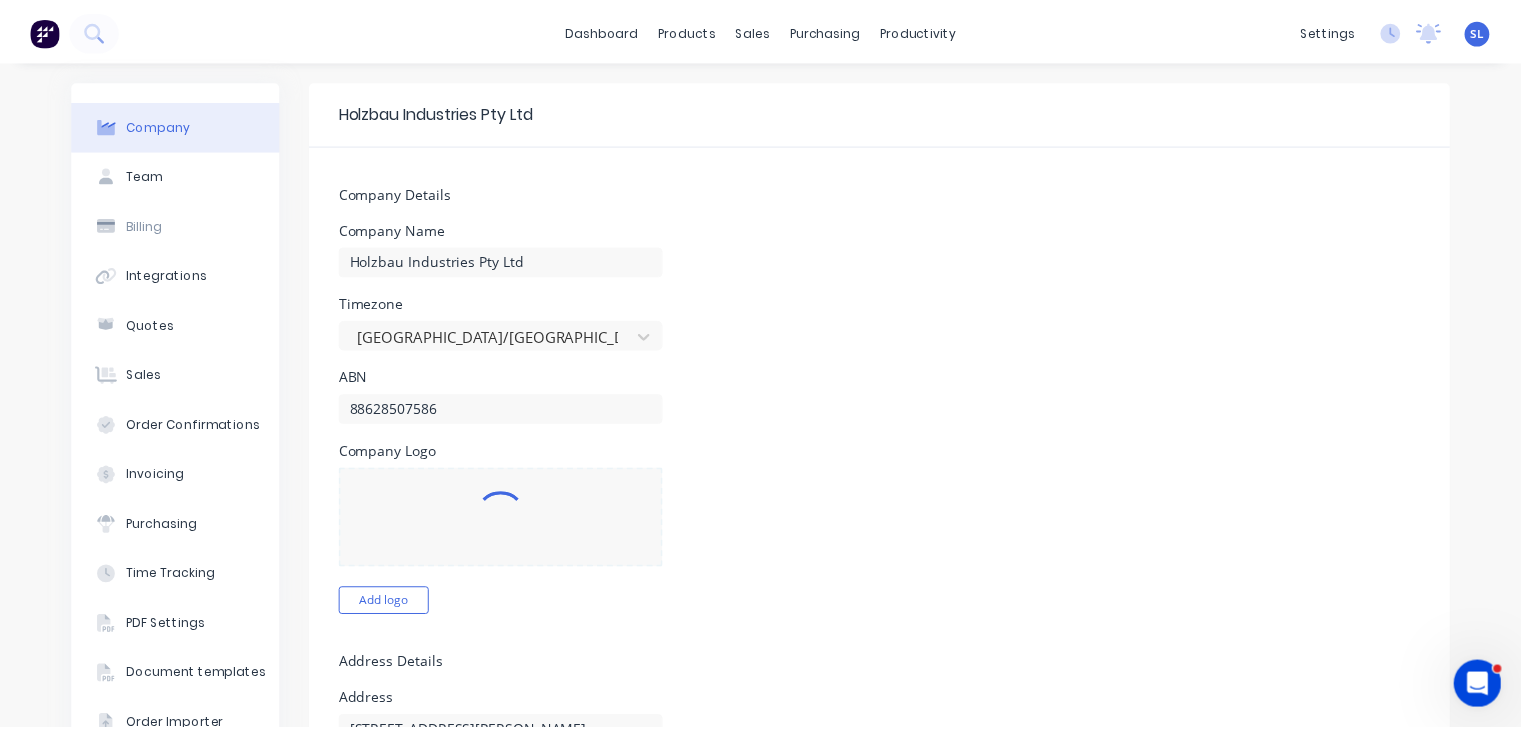 scroll, scrollTop: 566, scrollLeft: 0, axis: vertical 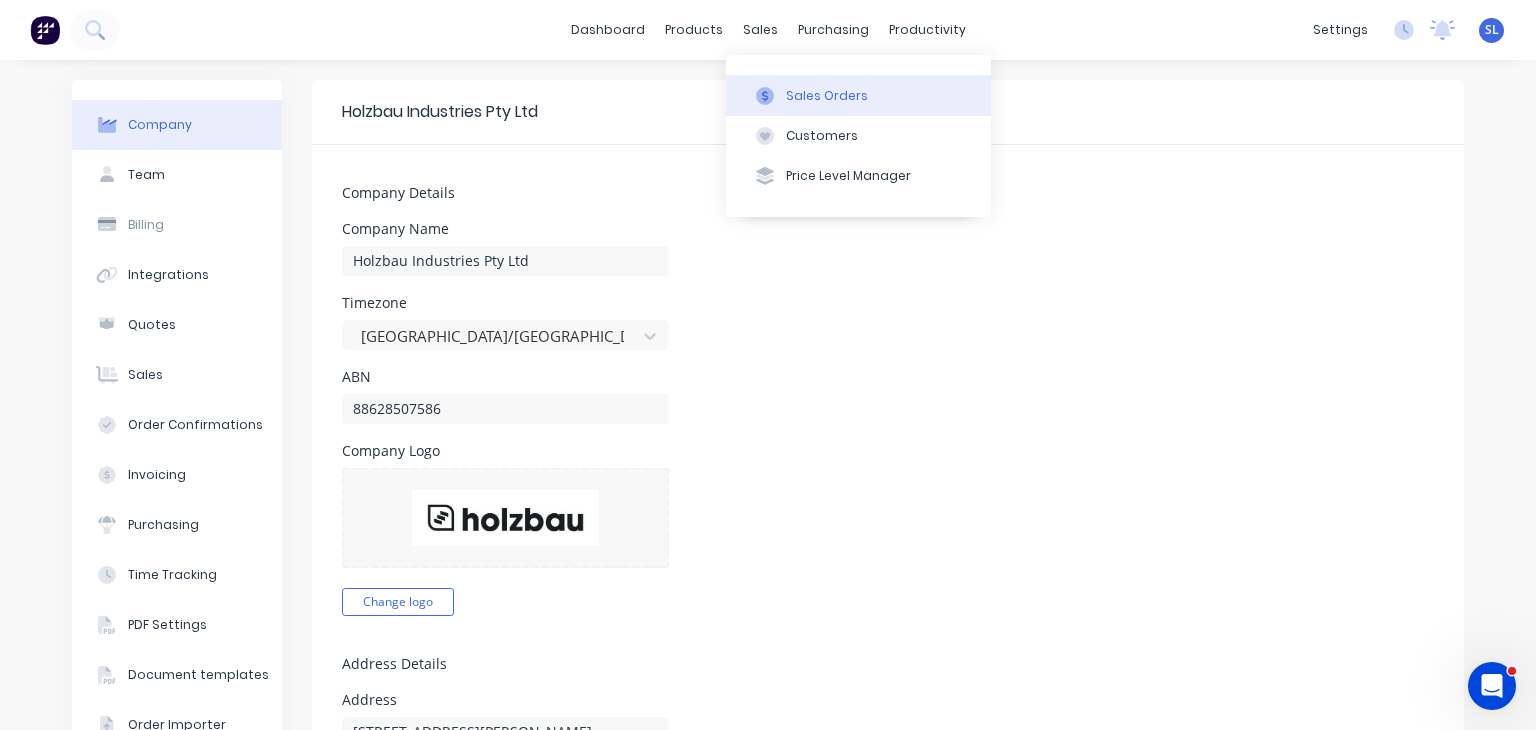 click on "Sales Orders" at bounding box center [858, 95] 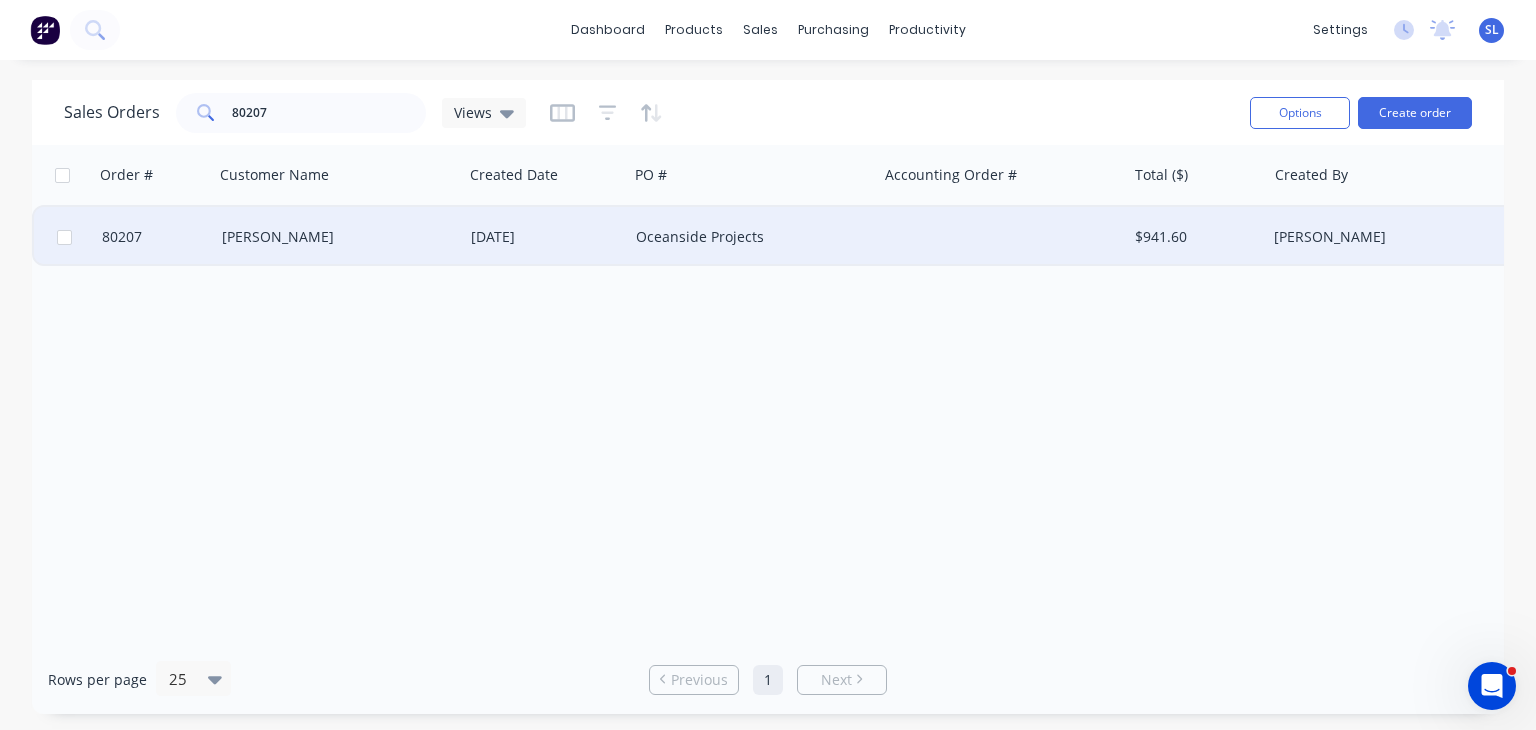 click on "Oceanside Projects" at bounding box center [747, 237] 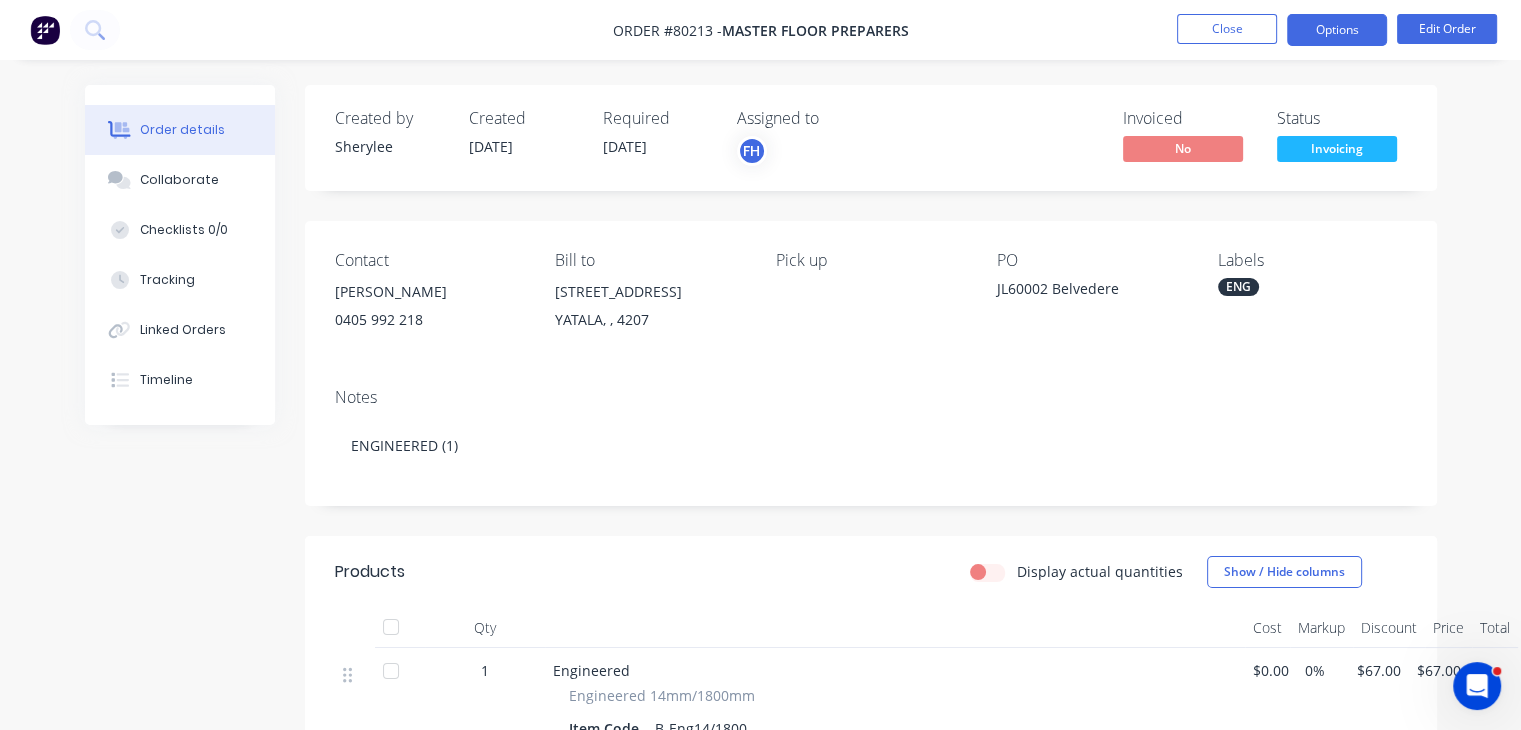 click on "Options" at bounding box center (1337, 30) 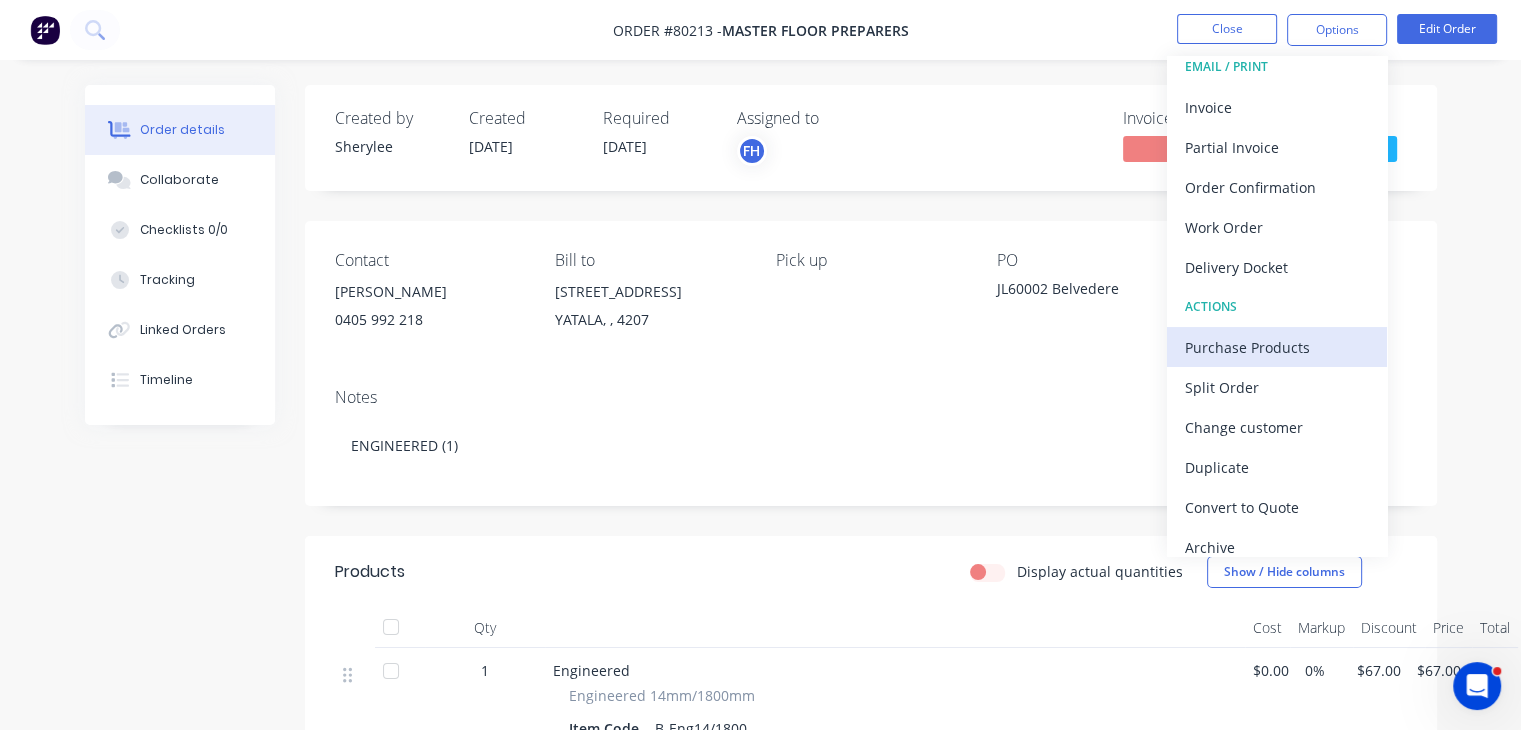 scroll, scrollTop: 29, scrollLeft: 0, axis: vertical 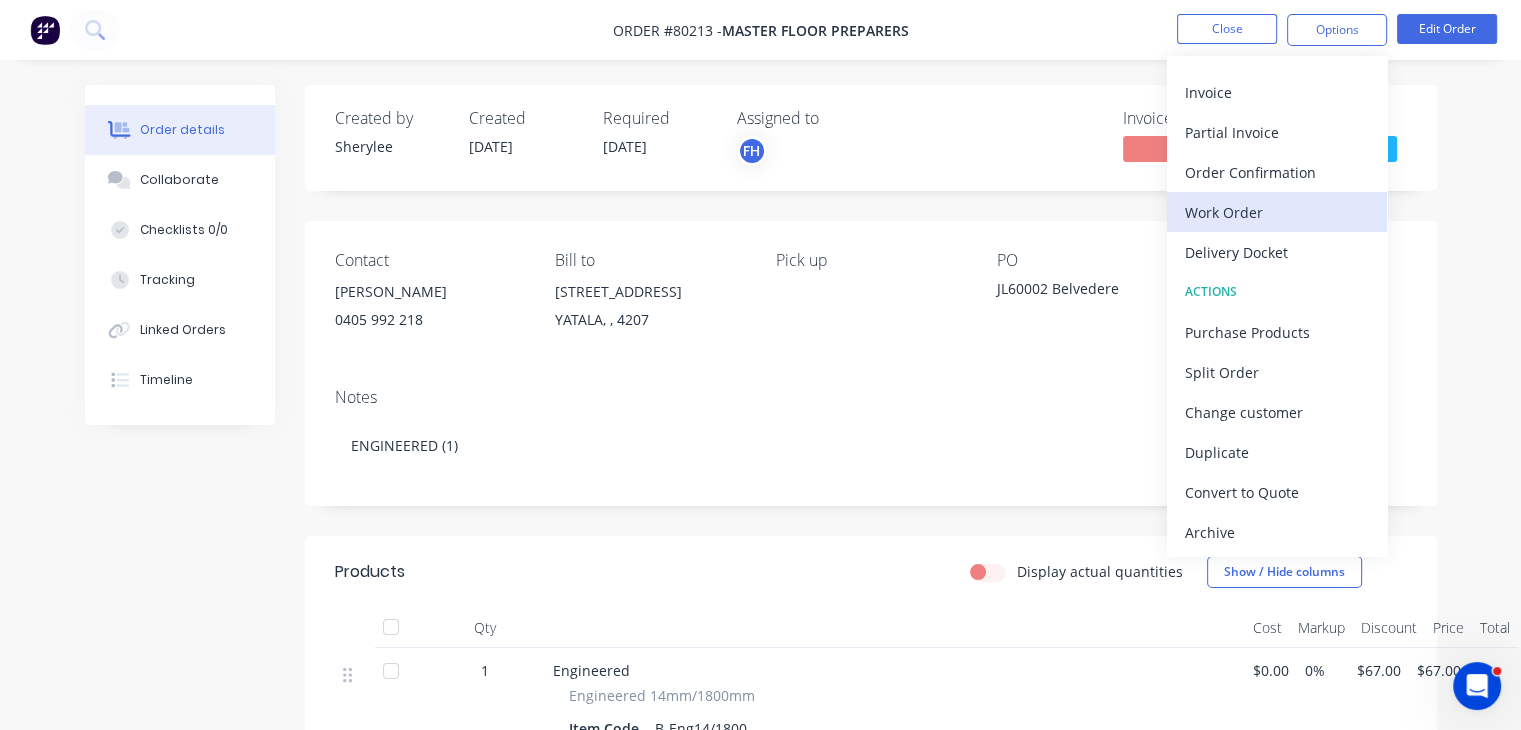click on "Work Order" at bounding box center (1277, 212) 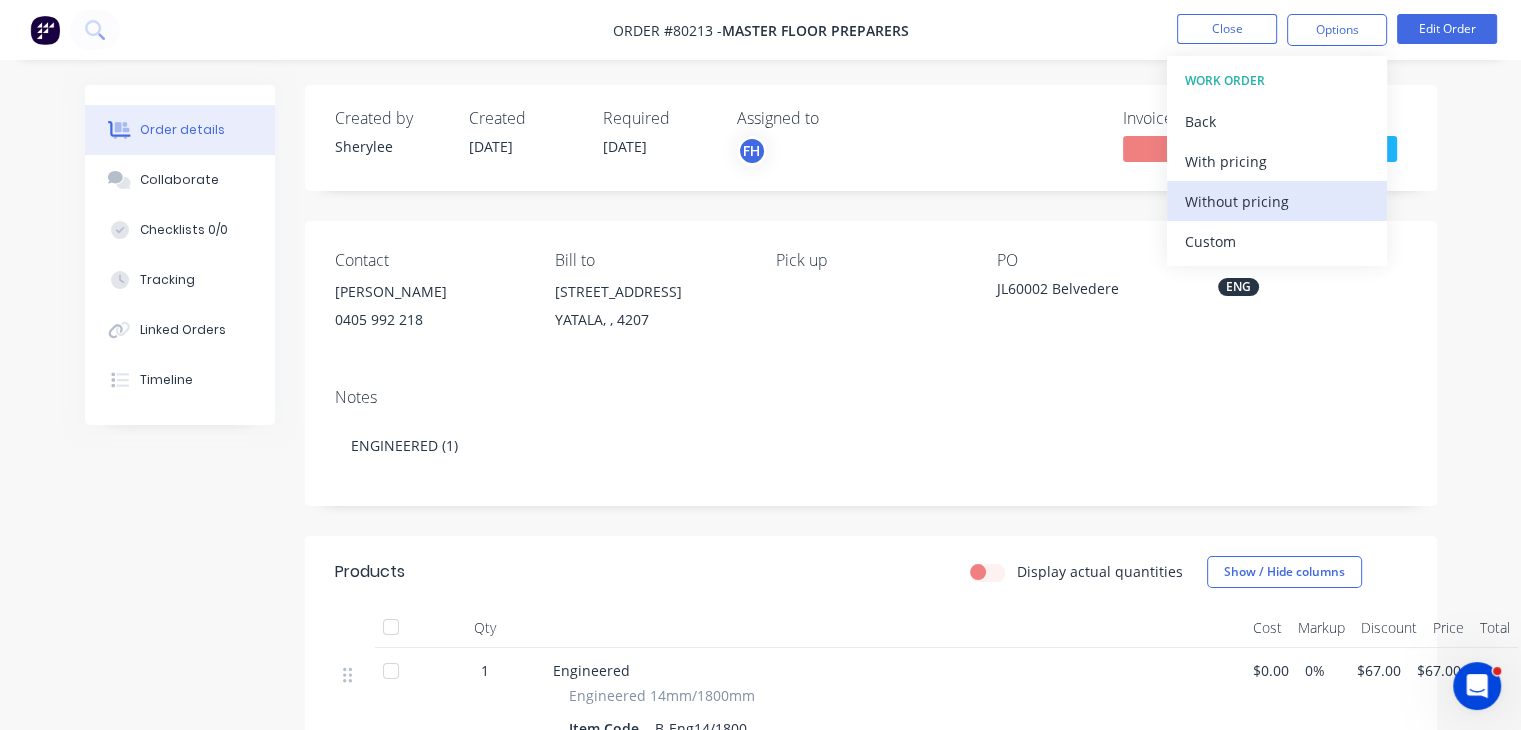 click on "Without pricing" at bounding box center [1277, 201] 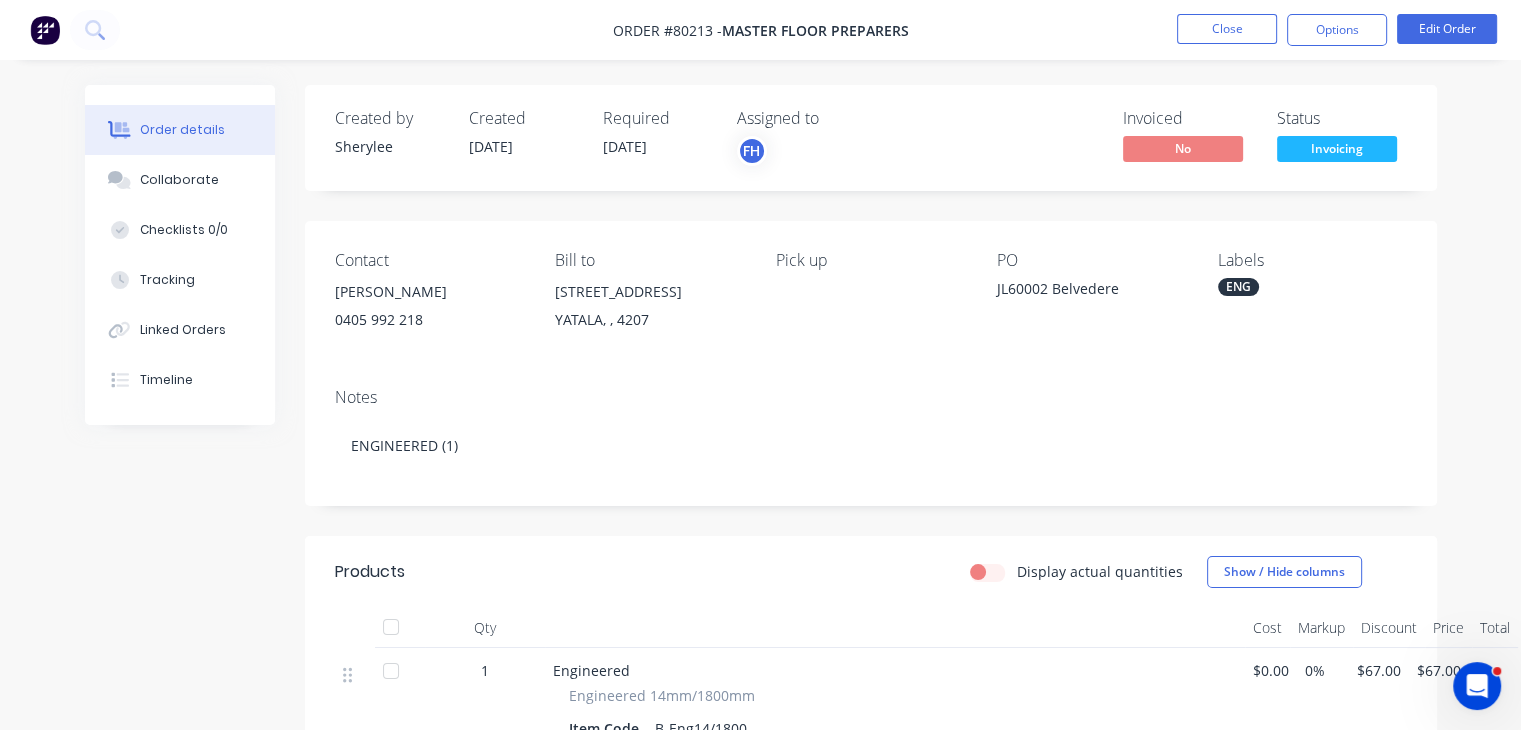 click on "Notes ENGINEERED (1)" at bounding box center [871, 439] 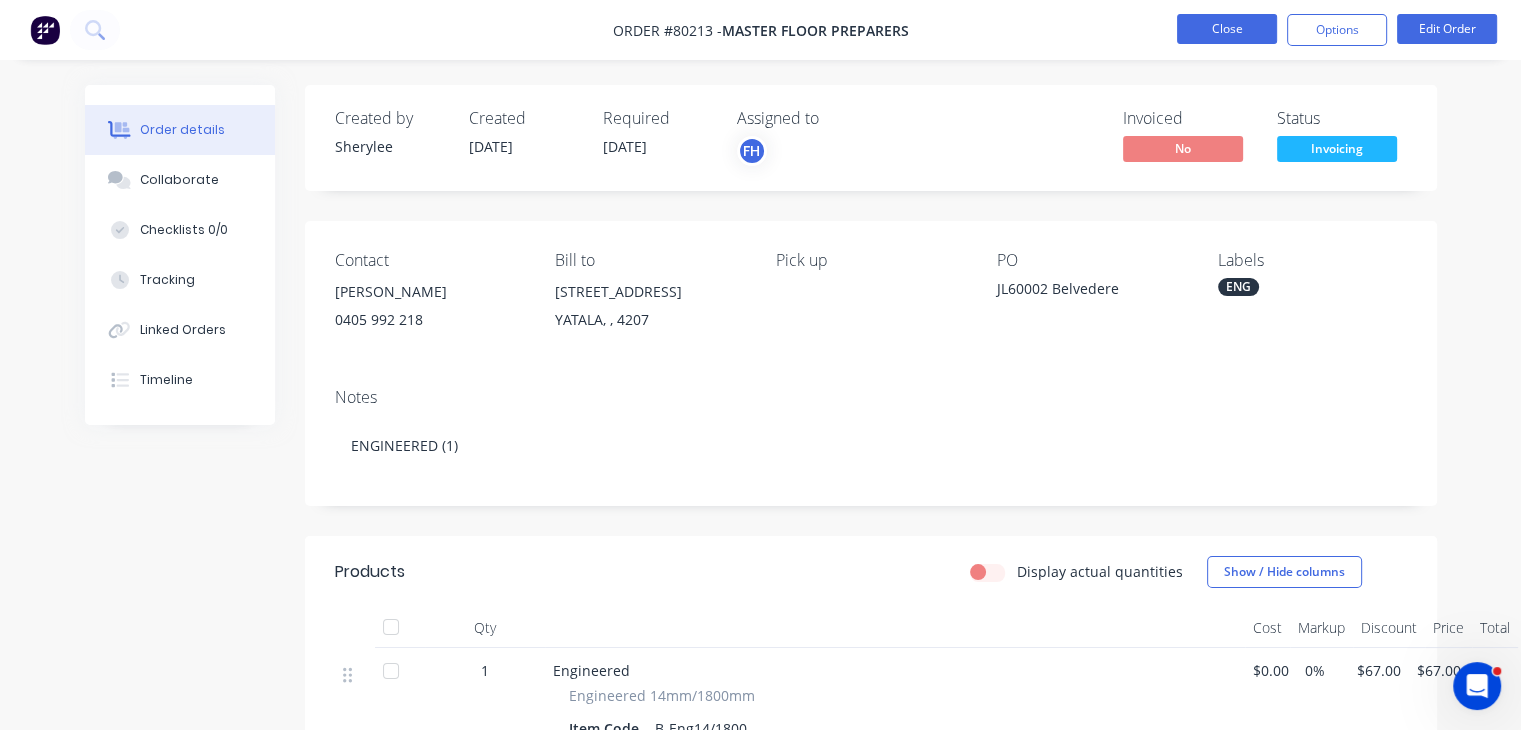 click on "Close" at bounding box center (1227, 29) 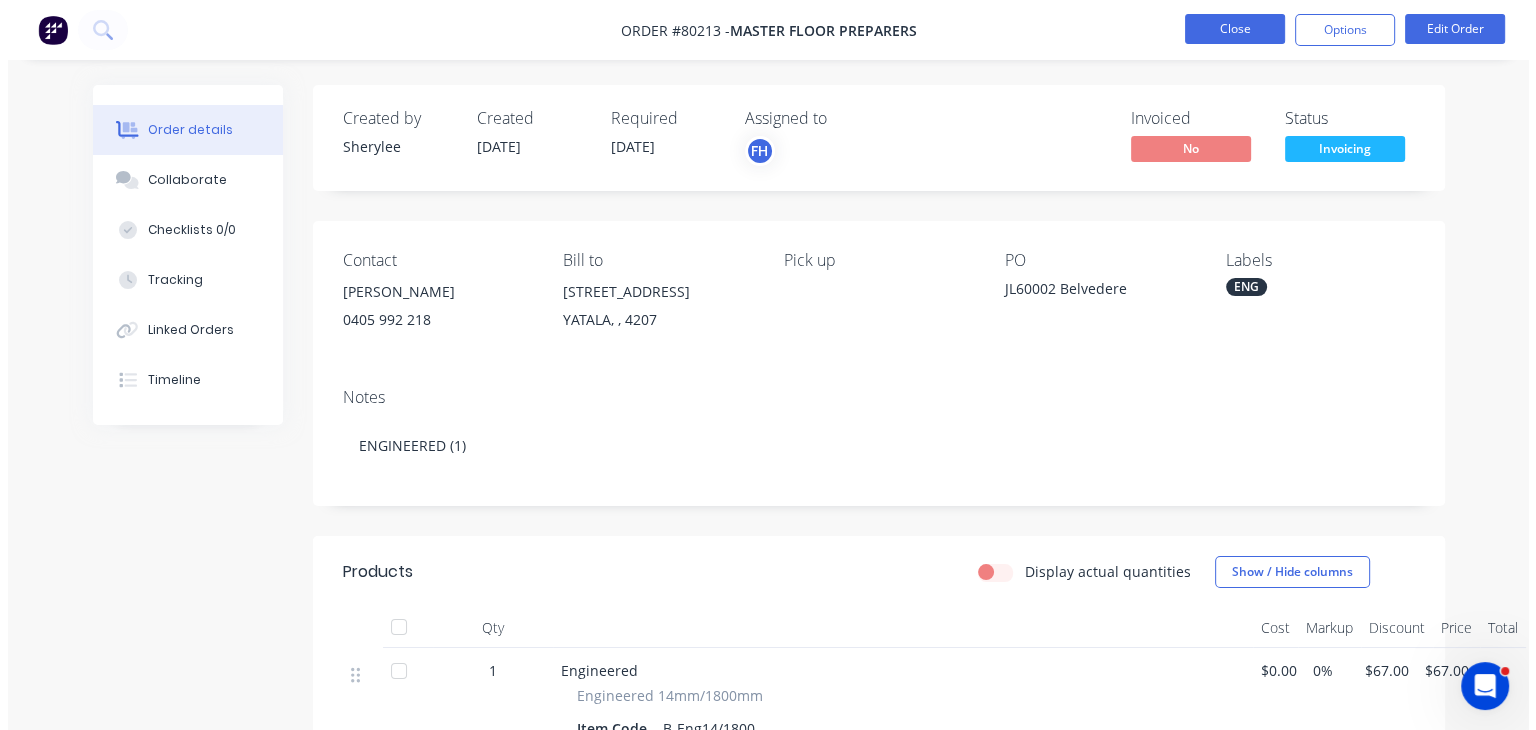 scroll, scrollTop: 0, scrollLeft: 0, axis: both 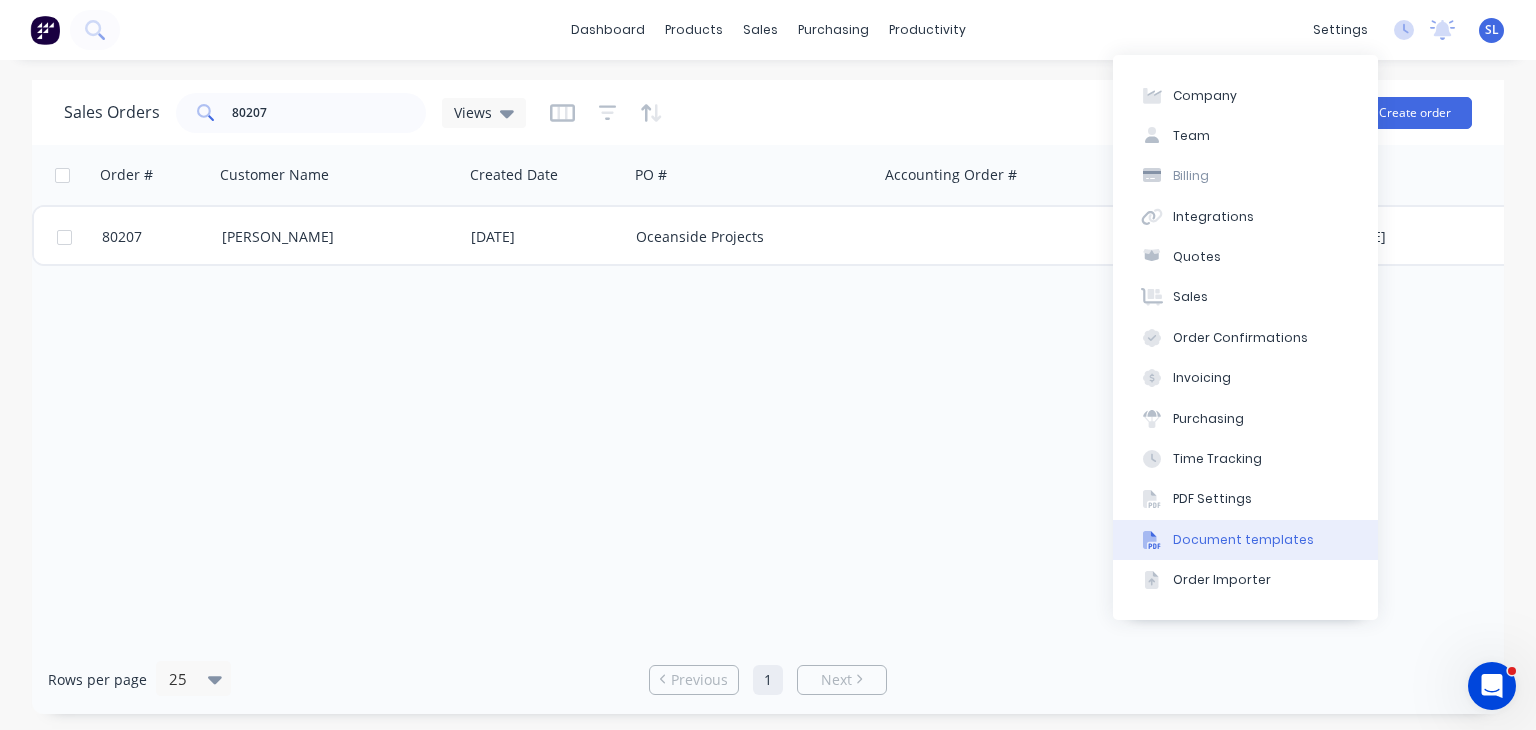 click on "Document templates" at bounding box center [1243, 540] 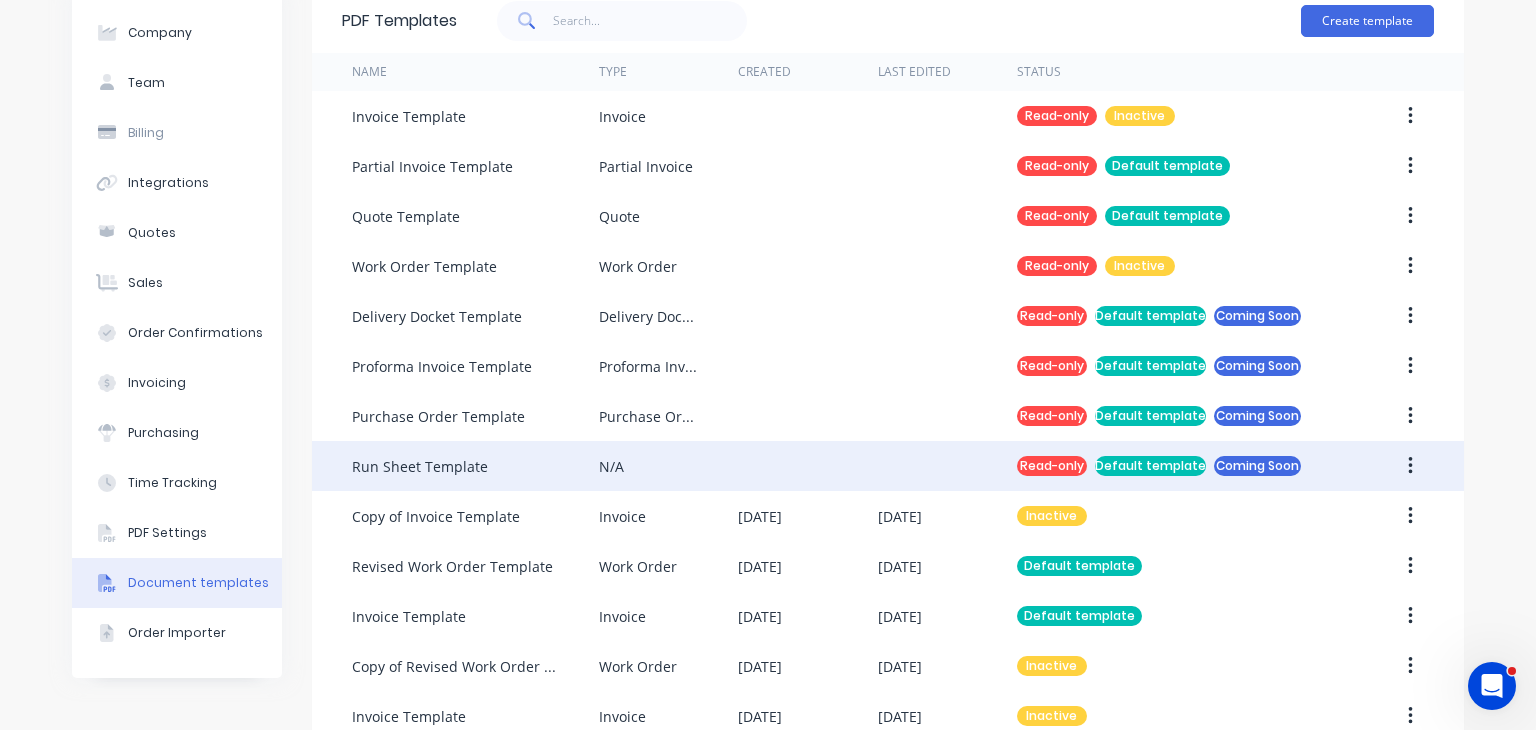 scroll, scrollTop: 131, scrollLeft: 0, axis: vertical 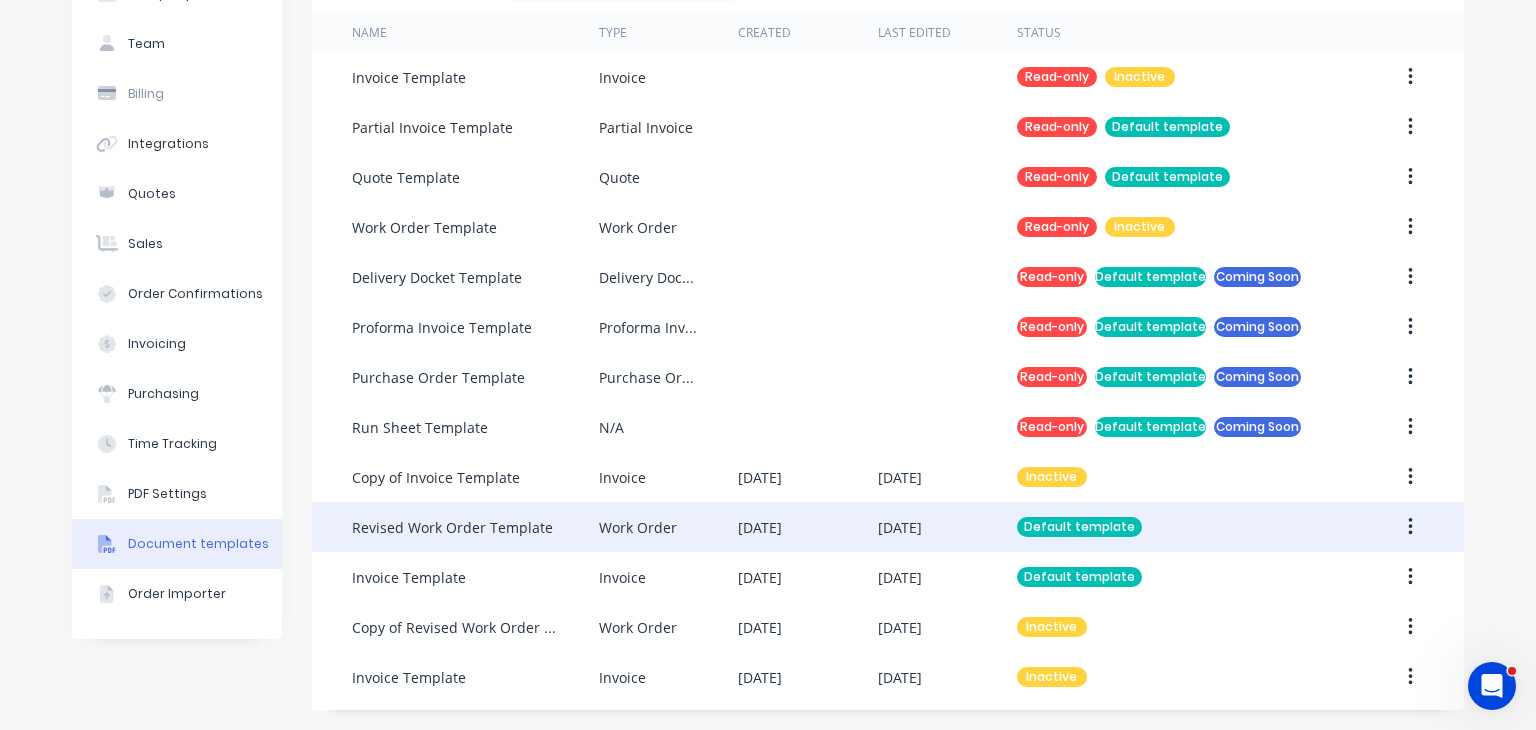 click on "Work Order" at bounding box center (638, 527) 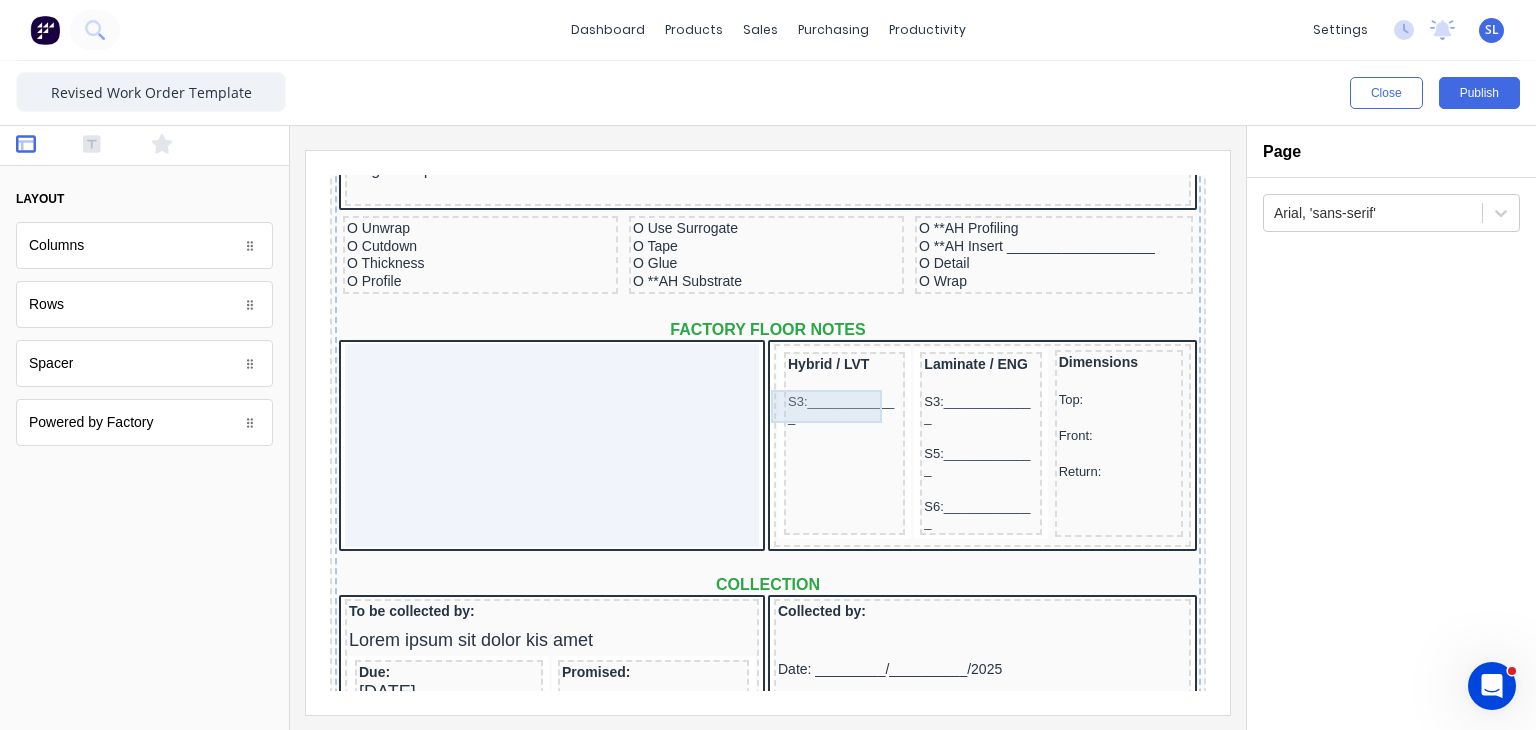 scroll, scrollTop: 1254, scrollLeft: 0, axis: vertical 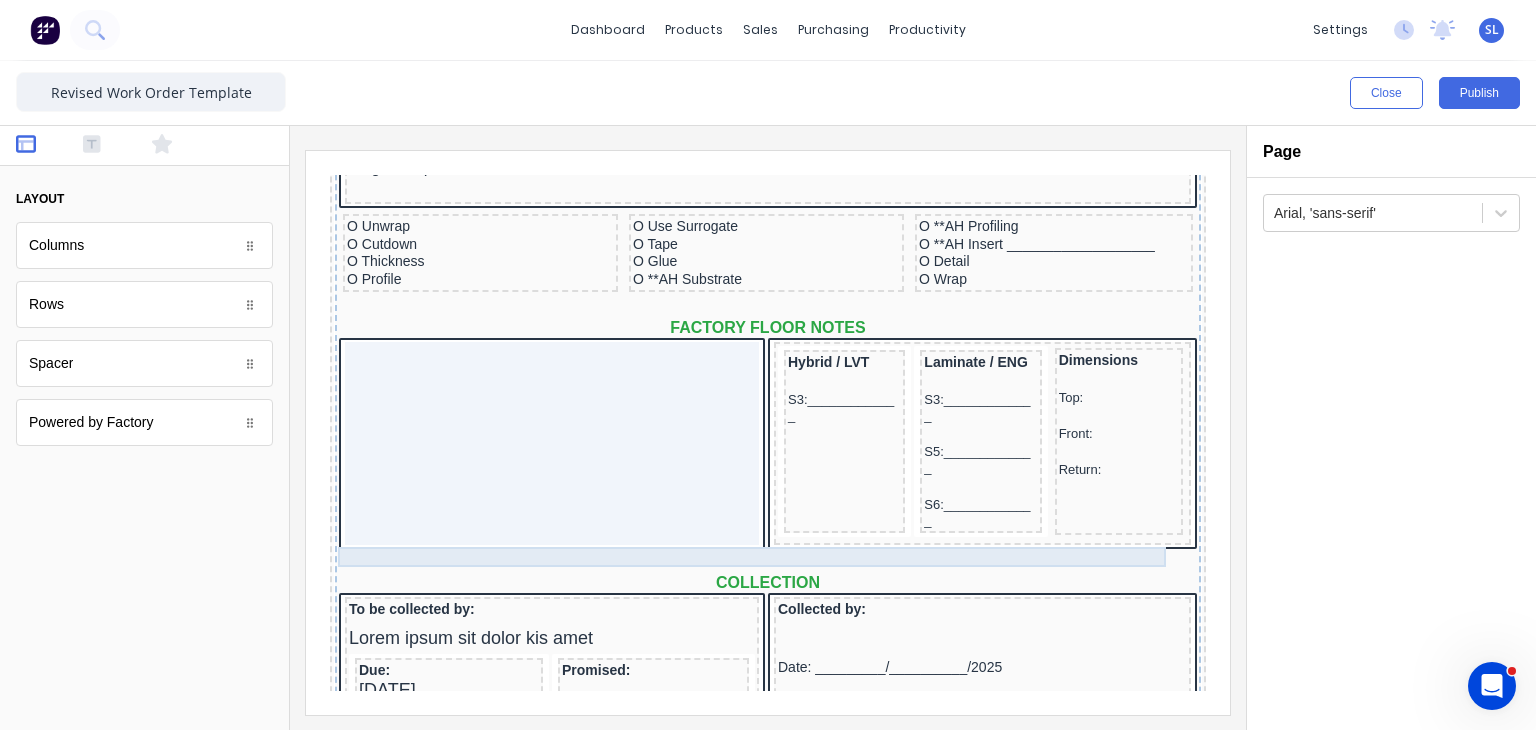 drag, startPoint x: 1142, startPoint y: 700, endPoint x: 765, endPoint y: 389, distance: 488.72284 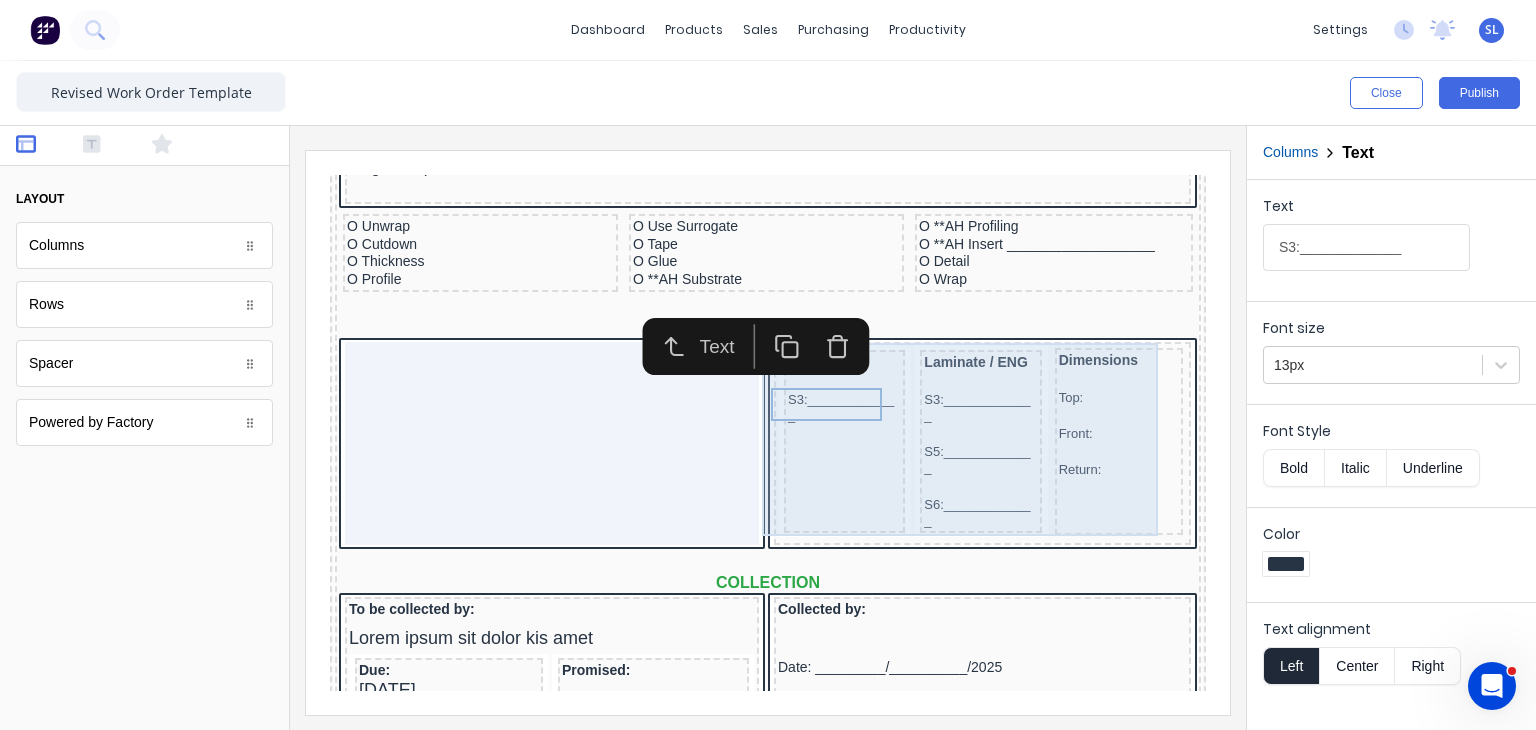 click on "Header PDF content QTY DESCRIPTION EACH TOTAL 1 Basic Product Lorem ipsum dolor sit amet, consectetur adipiscing elit, sed do eiusmod tempor incididunt ut labore et dolore magna aliqua. Diameter 100cm Colorbond Cottage Green Parts # 967-12 $12.00 $12.00 1 #1 Colorbond Basalt 0.55 90mm 0 bends Lengths 1 x 1000 1 x 1500 $12.00 $12.00 1 Custom Formula Lorem ipsum dolor sit amet, consectetur adipiscing elit, sed do eiusmod tempor incididunt ut labore et dolore magna aliqua. Colorbond Cottage Green Height 23 Width 200 Dimension 2.5 Total:  74.75 $12.00 $12.00 Lineal Metres Lorem ipsum dolor sit amet, consectetur adipiscing elit, sed do eiusmod tempor incididunt ut labore et dolore magna aliqua. Diameter 100cm Colorbond Cottage Green Parts # 967-12 Lengths 1 x 1000 1 x 1500 $12.00 $12.00 Square Metres Lorem ipsum dolor sit amet, consectetur adipiscing elit, sed do eiusmod tempor incididunt ut labore et dolore magna aliqua. Diameter 100cm Colorbond Cottage Green Parts # 967-12 Dimensions 1 x 10 1 x 10 $12.00 $12.00" at bounding box center [744, -845] 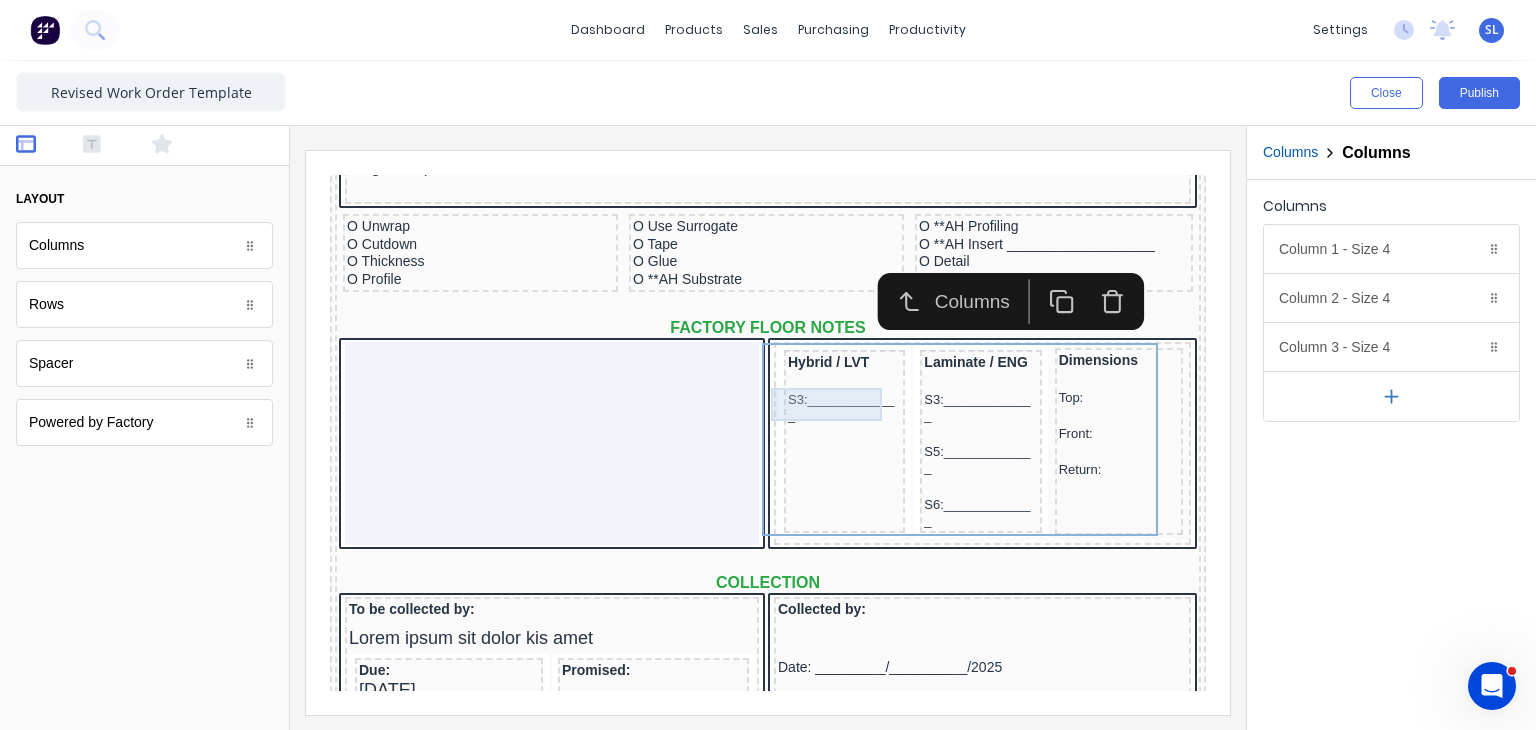 click on "Header PDF content QTY DESCRIPTION EACH TOTAL 1 Basic Product Lorem ipsum dolor sit amet, consectetur adipiscing elit, sed do eiusmod tempor incididunt ut labore et dolore magna aliqua. Diameter 100cm Colorbond Cottage Green Parts # 967-12 $12.00 $12.00 1 #1 Colorbond Basalt 0.55 90mm 0 bends Lengths 1 x 1000 1 x 1500 $12.00 $12.00 1 Custom Formula Lorem ipsum dolor sit amet, consectetur adipiscing elit, sed do eiusmod tempor incididunt ut labore et dolore magna aliqua. Colorbond Cottage Green Height 23 Width 200 Dimension 2.5 Total:  74.75 $12.00 $12.00 Lineal Metres Lorem ipsum dolor sit amet, consectetur adipiscing elit, sed do eiusmod tempor incididunt ut labore et dolore magna aliqua. Diameter 100cm Colorbond Cottage Green Parts # 967-12 Lengths 1 x 1000 1 x 1500 $12.00 $12.00 Square Metres Lorem ipsum dolor sit amet, consectetur adipiscing elit, sed do eiusmod tempor incididunt ut labore et dolore magna aliqua. Diameter 100cm Colorbond Cottage Green Parts # 967-12 Dimensions 1 x 10 1 x 10 $12.00 $12.00" at bounding box center [744, -845] 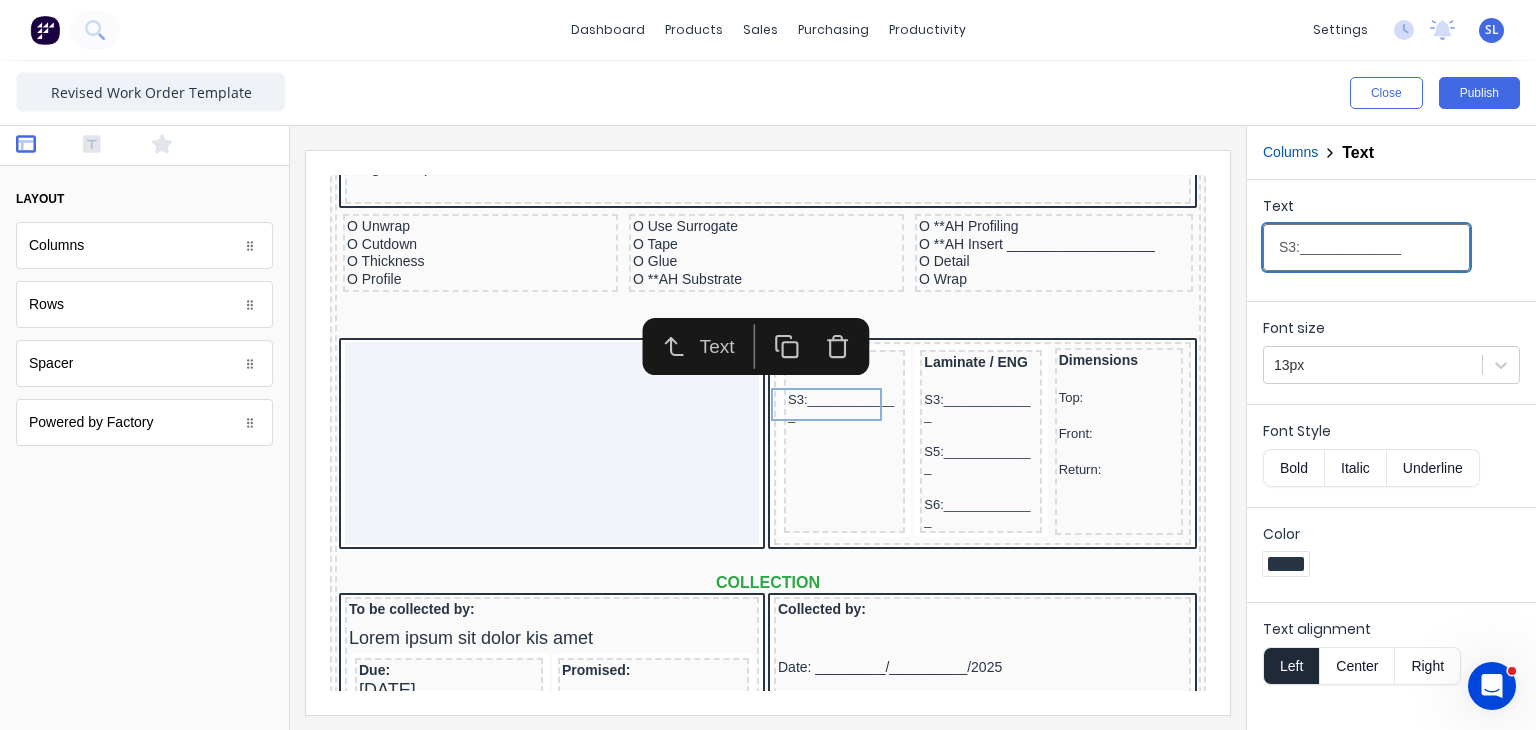 click on "S3:_____________" at bounding box center (1366, 247) 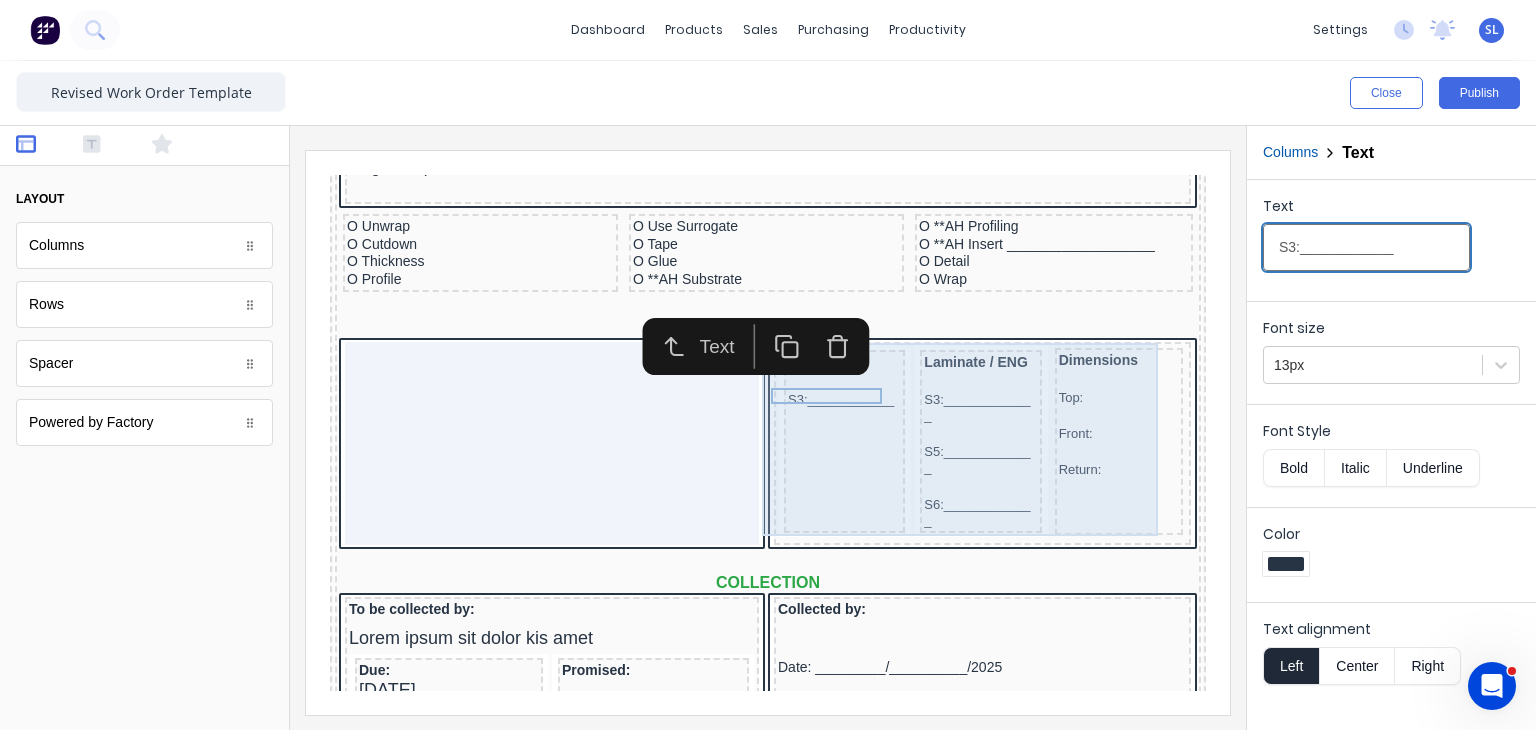 type on "S3:____________" 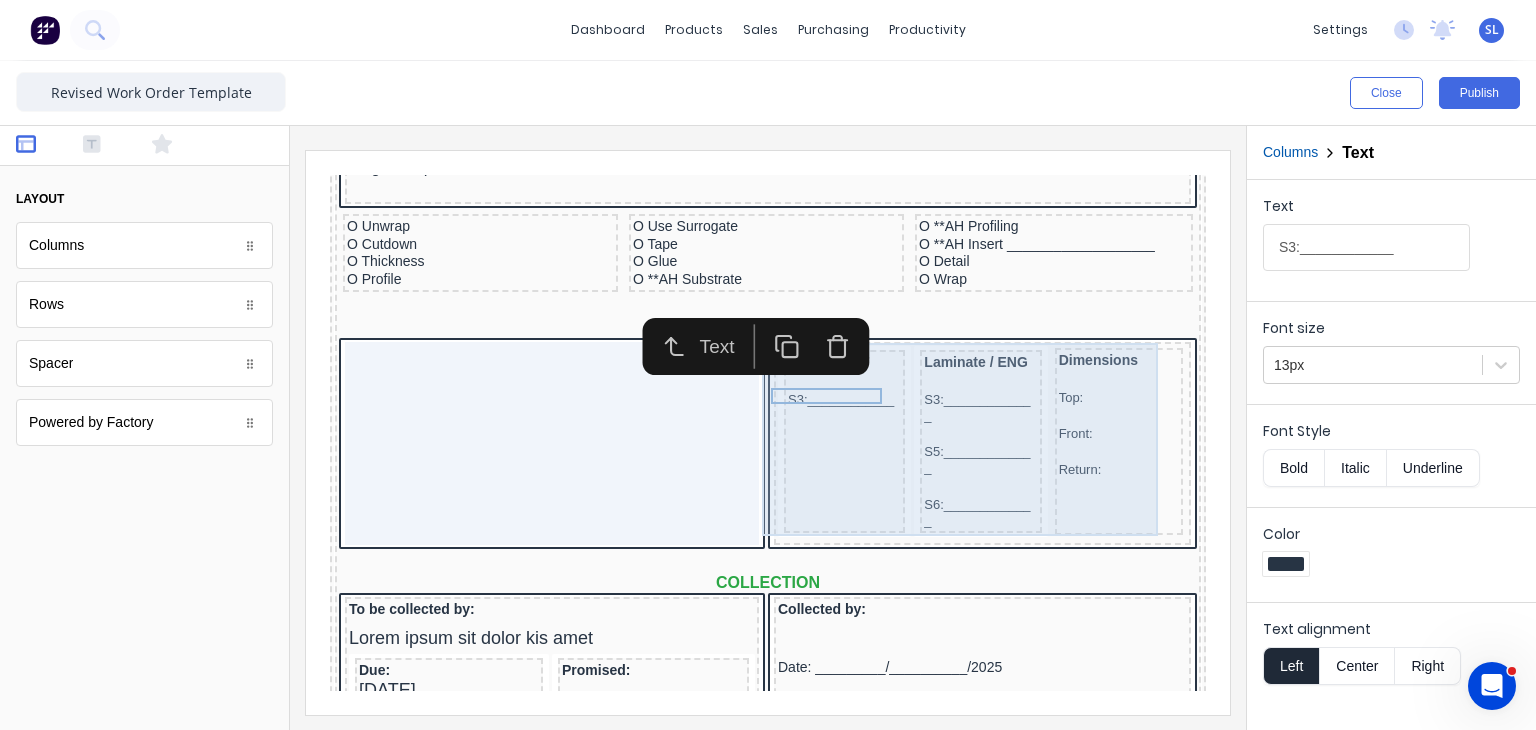click on "Header PDF content QTY DESCRIPTION EACH TOTAL 1 Basic Product Lorem ipsum dolor sit amet, consectetur adipiscing elit, sed do eiusmod tempor incididunt ut labore et dolore magna aliqua. Diameter 100cm Colorbond Cottage Green Parts # 967-12 $12.00 $12.00 1 #1 Colorbond Basalt 0.55 90mm 0 bends Lengths 1 x 1000 1 x 1500 $12.00 $12.00 1 Custom Formula Lorem ipsum dolor sit amet, consectetur adipiscing elit, sed do eiusmod tempor incididunt ut labore et dolore magna aliqua. Colorbond Cottage Green Height 23 Width 200 Dimension 2.5 Total:  74.75 $12.00 $12.00 Lineal Metres Lorem ipsum dolor sit amet, consectetur adipiscing elit, sed do eiusmod tempor incididunt ut labore et dolore magna aliqua. Diameter 100cm Colorbond Cottage Green Parts # 967-12 Lengths 1 x 1000 1 x 1500 $12.00 $12.00 Square Metres Lorem ipsum dolor sit amet, consectetur adipiscing elit, sed do eiusmod tempor incididunt ut labore et dolore magna aliqua. Diameter 100cm Colorbond Cottage Green Parts # 967-12 Dimensions 1 x 10 1 x 10 $12.00 $12.00" at bounding box center (744, -845) 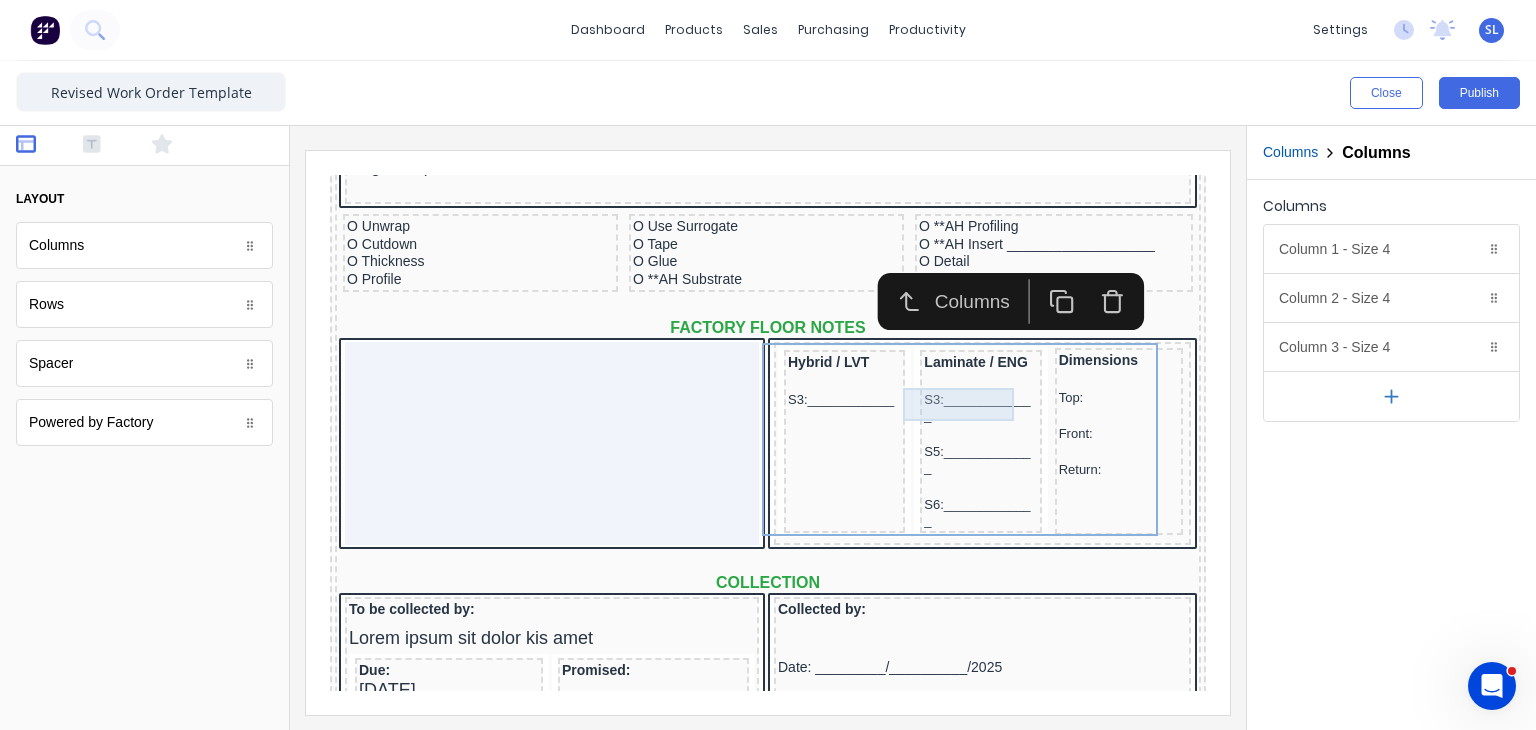 click on "Header PDF content QTY DESCRIPTION EACH TOTAL 1 Basic Product Lorem ipsum dolor sit amet, consectetur adipiscing elit, sed do eiusmod tempor incididunt ut labore et dolore magna aliqua. Diameter 100cm Colorbond Cottage Green Parts # 967-12 $12.00 $12.00 1 #1 Colorbond Basalt 0.55 90mm 0 bends Lengths 1 x 1000 1 x 1500 $12.00 $12.00 1 Custom Formula Lorem ipsum dolor sit amet, consectetur adipiscing elit, sed do eiusmod tempor incididunt ut labore et dolore magna aliqua. Colorbond Cottage Green Height 23 Width 200 Dimension 2.5 Total:  74.75 $12.00 $12.00 Lineal Metres Lorem ipsum dolor sit amet, consectetur adipiscing elit, sed do eiusmod tempor incididunt ut labore et dolore magna aliqua. Diameter 100cm Colorbond Cottage Green Parts # 967-12 Lengths 1 x 1000 1 x 1500 $12.00 $12.00 Square Metres Lorem ipsum dolor sit amet, consectetur adipiscing elit, sed do eiusmod tempor incididunt ut labore et dolore magna aliqua. Diameter 100cm Colorbond Cottage Green Parts # 967-12 Dimensions 1 x 10 1 x 10 $12.00 $12.00" at bounding box center [744, -845] 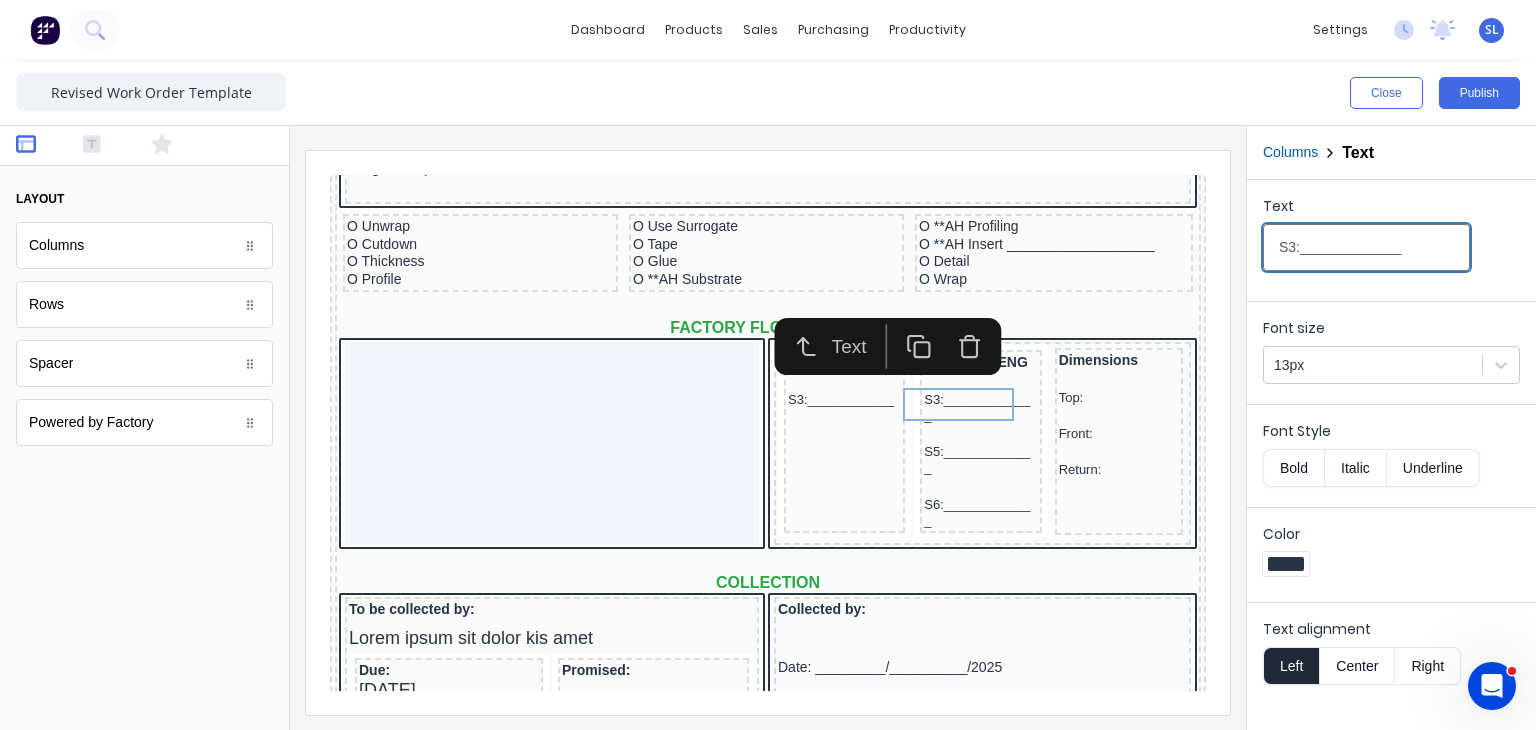 click on "S3:_____________" at bounding box center [1366, 247] 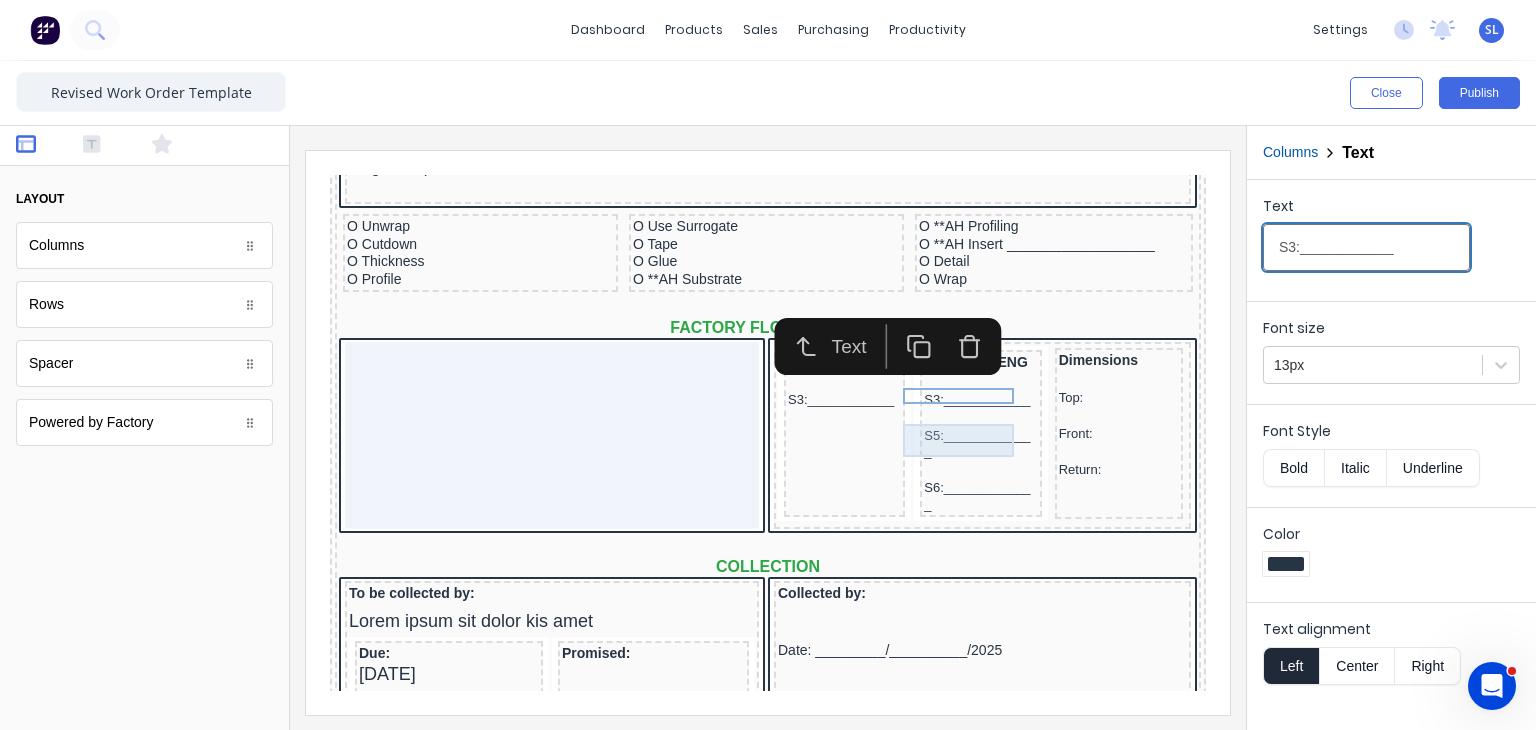 type on "S3:____________" 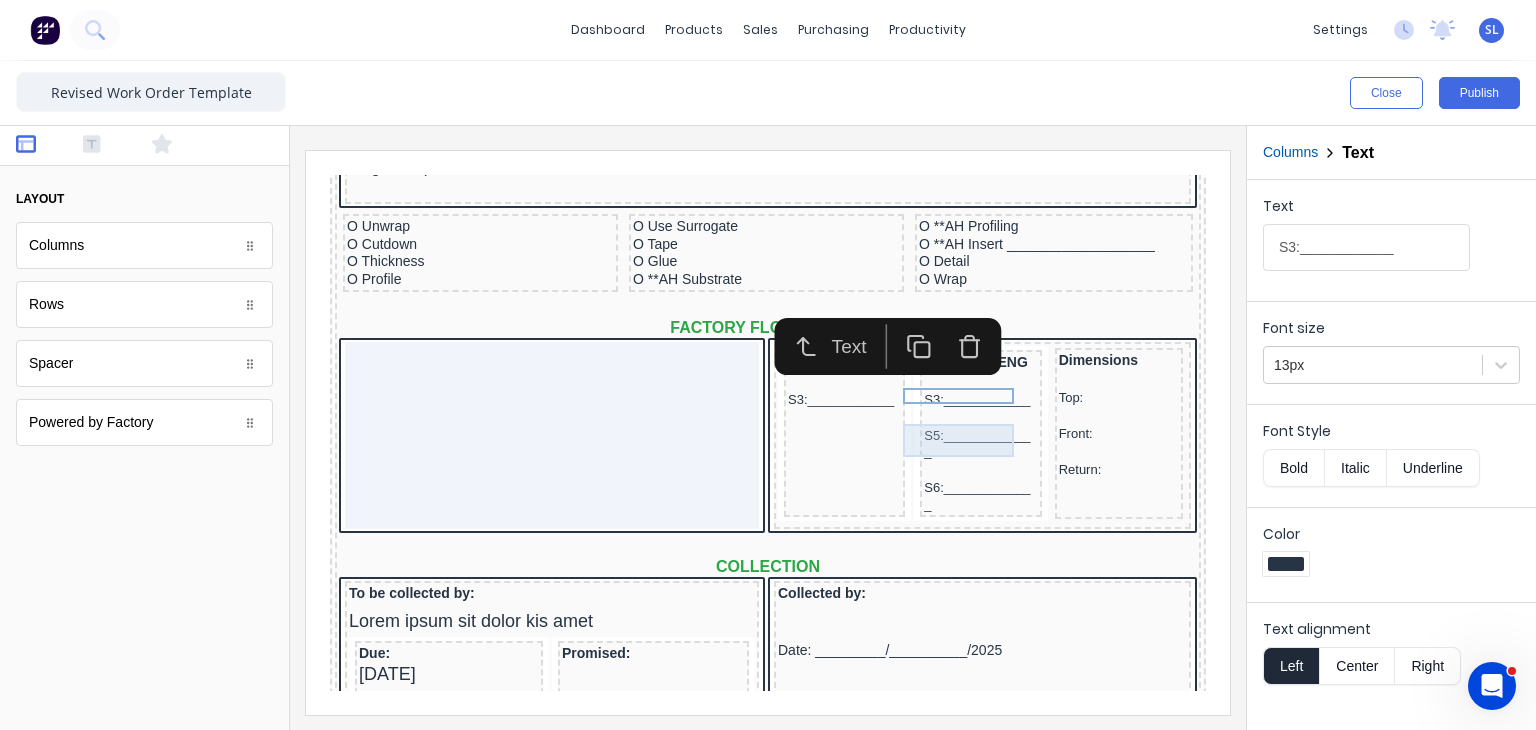 click on "Header PDF content QTY DESCRIPTION EACH TOTAL 1 Basic Product Lorem ipsum dolor sit amet, consectetur adipiscing elit, sed do eiusmod tempor incididunt ut labore et dolore magna aliqua. Diameter 100cm Colorbond Cottage Green Parts # 967-12 $12.00 $12.00 1 #1 Colorbond Basalt 0.55 90mm 0 bends Lengths 1 x 1000 1 x 1500 $12.00 $12.00 1 Custom Formula Lorem ipsum dolor sit amet, consectetur adipiscing elit, sed do eiusmod tempor incididunt ut labore et dolore magna aliqua. Colorbond Cottage Green Height 23 Width 200 Dimension 2.5 Total:  74.75 $12.00 $12.00 Lineal Metres Lorem ipsum dolor sit amet, consectetur adipiscing elit, sed do eiusmod tempor incididunt ut labore et dolore magna aliqua. Diameter 100cm Colorbond Cottage Green Parts # 967-12 Lengths 1 x 1000 1 x 1500 $12.00 $12.00 Square Metres Lorem ipsum dolor sit amet, consectetur adipiscing elit, sed do eiusmod tempor incididunt ut labore et dolore magna aliqua. Diameter 100cm Colorbond Cottage Green Parts # 967-12 Dimensions 1 x 10 1 x 10 $12.00 $12.00" at bounding box center (744, -845) 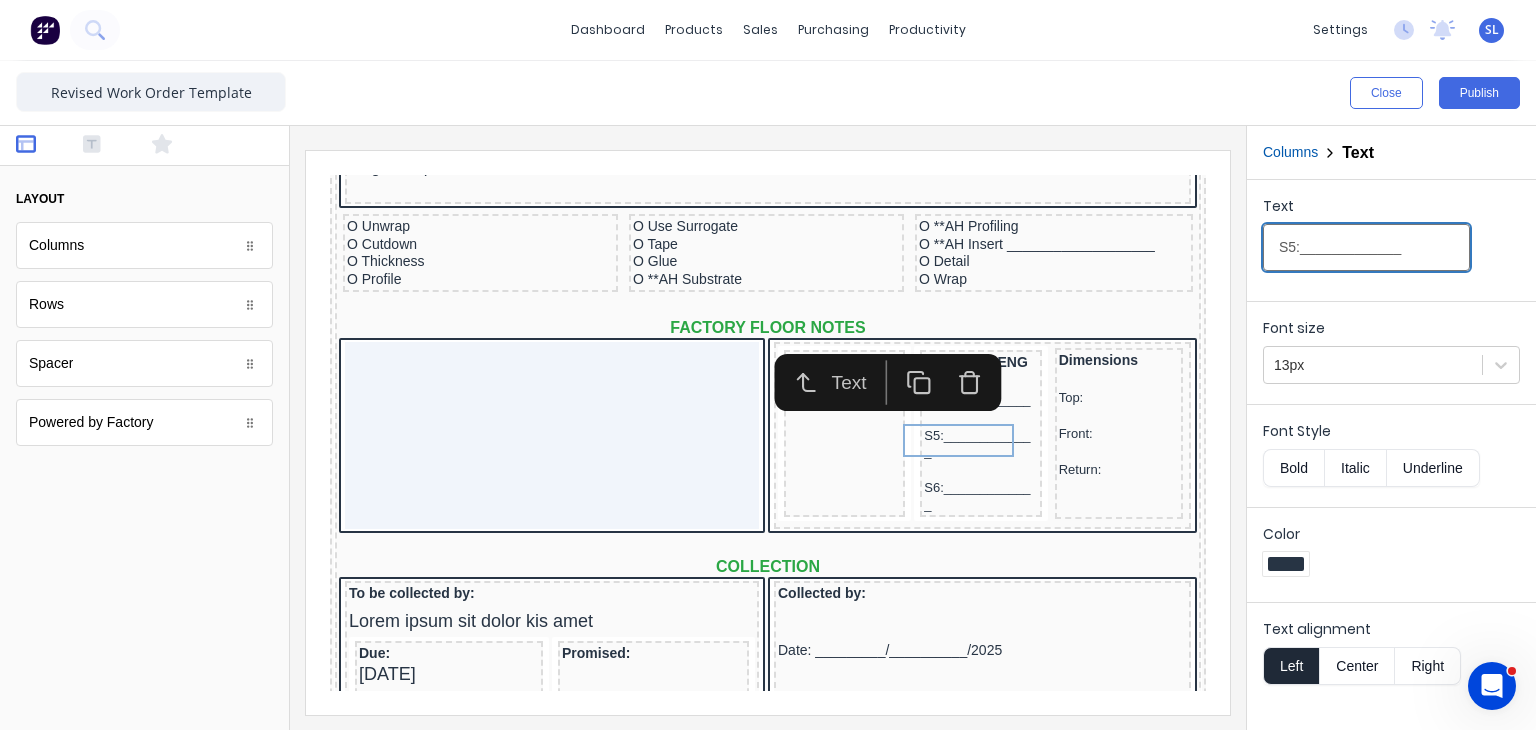 click on "S5:_____________" at bounding box center (1366, 247) 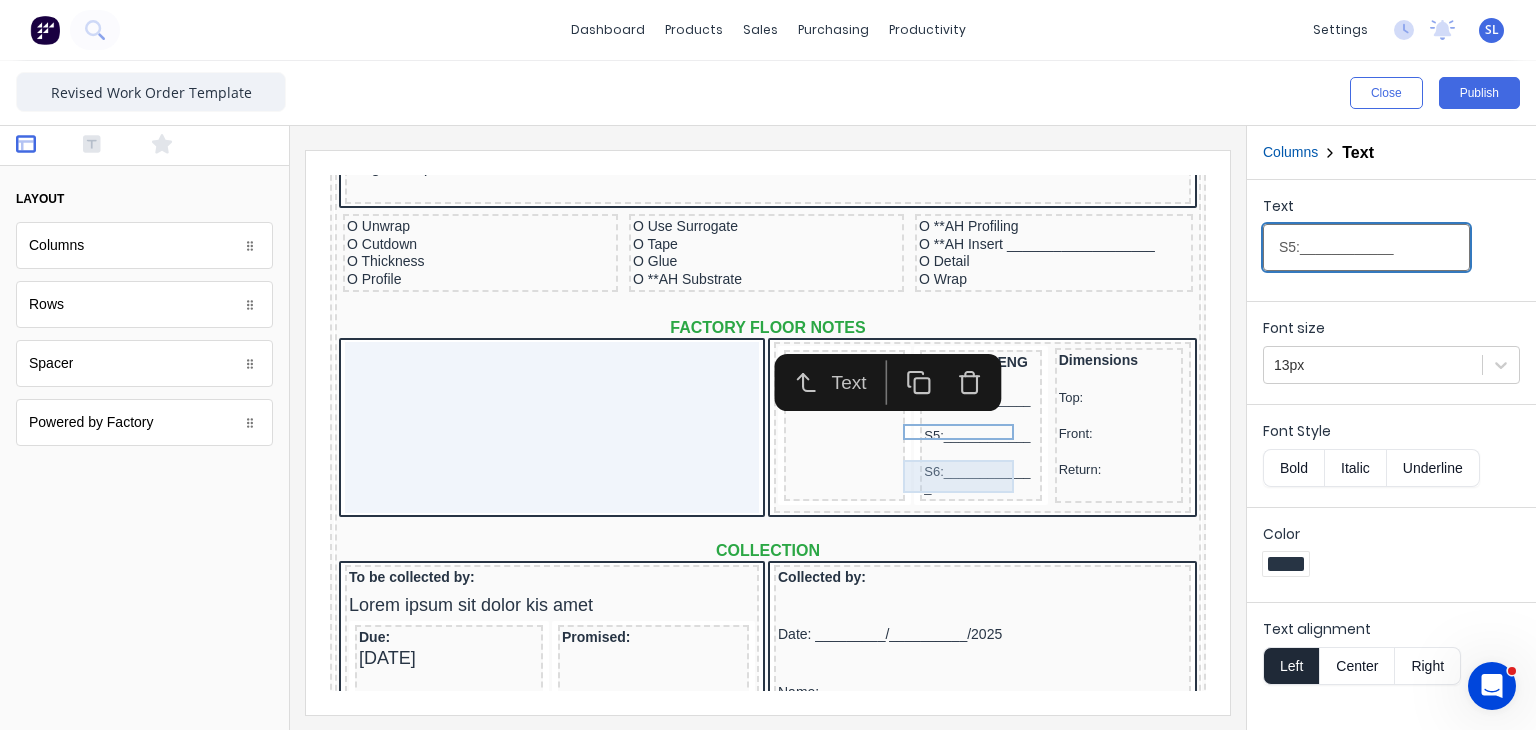 type on "S5:____________" 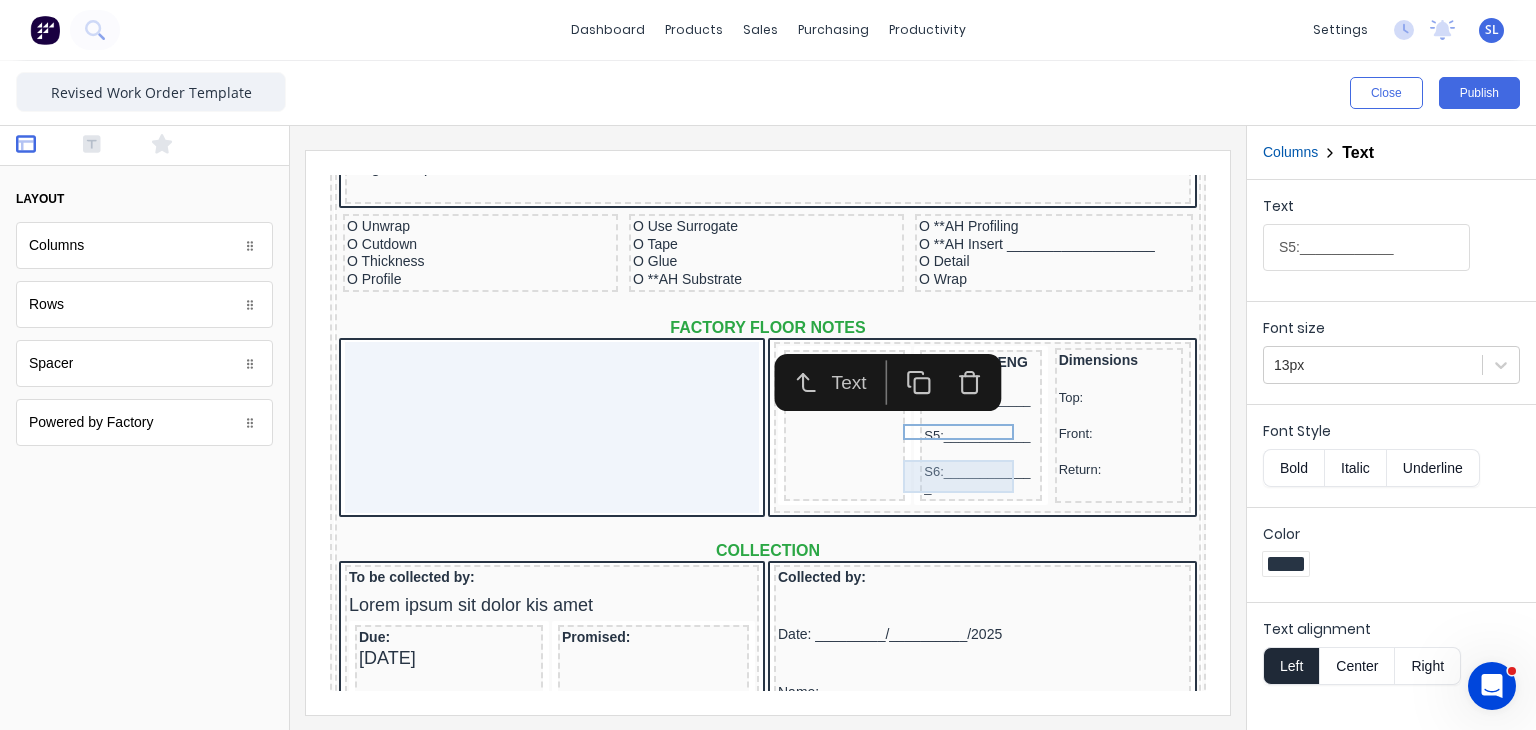click on "Header PDF content QTY DESCRIPTION EACH TOTAL 1 Basic Product Lorem ipsum dolor sit amet, consectetur adipiscing elit, sed do eiusmod tempor incididunt ut labore et dolore magna aliqua. Diameter 100cm Colorbond Cottage Green Parts # 967-12 $12.00 $12.00 1 #1 Colorbond Basalt 0.55 90mm 0 bends Lengths 1 x 1000 1 x 1500 $12.00 $12.00 1 Custom Formula Lorem ipsum dolor sit amet, consectetur adipiscing elit, sed do eiusmod tempor incididunt ut labore et dolore magna aliqua. Colorbond Cottage Green Height 23 Width 200 Dimension 2.5 Total:  74.75 $12.00 $12.00 Lineal Metres Lorem ipsum dolor sit amet, consectetur adipiscing elit, sed do eiusmod tempor incididunt ut labore et dolore magna aliqua. Diameter 100cm Colorbond Cottage Green Parts # 967-12 Lengths 1 x 1000 1 x 1500 $12.00 $12.00 Square Metres Lorem ipsum dolor sit amet, consectetur adipiscing elit, sed do eiusmod tempor incididunt ut labore et dolore magna aliqua. Diameter 100cm Colorbond Cottage Green Parts # 967-12 Dimensions 1 x 10 1 x 10 $12.00 $12.00" at bounding box center (744, -845) 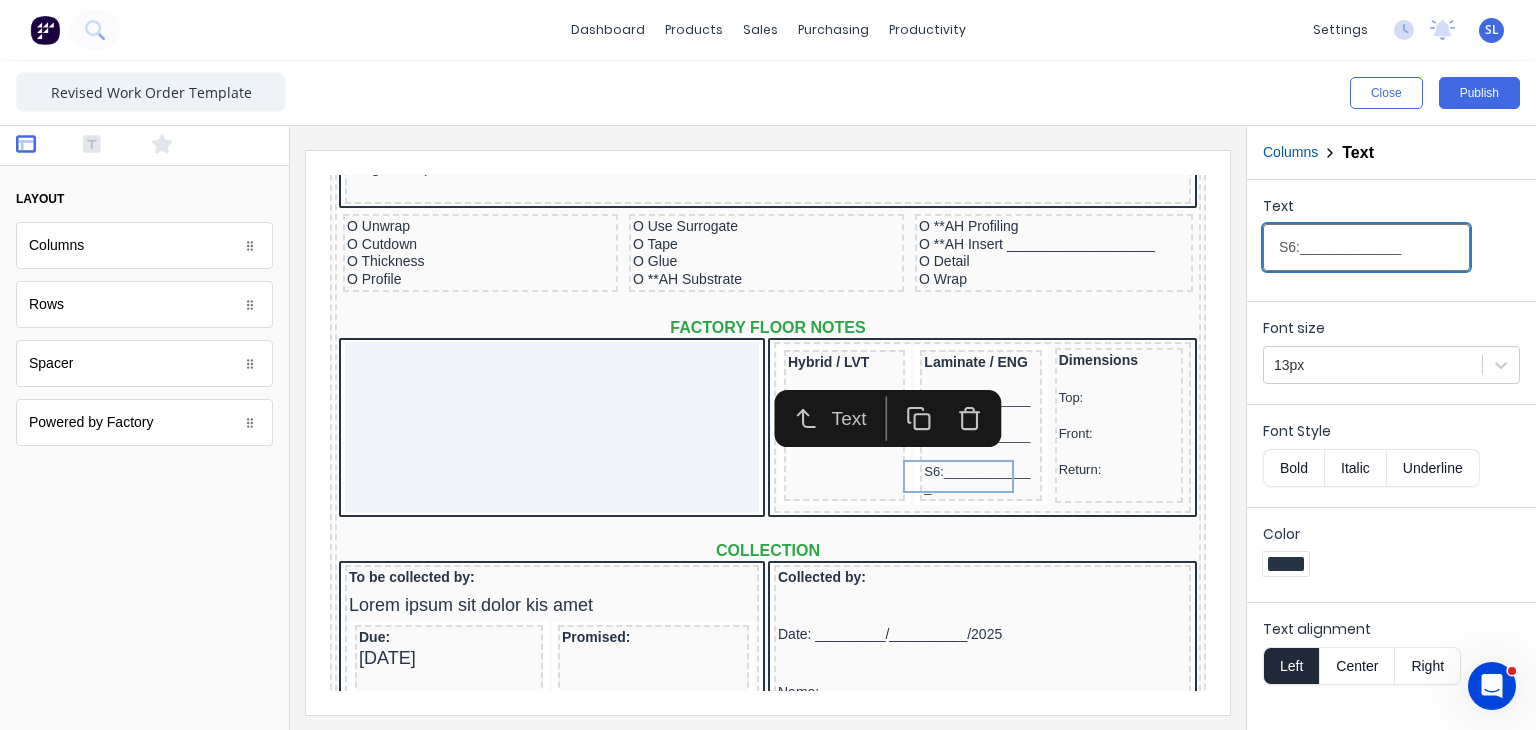 click on "S6:_____________" at bounding box center (1366, 247) 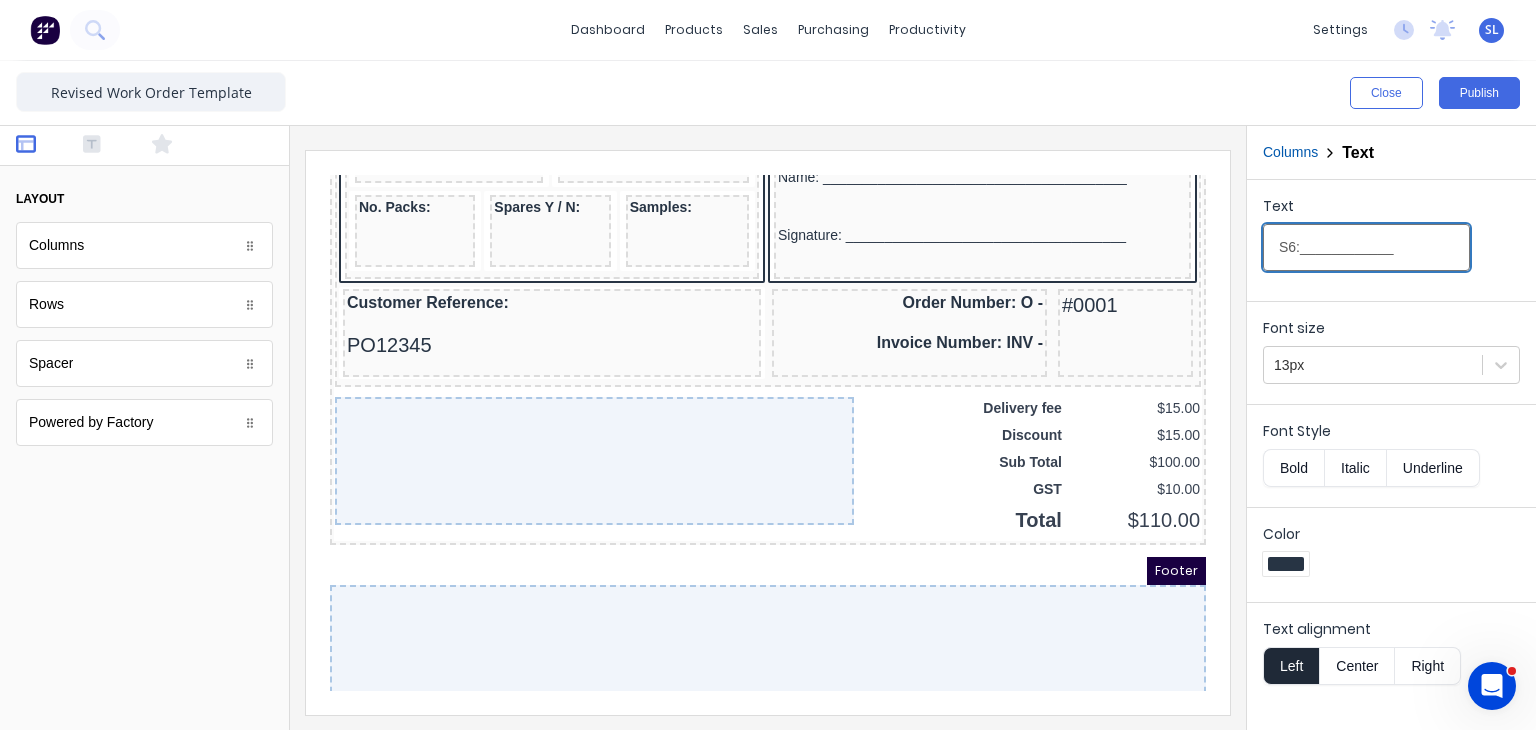 scroll, scrollTop: 1772, scrollLeft: 0, axis: vertical 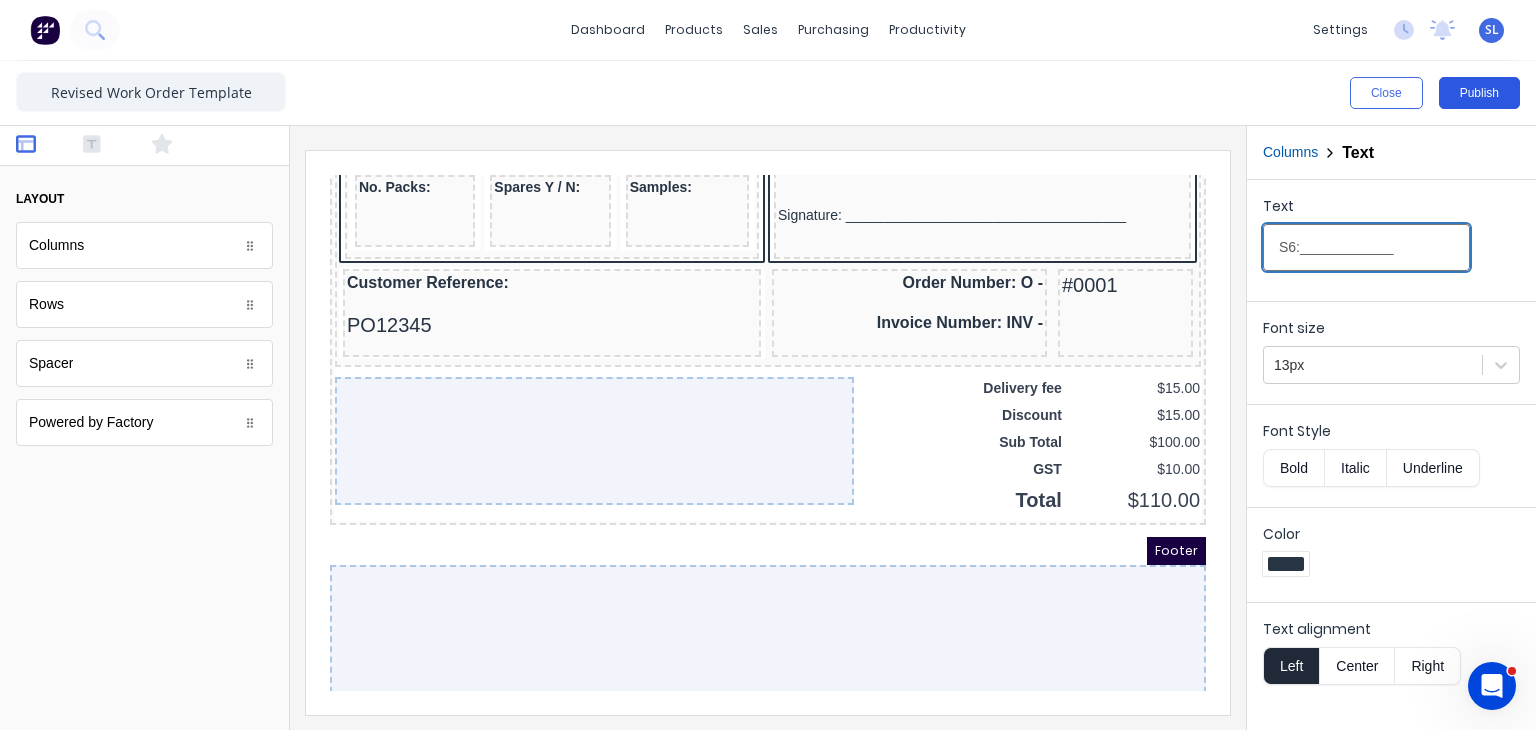 type on "S6:____________" 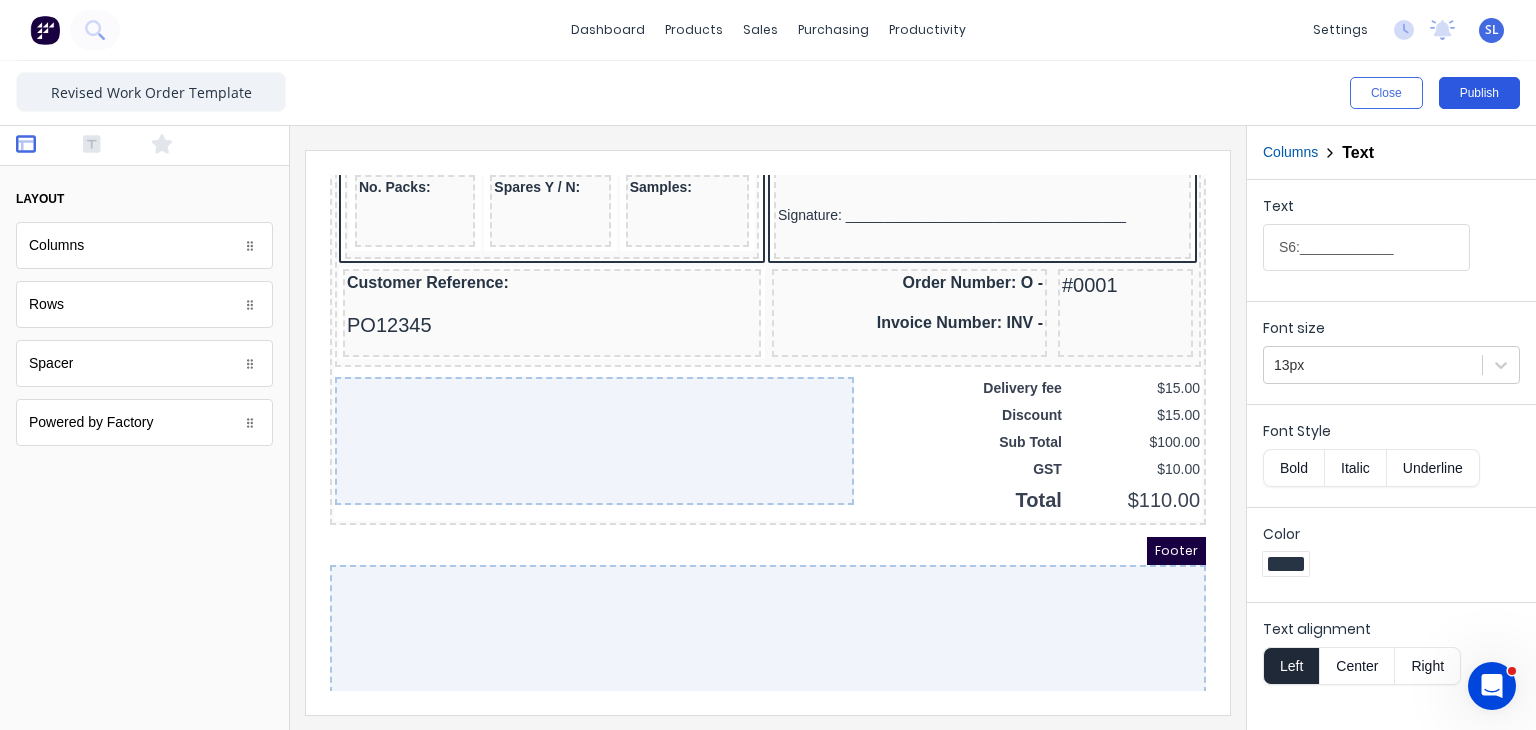click on "Publish" at bounding box center [1479, 93] 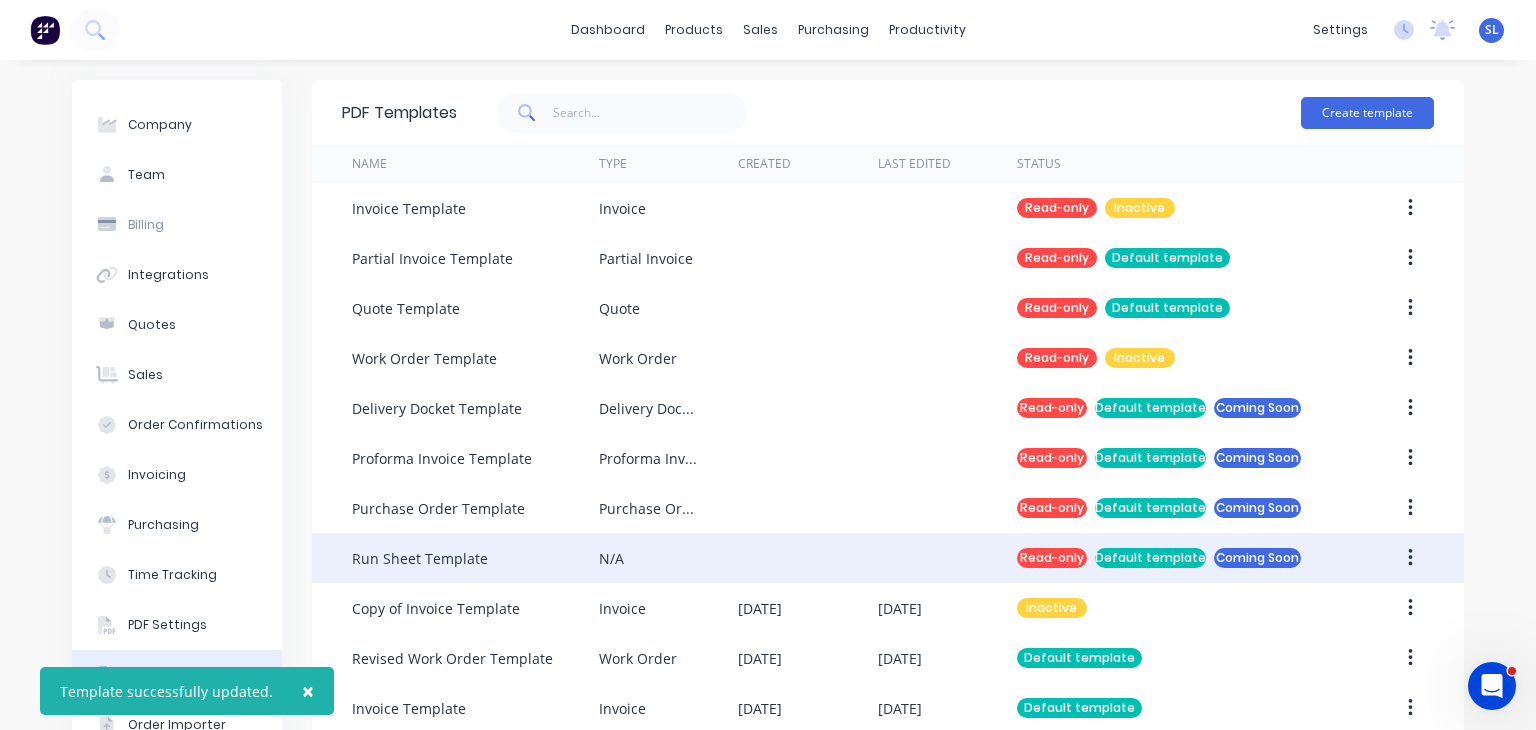 scroll, scrollTop: 131, scrollLeft: 0, axis: vertical 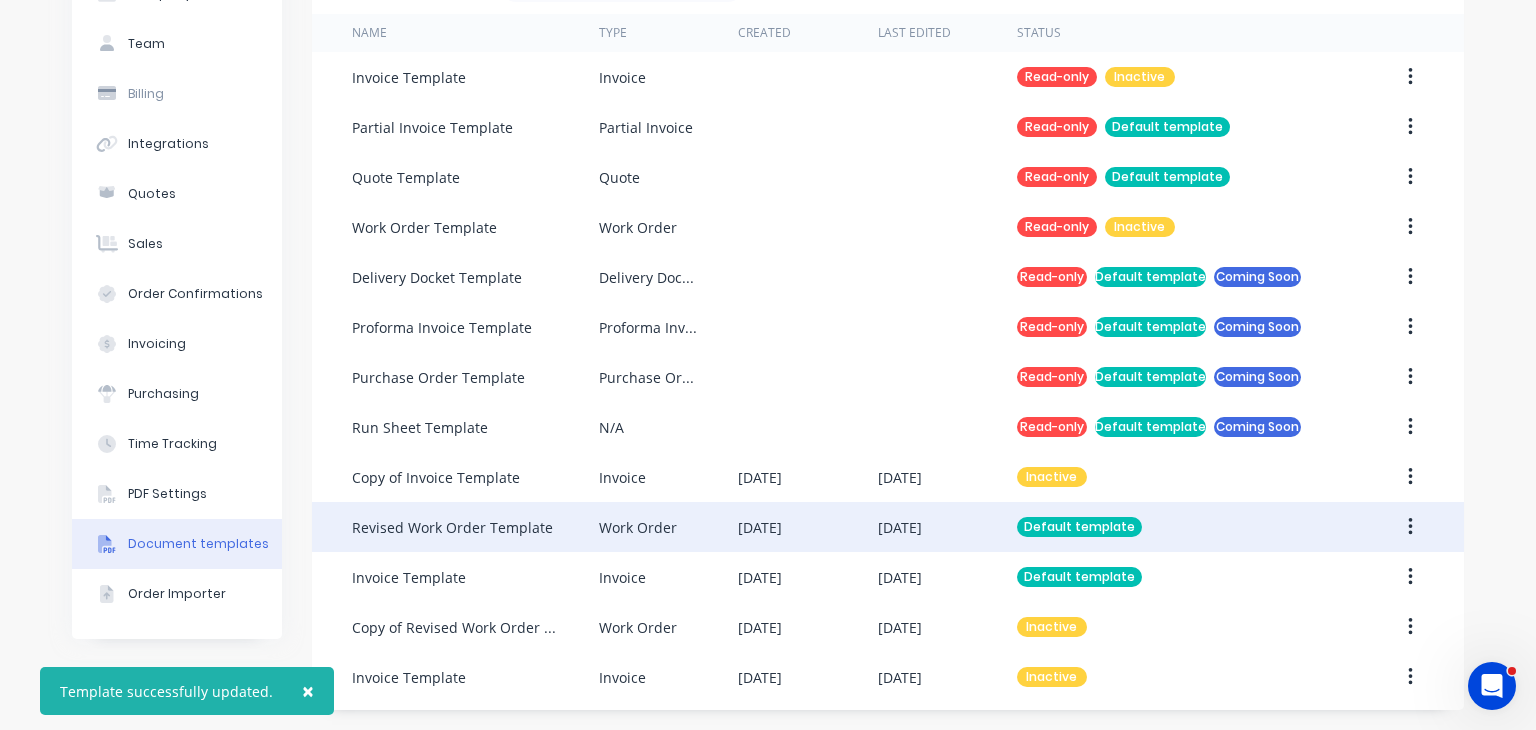 click on "Revised Work Order Template" at bounding box center [452, 527] 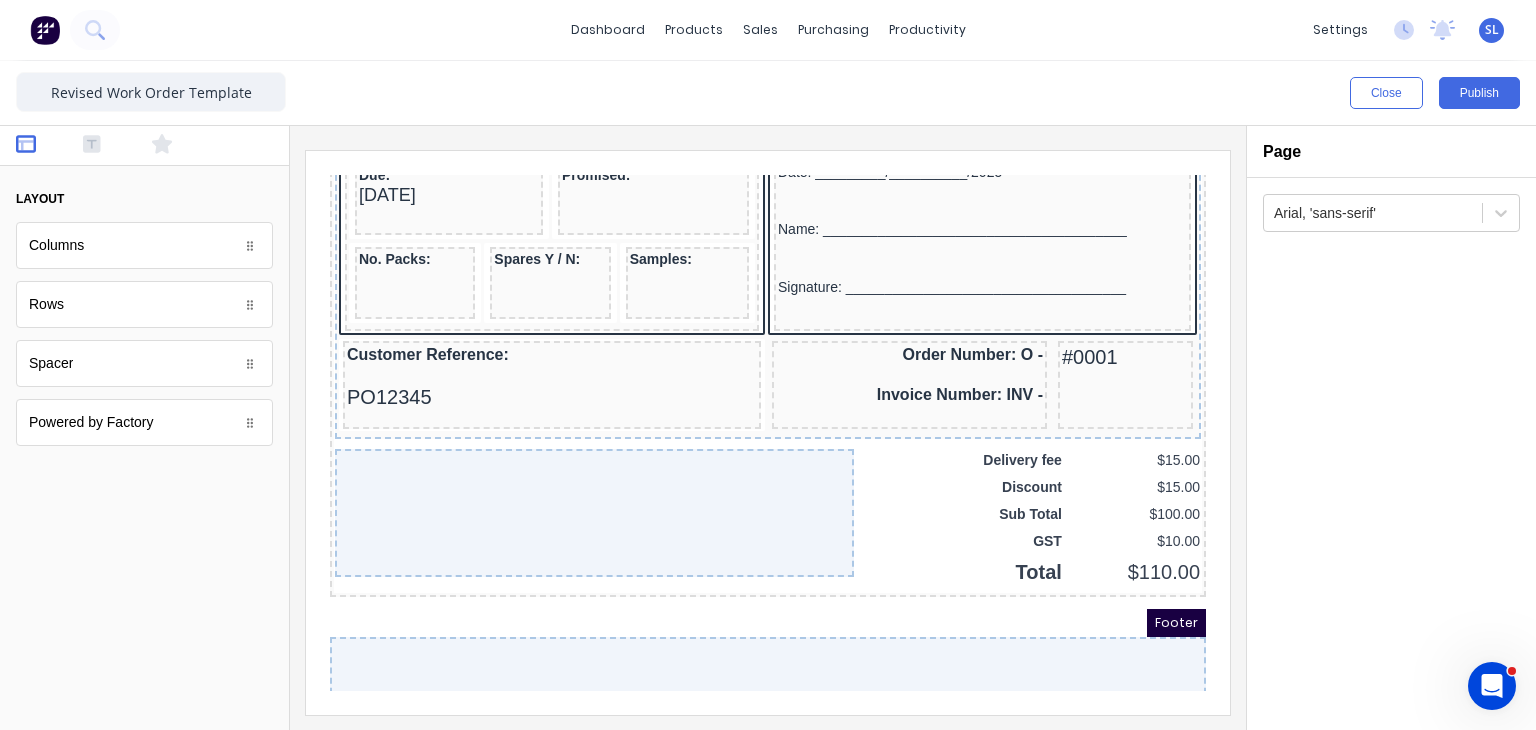 scroll, scrollTop: 1791, scrollLeft: 0, axis: vertical 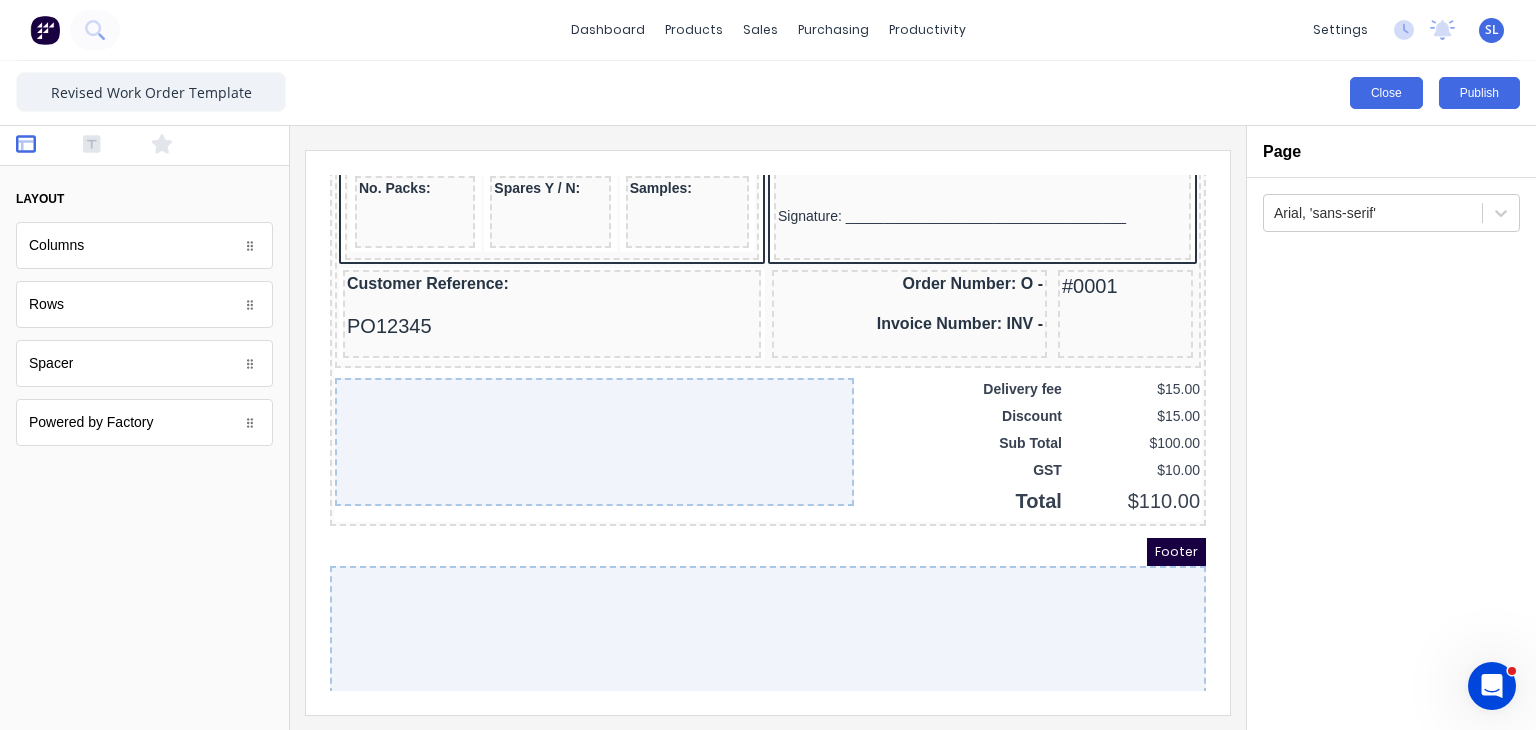 click on "Close" at bounding box center [1386, 93] 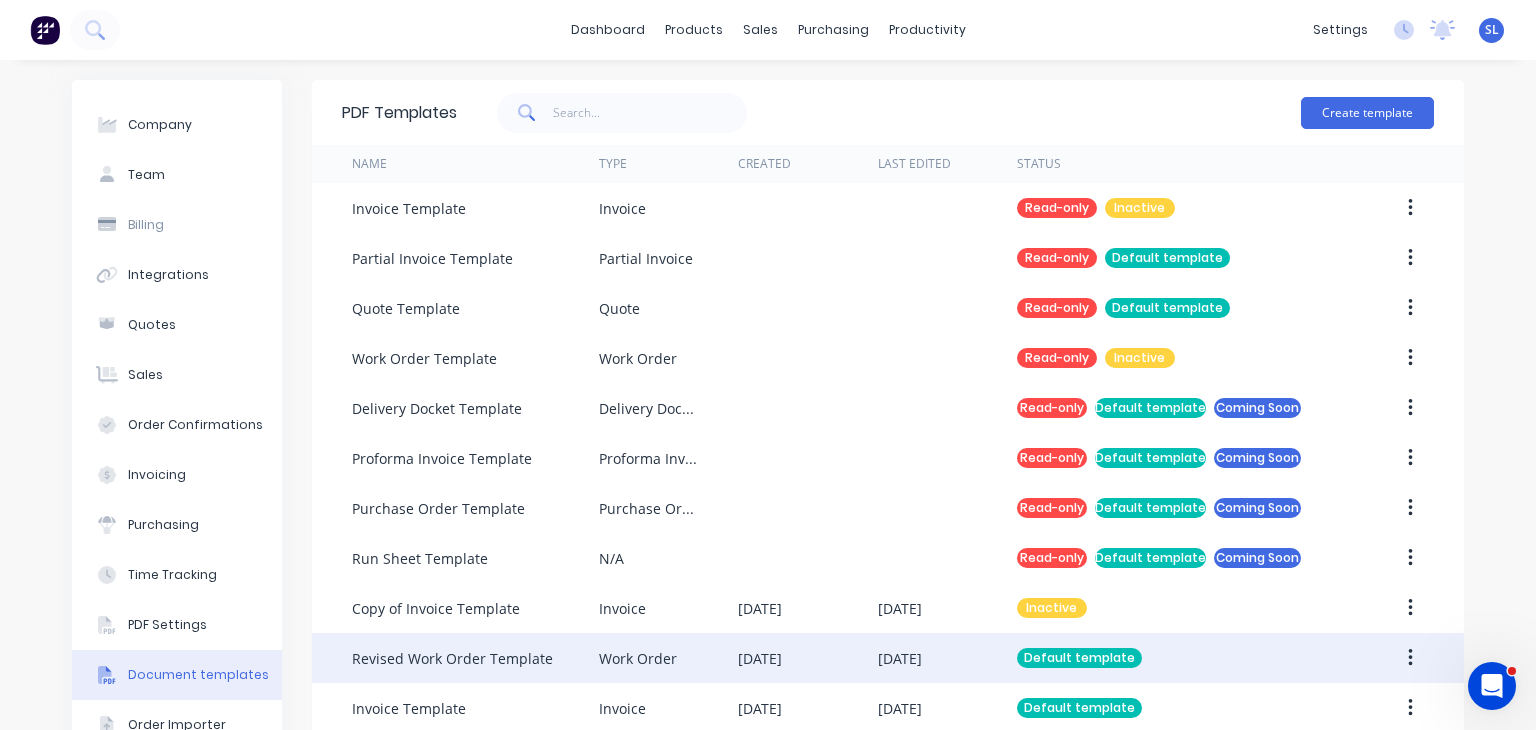 scroll, scrollTop: 131, scrollLeft: 0, axis: vertical 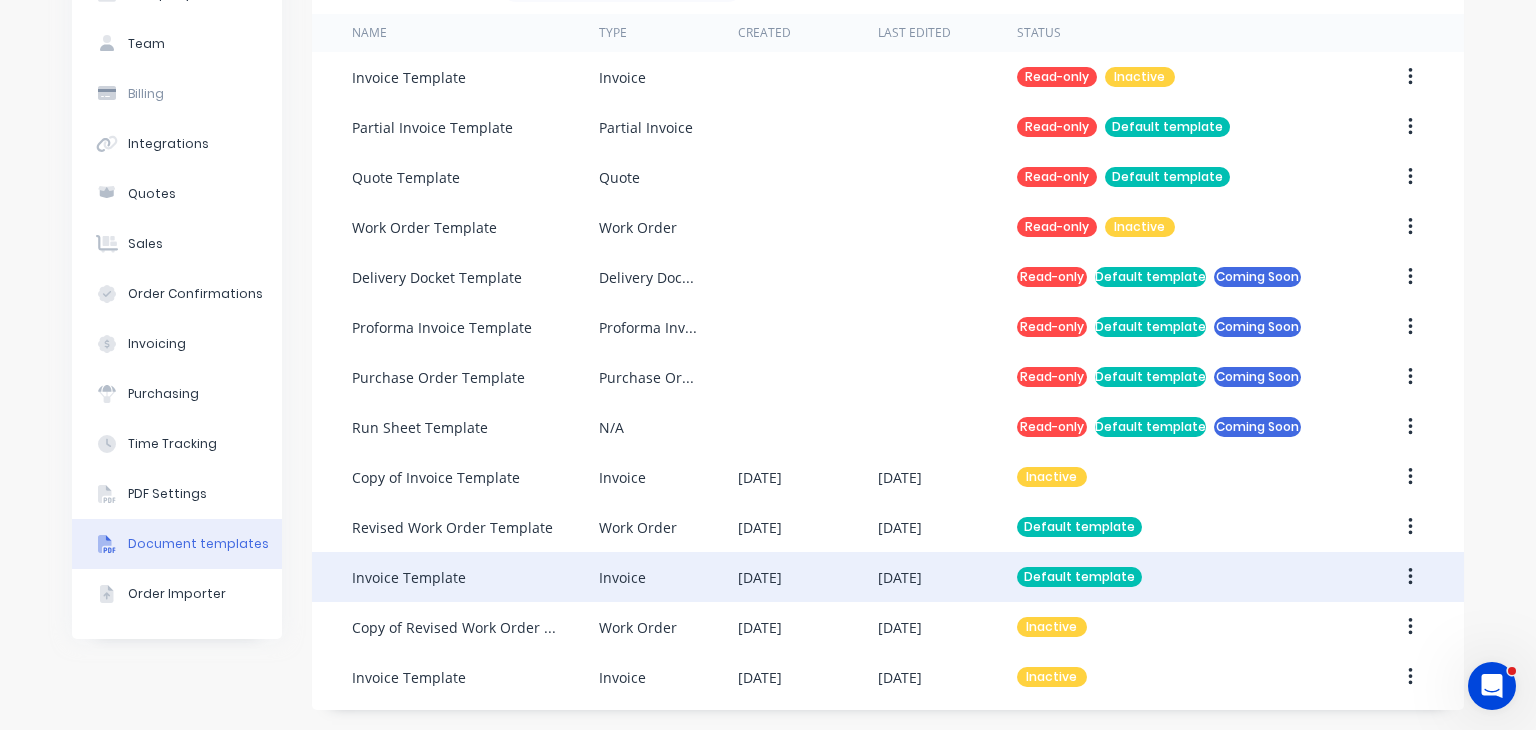 click on "Invoice Template" at bounding box center [475, 577] 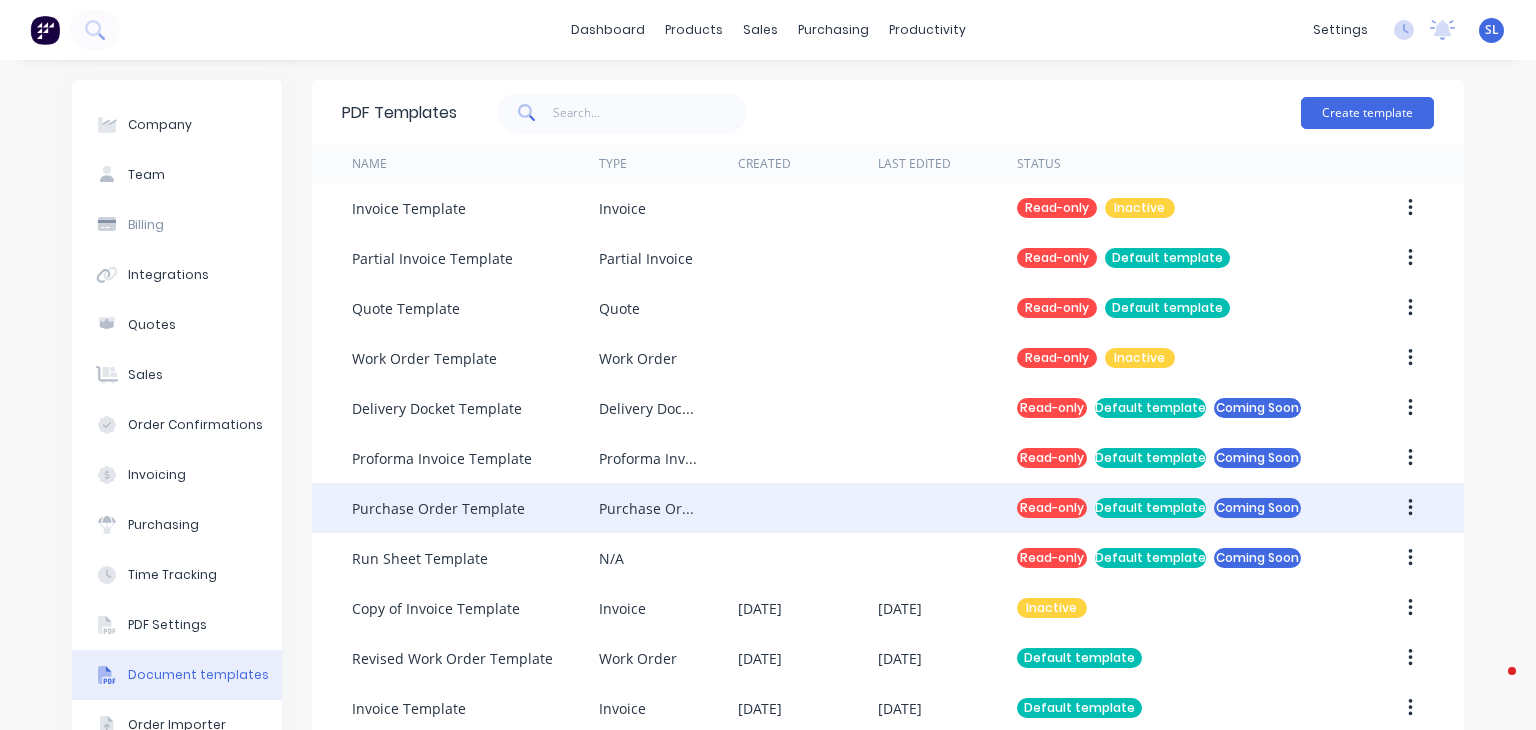 scroll, scrollTop: 0, scrollLeft: 0, axis: both 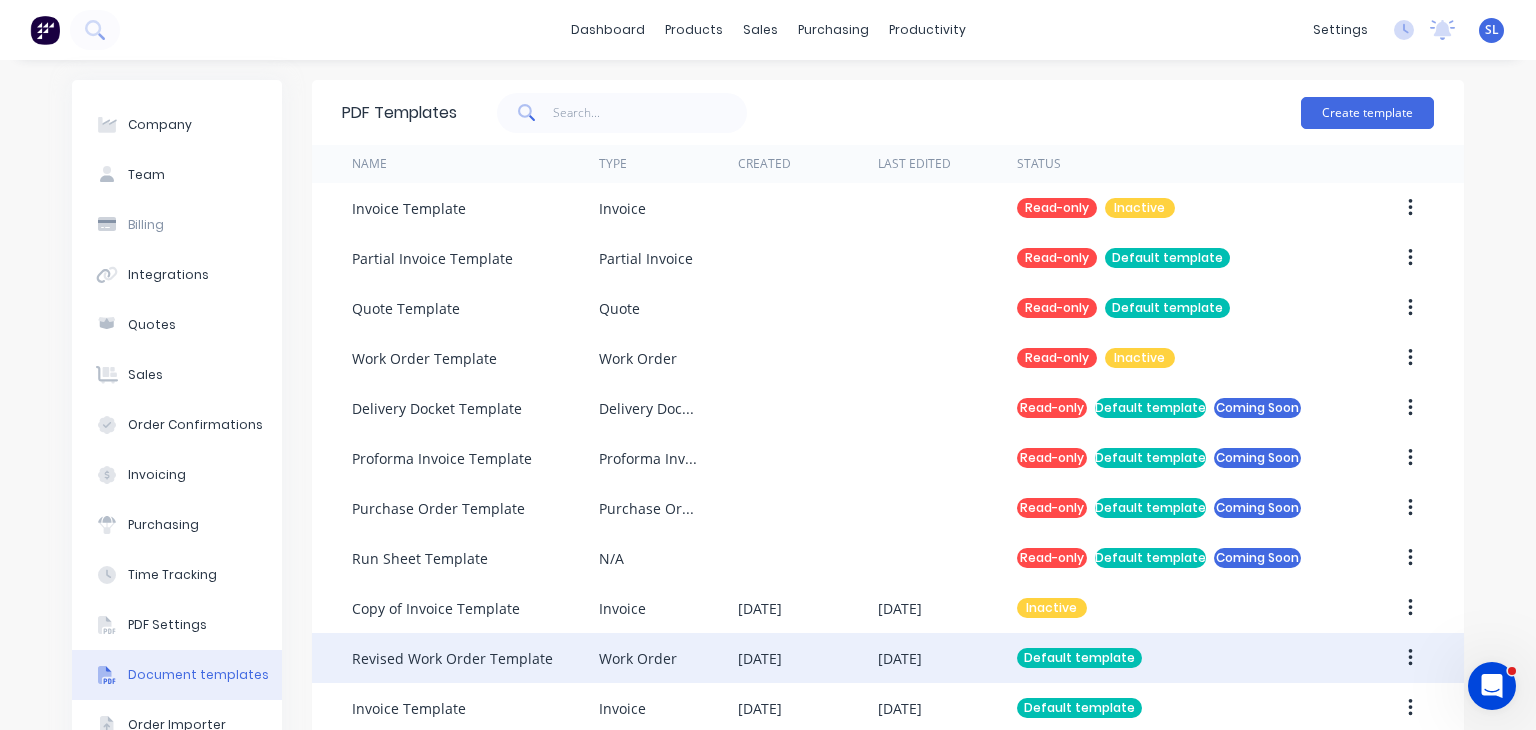 click on "Revised Work Order Template" at bounding box center (475, 658) 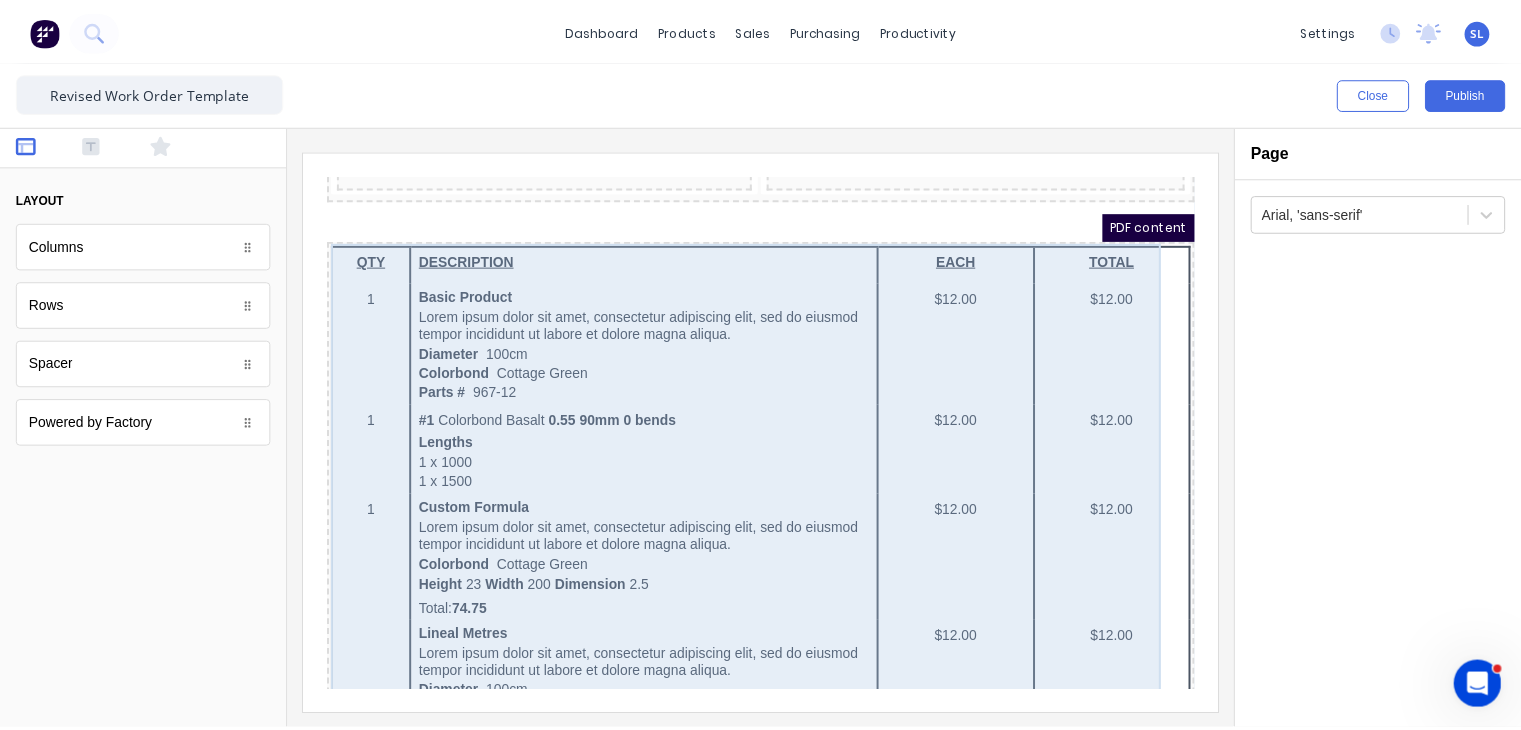 scroll, scrollTop: 0, scrollLeft: 0, axis: both 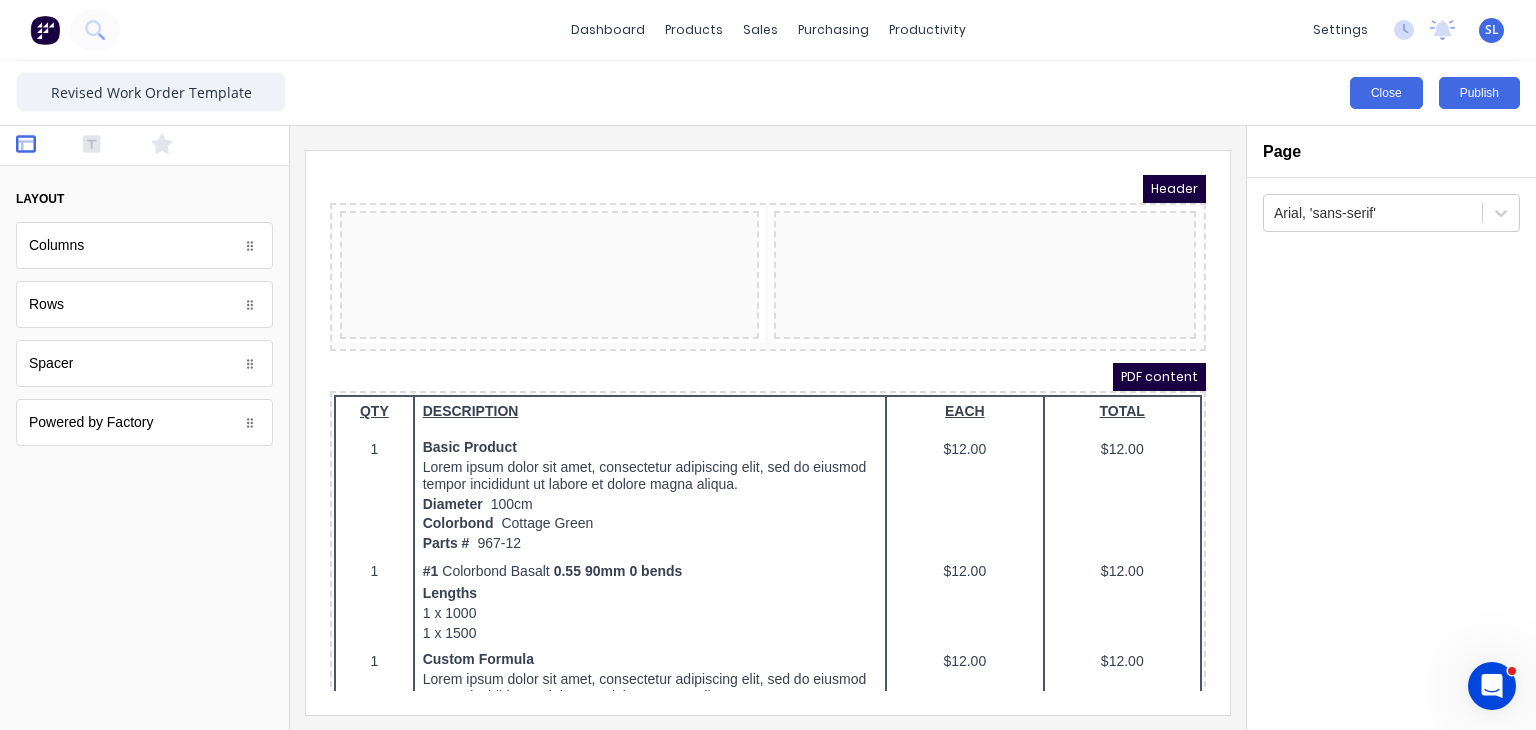 click on "Close" at bounding box center [1386, 93] 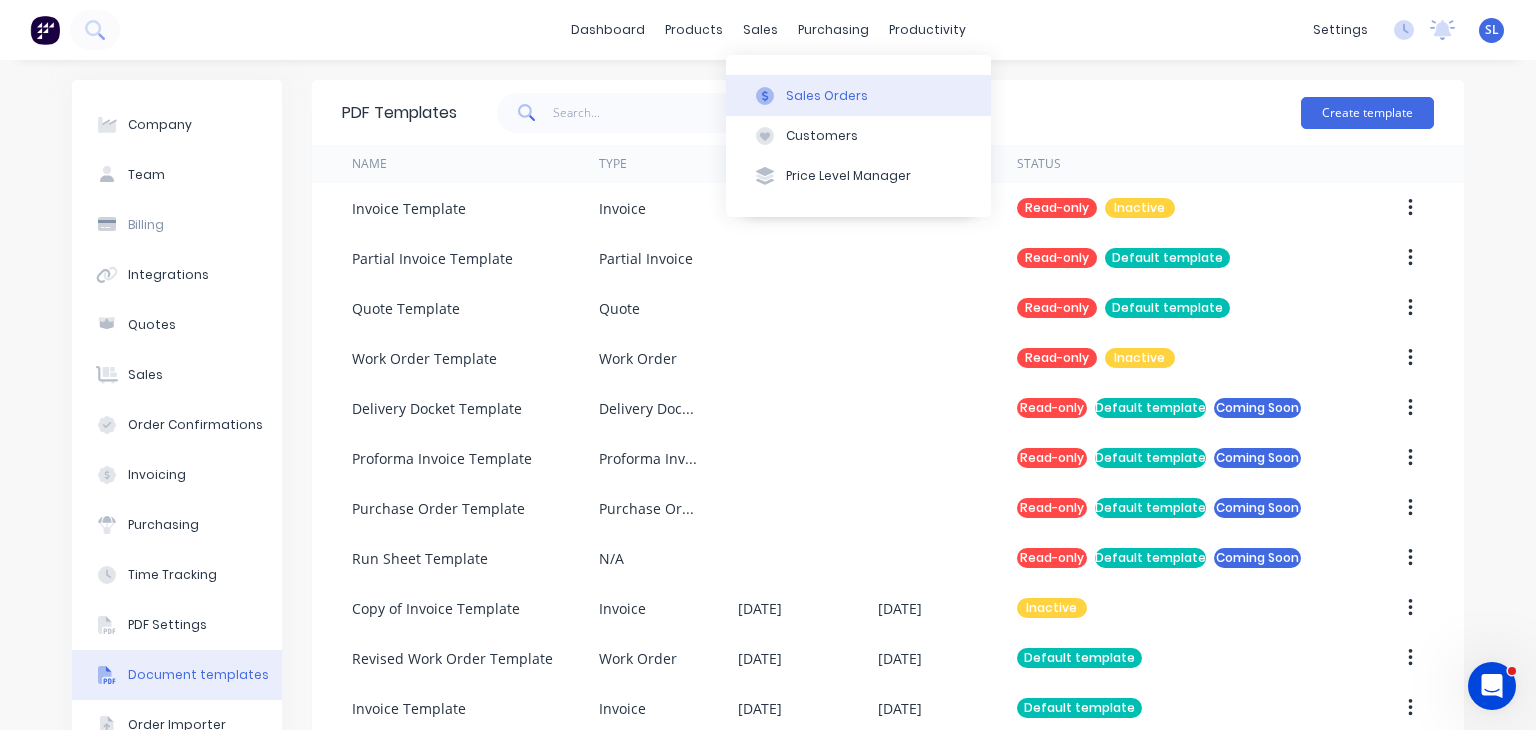 click on "Sales Orders" at bounding box center [858, 95] 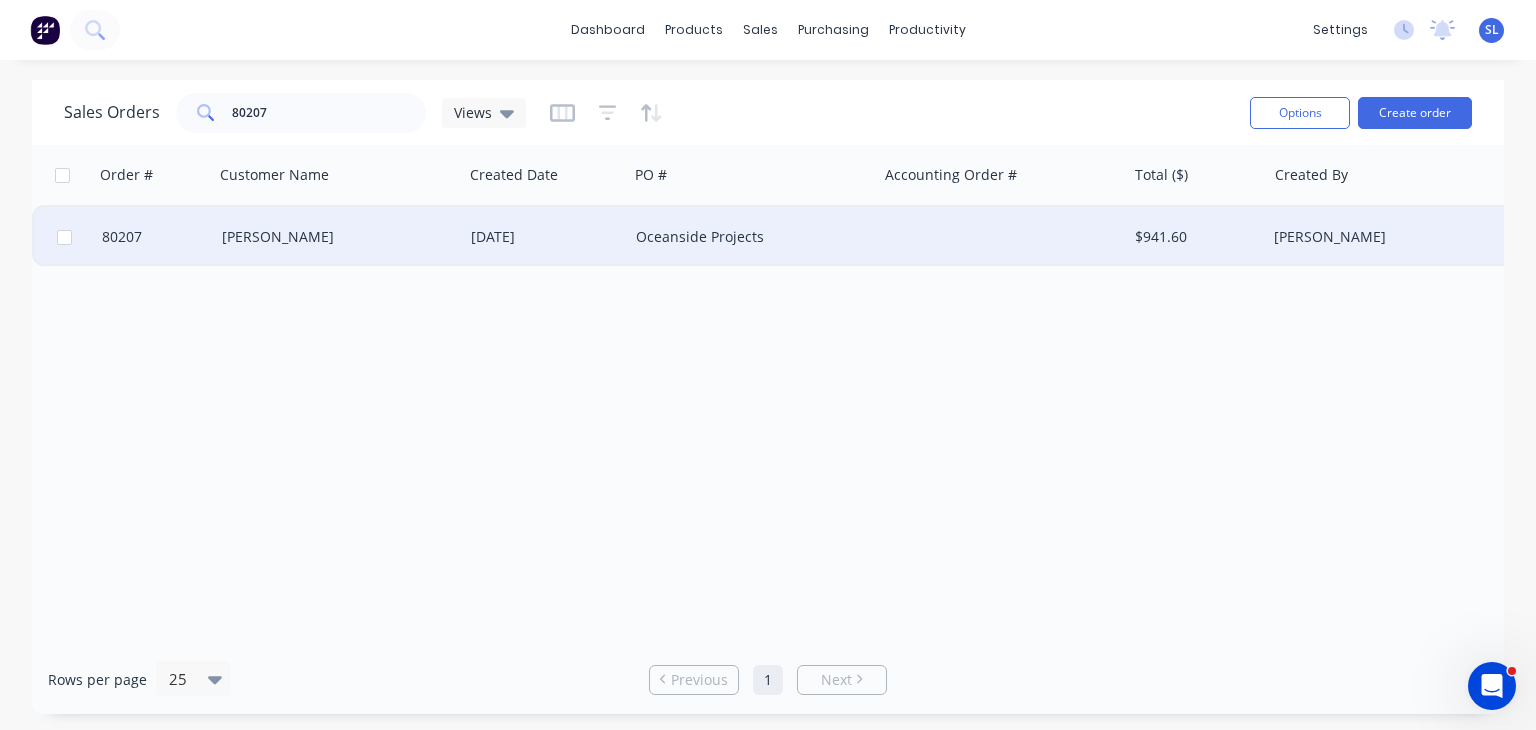 click on "Oceanside Projects" at bounding box center [747, 237] 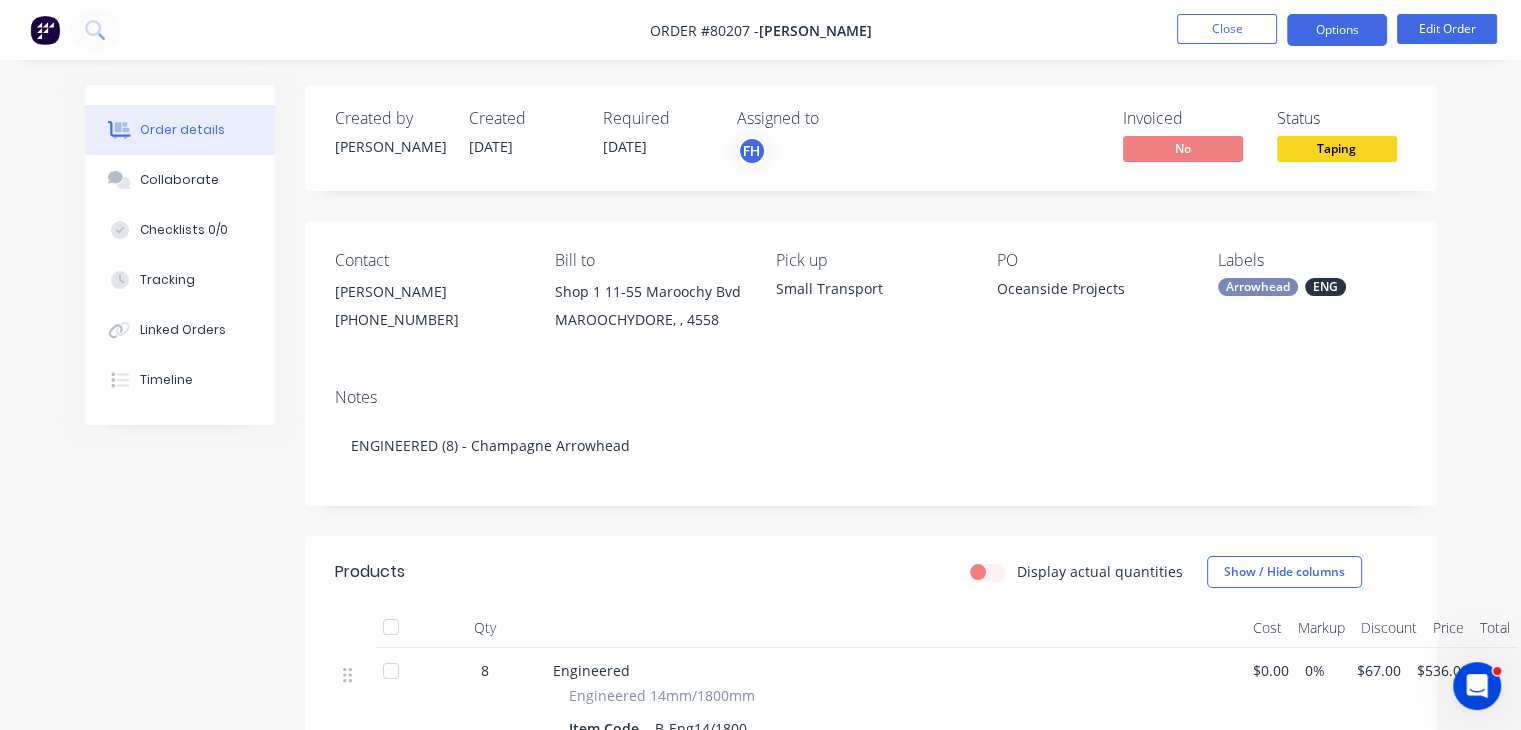 click on "Options" at bounding box center (1337, 30) 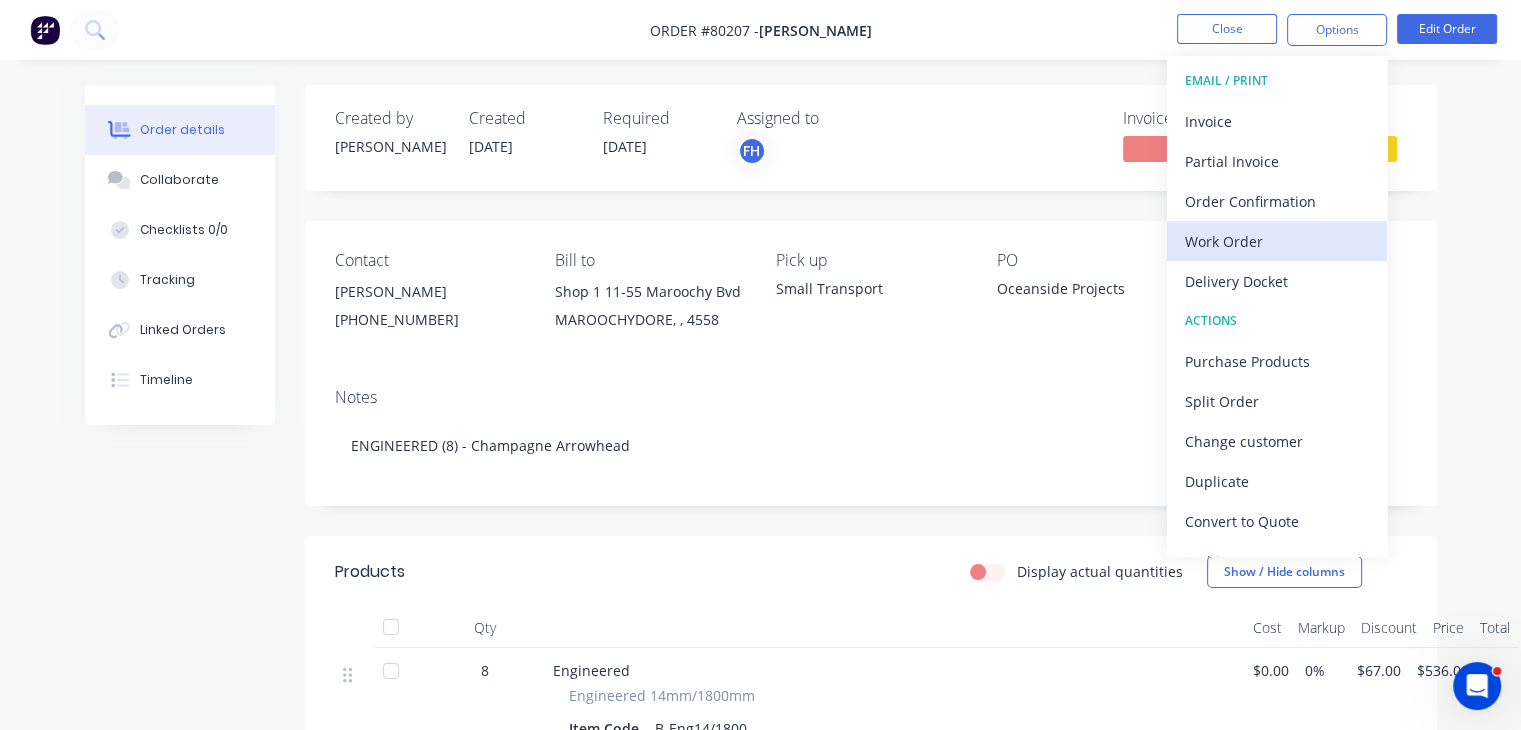 click on "Work Order" at bounding box center (1277, 241) 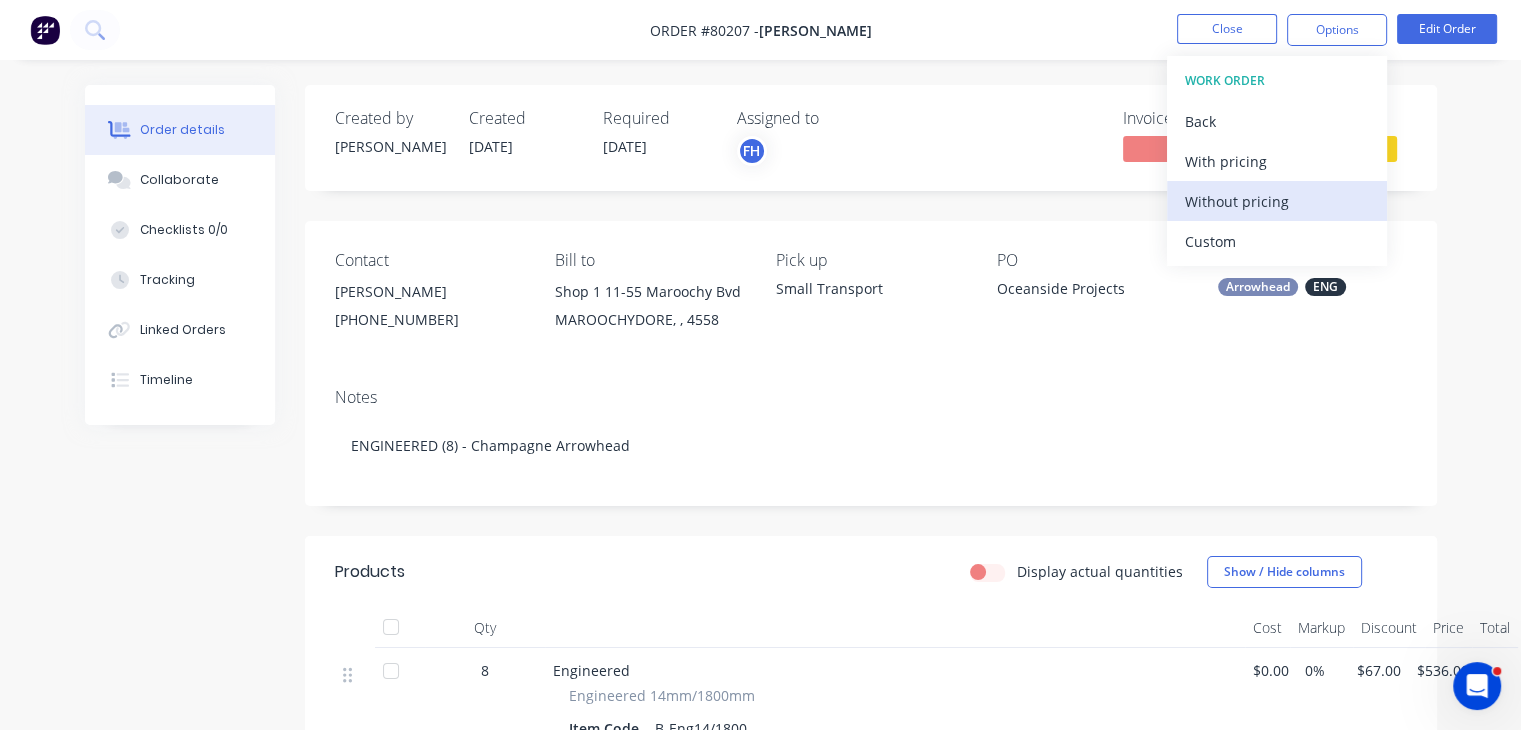 click on "Without pricing" at bounding box center (1277, 201) 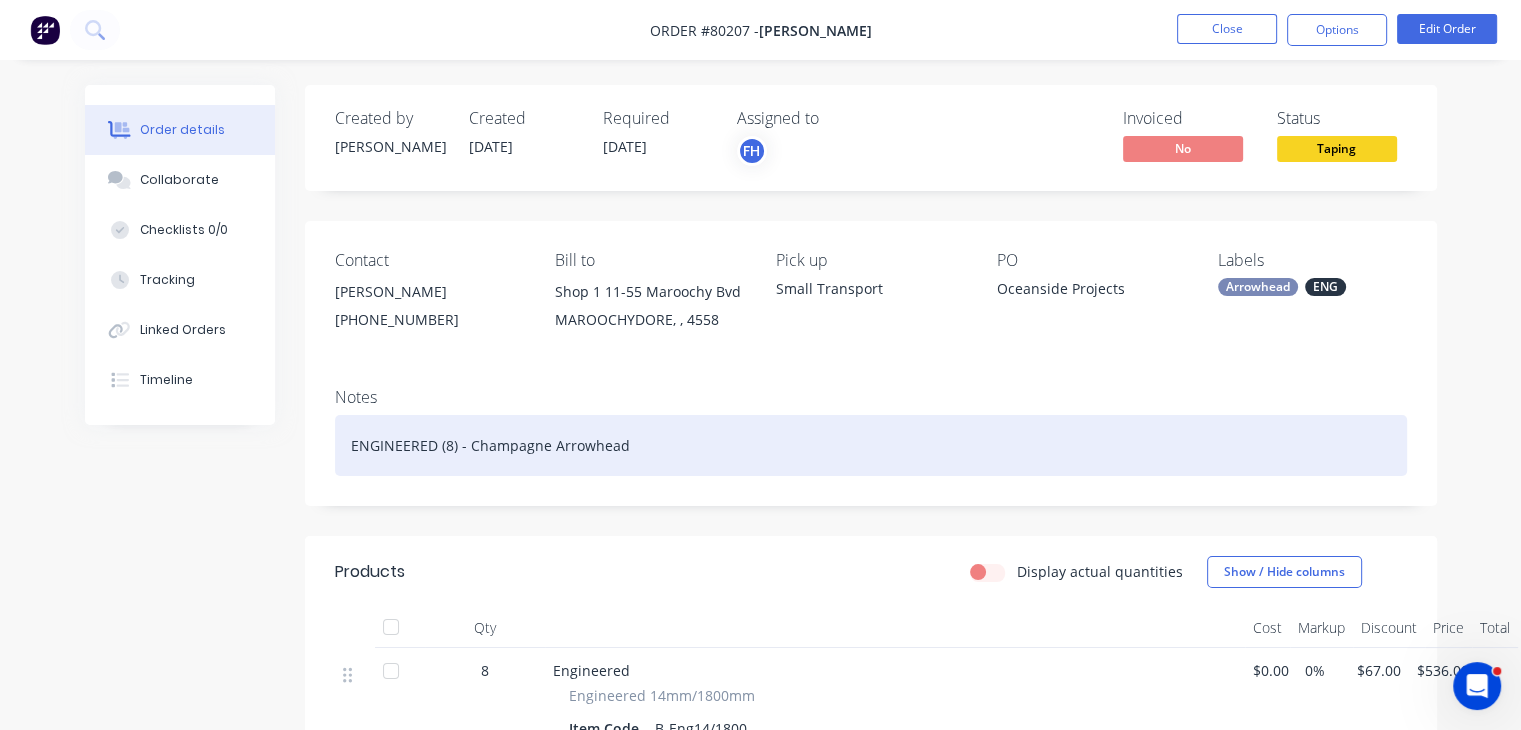 click on "ENGINEERED (8) - Champagne Arrowhead" at bounding box center (871, 445) 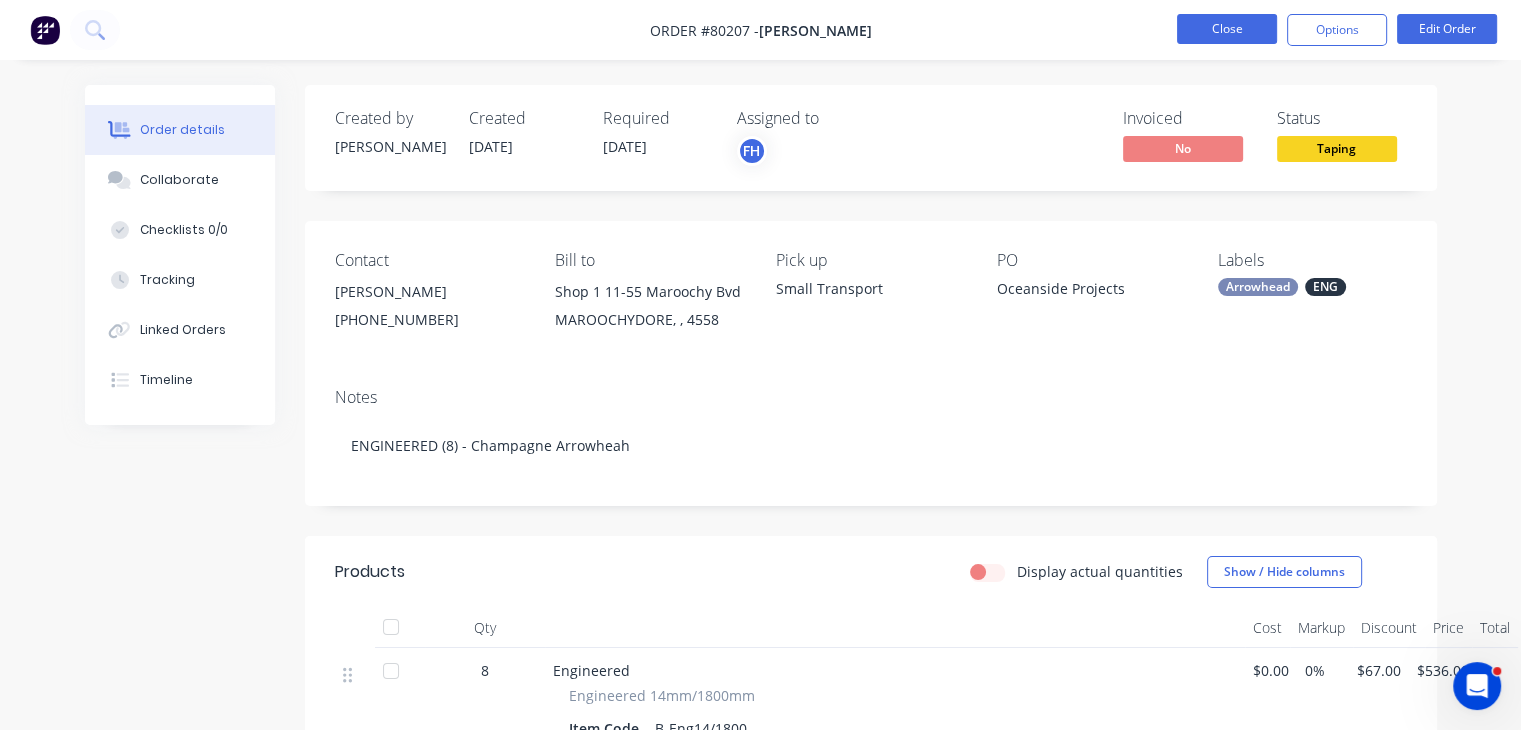 click on "Close" at bounding box center (1227, 29) 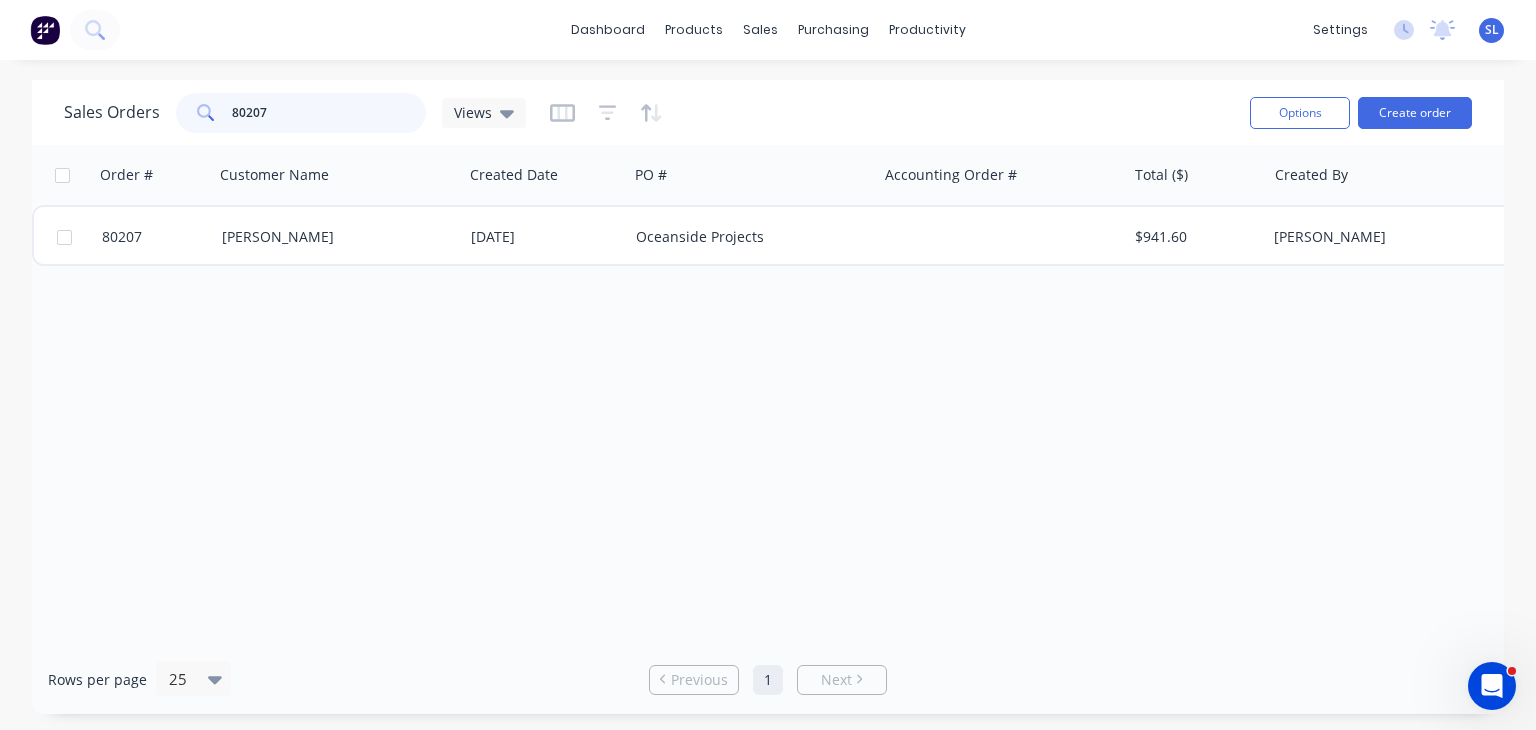 click on "80207" at bounding box center [329, 113] 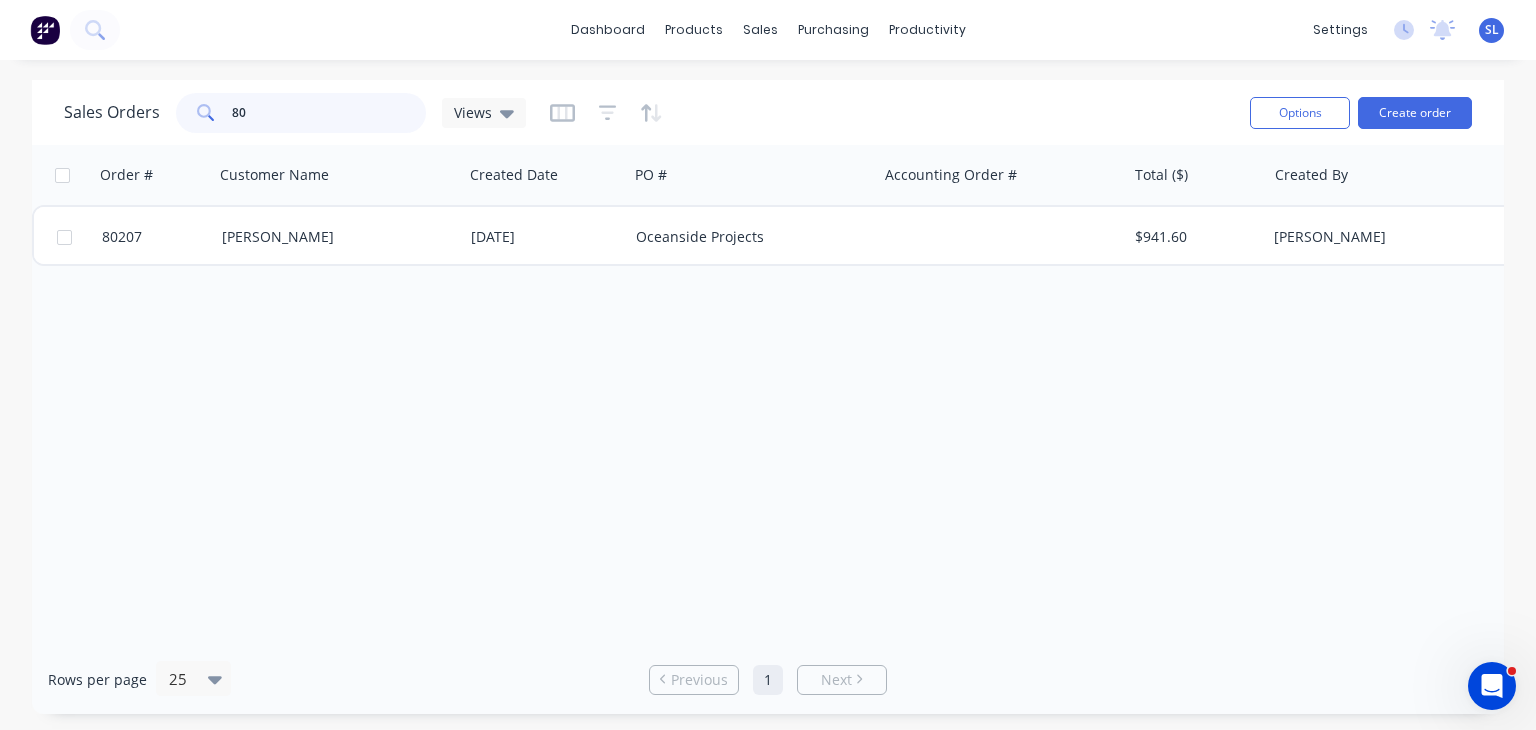 type on "8" 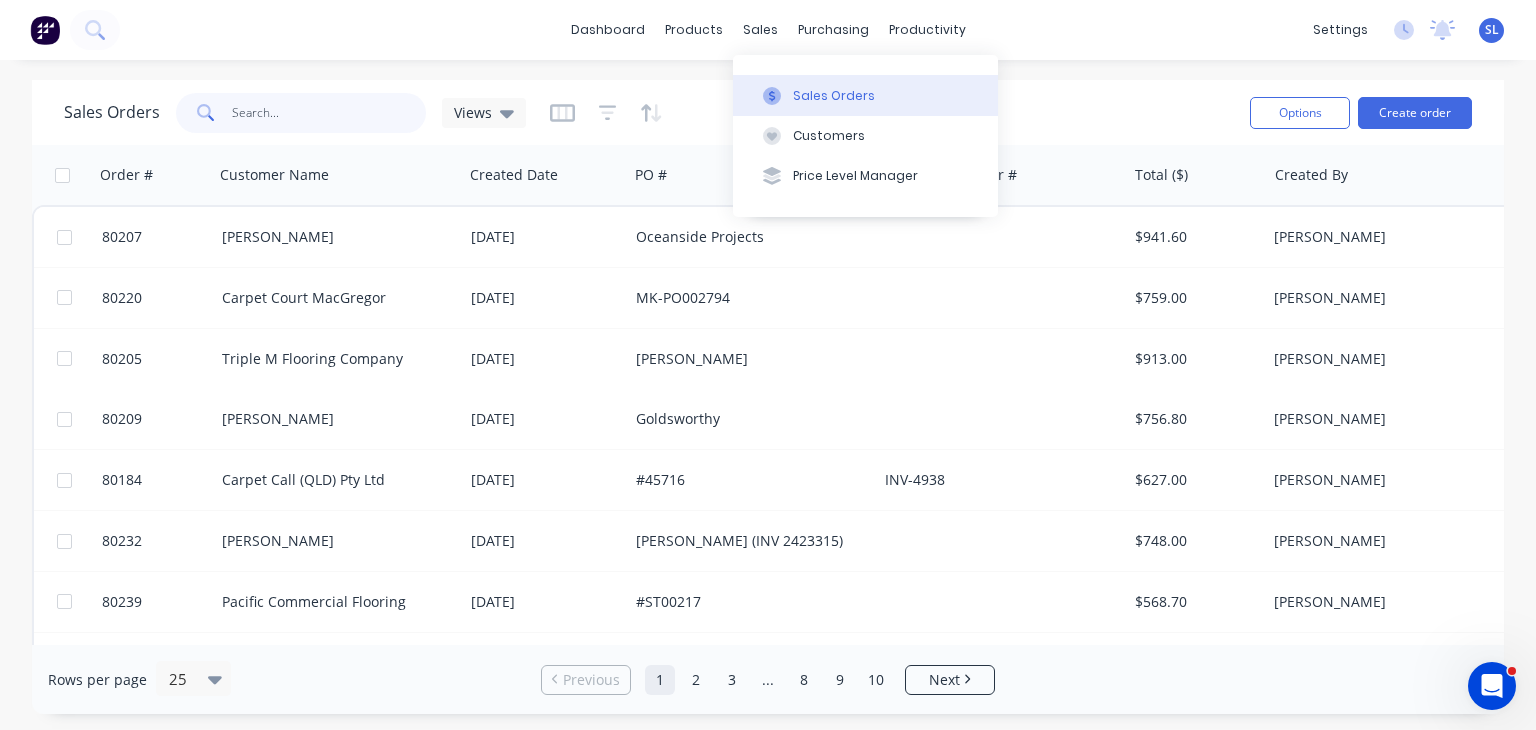 type 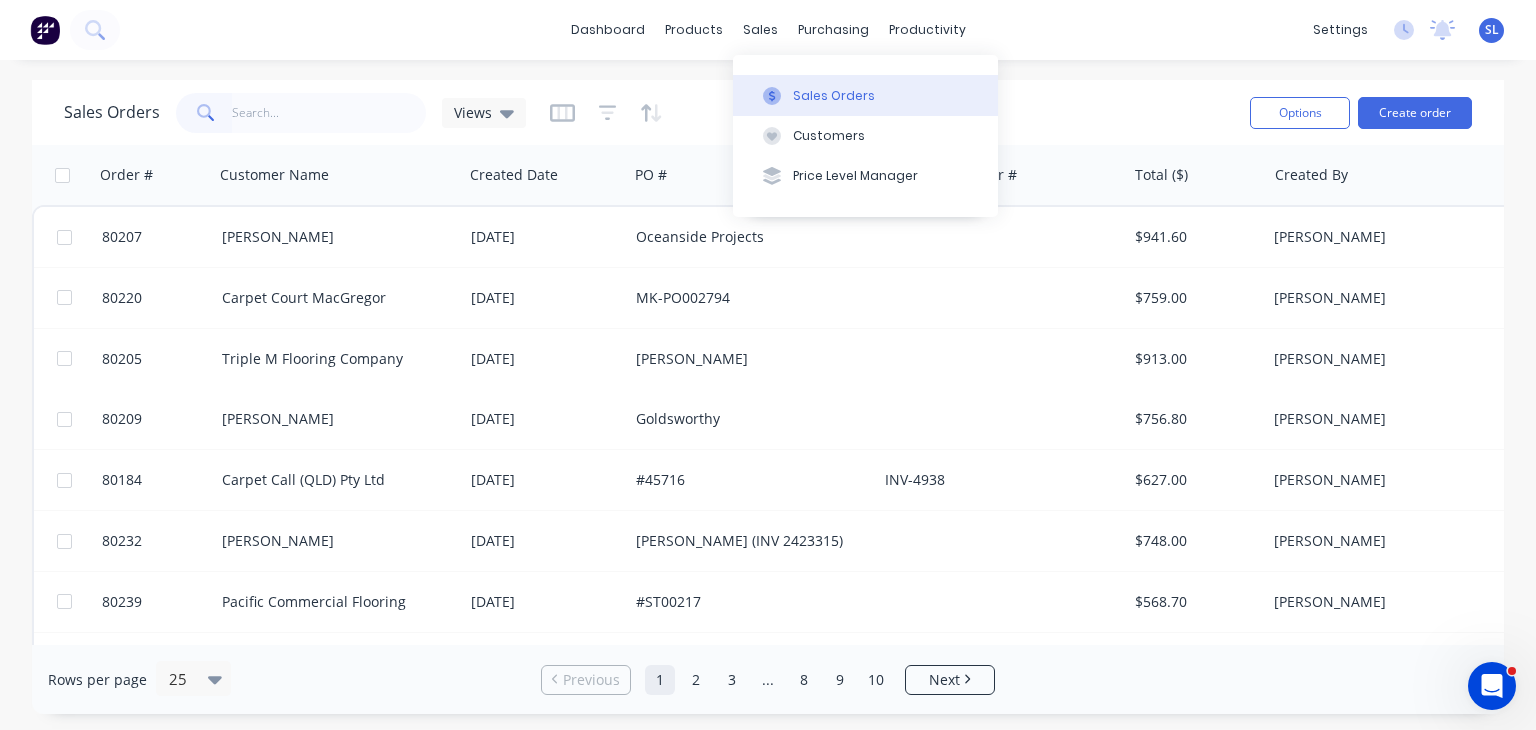 click on "Sales Orders" at bounding box center (865, 95) 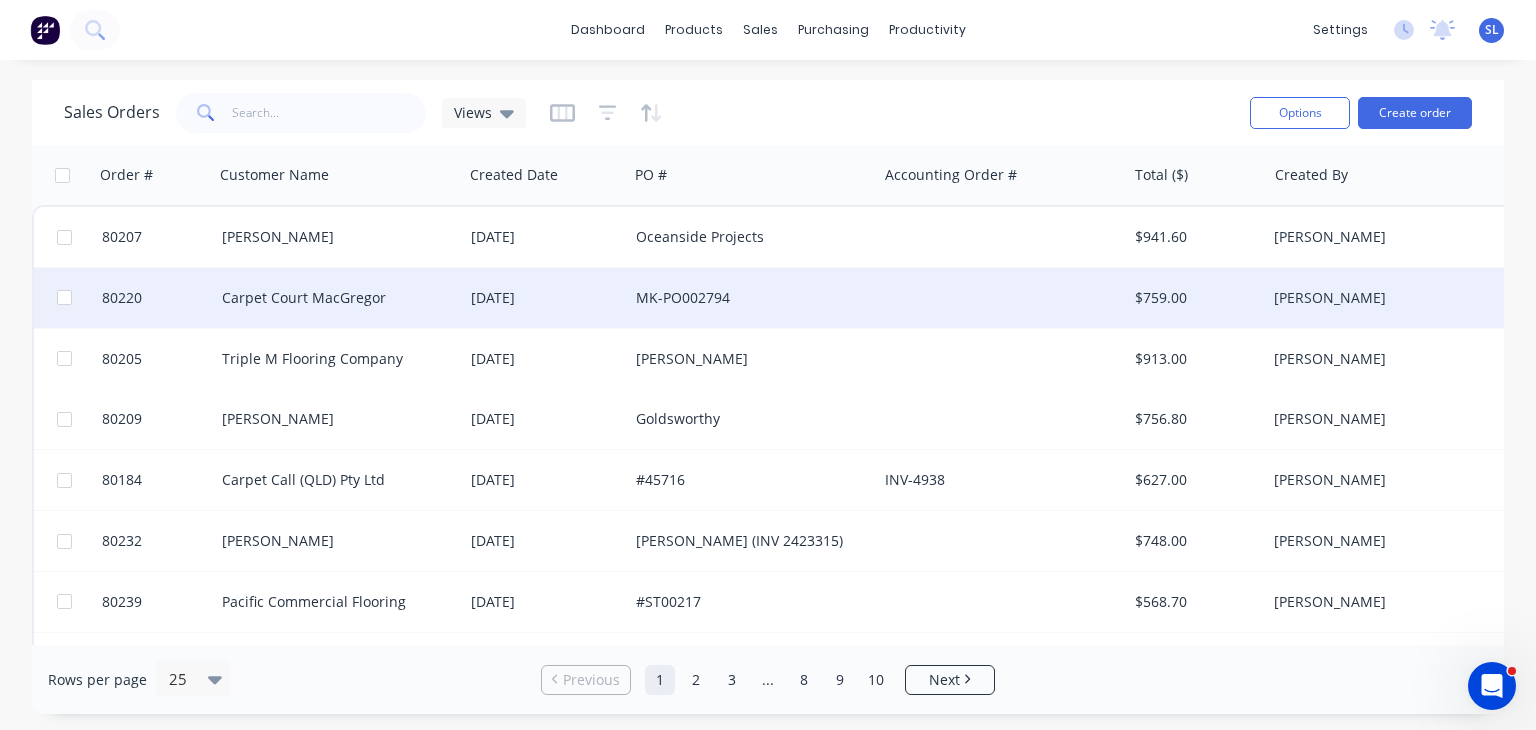 click on "Carpet Court MacGregor" at bounding box center [333, 298] 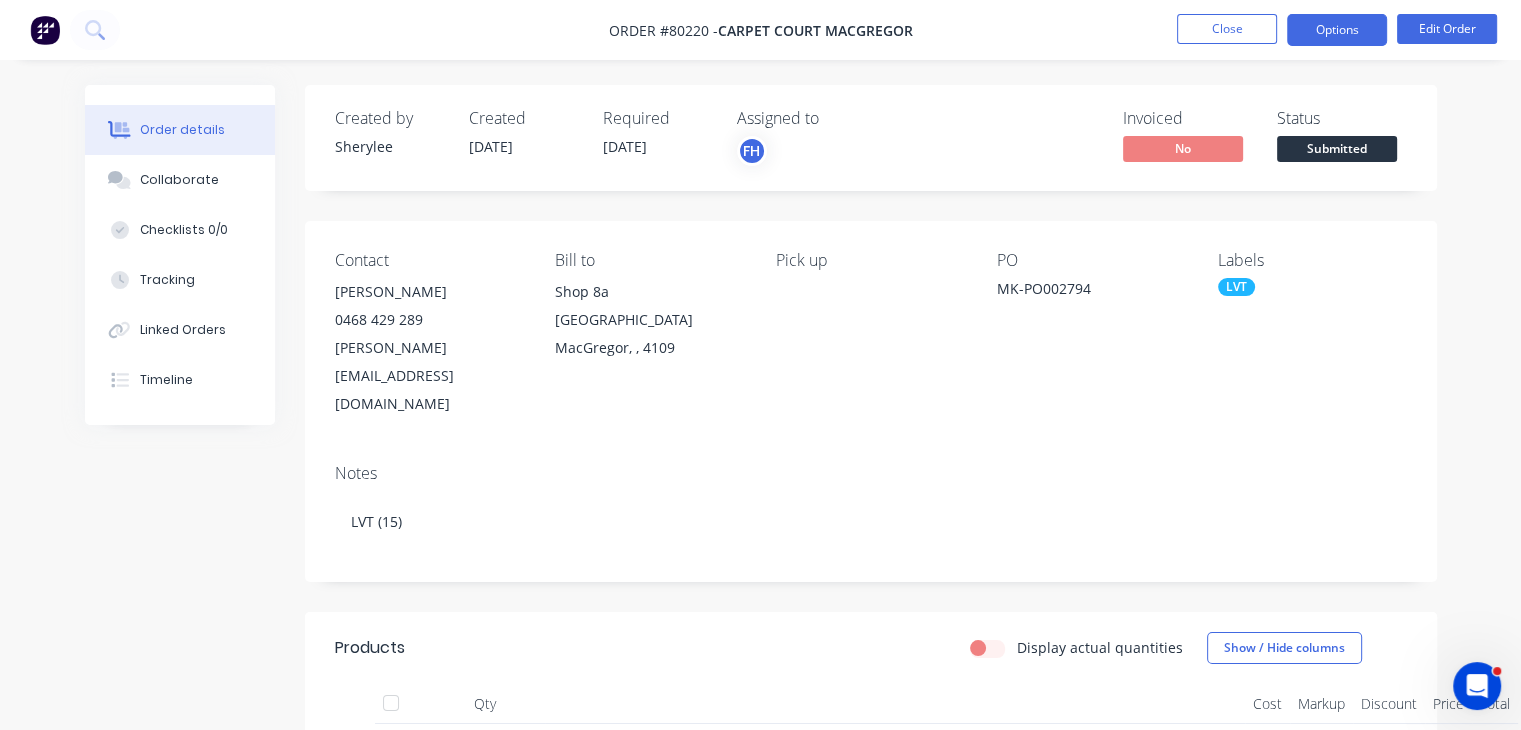 click on "Options" at bounding box center (1337, 30) 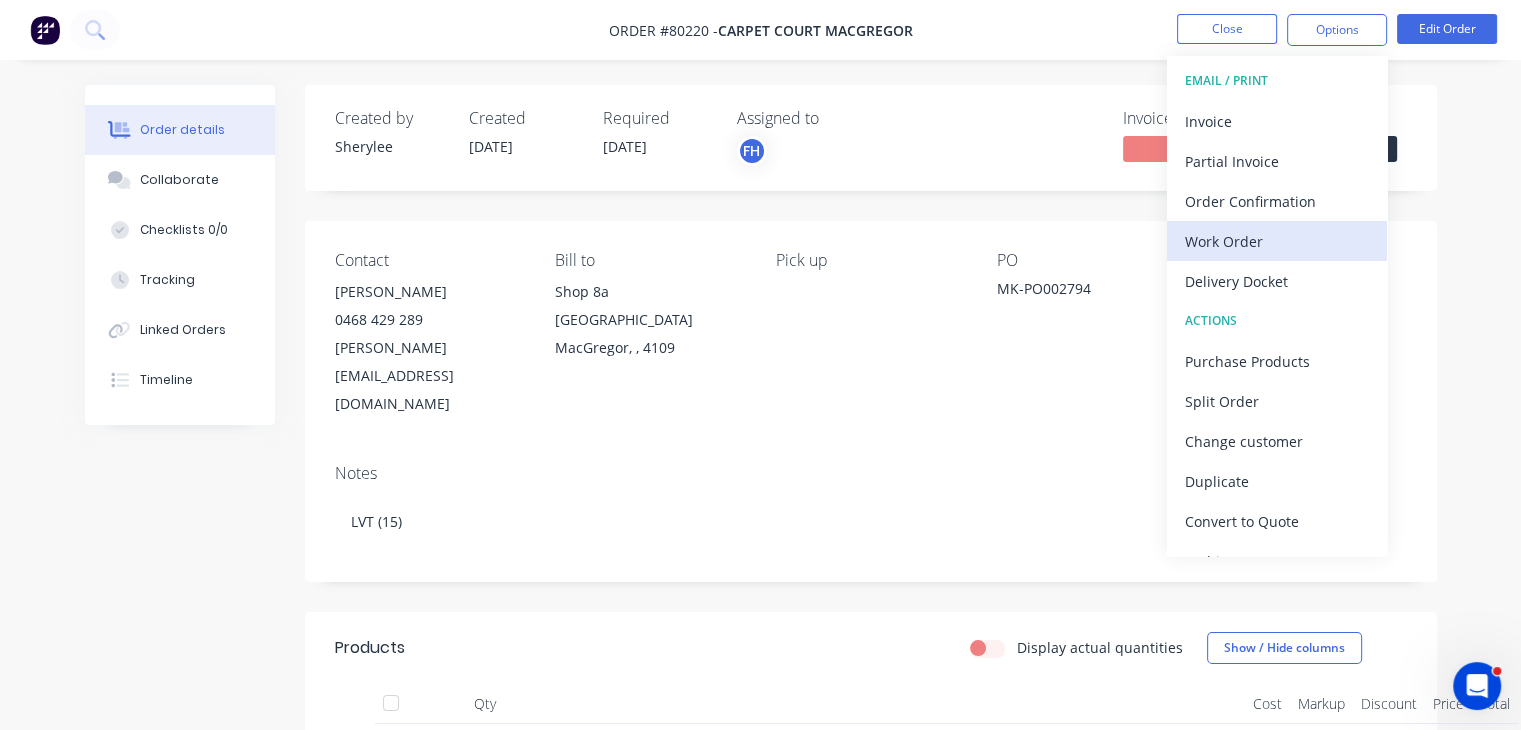click on "Work Order" at bounding box center [1277, 241] 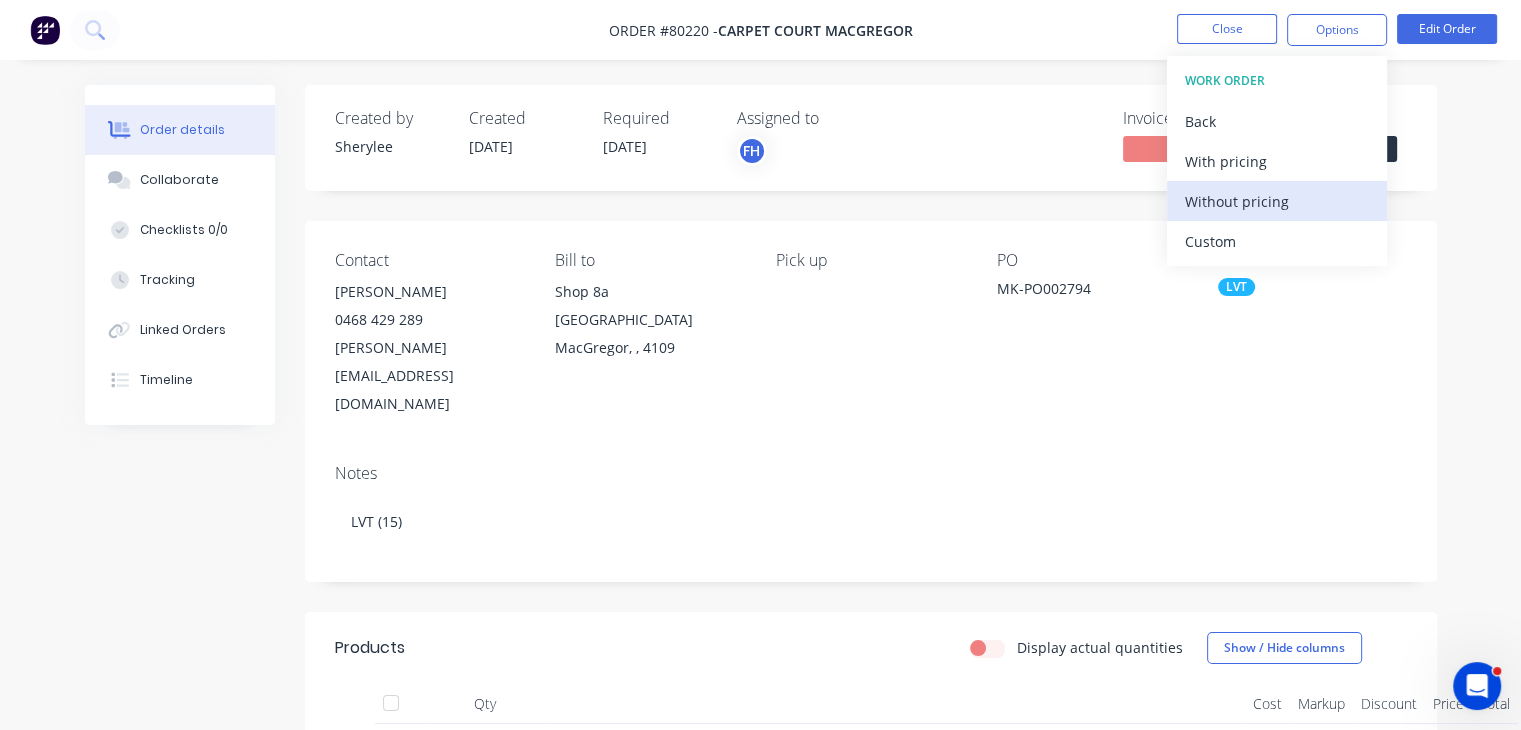 click on "Without pricing" at bounding box center [1277, 201] 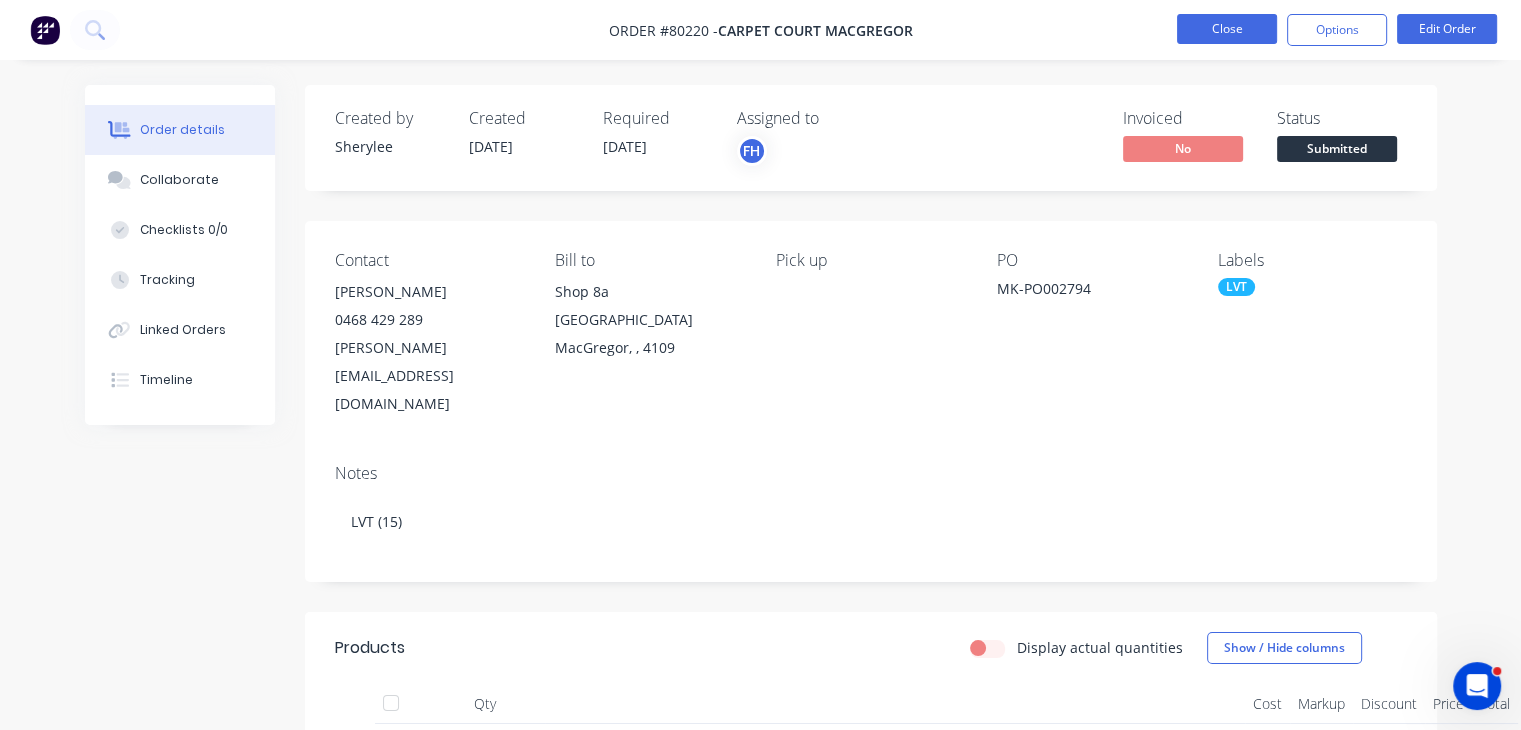 click on "Close" at bounding box center (1227, 29) 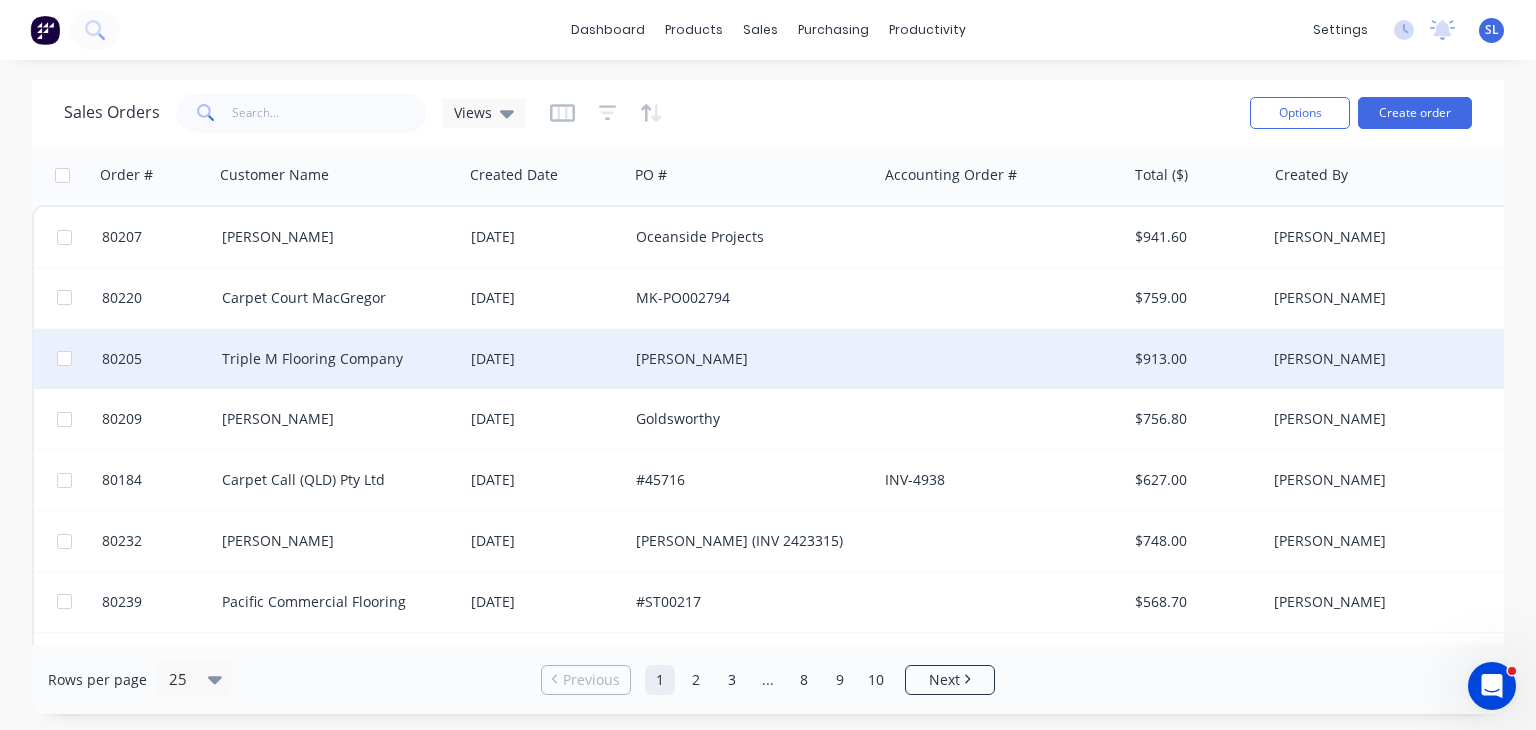 click on "Triple M Flooring Company" at bounding box center (333, 359) 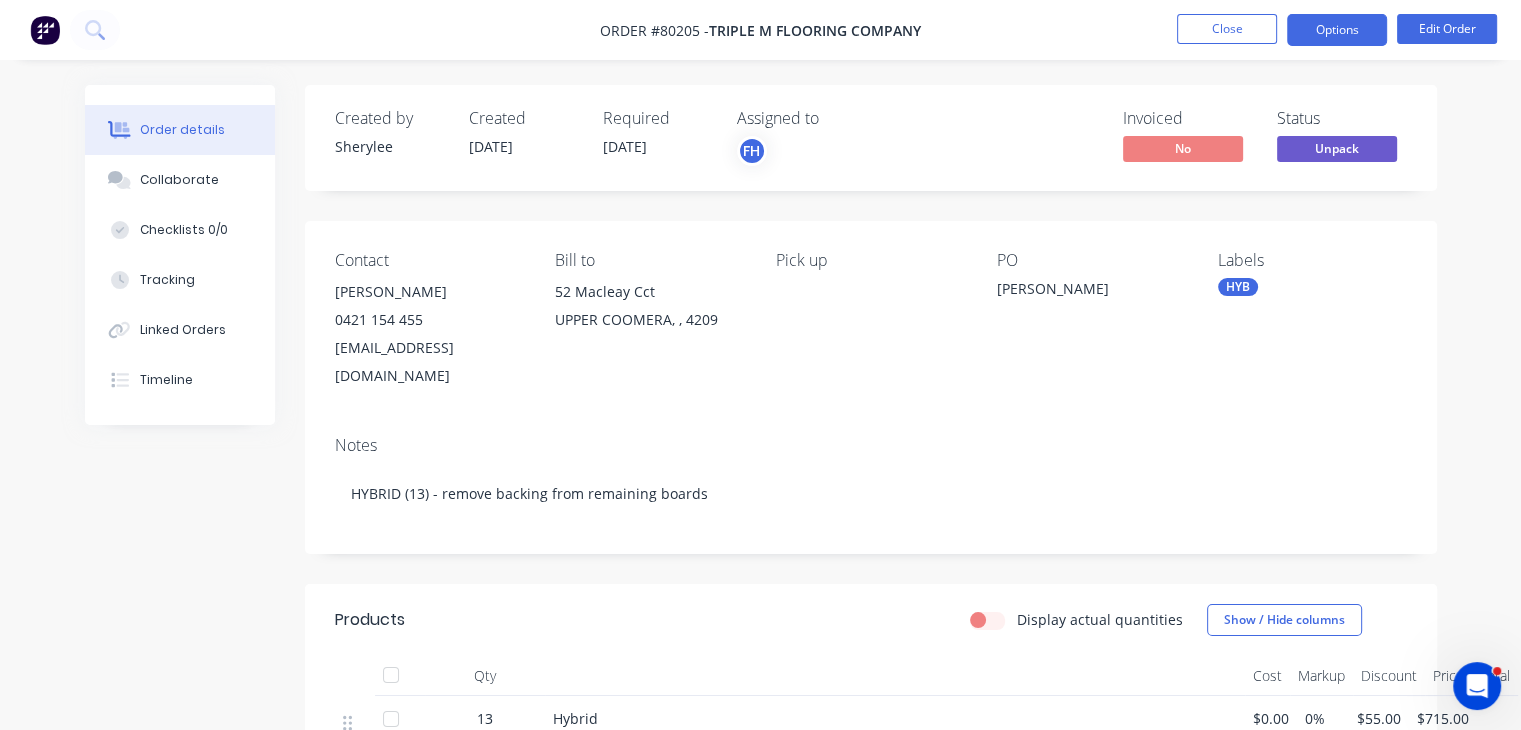 click on "Options" at bounding box center (1337, 30) 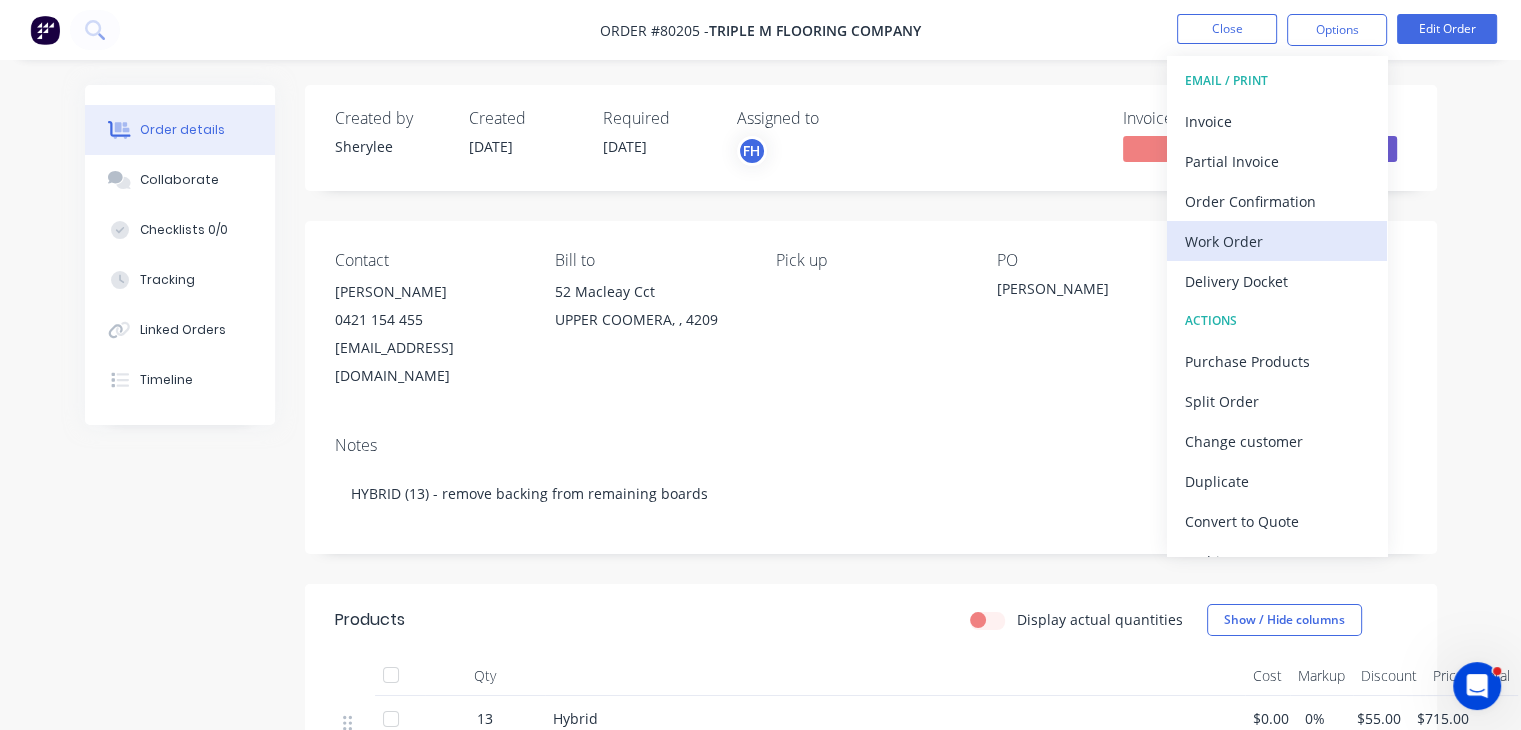 click on "Work Order" at bounding box center (1277, 241) 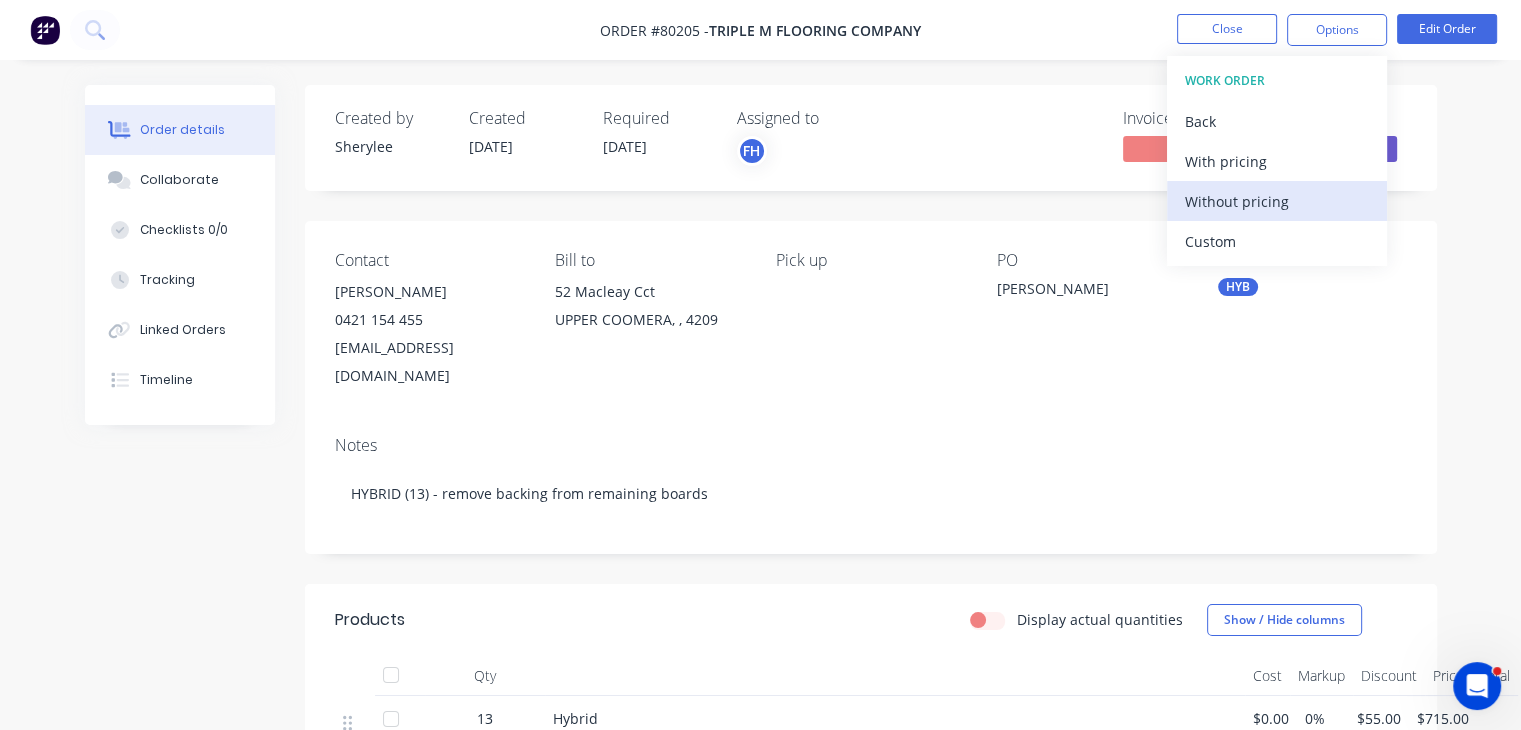 click on "Without pricing" at bounding box center [1277, 201] 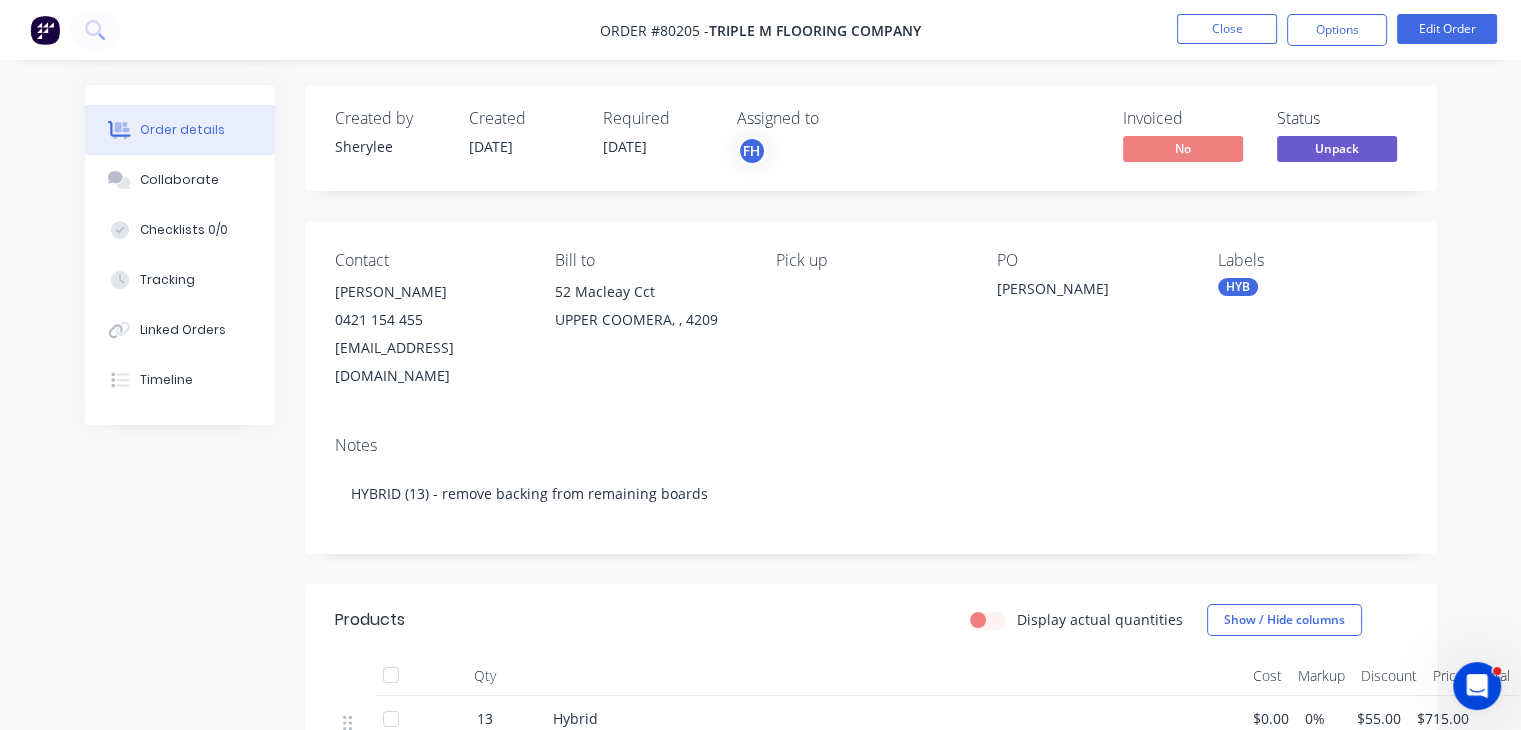 click on "Pick up" at bounding box center (870, 320) 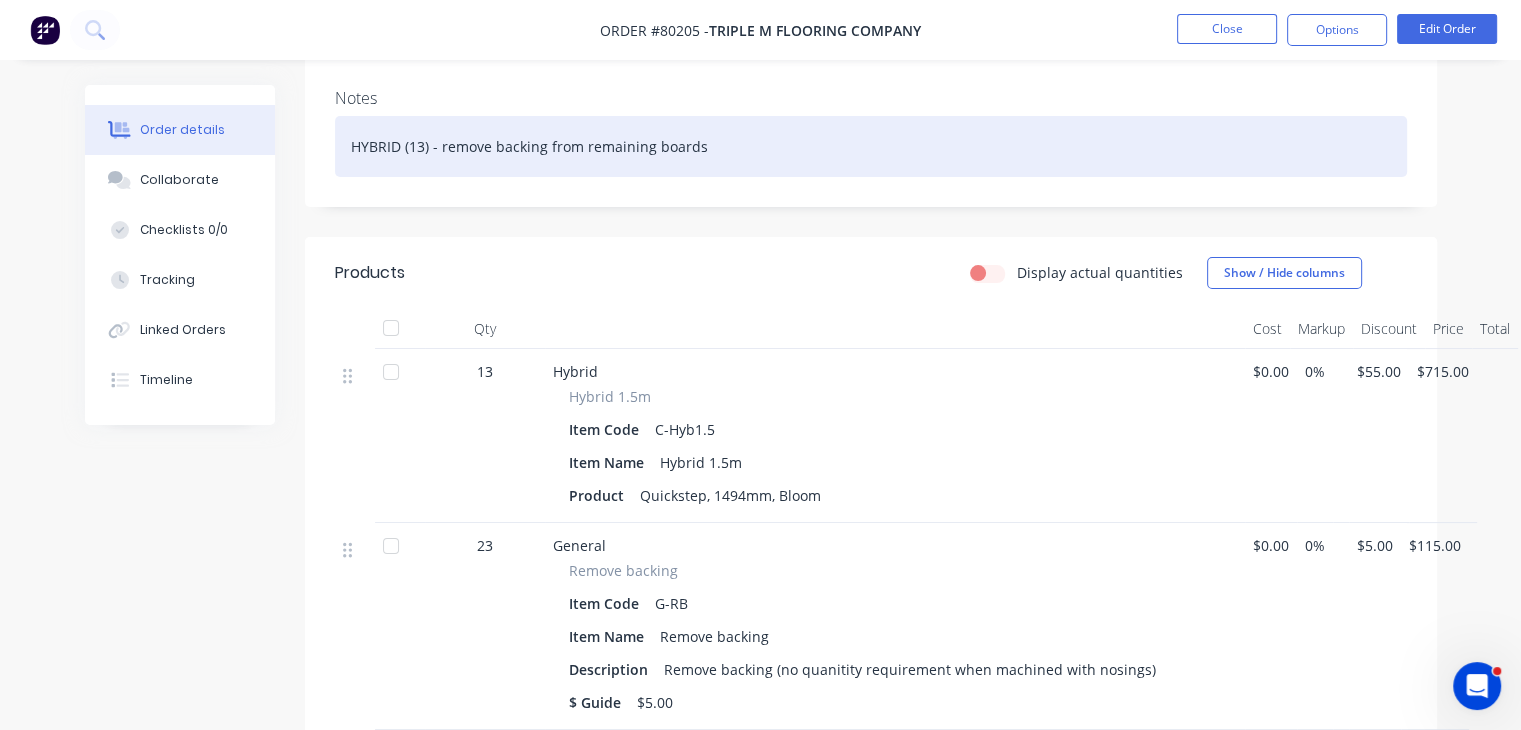 scroll, scrollTop: 350, scrollLeft: 0, axis: vertical 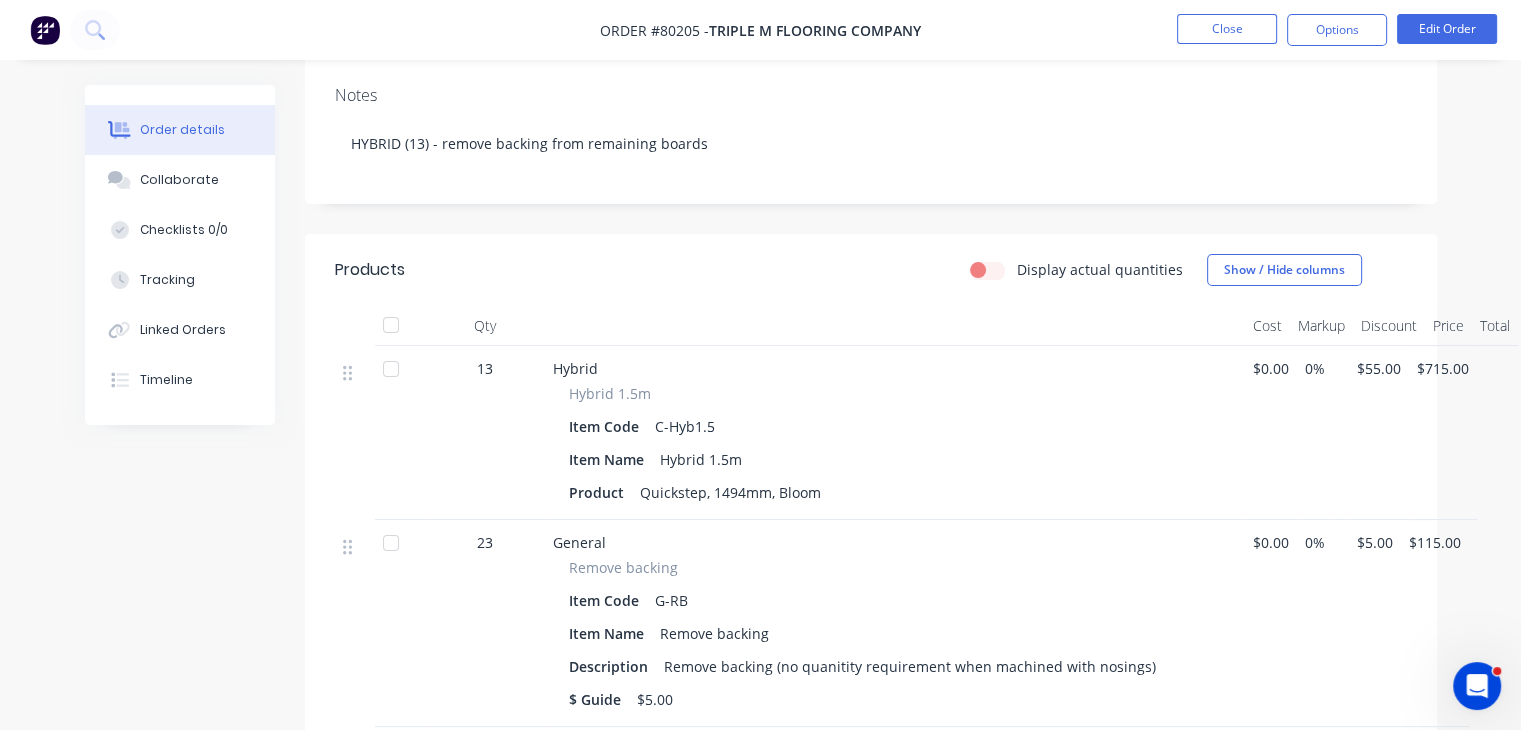 click 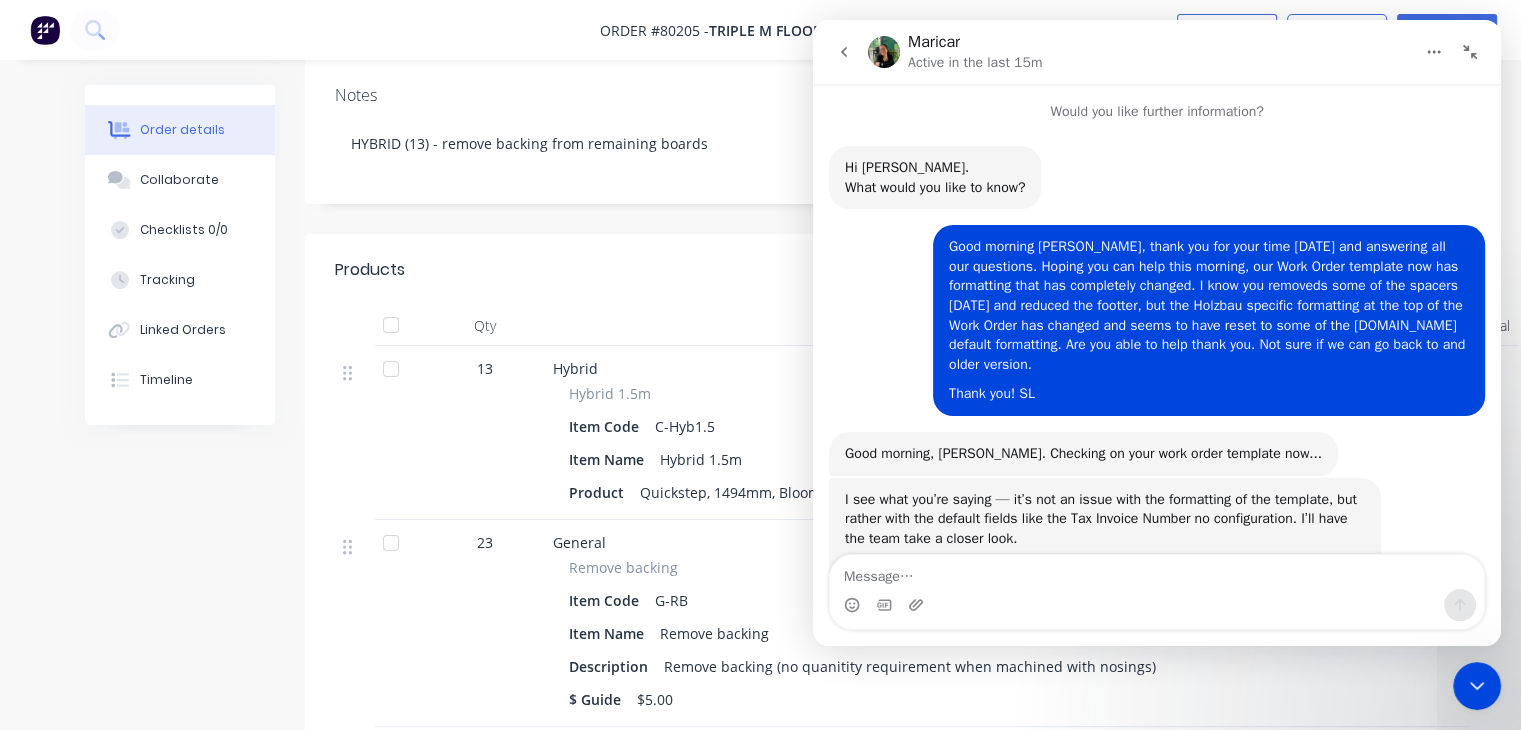 click at bounding box center (1157, 605) 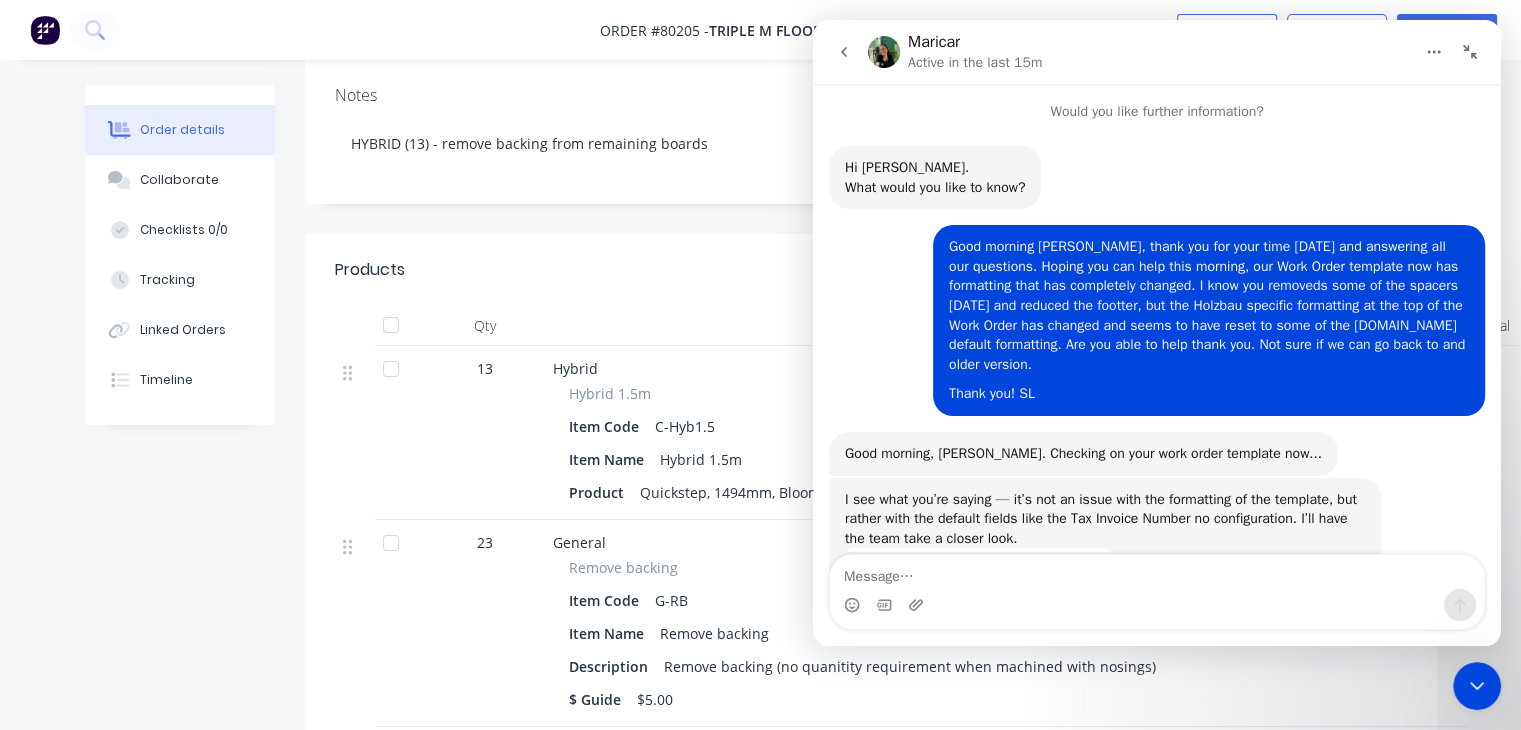 click on "Holzbau In...20 (1).pdf" at bounding box center (934, 1056) 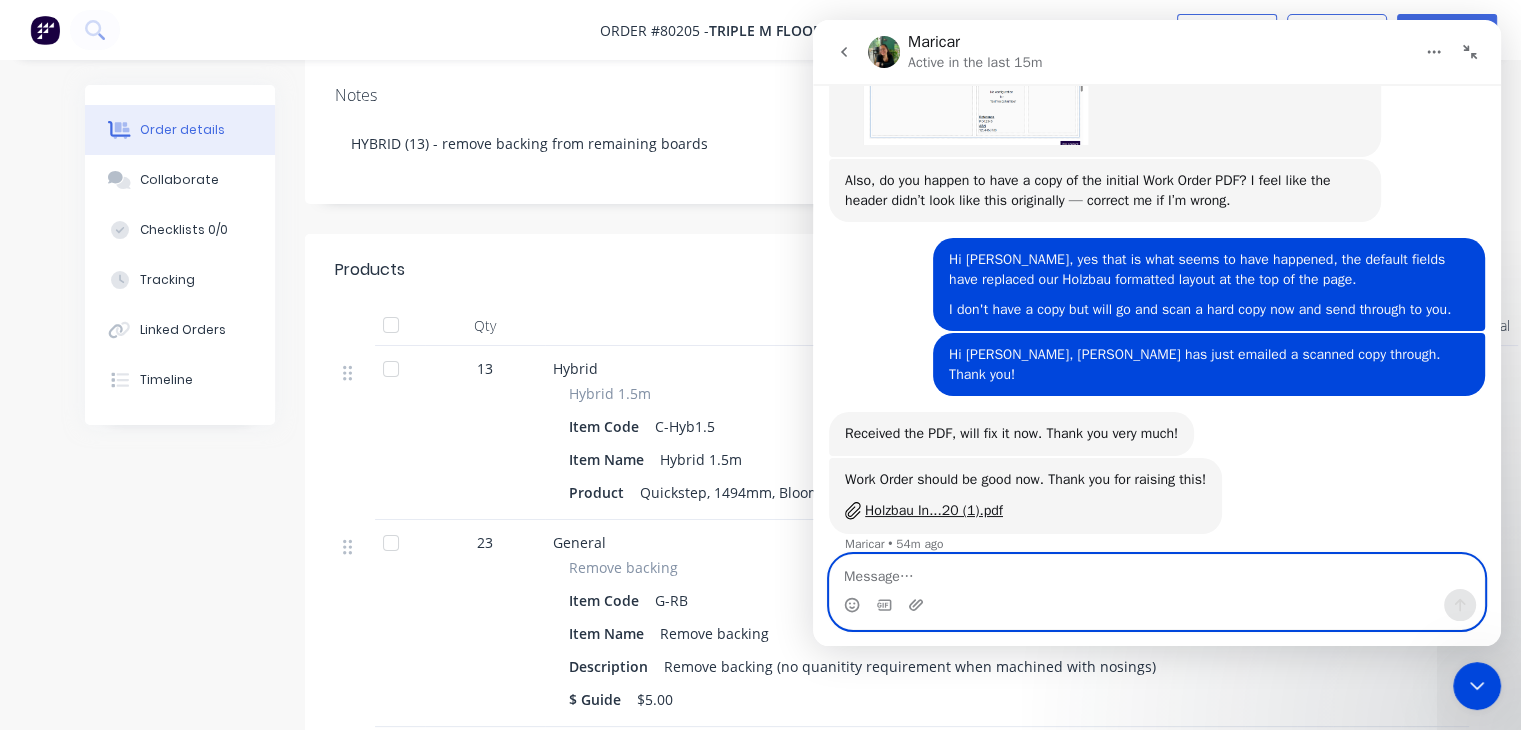 click at bounding box center [1157, 572] 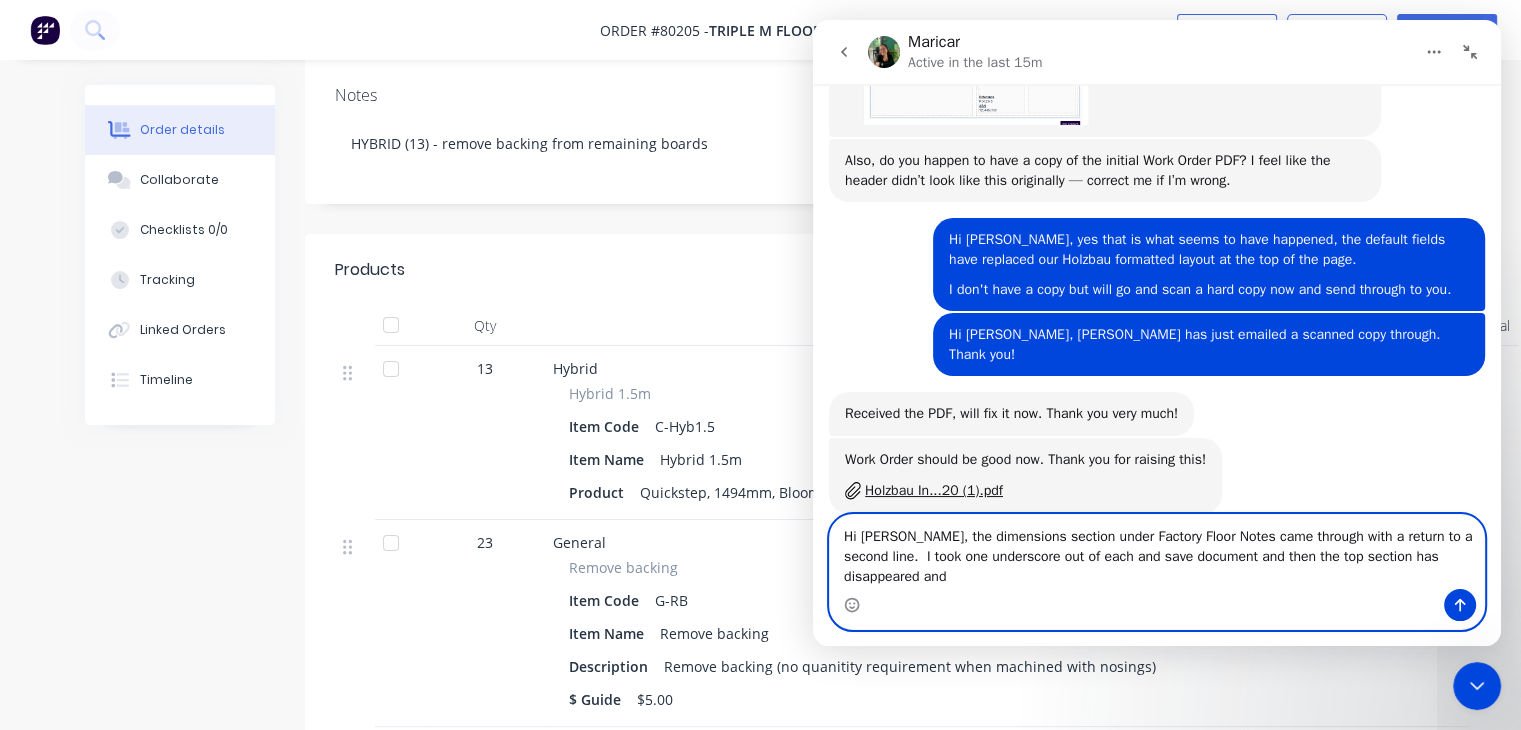 scroll, scrollTop: 586, scrollLeft: 0, axis: vertical 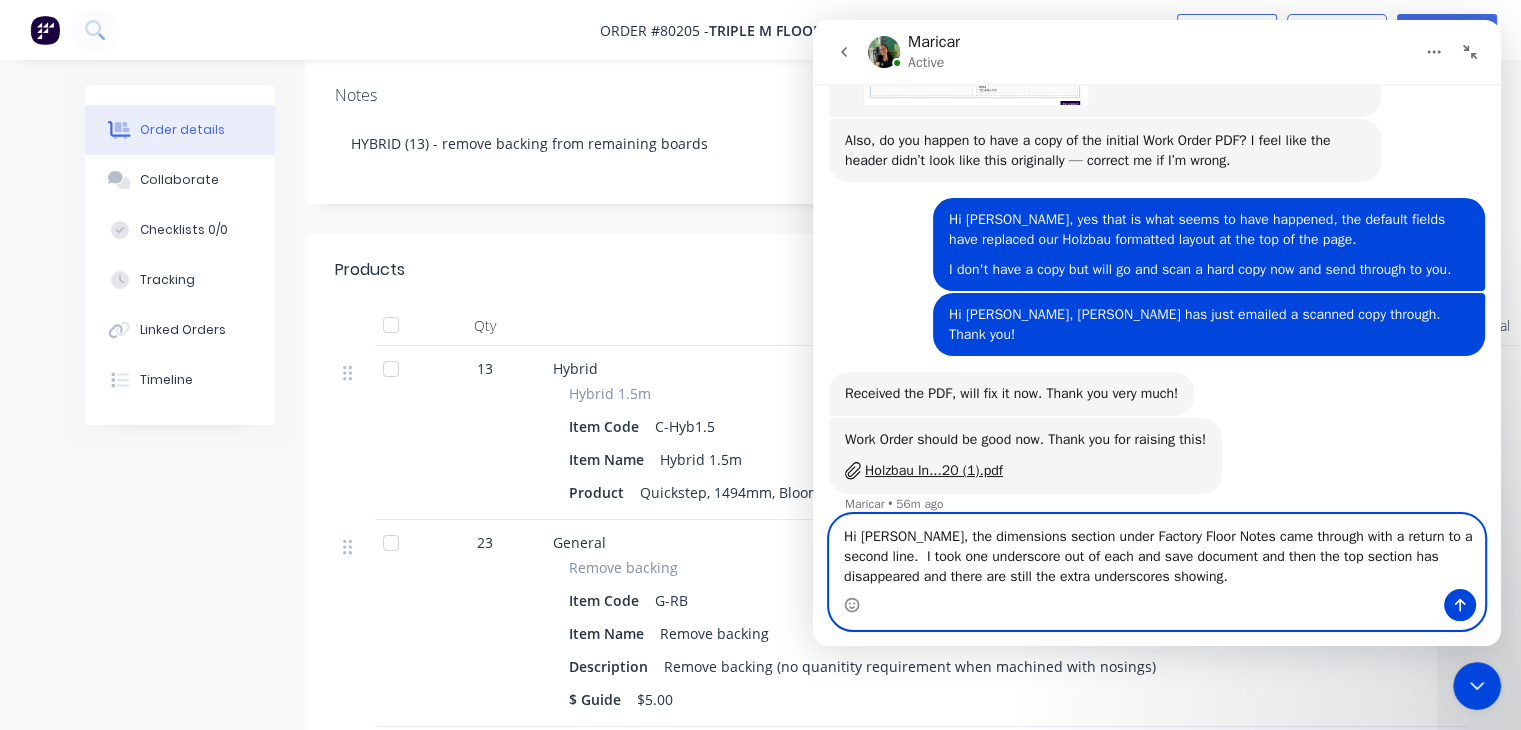 type on "Hi Maricar, the dimensions section under Factory Floor Notes came through with a return to a second line.  I took one underscore out of each and save document and then the top section has disappeared and there are still the extra underscores showing." 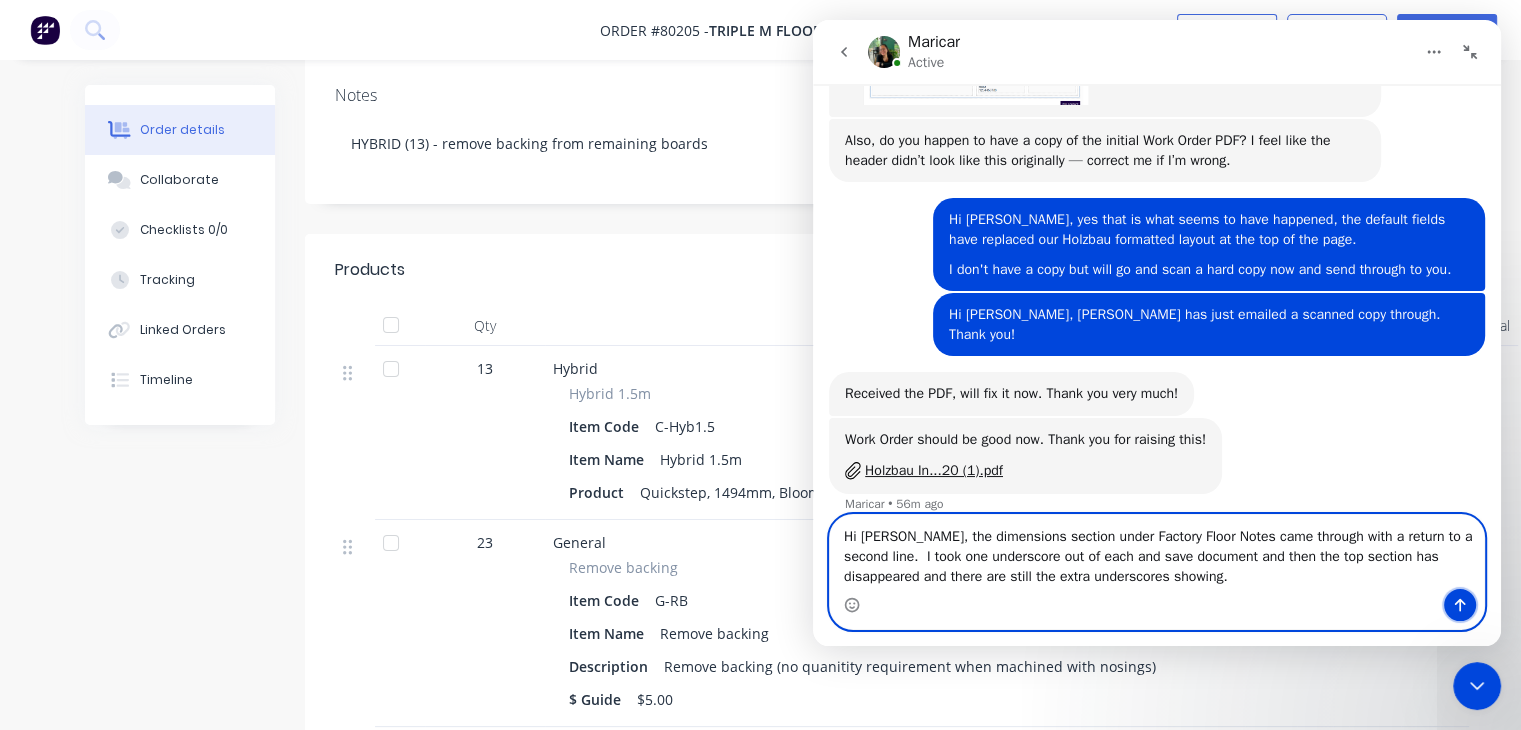click 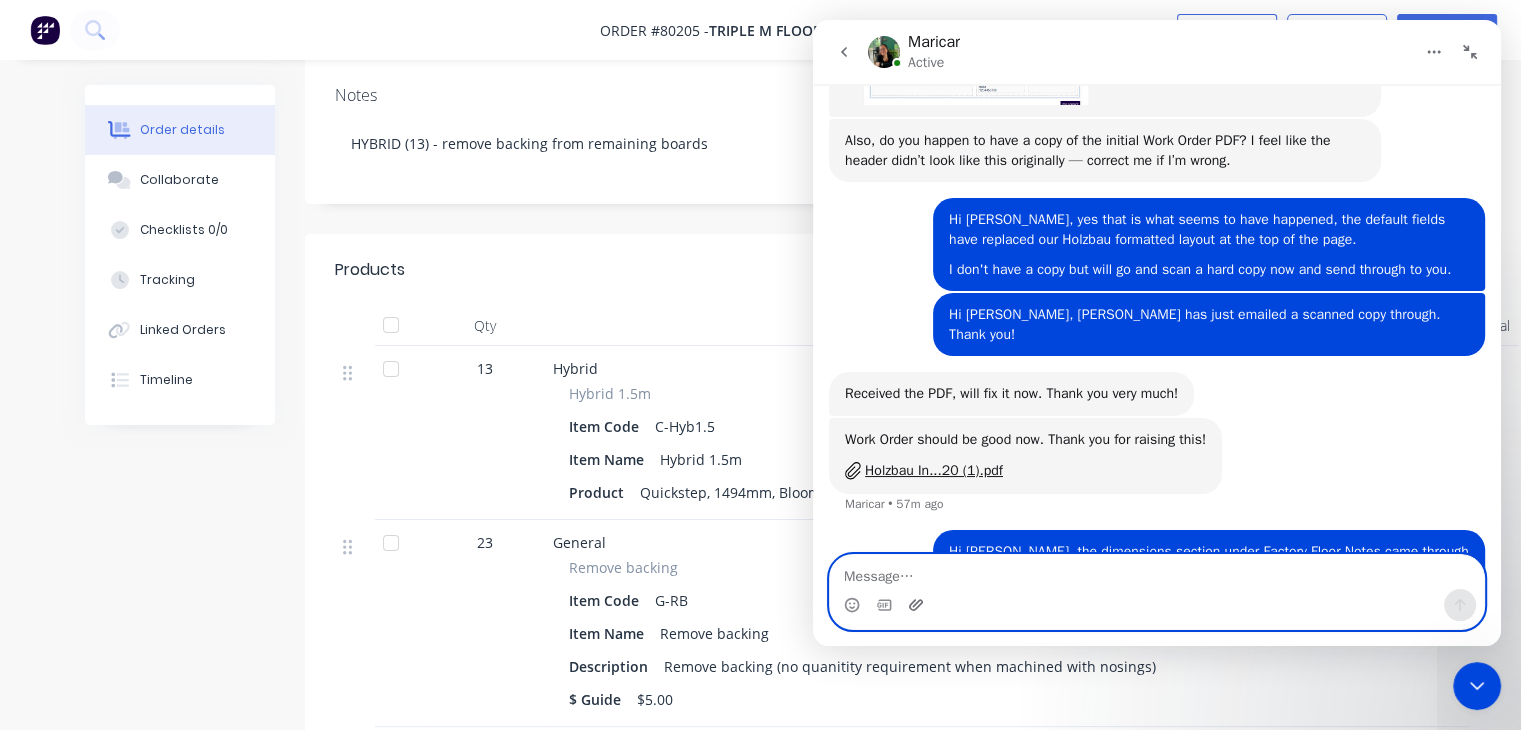 click 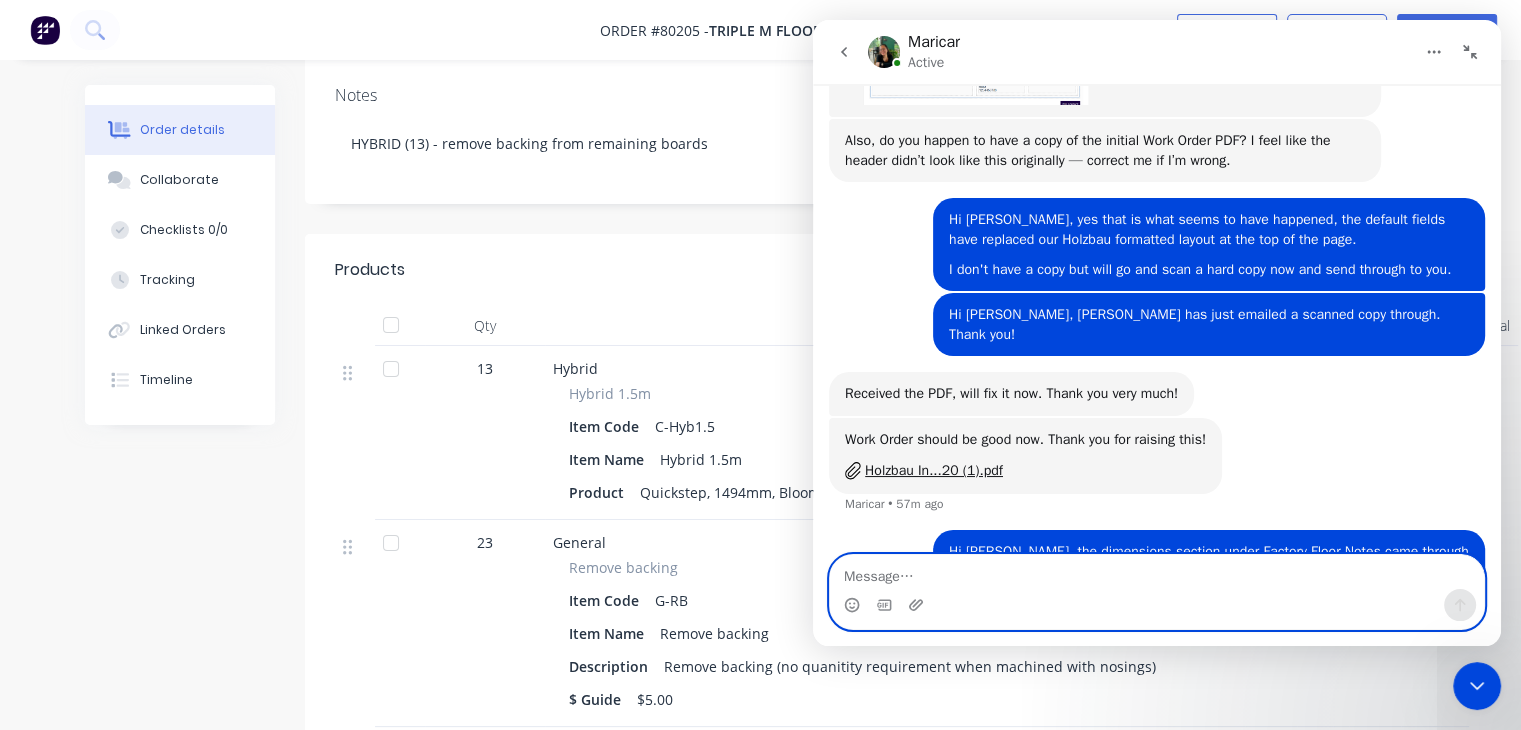 click at bounding box center (1157, 572) 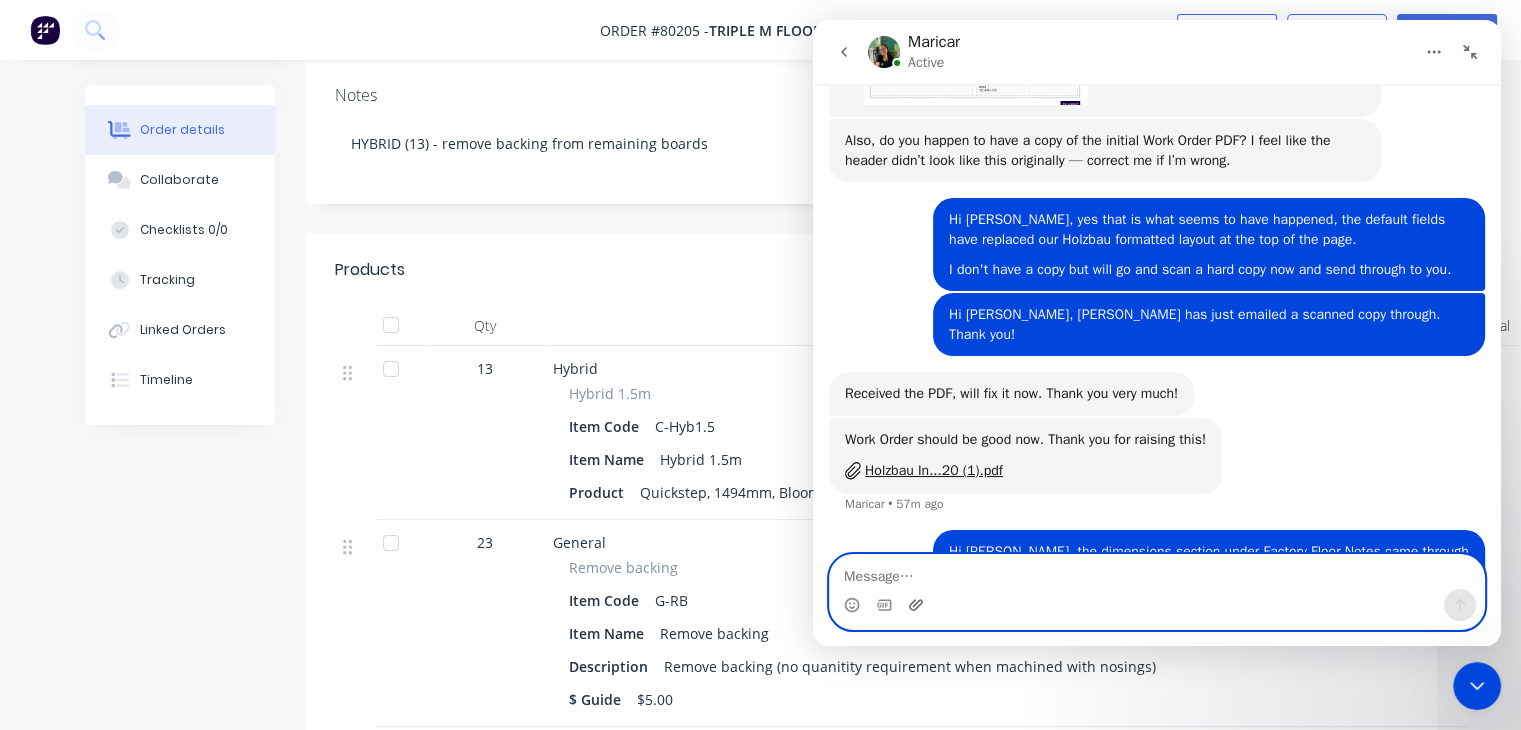 click 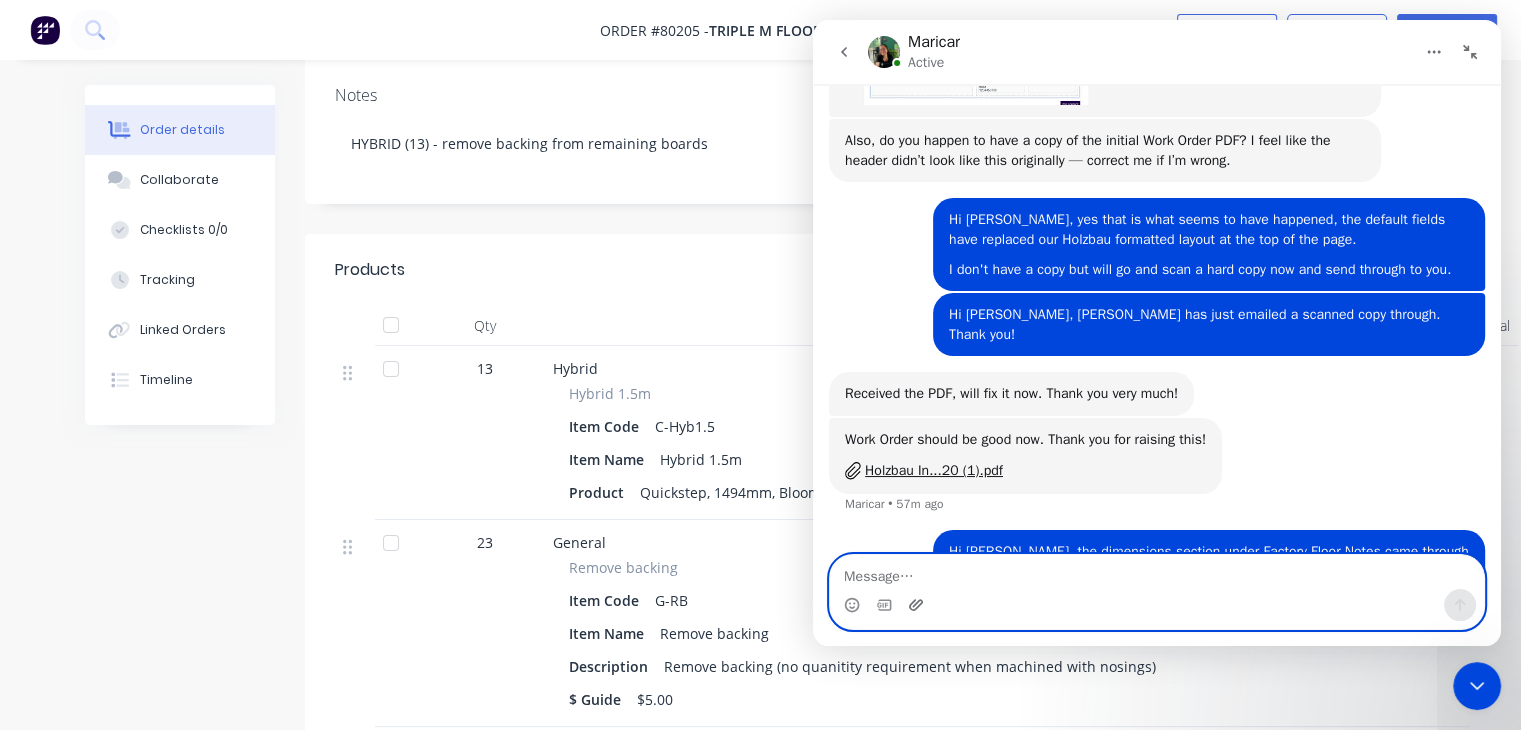 click 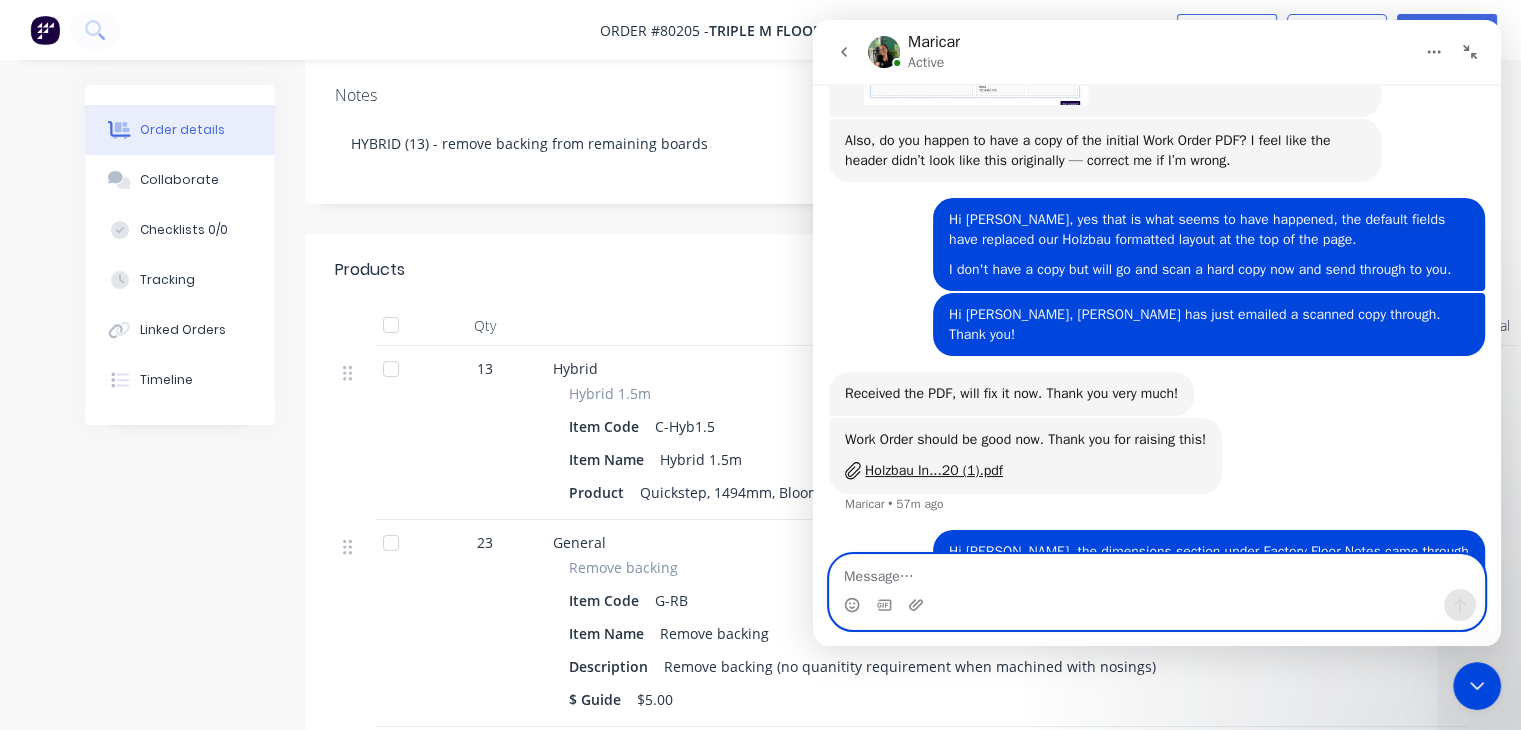 drag, startPoint x: 959, startPoint y: 557, endPoint x: 912, endPoint y: 573, distance: 49.648766 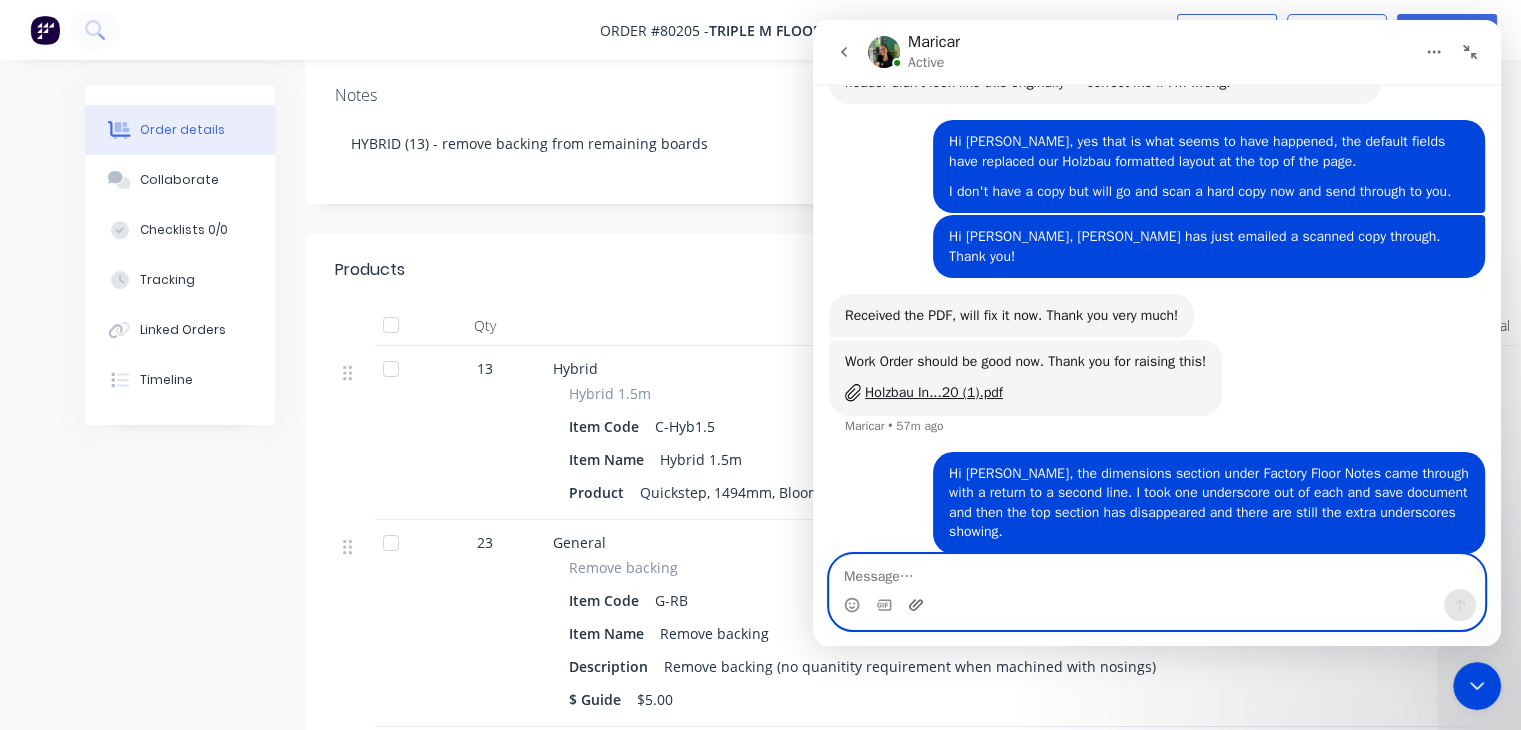 click 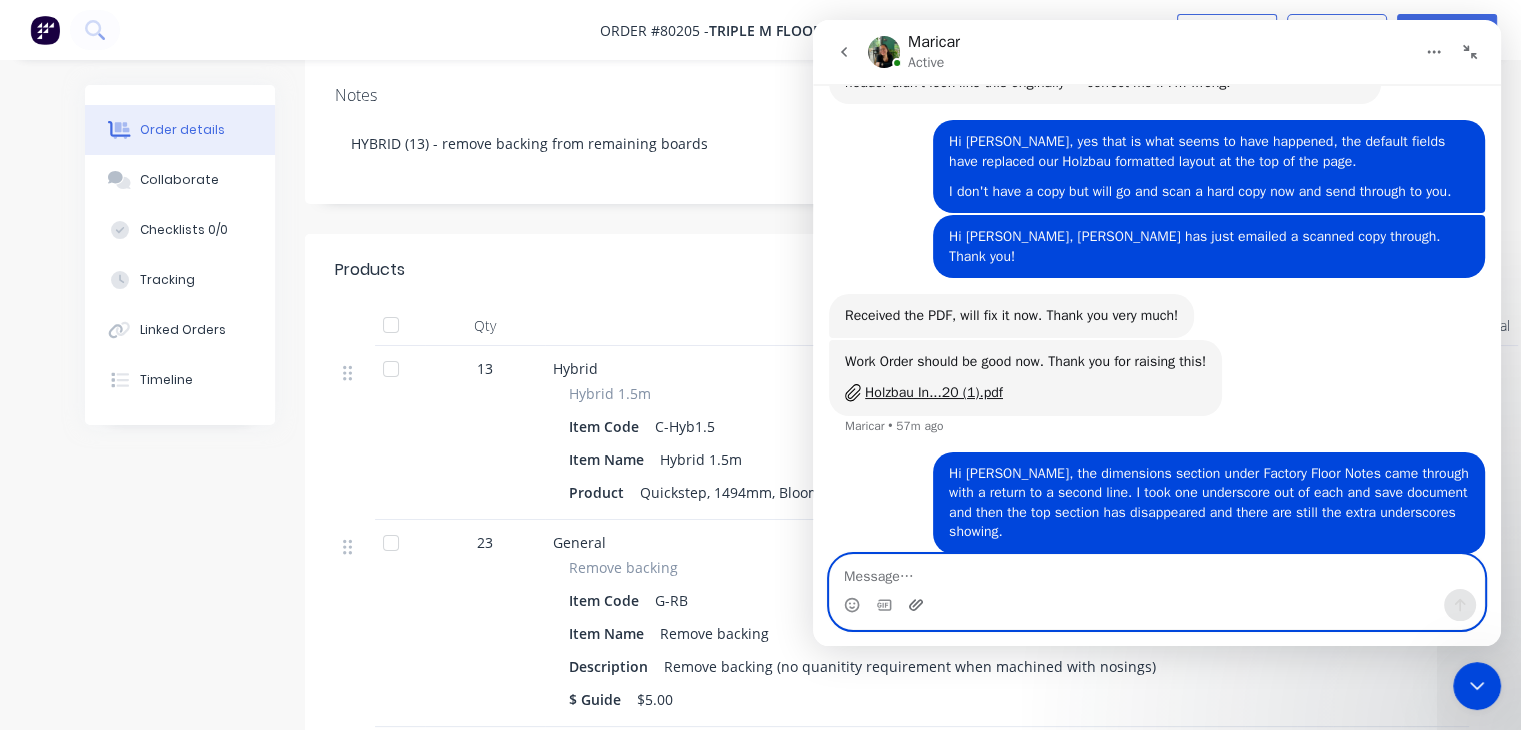 click 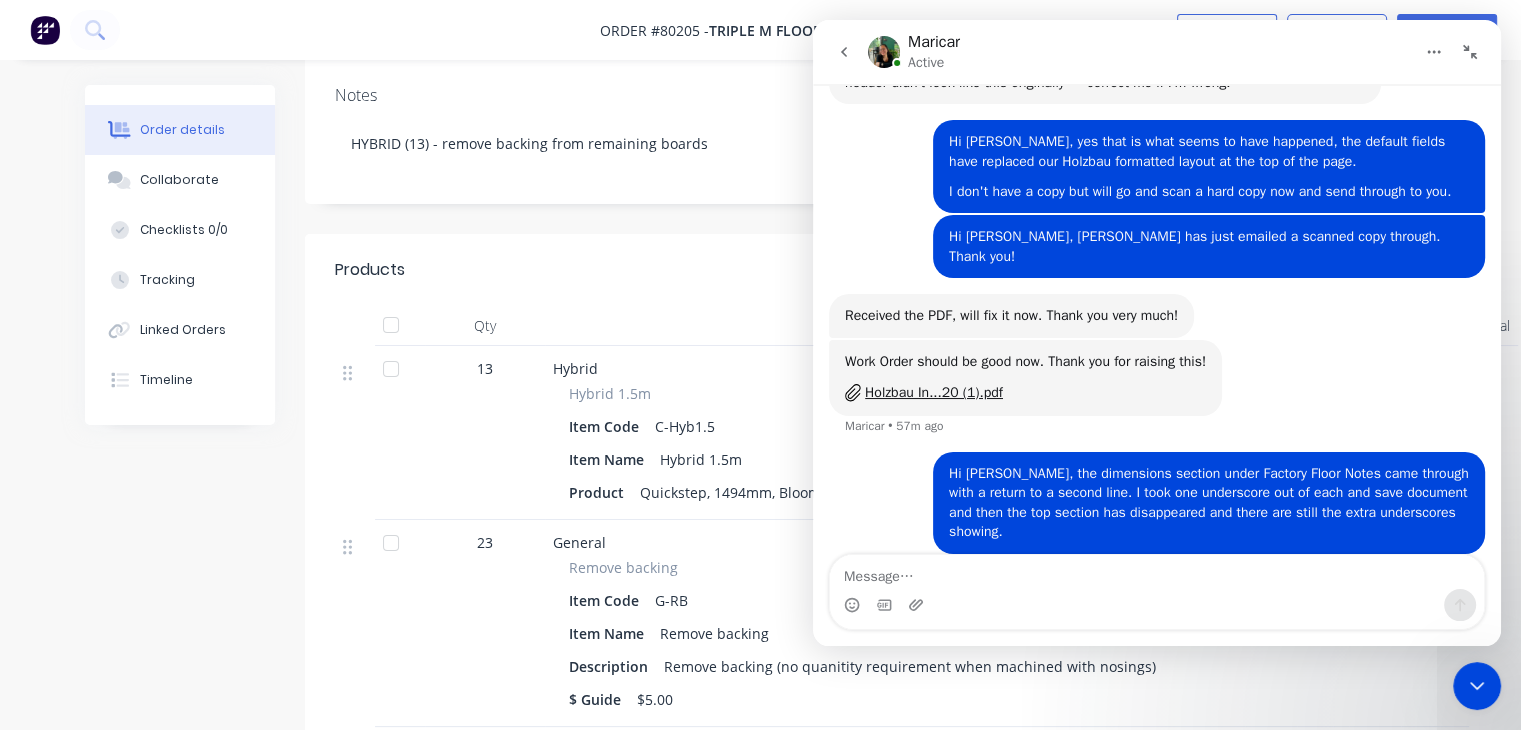 click at bounding box center (918, 605) 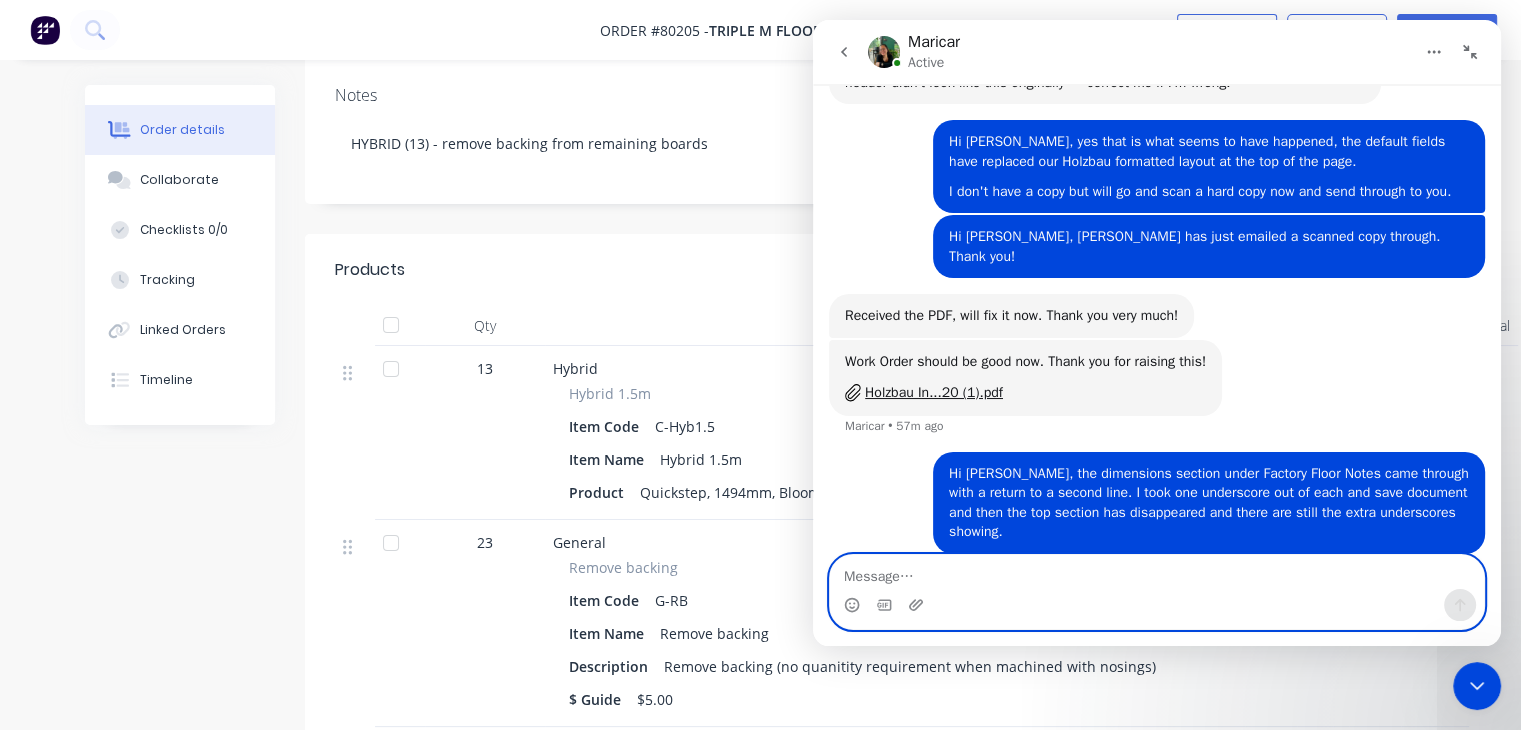 click at bounding box center [1157, 572] 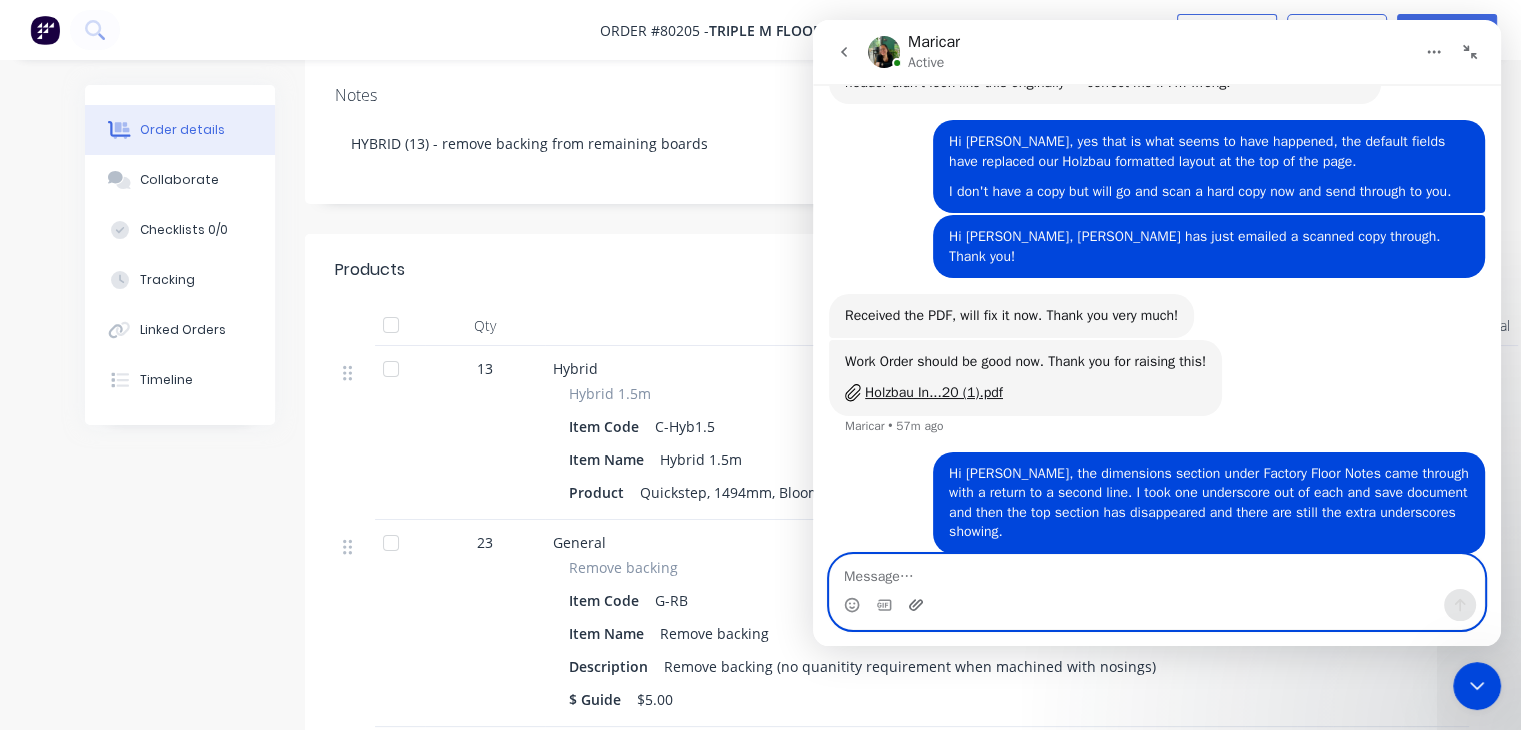 click 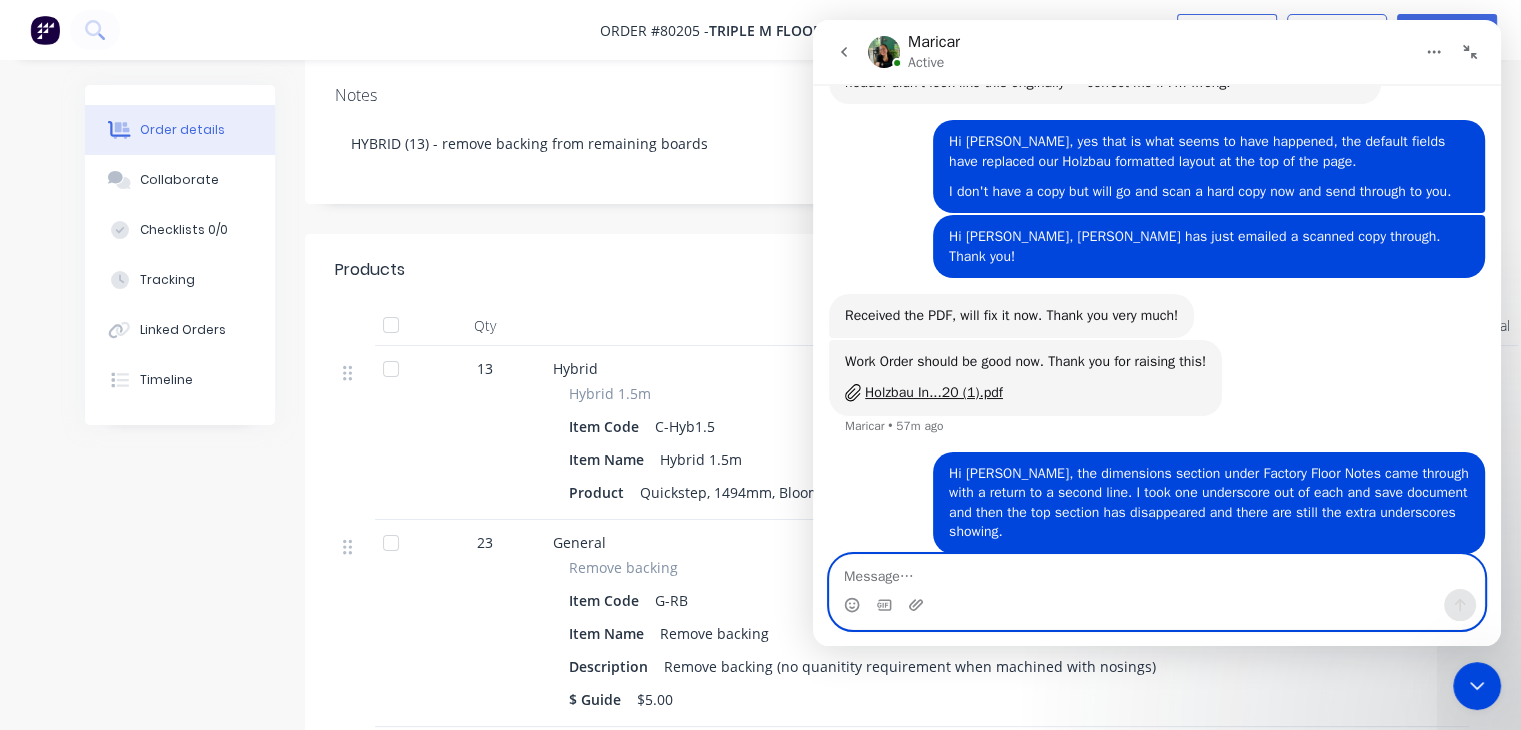 click at bounding box center [1157, 572] 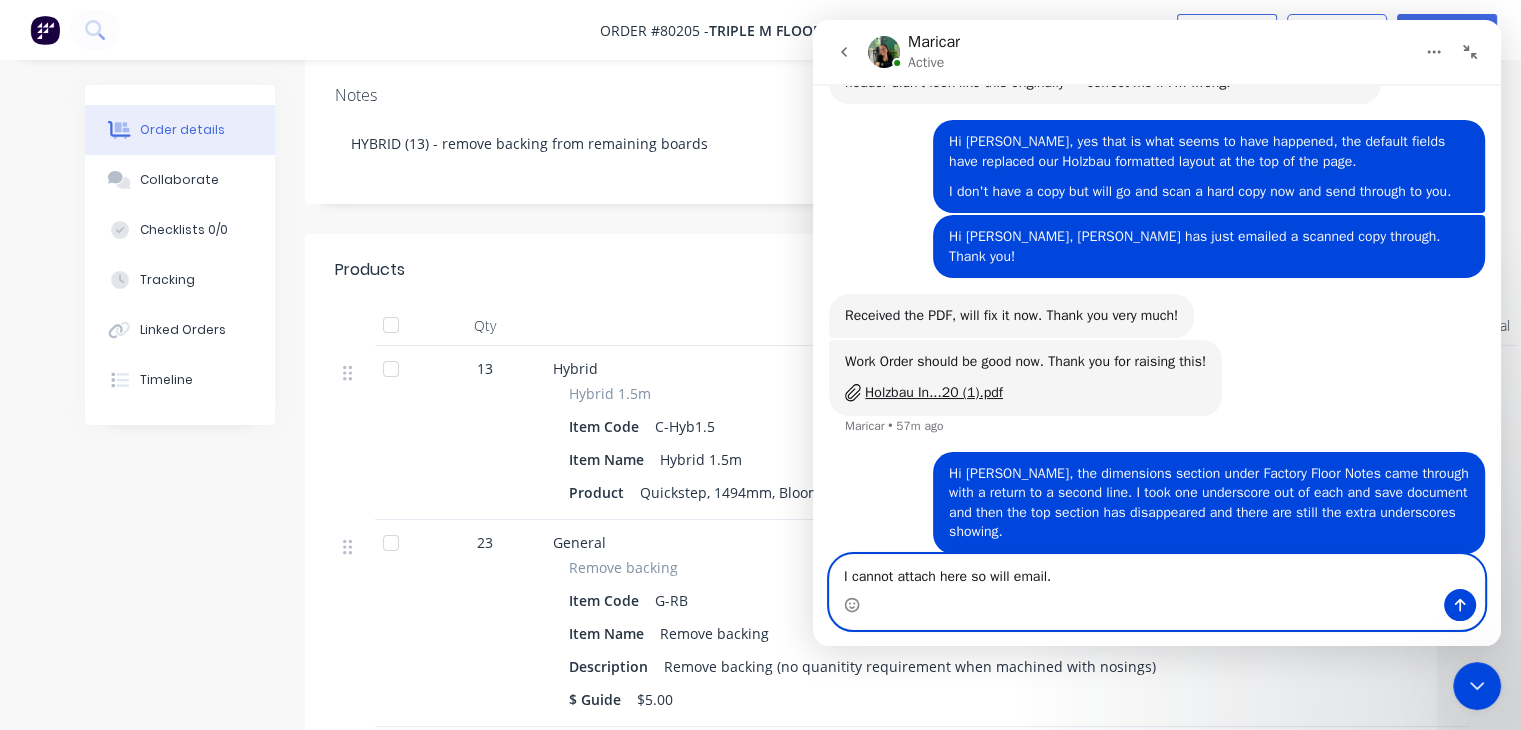 type on "I cannot attach here so will email." 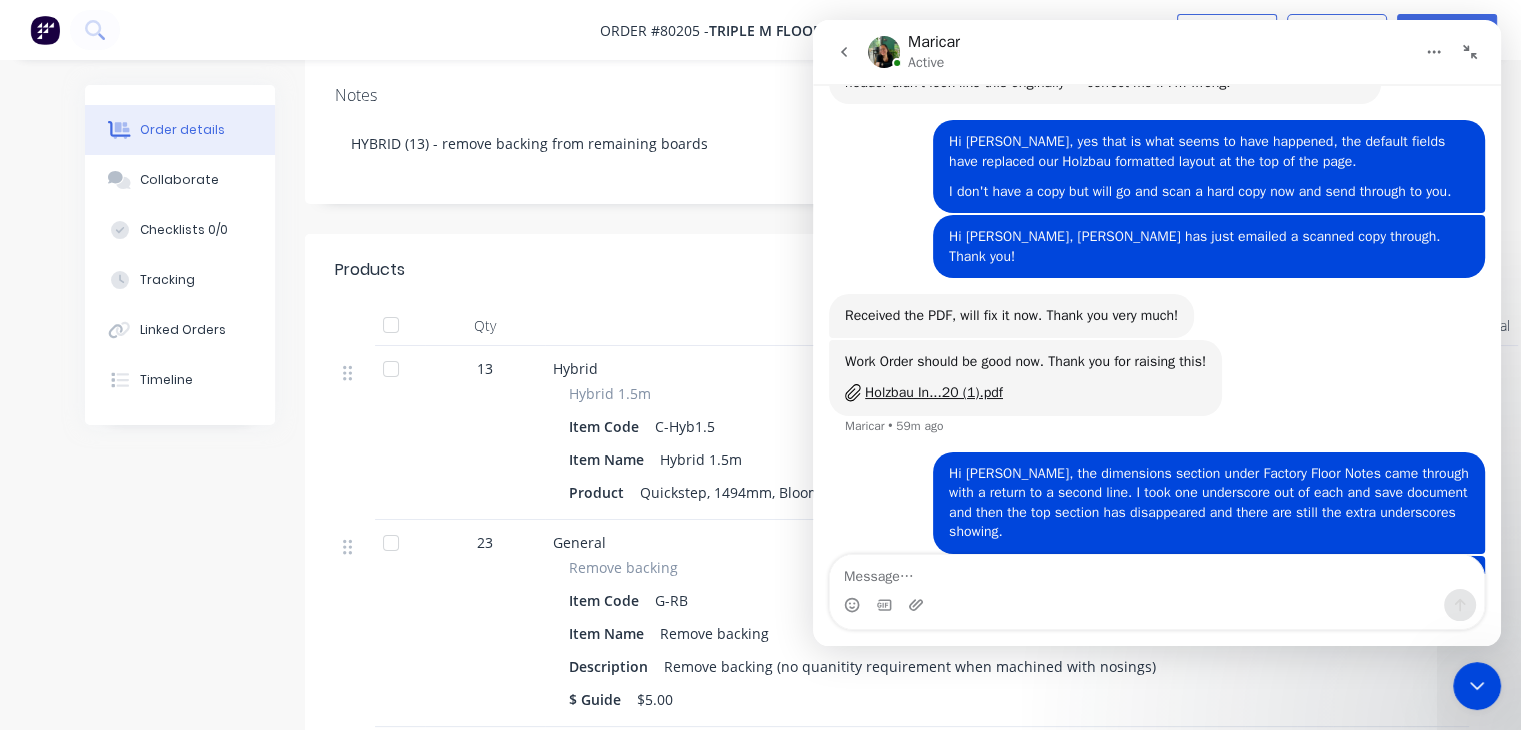 click 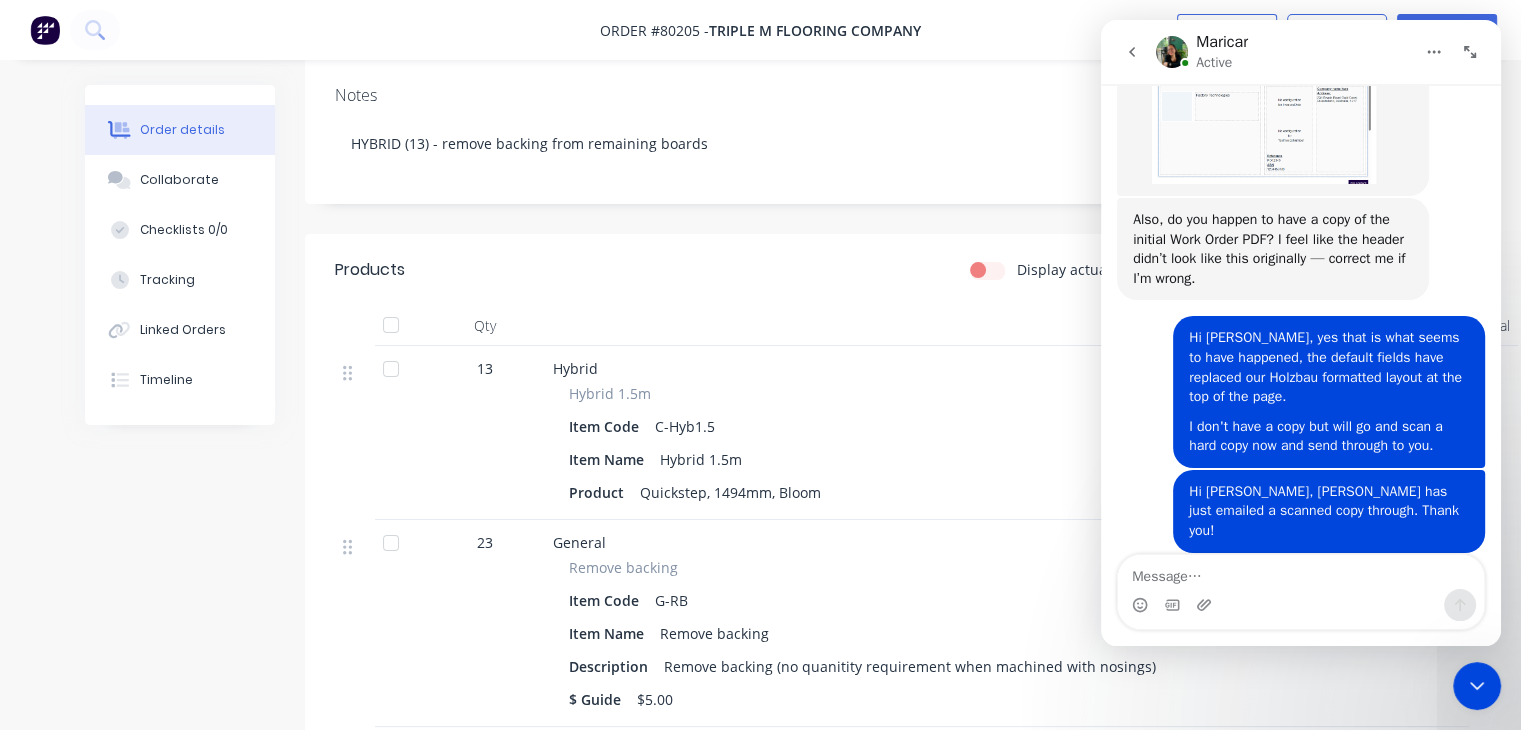 click 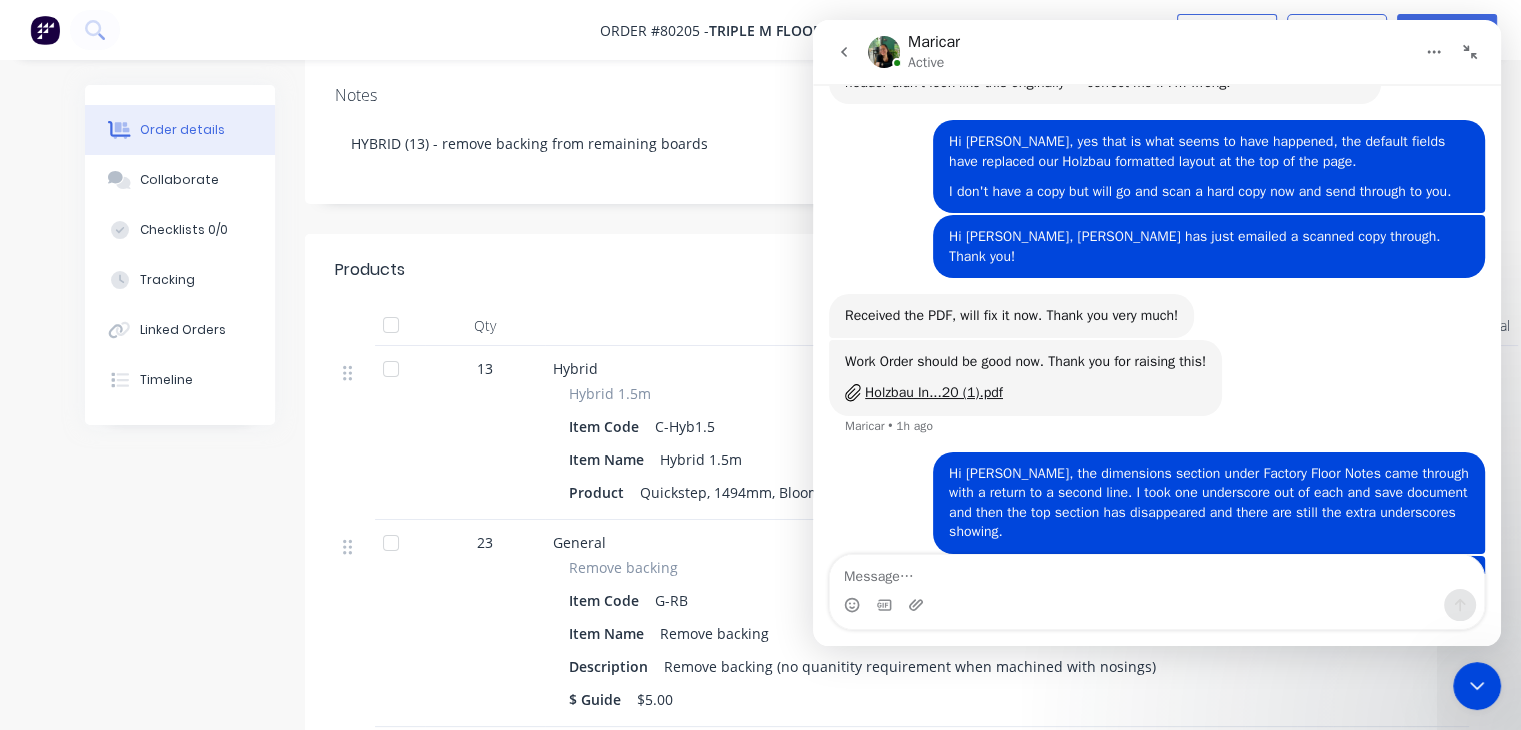 click on "Hybrid 1.5m" at bounding box center [895, 393] 